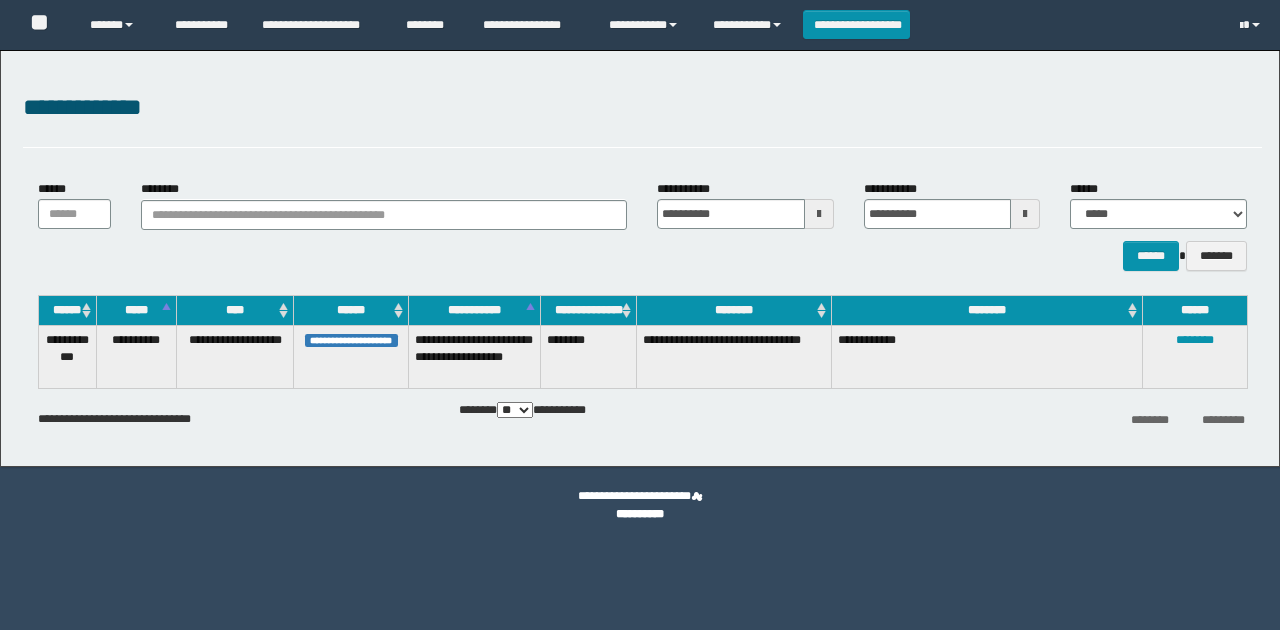 scroll, scrollTop: 0, scrollLeft: 0, axis: both 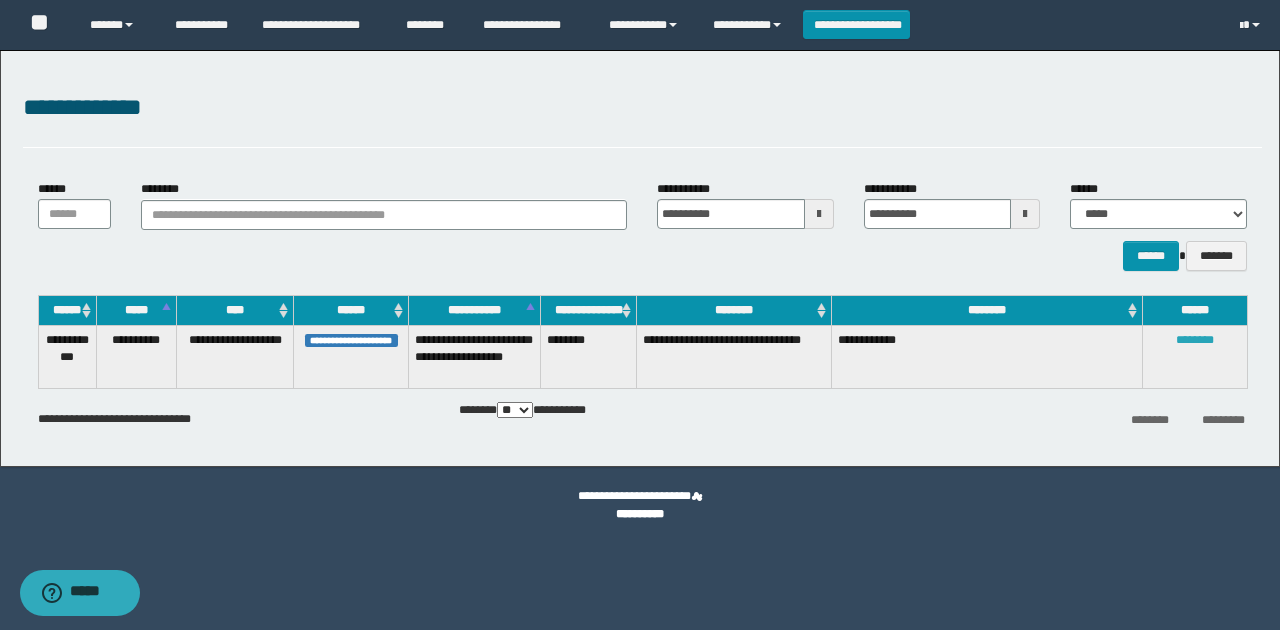 click on "********" at bounding box center [1195, 340] 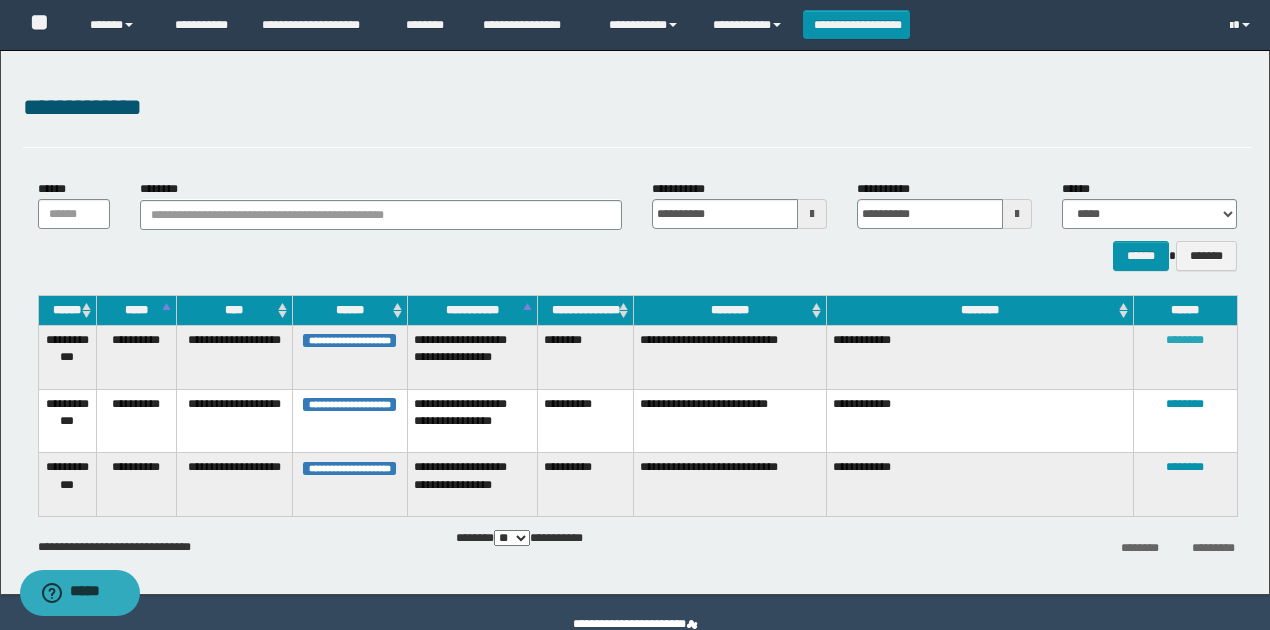click on "********" at bounding box center (1185, 340) 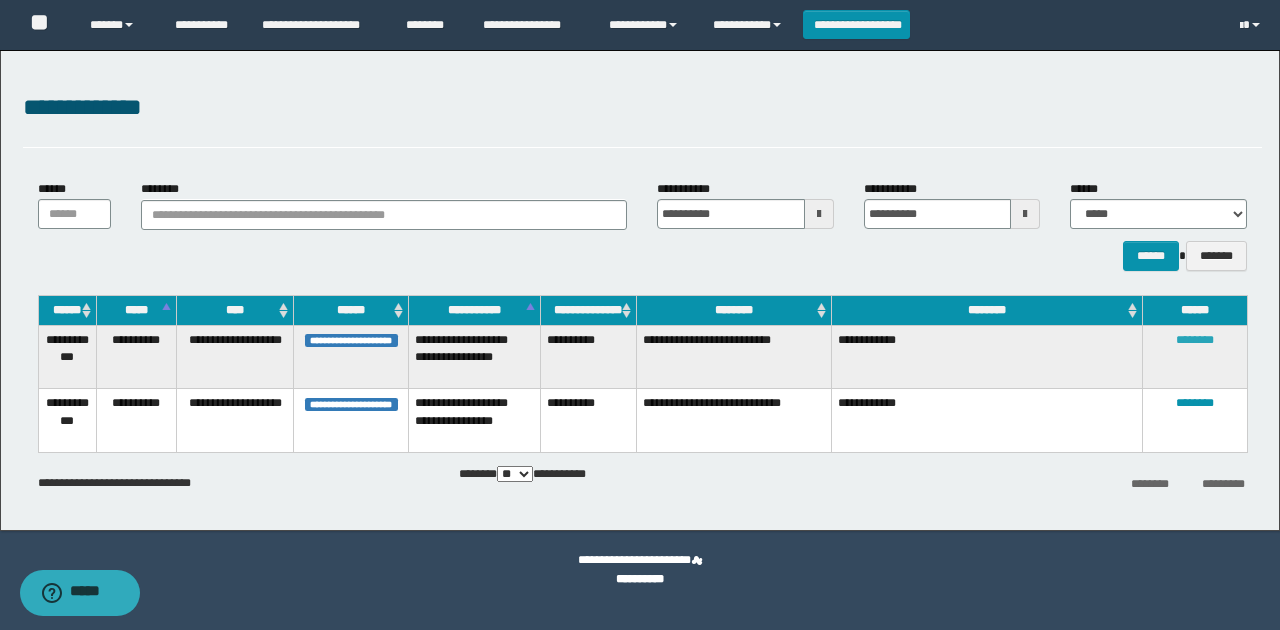 click on "********" at bounding box center (1195, 340) 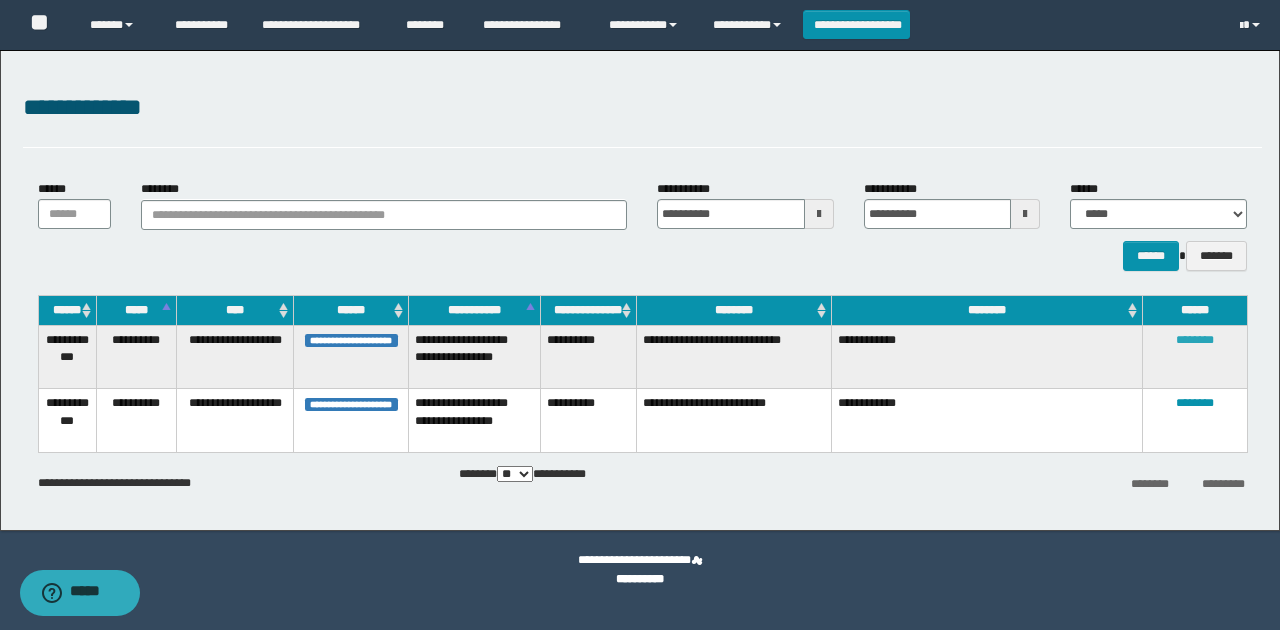 click on "********" at bounding box center [1195, 340] 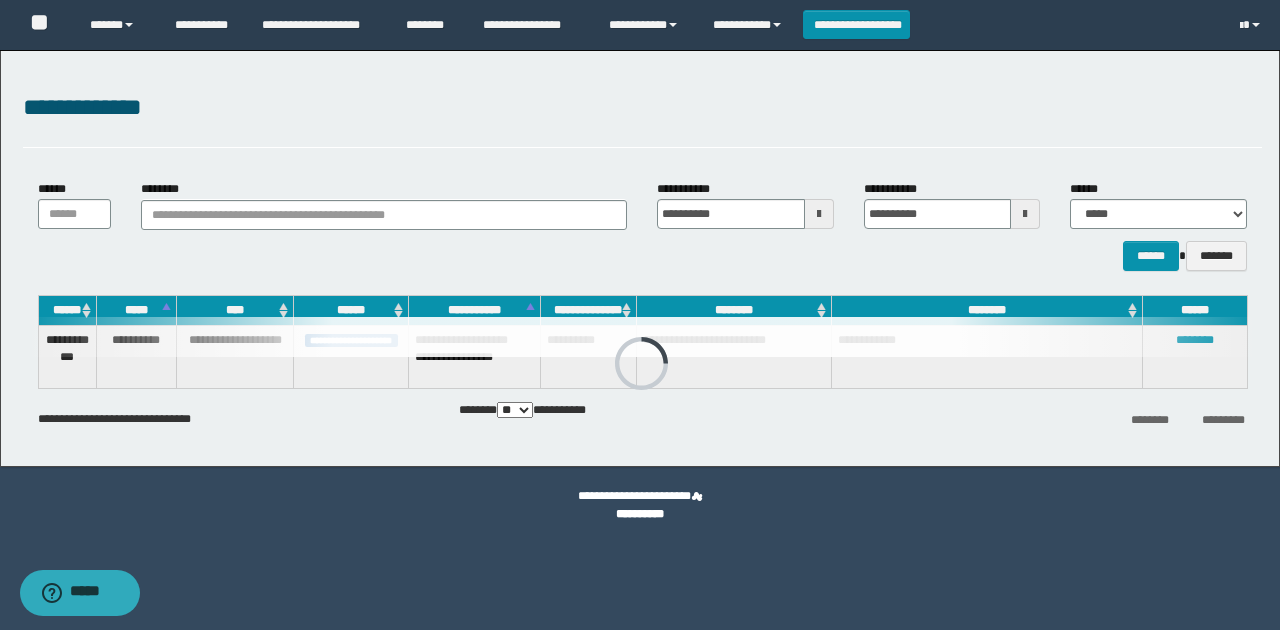 click at bounding box center (642, 337) 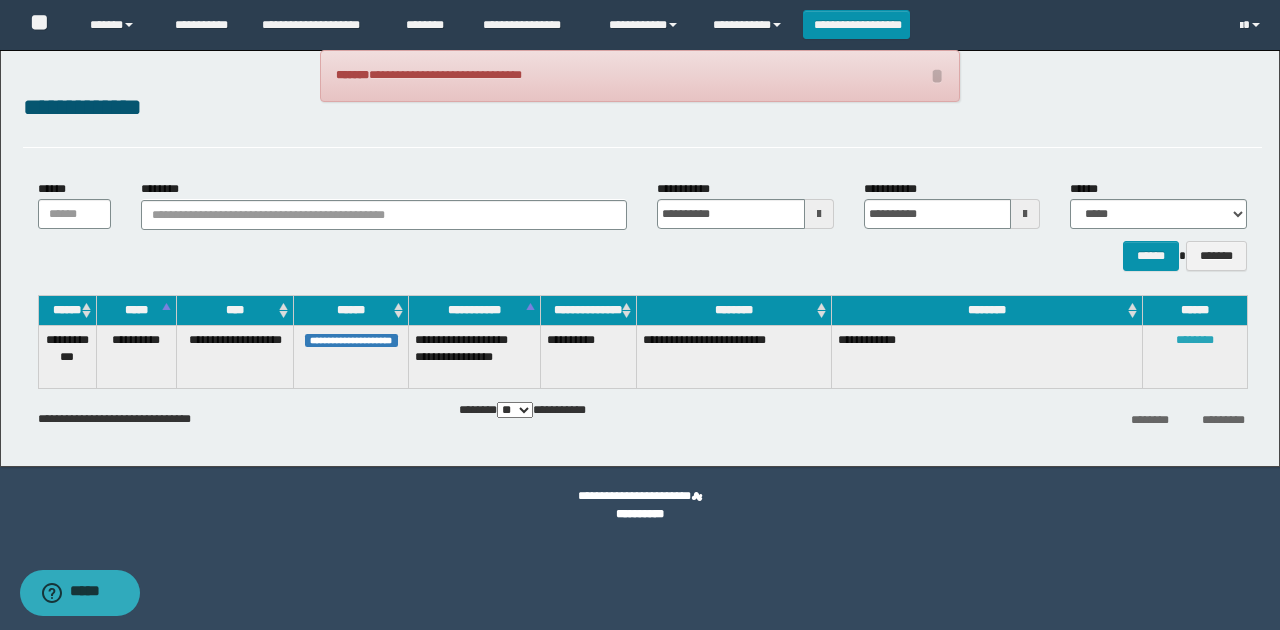click on "********" at bounding box center (1195, 340) 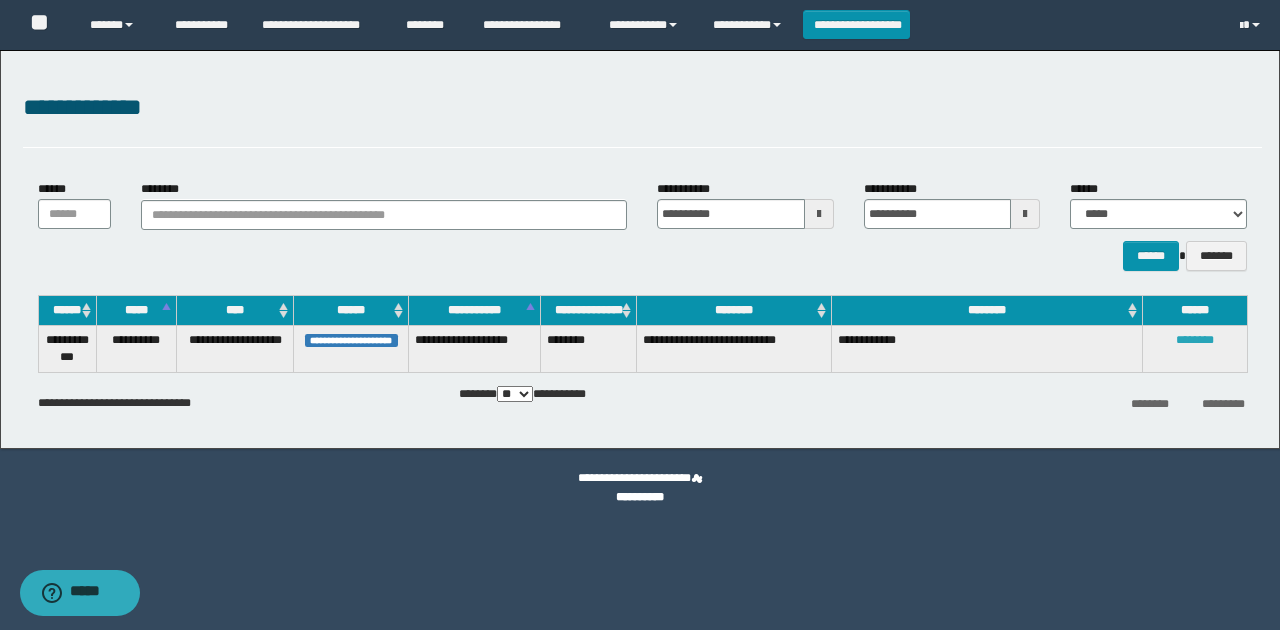 click on "********" at bounding box center (1195, 340) 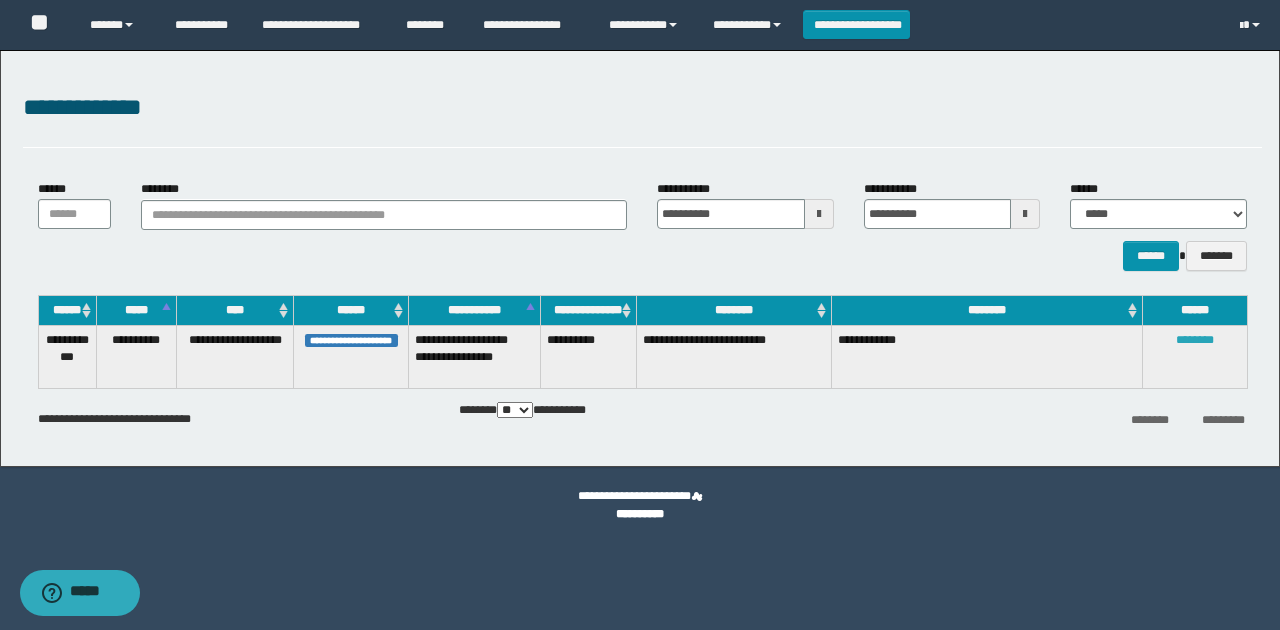 click on "********" at bounding box center (1195, 340) 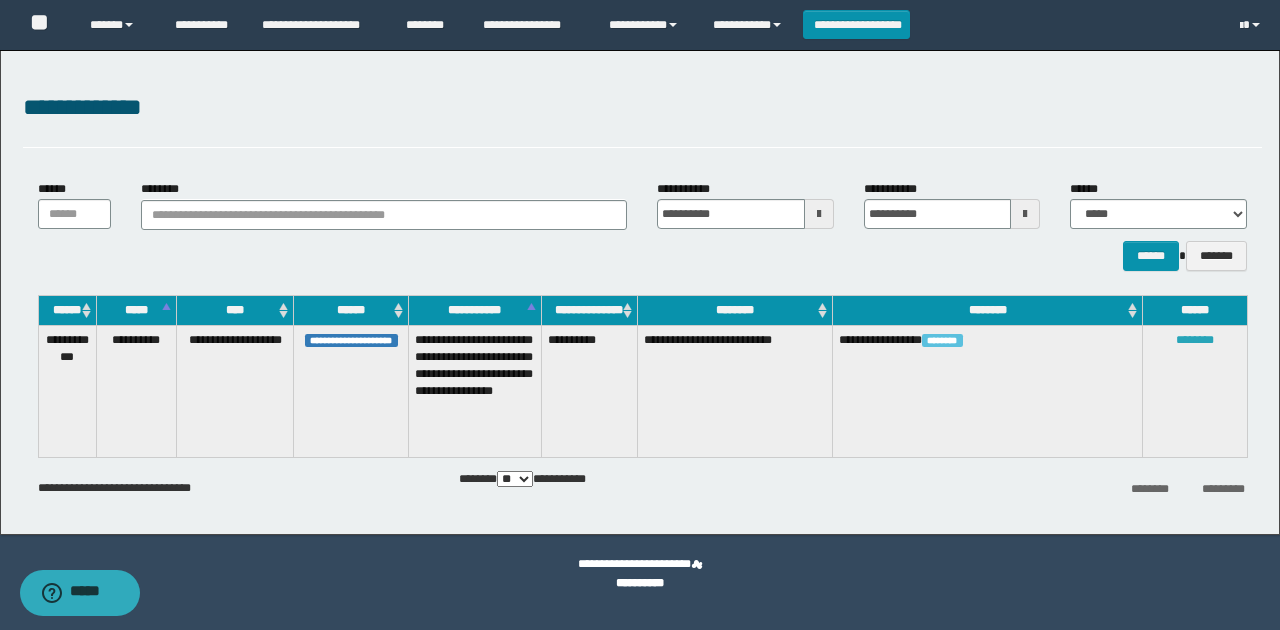 click on "********" at bounding box center [1195, 340] 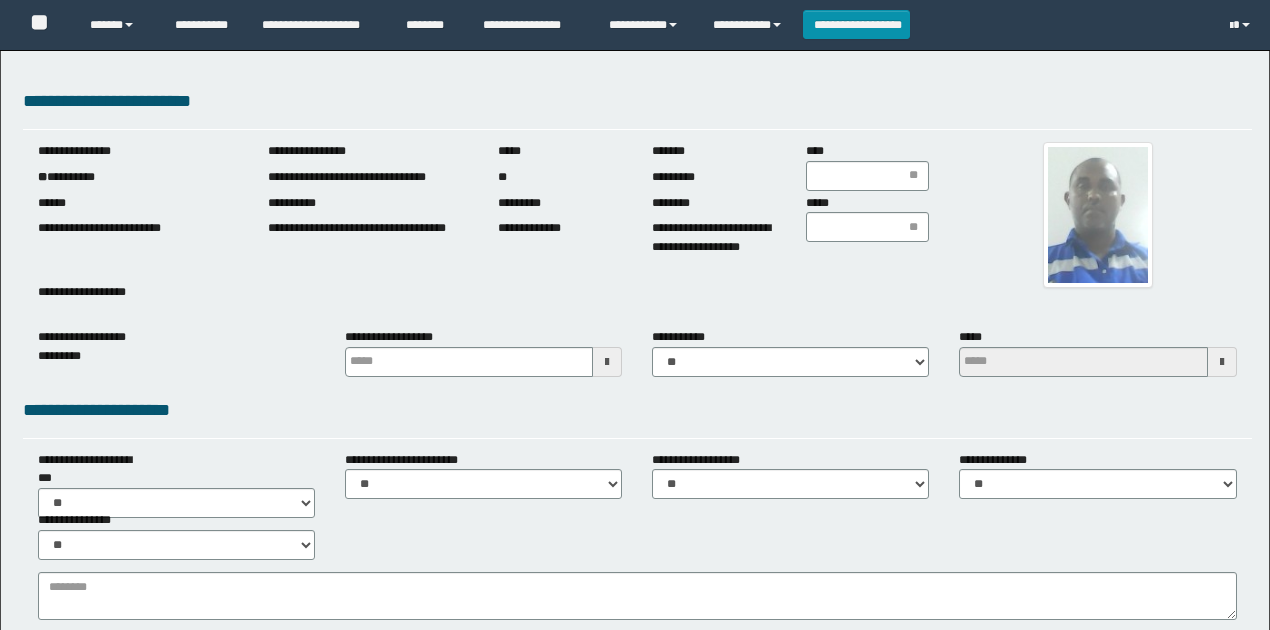 scroll, scrollTop: 0, scrollLeft: 0, axis: both 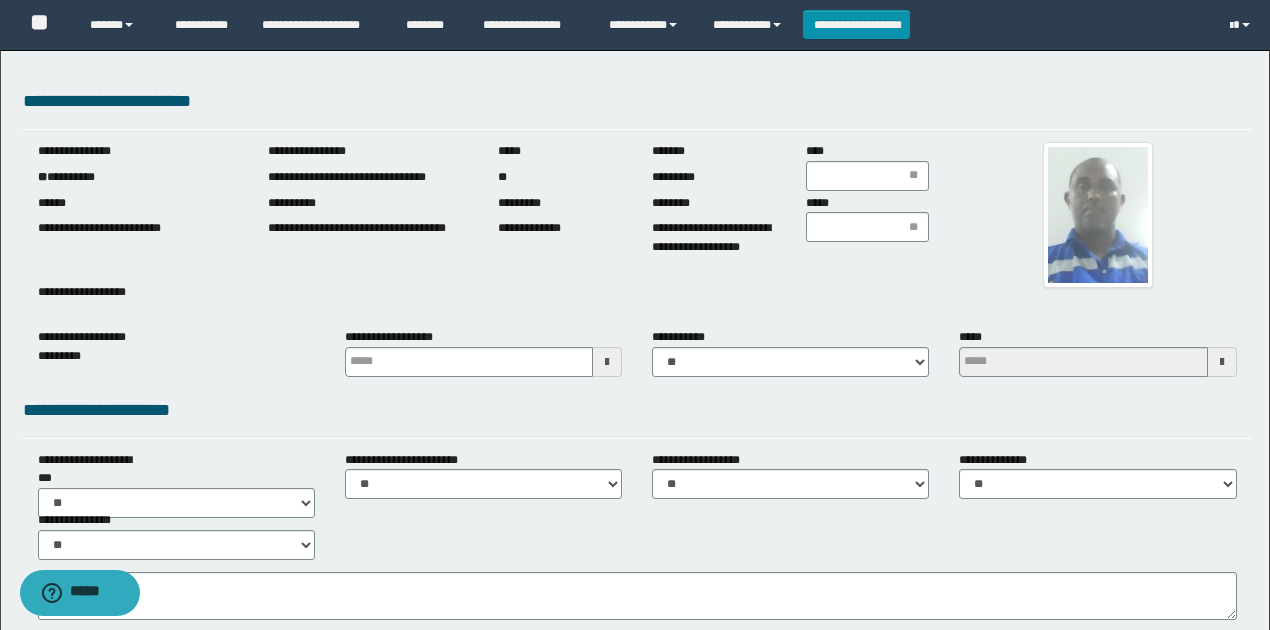 click on "**********" at bounding box center (138, 177) 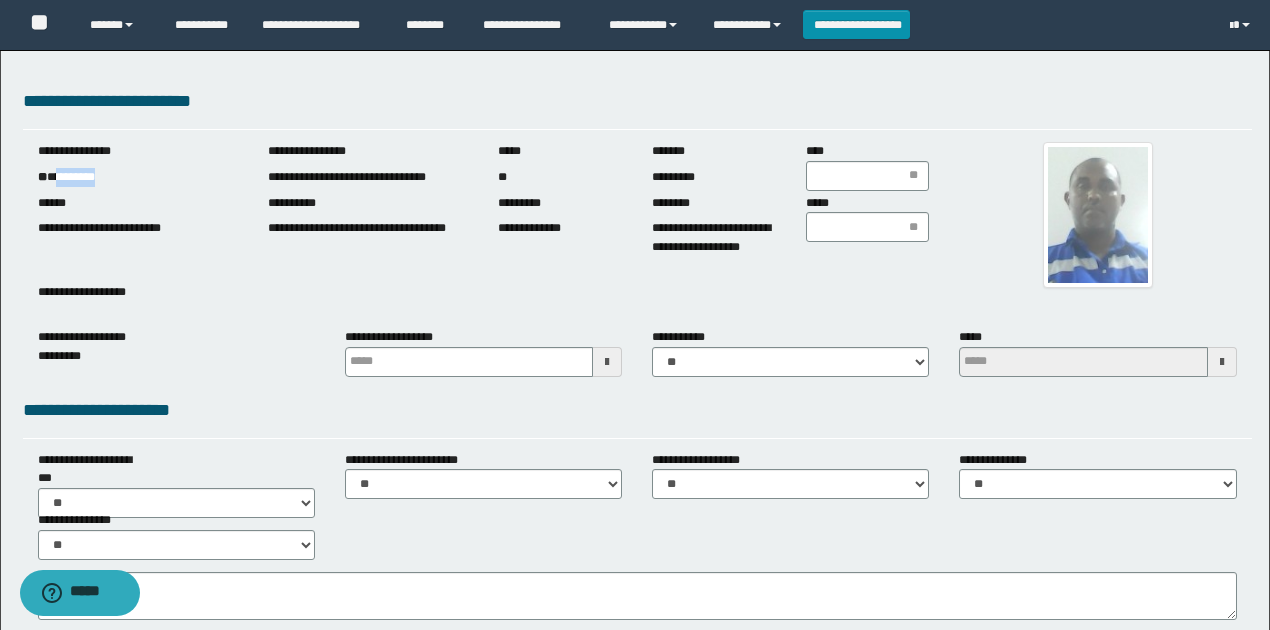 click on "**********" at bounding box center (138, 177) 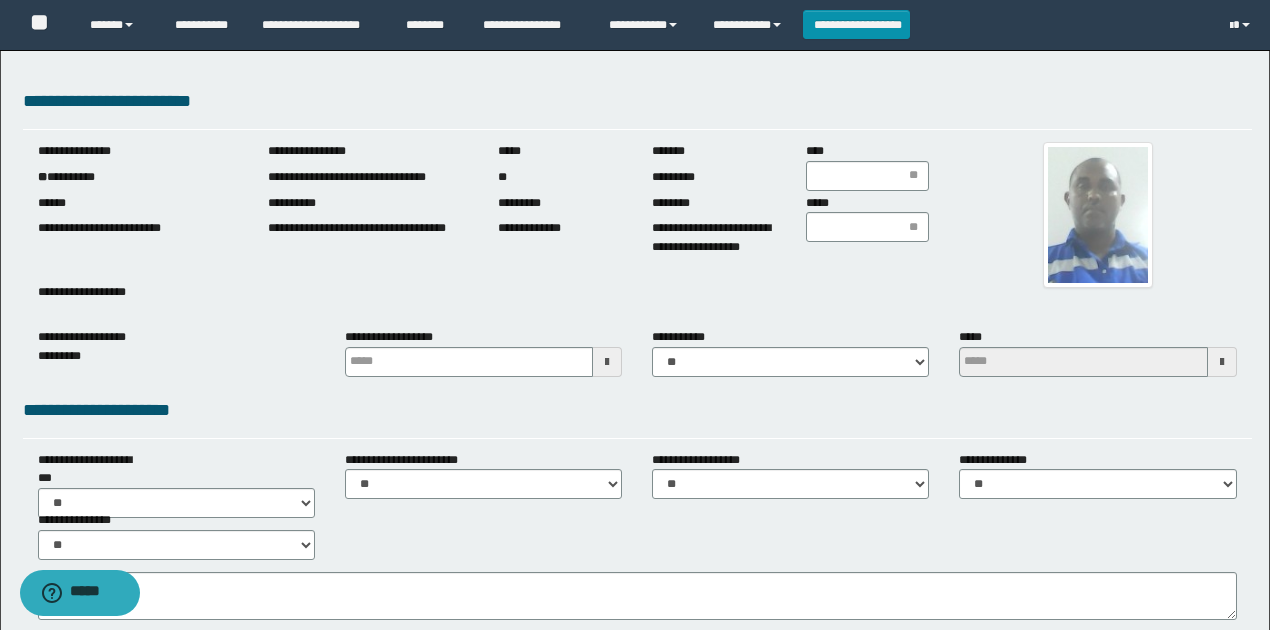 drag, startPoint x: 1175, startPoint y: 226, endPoint x: 1078, endPoint y: 181, distance: 106.929886 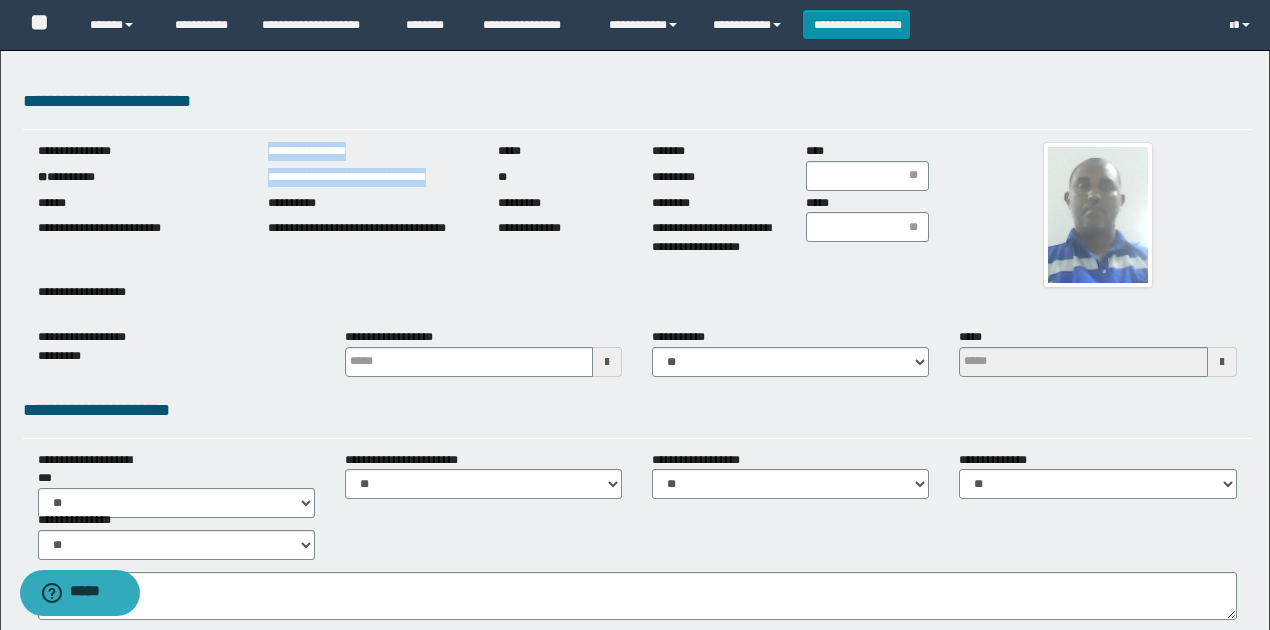 drag, startPoint x: 250, startPoint y: 176, endPoint x: 442, endPoint y: 236, distance: 201.15666 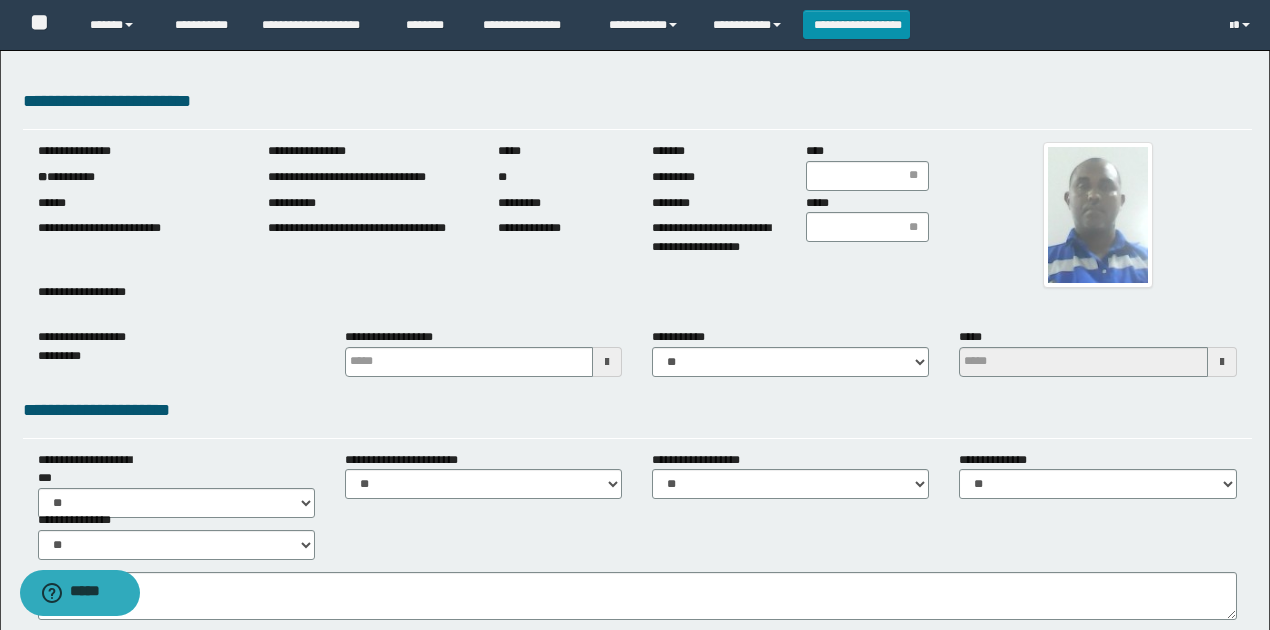 drag, startPoint x: 442, startPoint y: 237, endPoint x: 276, endPoint y: 175, distance: 177.20045 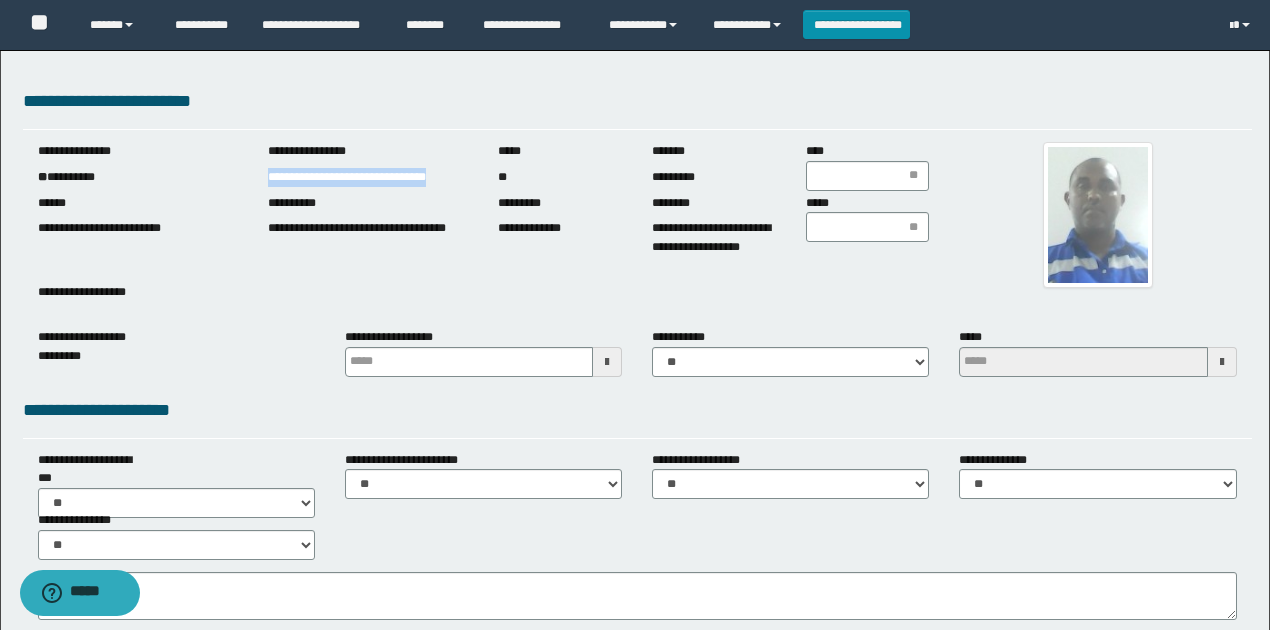 drag, startPoint x: 264, startPoint y: 178, endPoint x: 700, endPoint y: 456, distance: 517.088 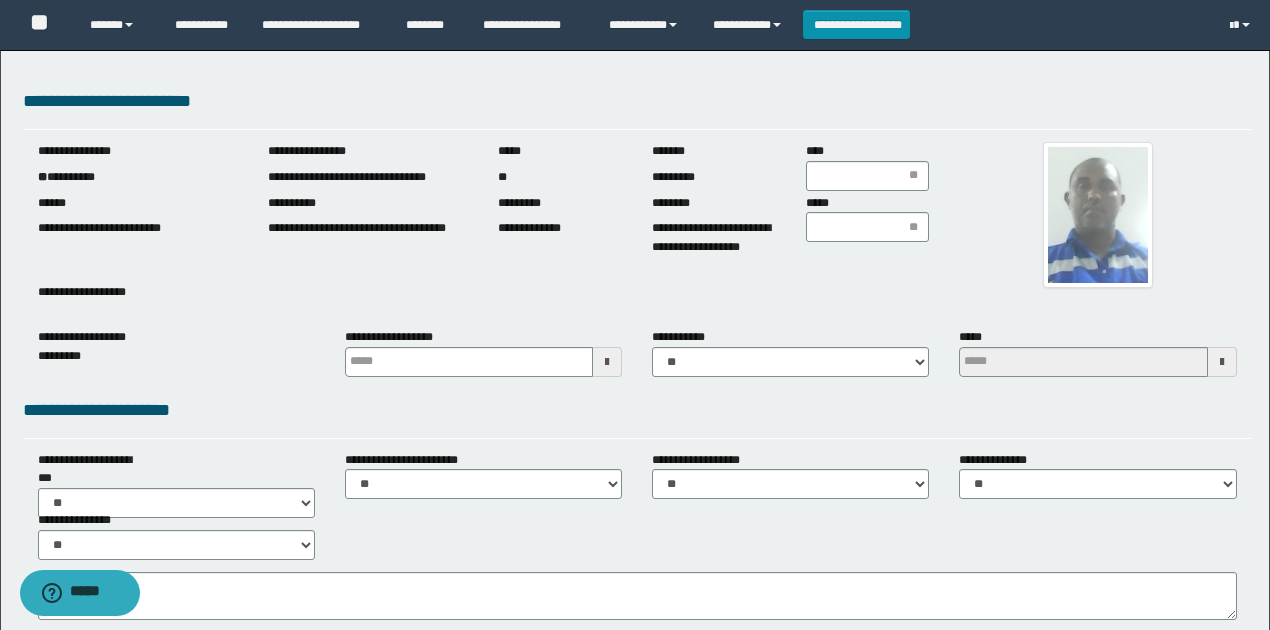 click at bounding box center [1097, 215] 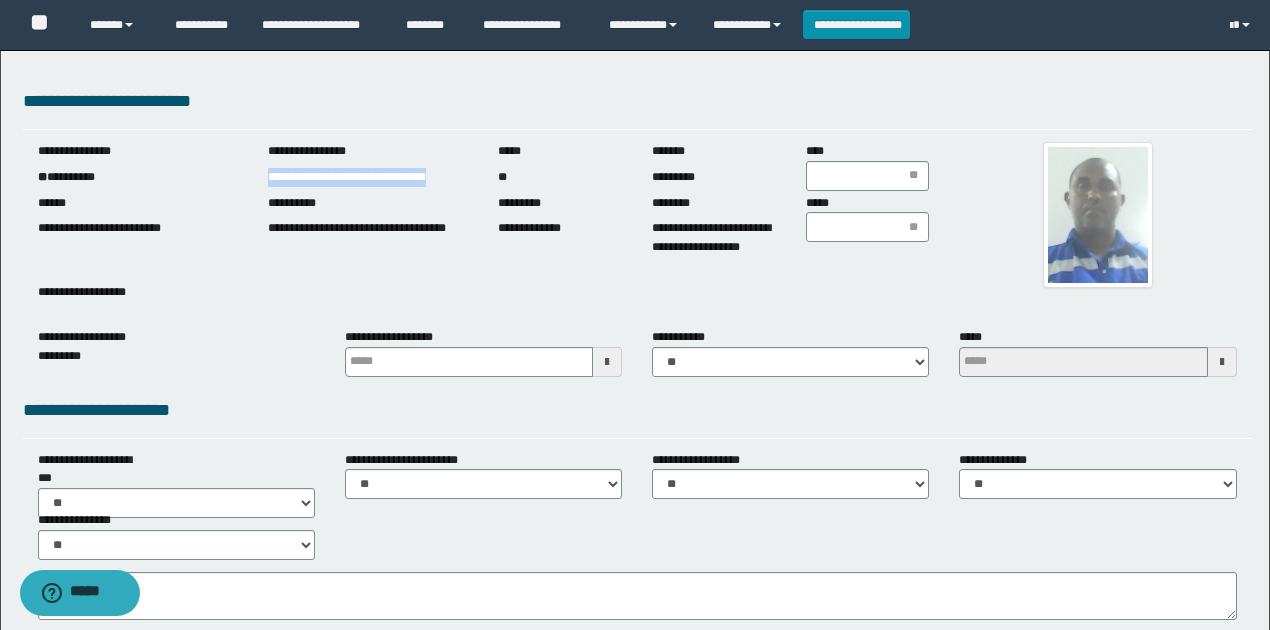 drag, startPoint x: 348, startPoint y: 181, endPoint x: 472, endPoint y: 186, distance: 124.10077 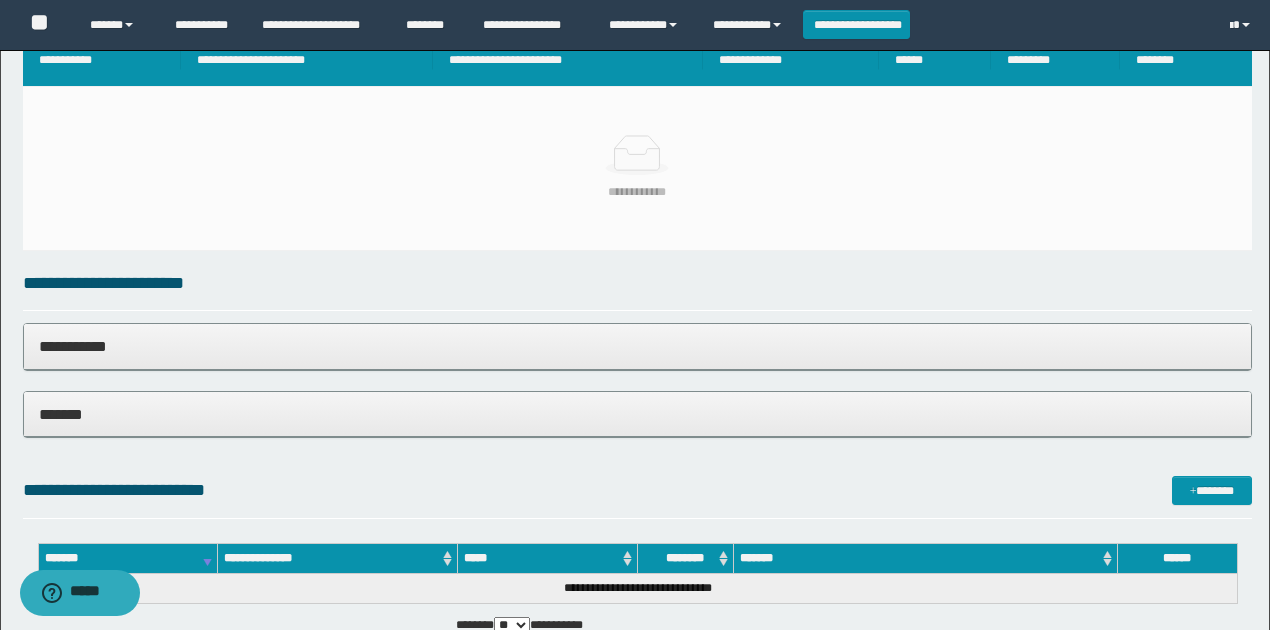 scroll, scrollTop: 1200, scrollLeft: 0, axis: vertical 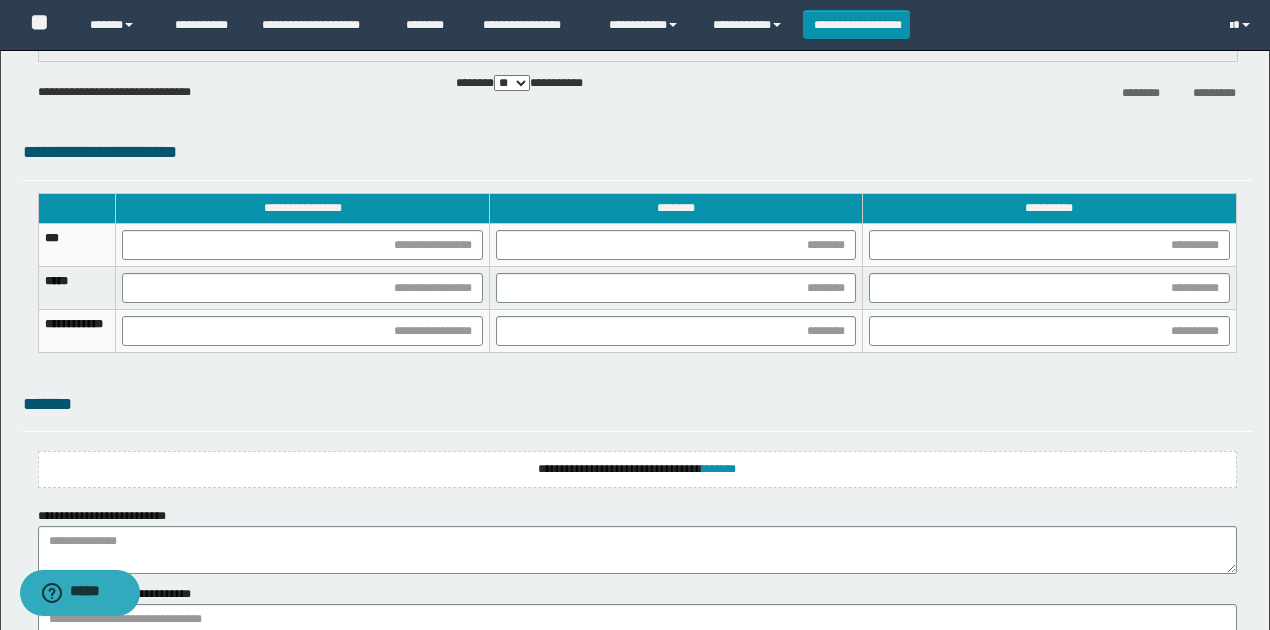 click on "**********" at bounding box center [637, 469] 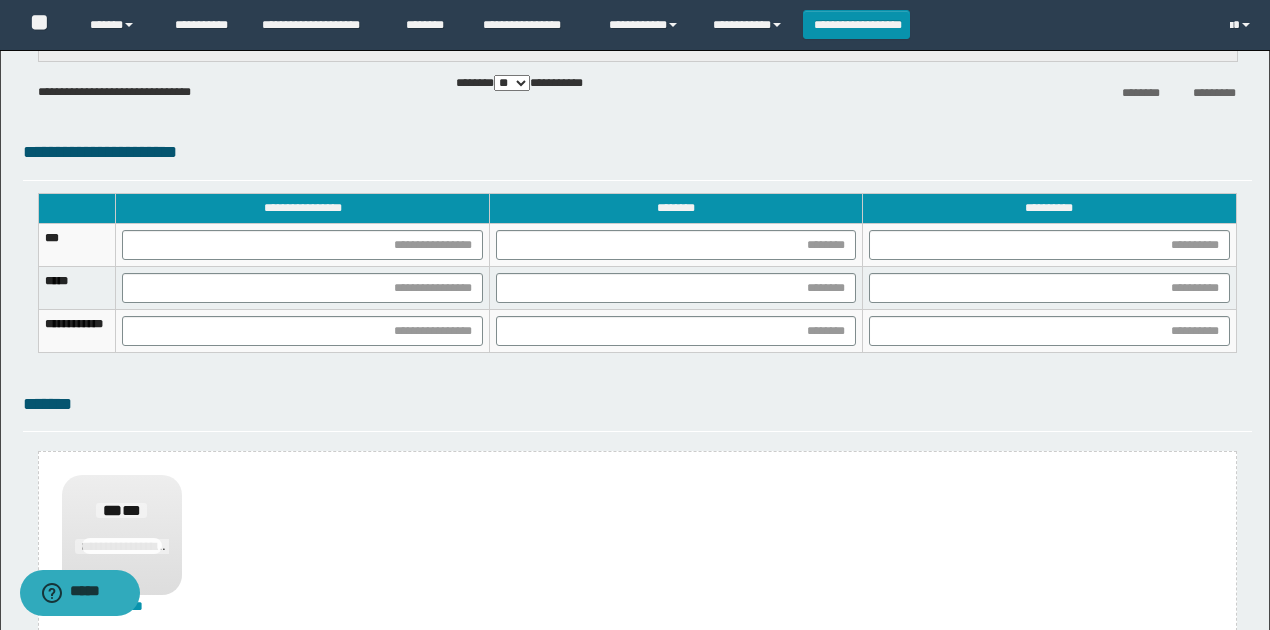 scroll, scrollTop: 1466, scrollLeft: 0, axis: vertical 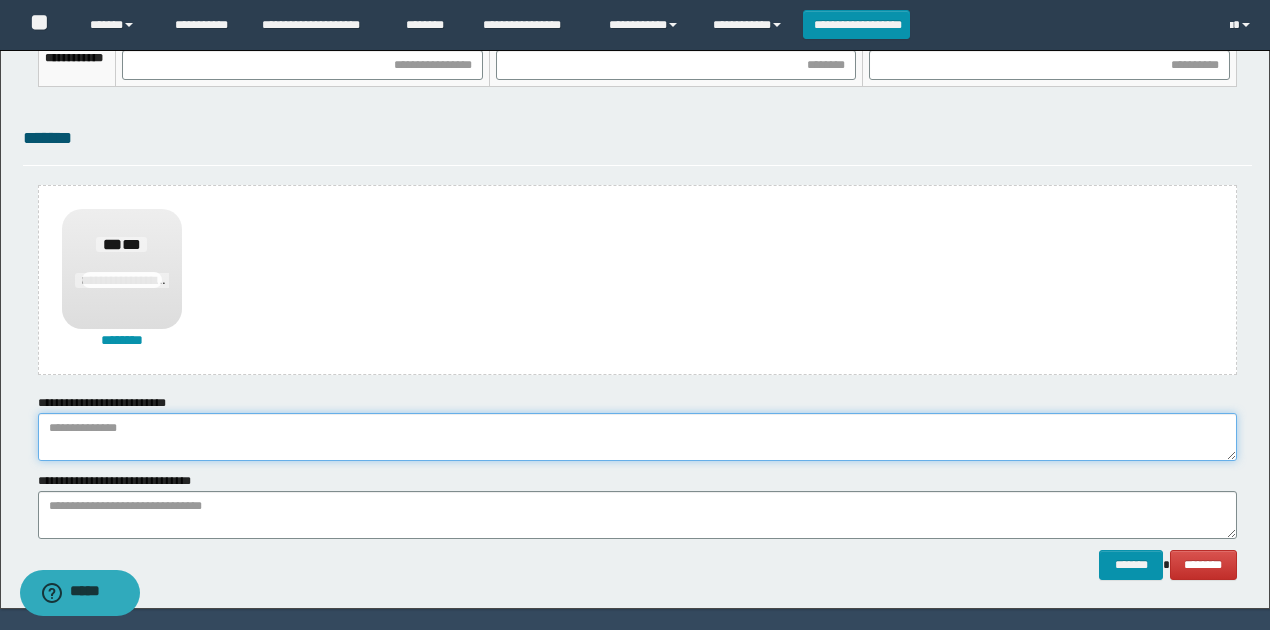 click at bounding box center (637, 437) 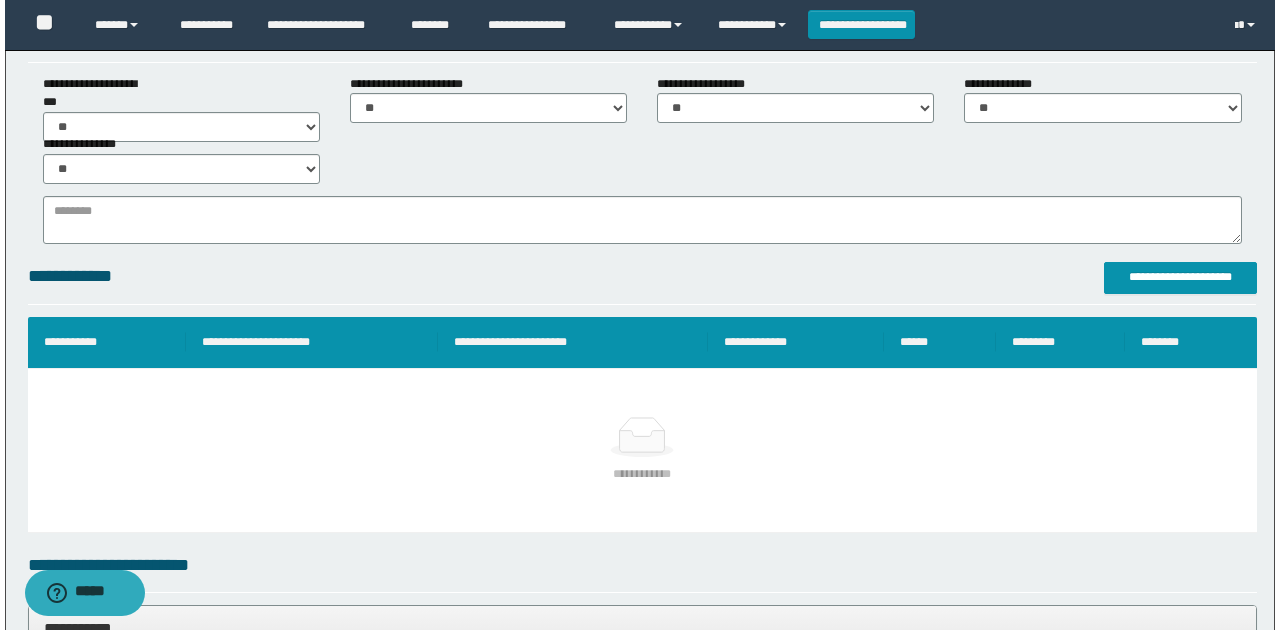 scroll, scrollTop: 333, scrollLeft: 0, axis: vertical 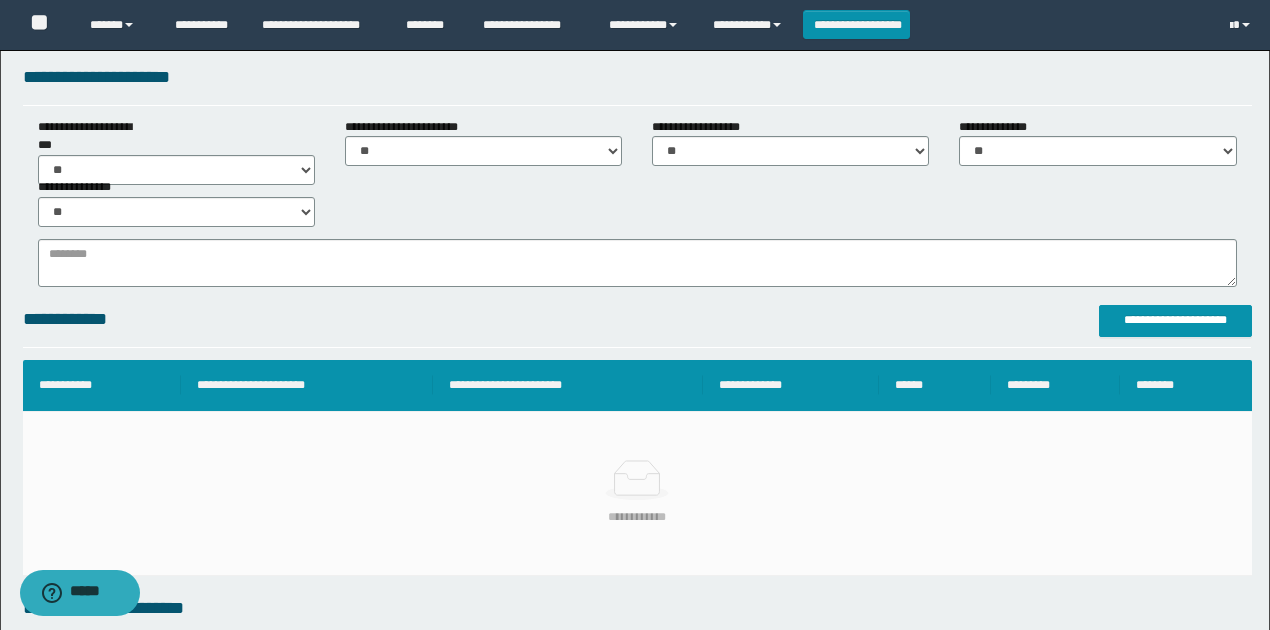 type on "**********" 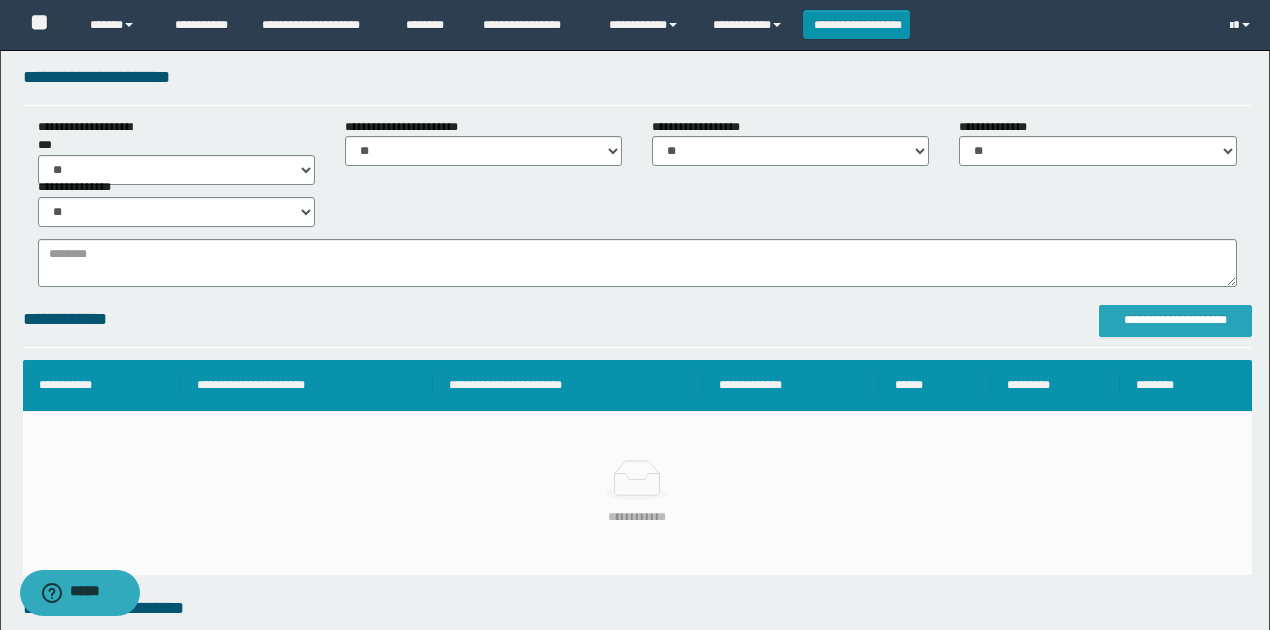 click on "**********" at bounding box center [1175, 321] 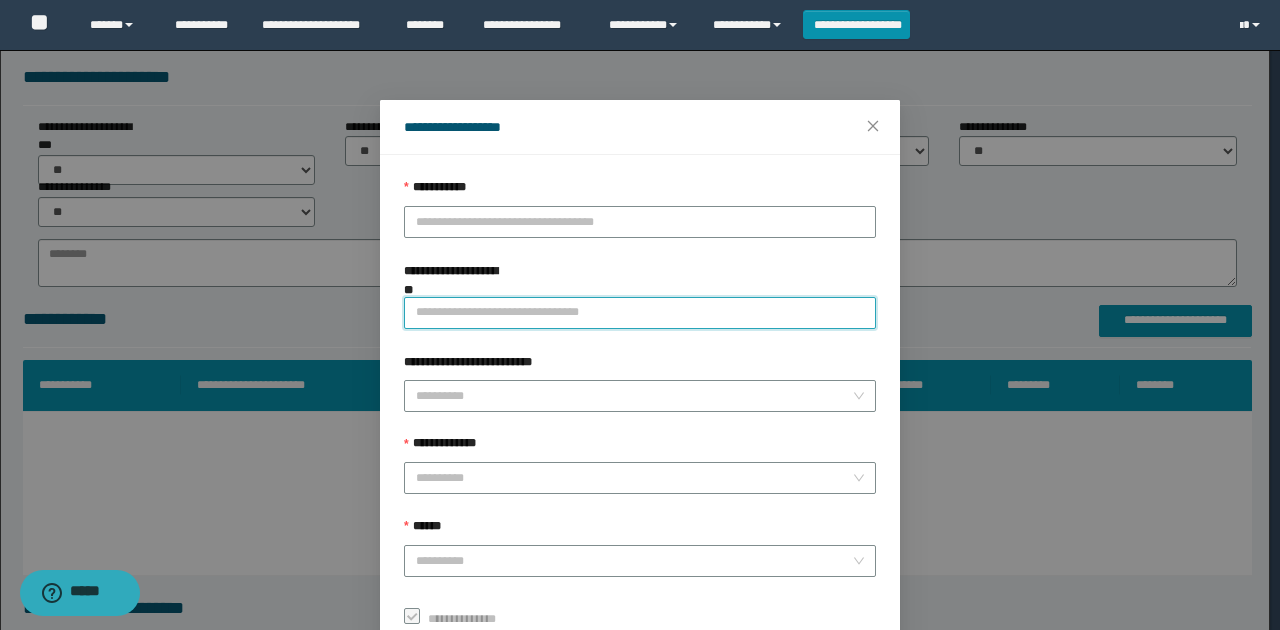 paste on "**********" 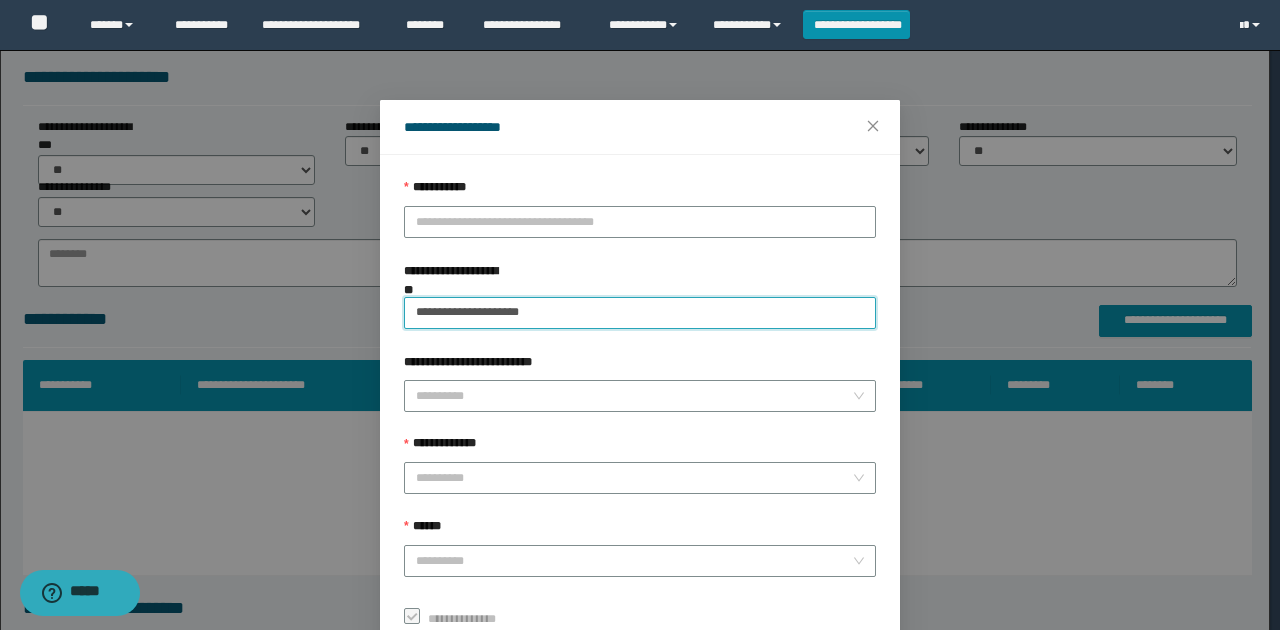 click on "**********" at bounding box center [640, 313] 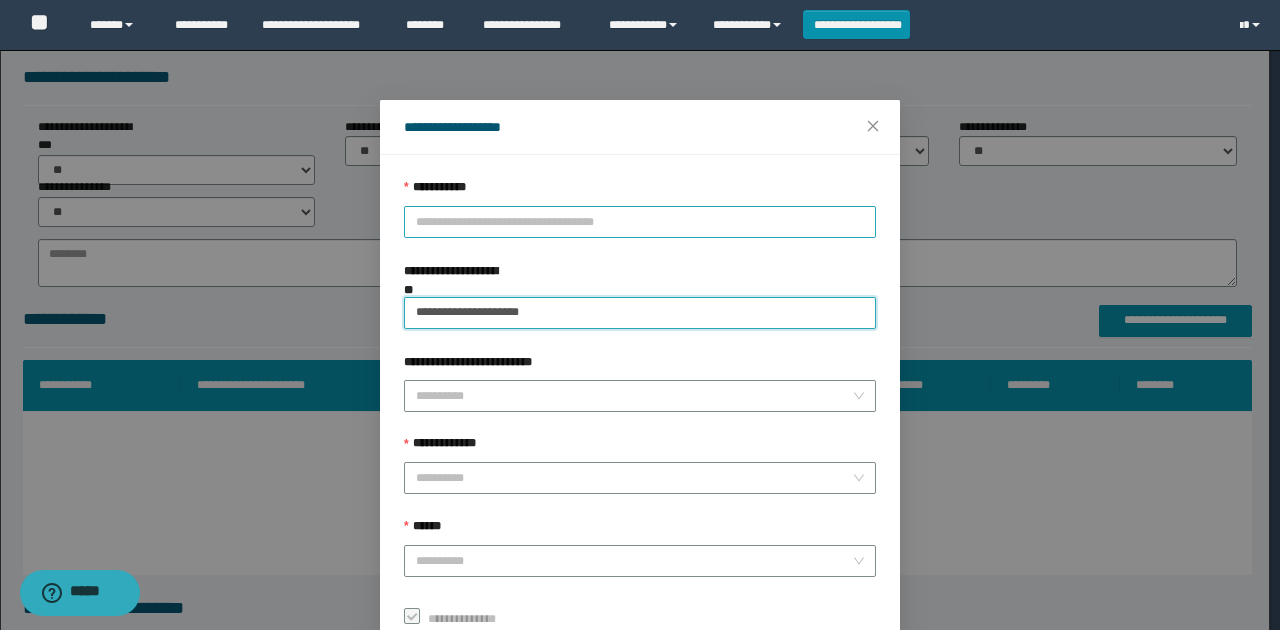 type on "**********" 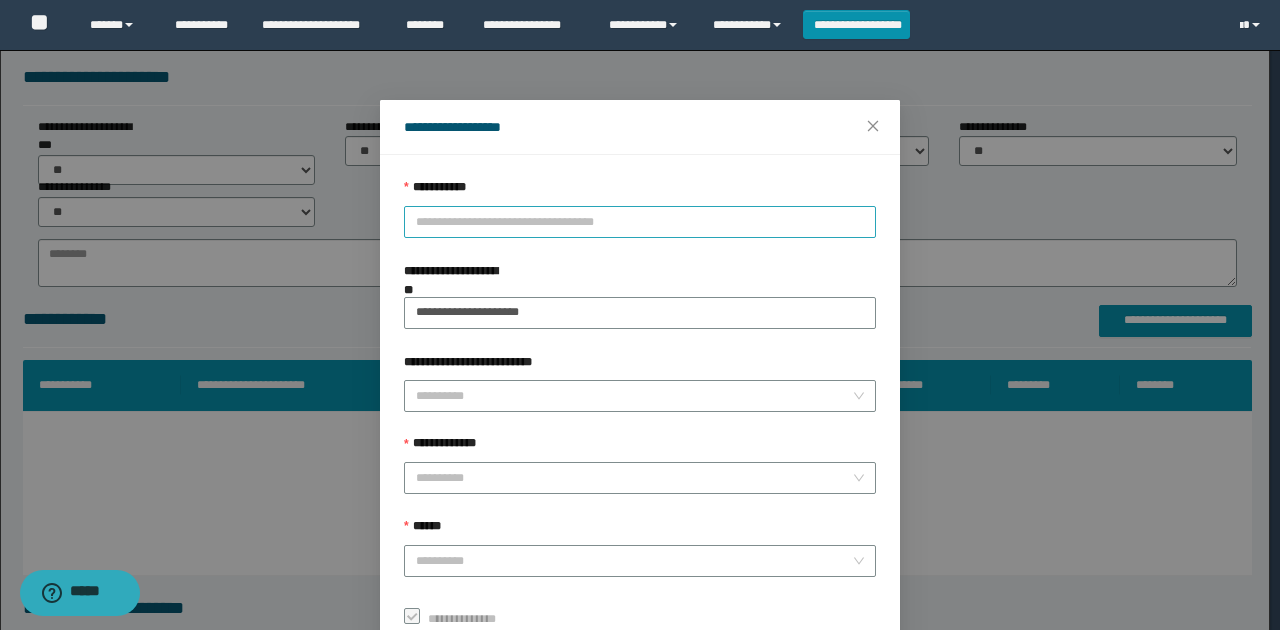 click on "**********" at bounding box center [640, 222] 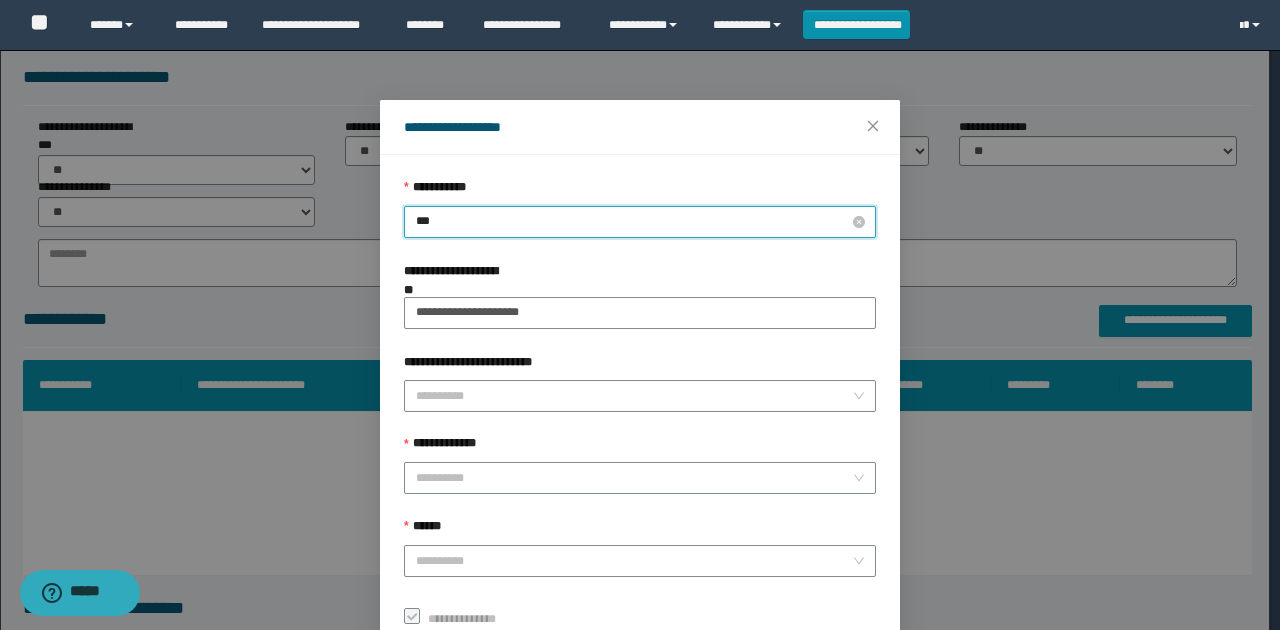 type on "****" 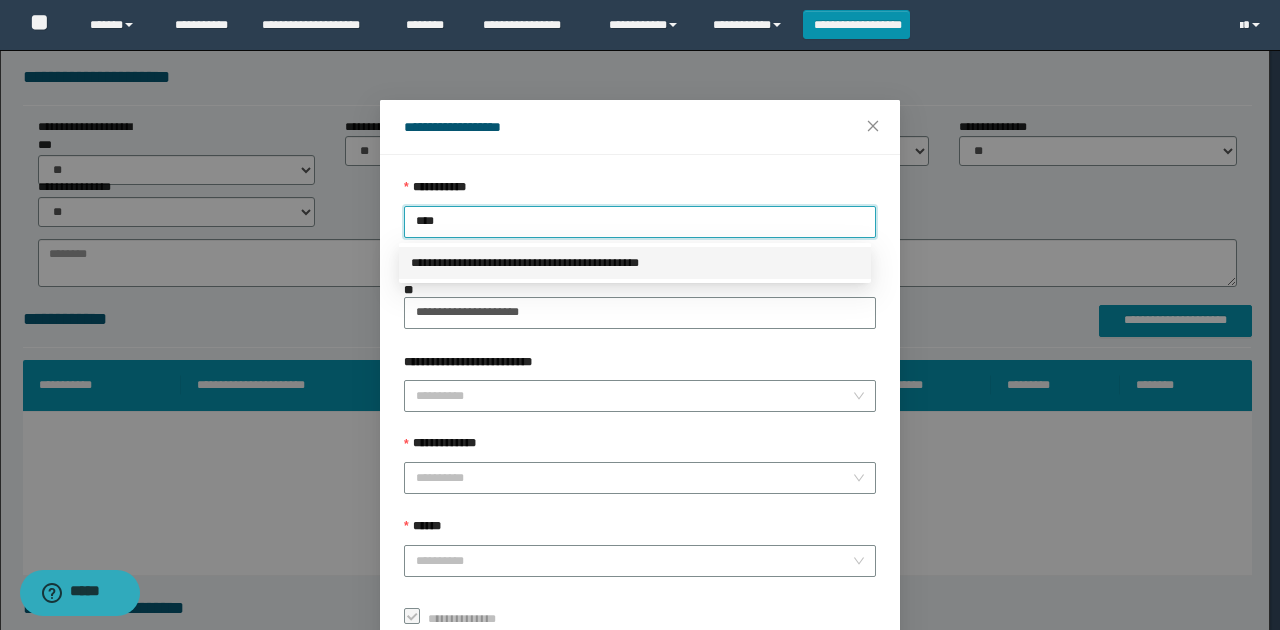click on "**********" at bounding box center (635, 263) 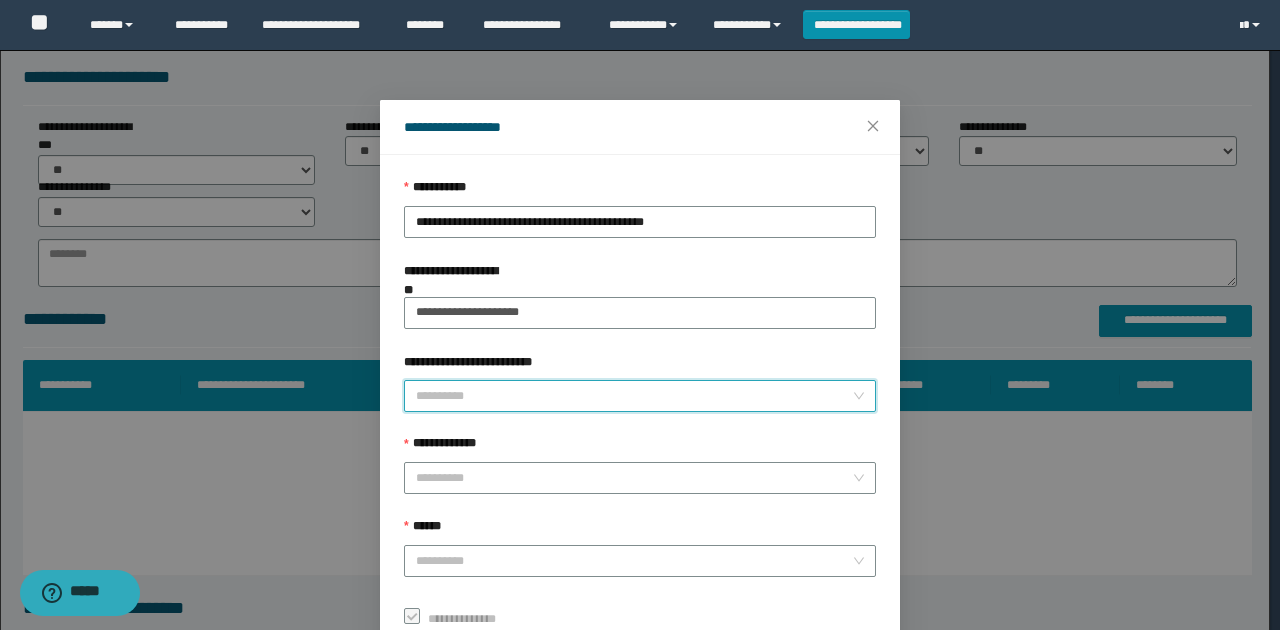 click on "**********" at bounding box center [634, 396] 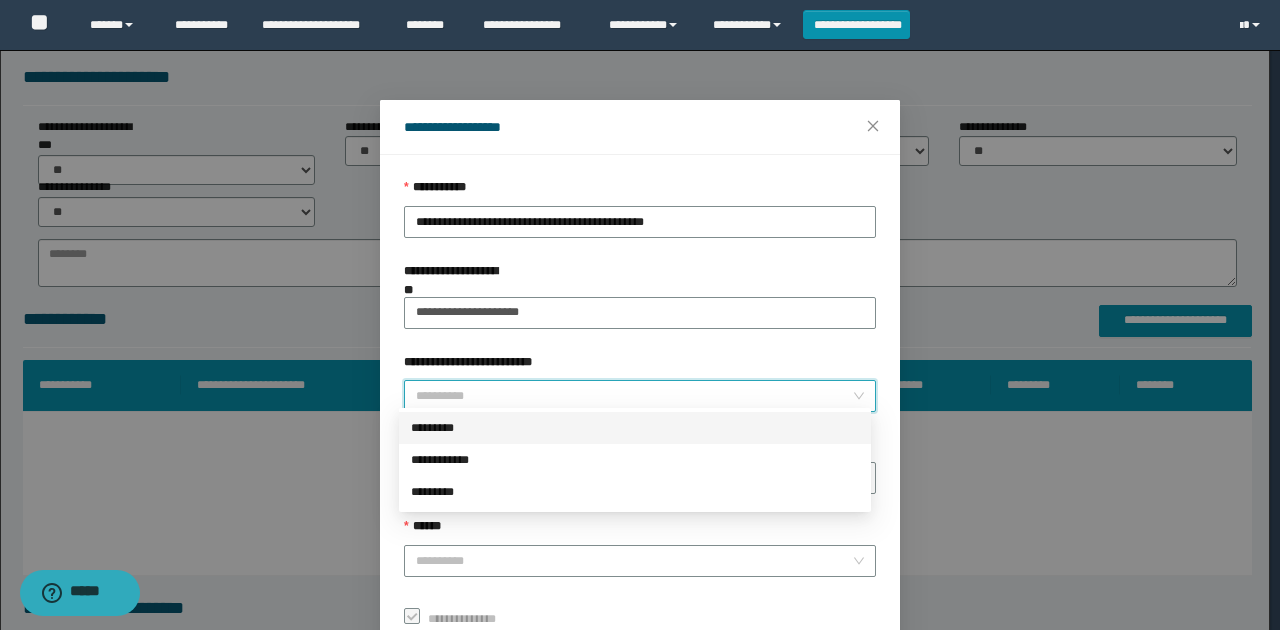 click on "*********" at bounding box center [635, 428] 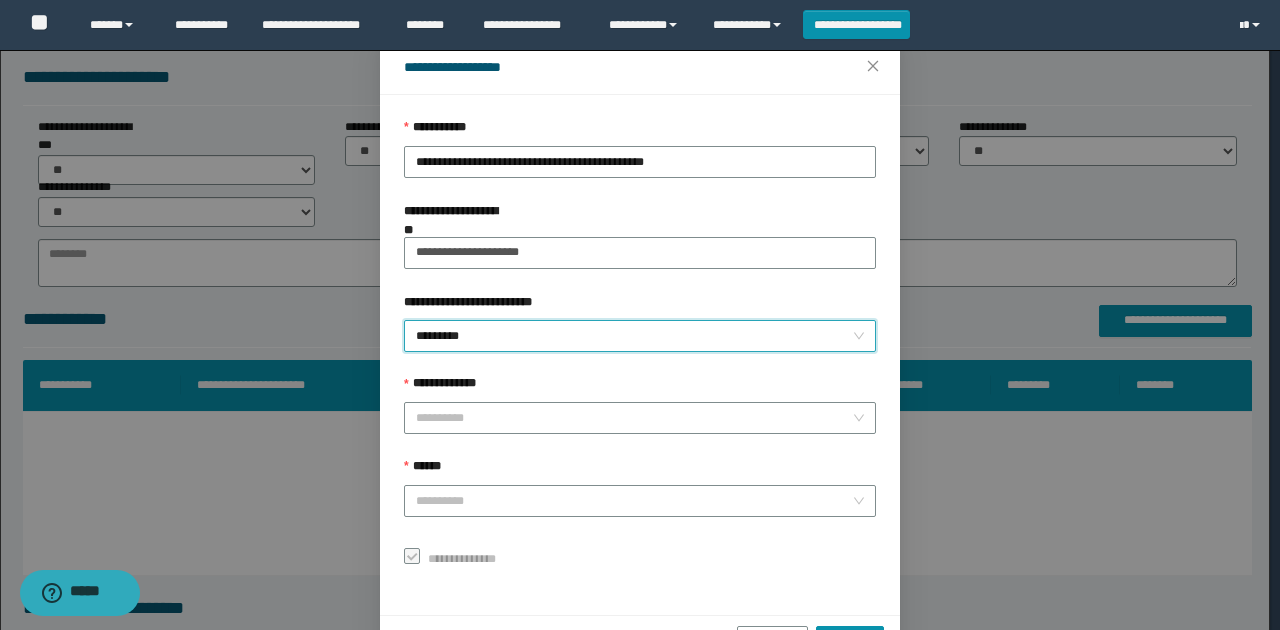scroll, scrollTop: 121, scrollLeft: 0, axis: vertical 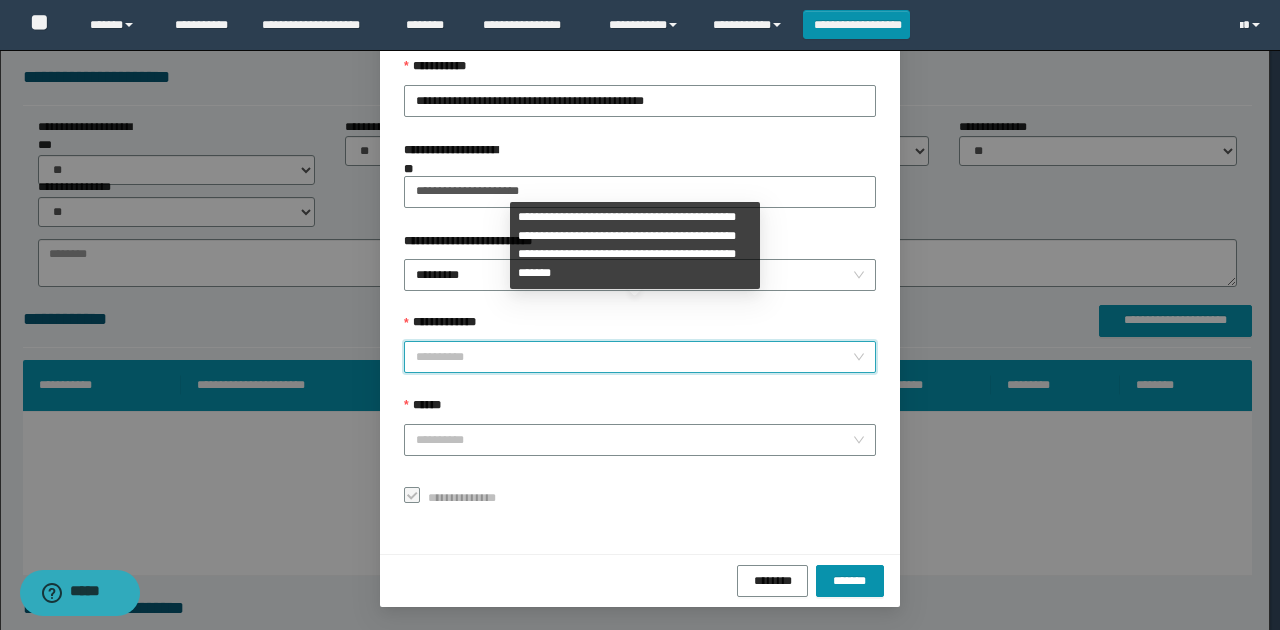 drag, startPoint x: 522, startPoint y: 343, endPoint x: 516, endPoint y: 368, distance: 25.70992 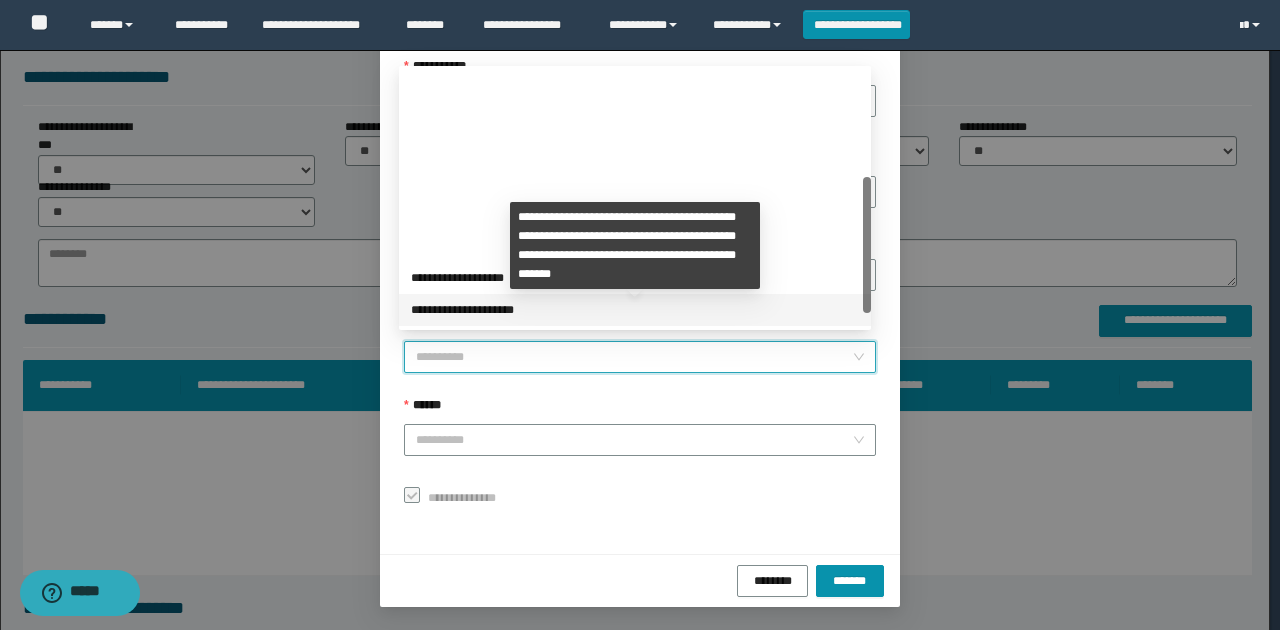 scroll, scrollTop: 224, scrollLeft: 0, axis: vertical 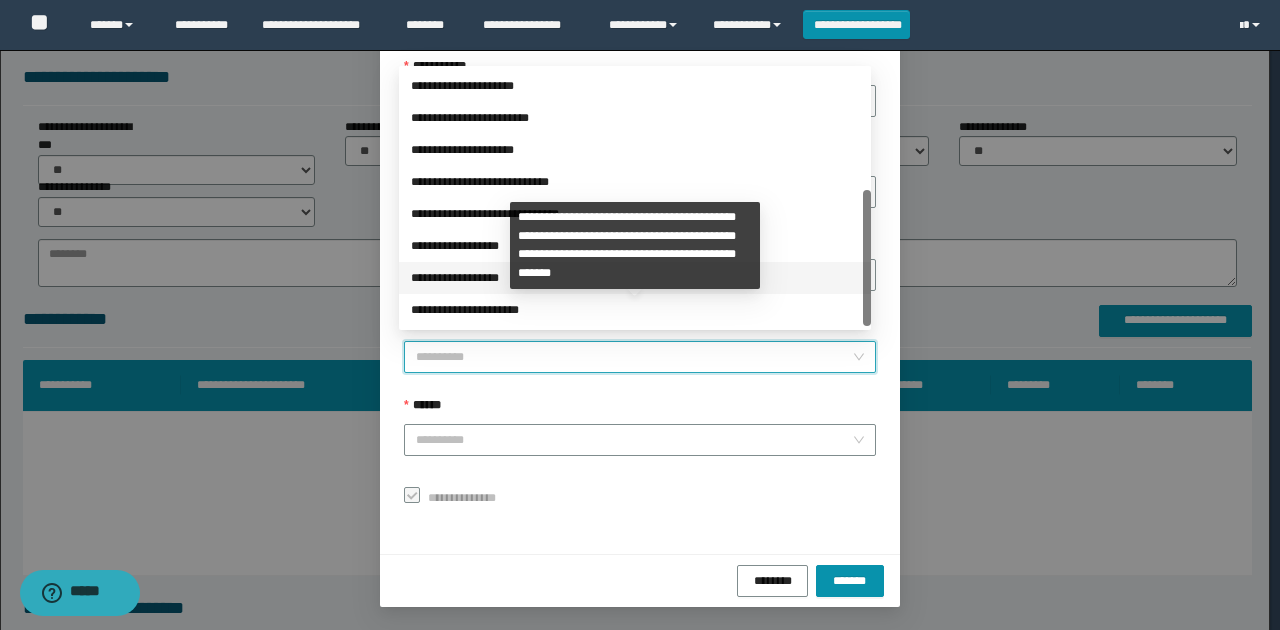 click on "**********" at bounding box center [635, 278] 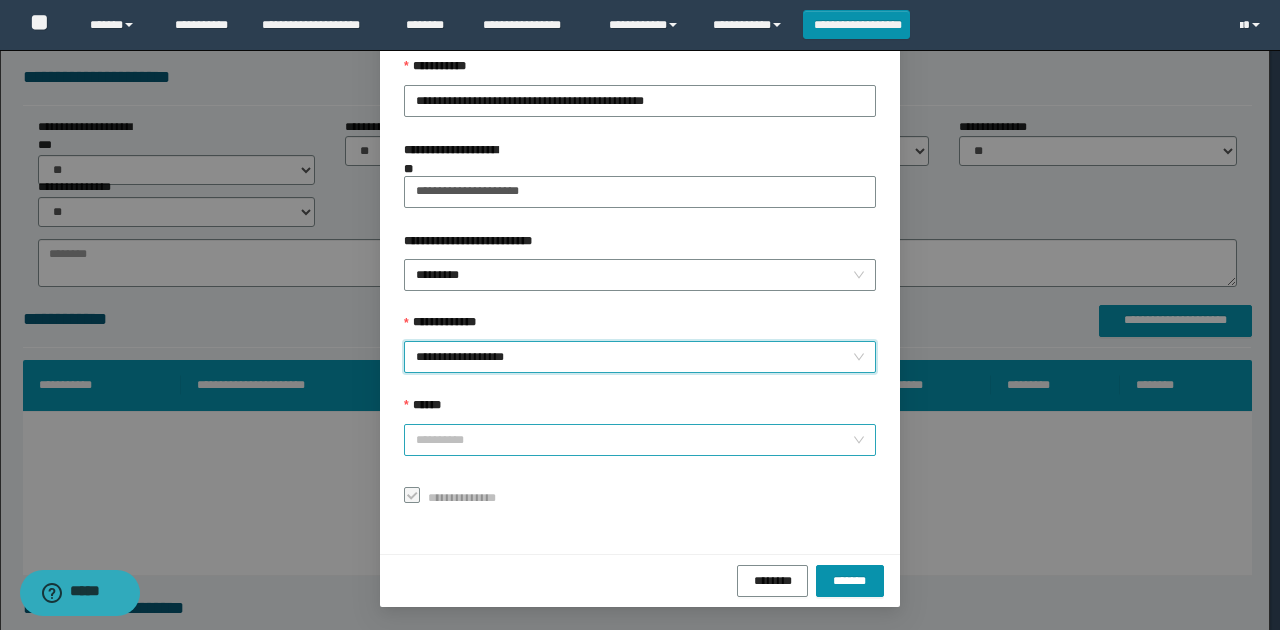 drag, startPoint x: 484, startPoint y: 421, endPoint x: 480, endPoint y: 443, distance: 22.36068 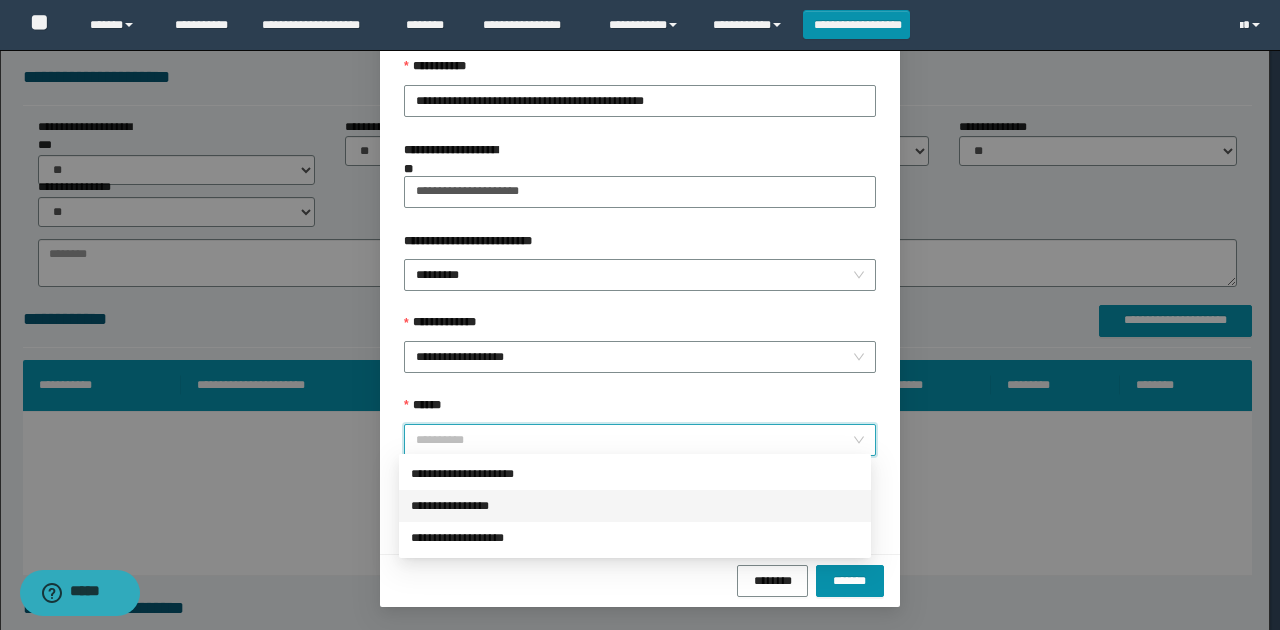 drag, startPoint x: 478, startPoint y: 504, endPoint x: 774, endPoint y: 560, distance: 301.25073 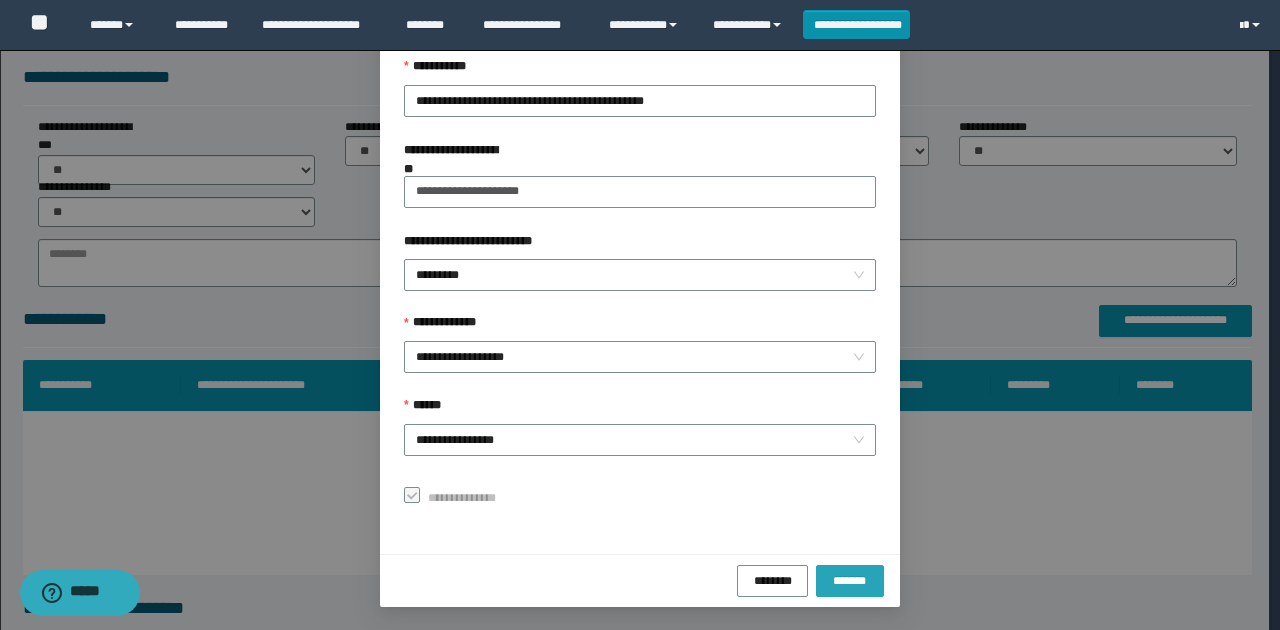 click on "*******" at bounding box center [850, 581] 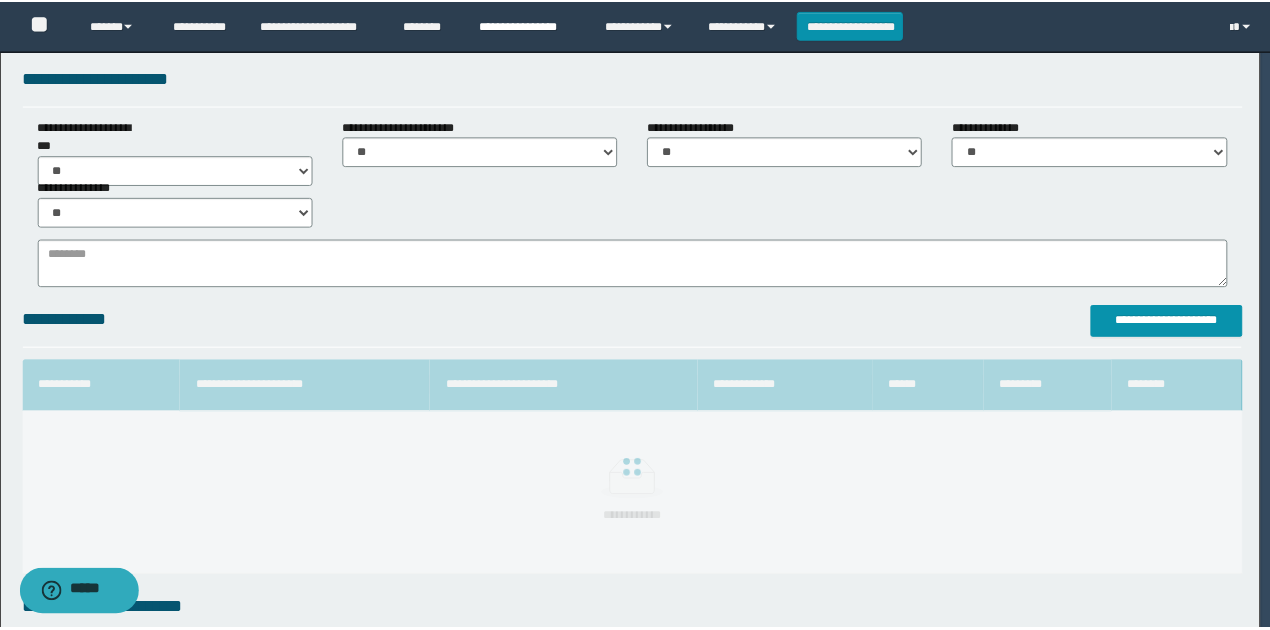scroll, scrollTop: 73, scrollLeft: 0, axis: vertical 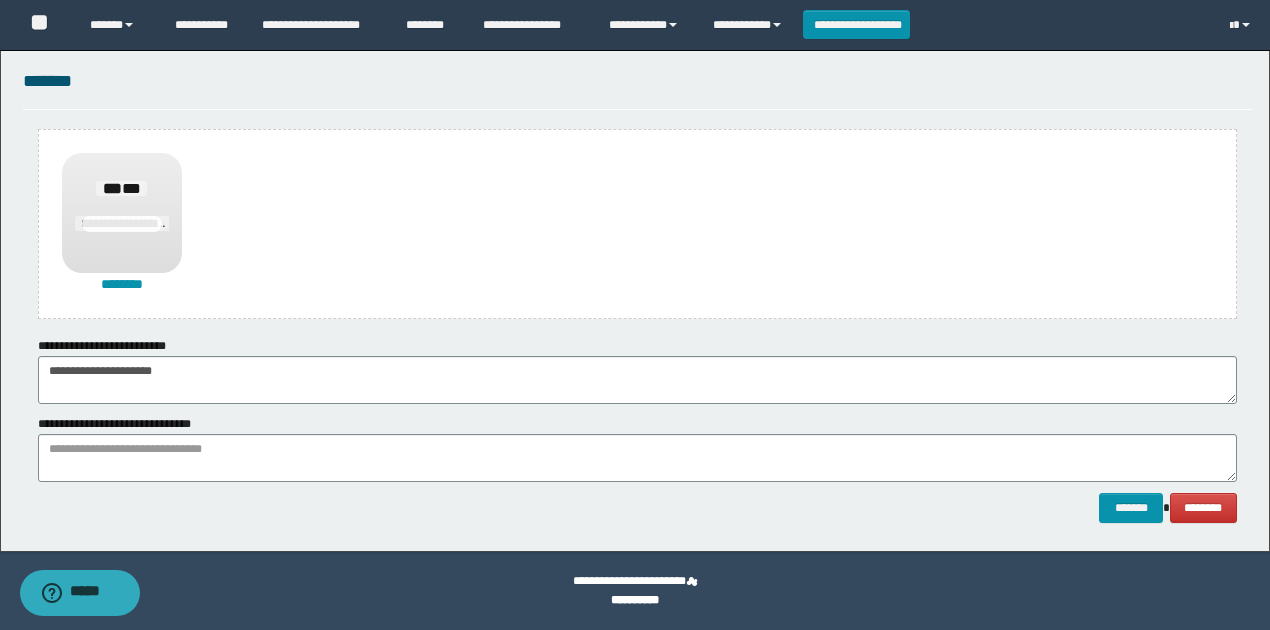 type 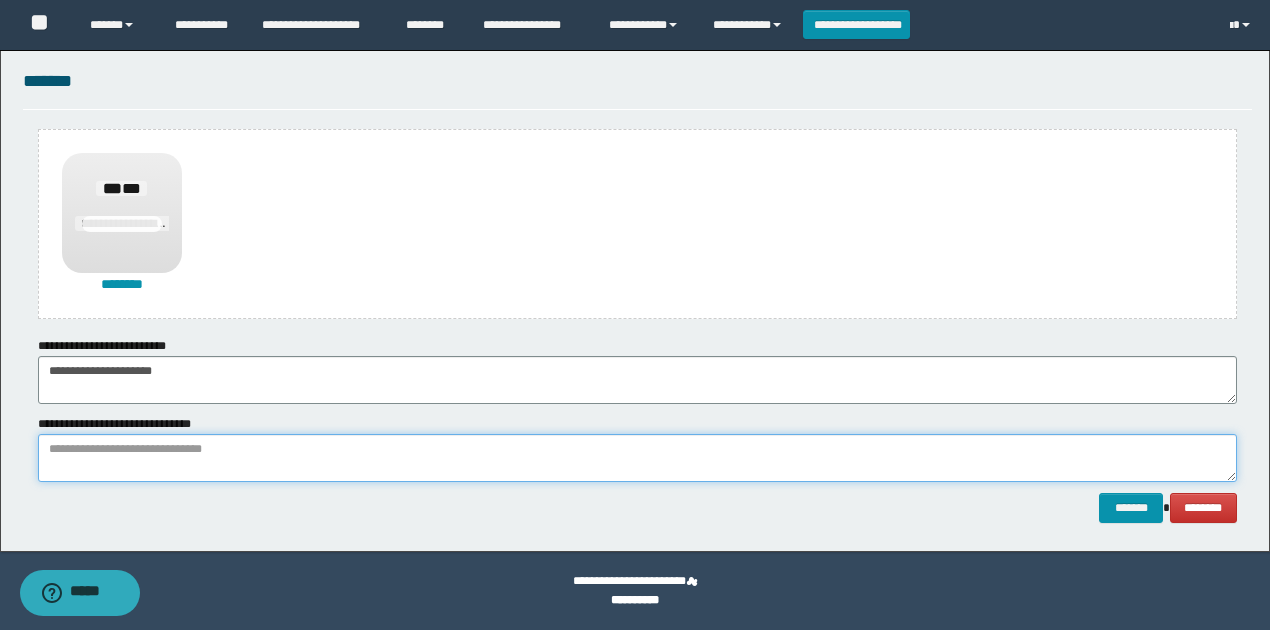 paste on "**********" 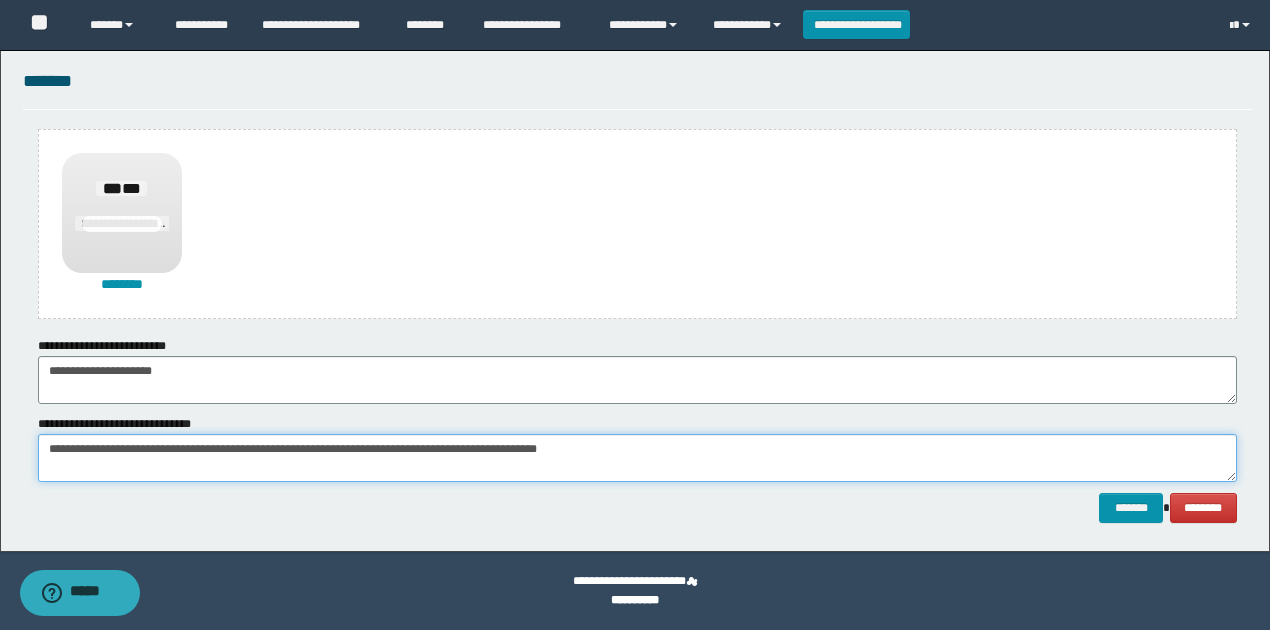 click on "**********" at bounding box center (637, 458) 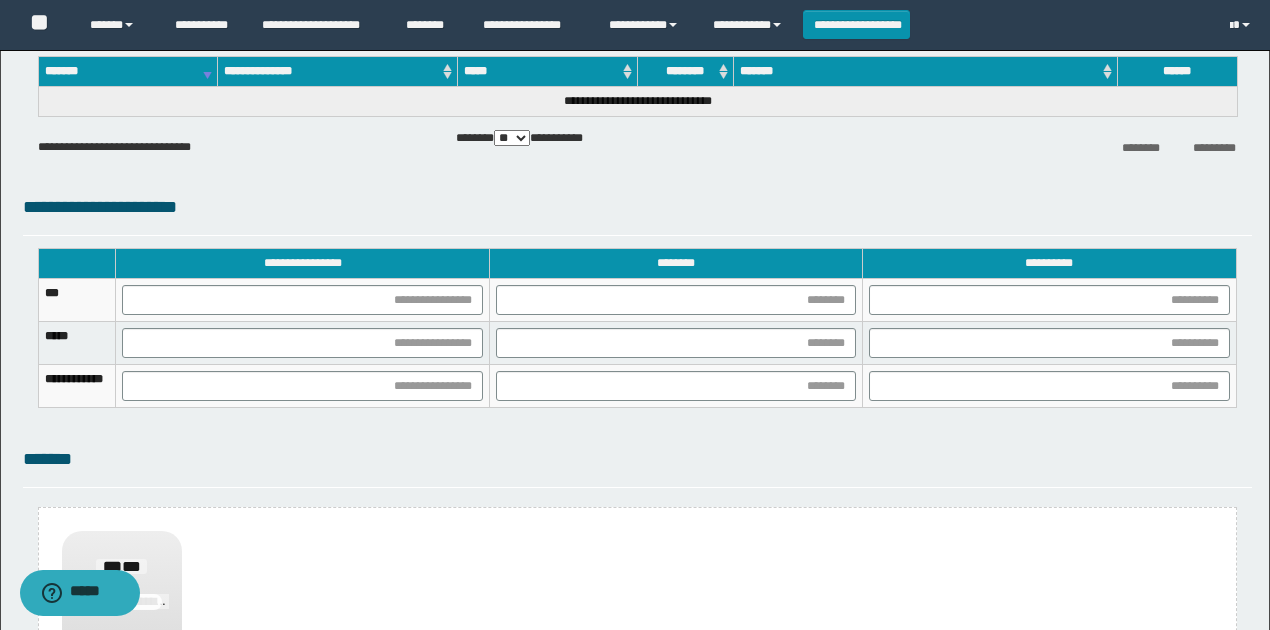 scroll, scrollTop: 1088, scrollLeft: 0, axis: vertical 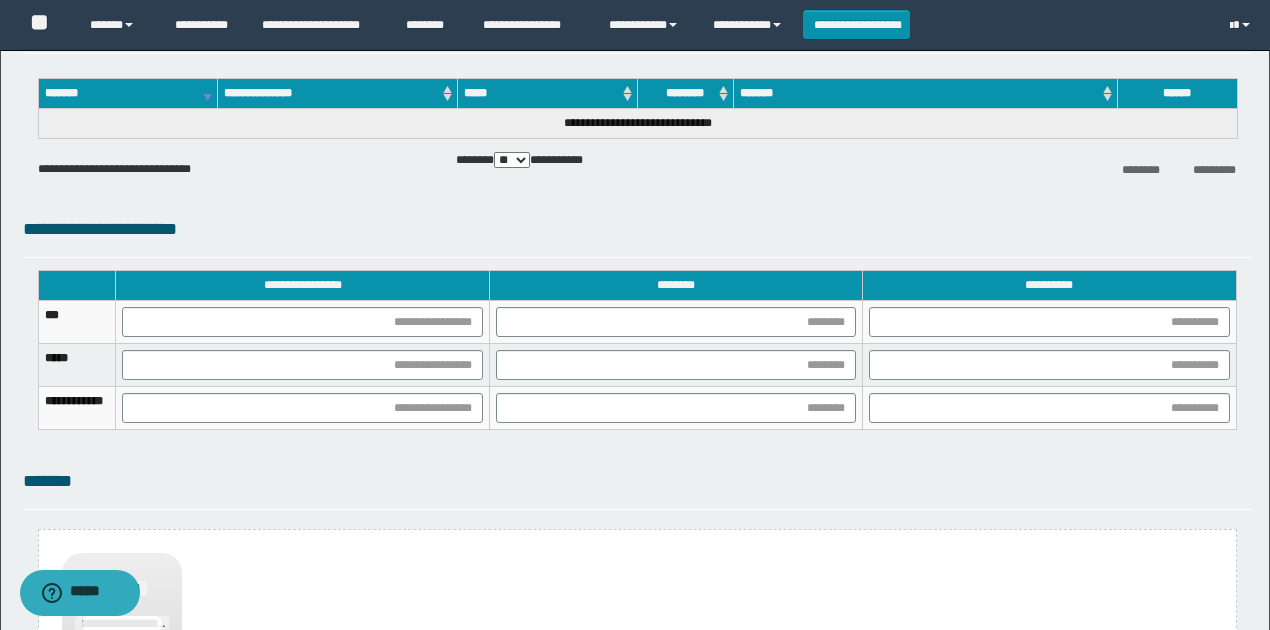 type on "**********" 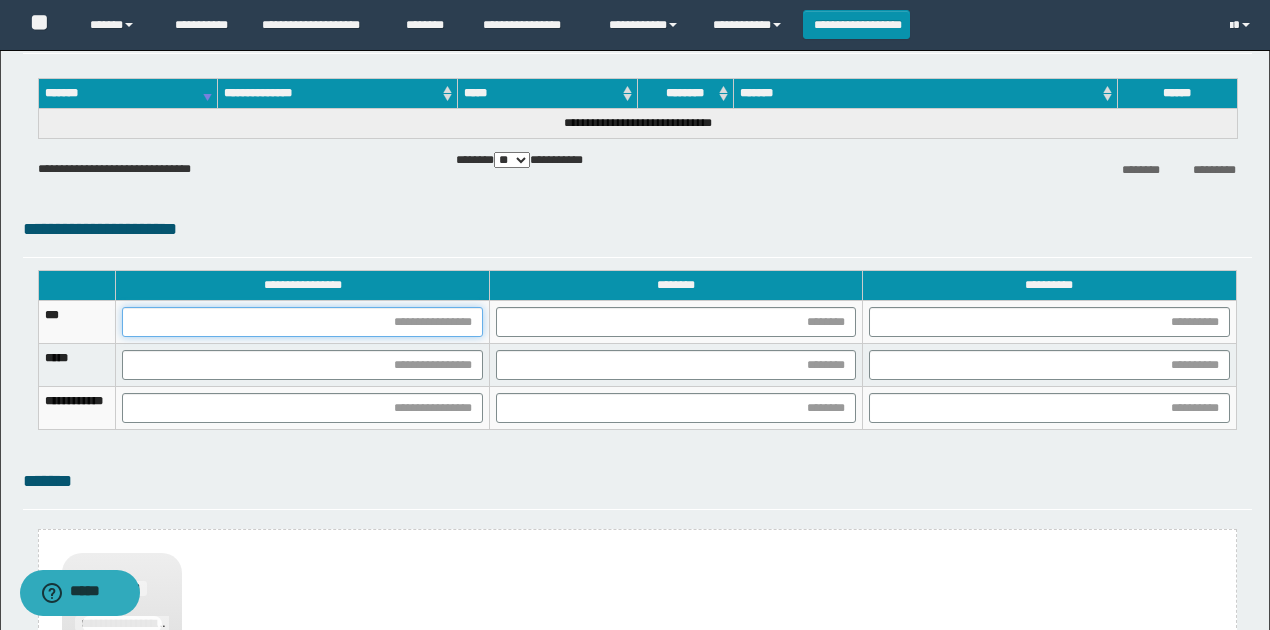 click at bounding box center (302, 322) 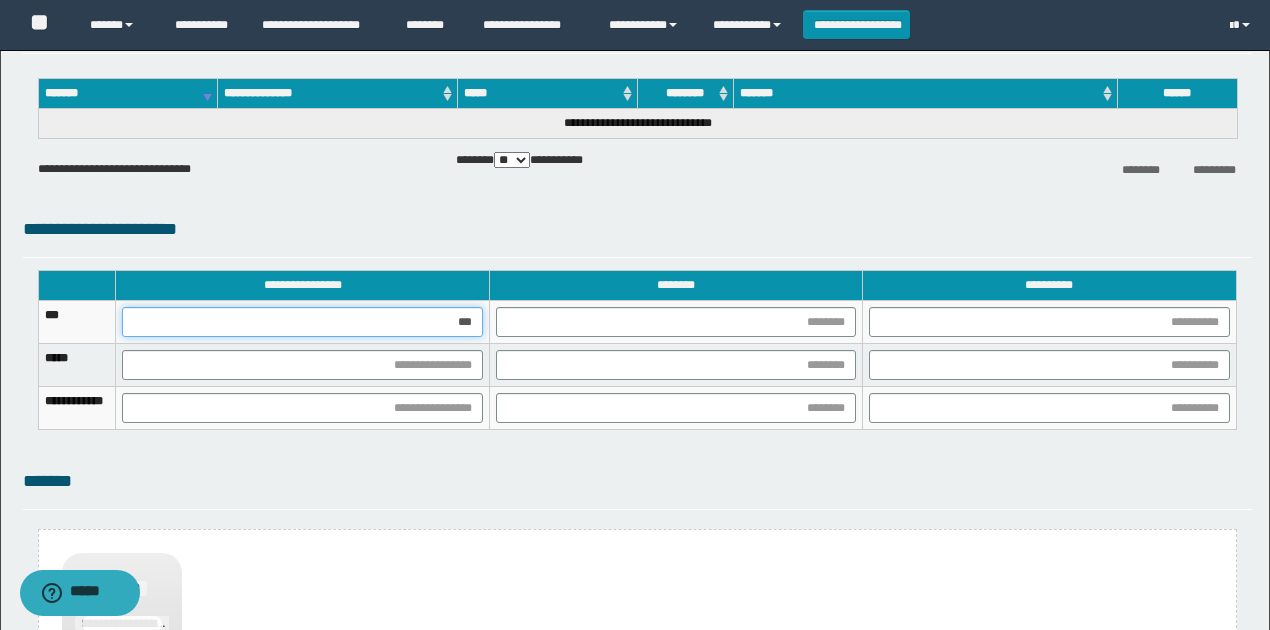 type on "****" 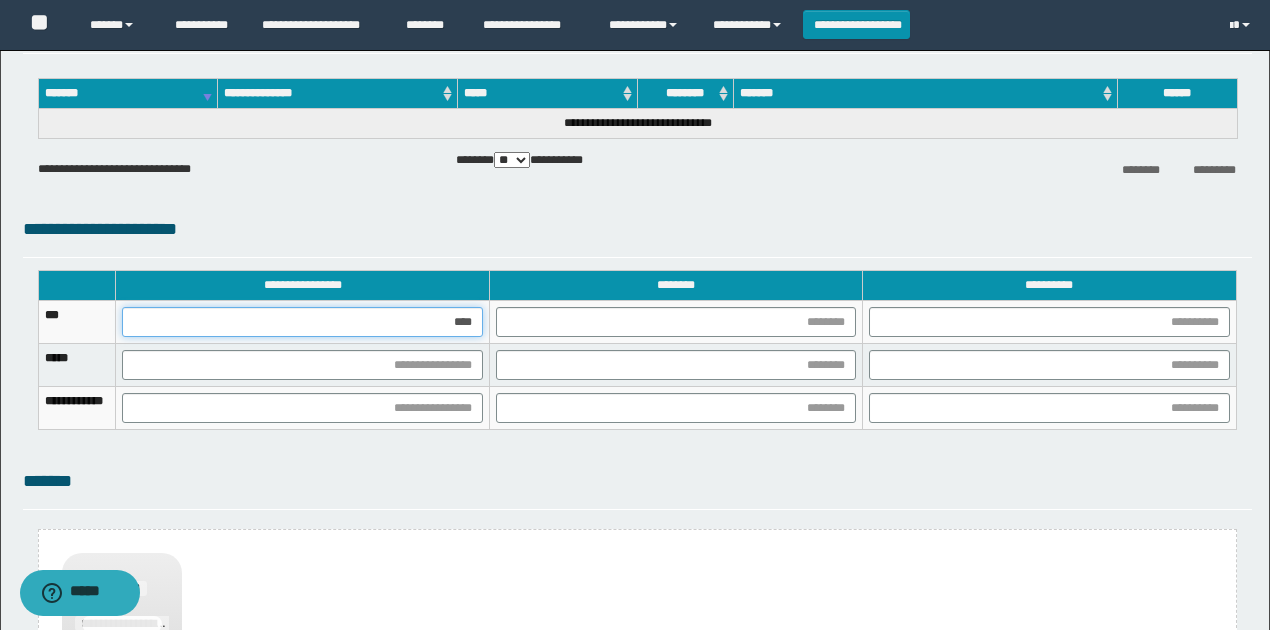 scroll, scrollTop: 1090, scrollLeft: 0, axis: vertical 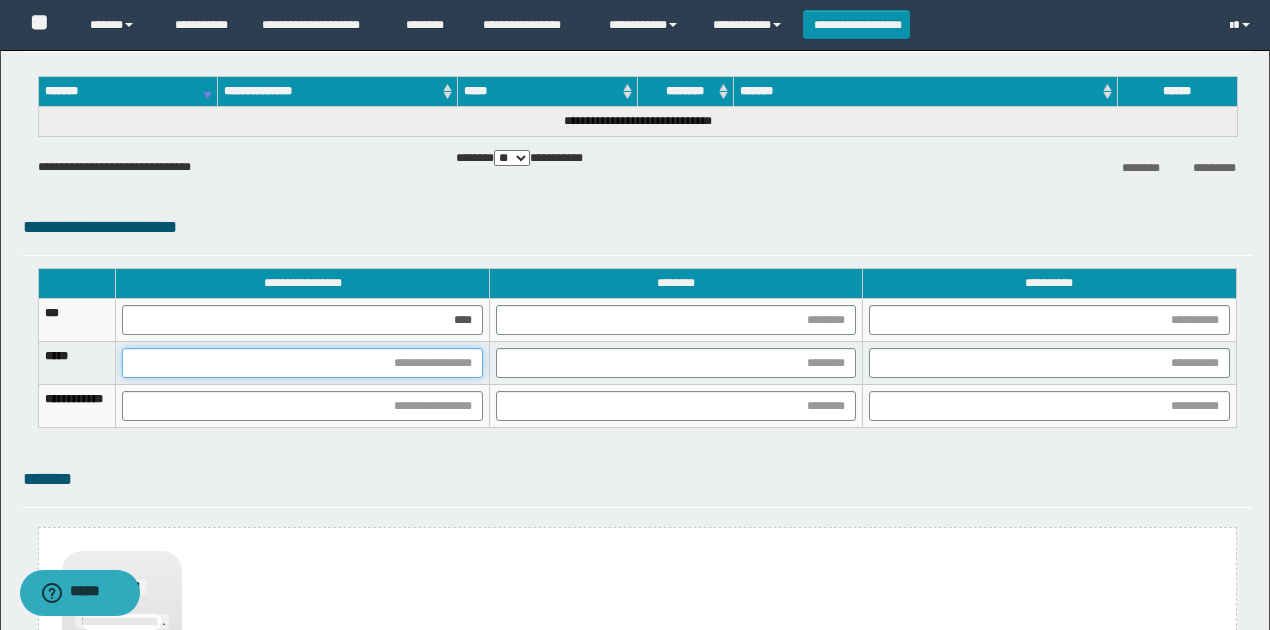 click at bounding box center (302, 363) 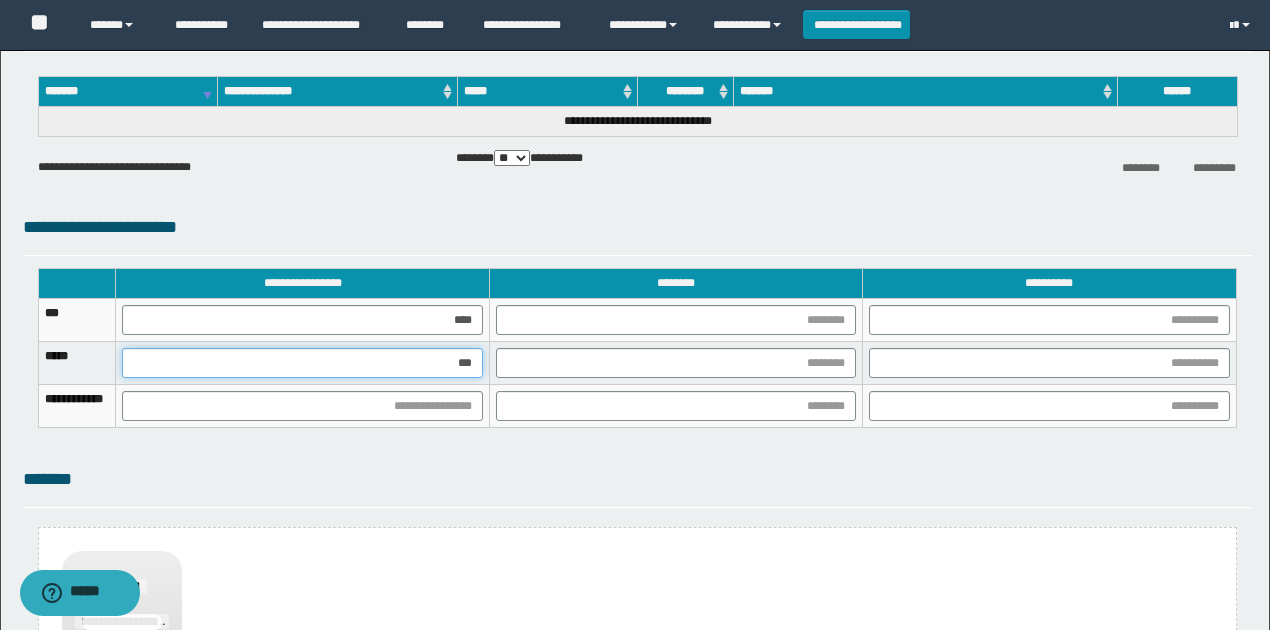 type on "****" 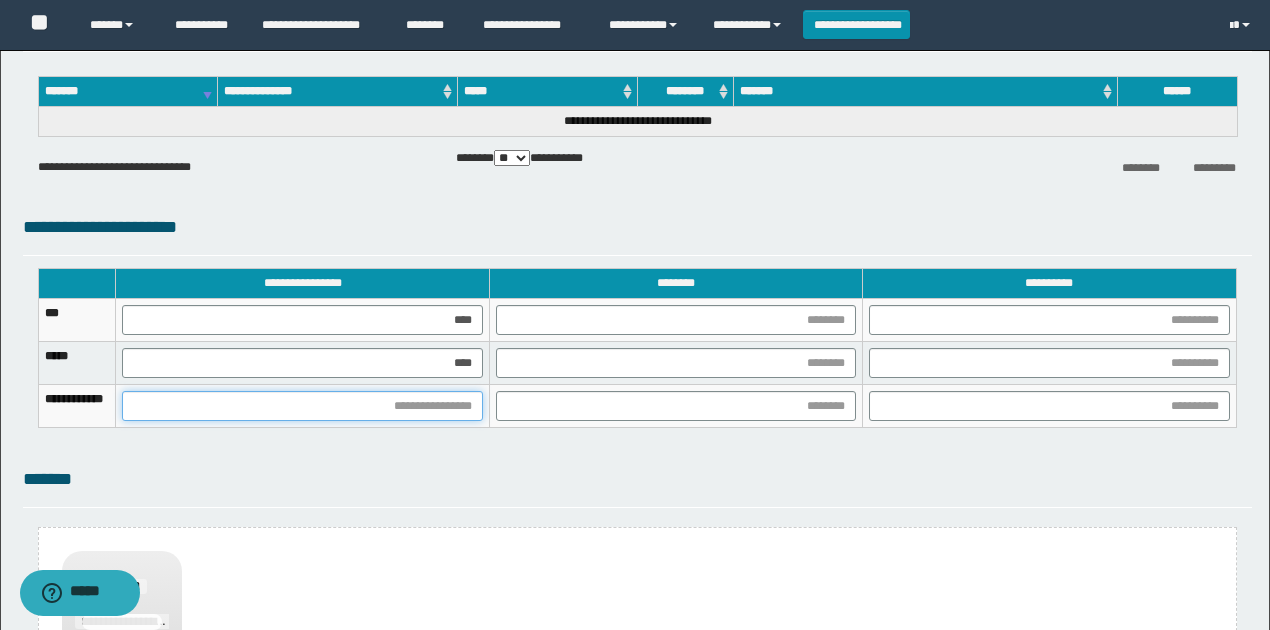 click at bounding box center [302, 406] 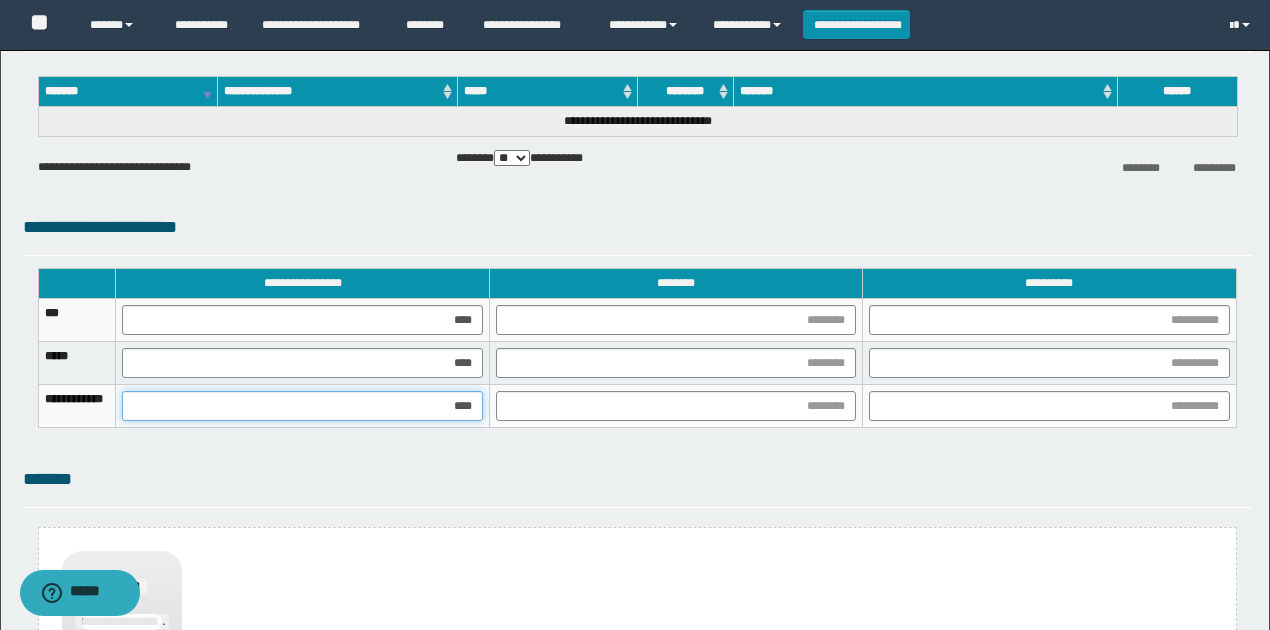 type on "*****" 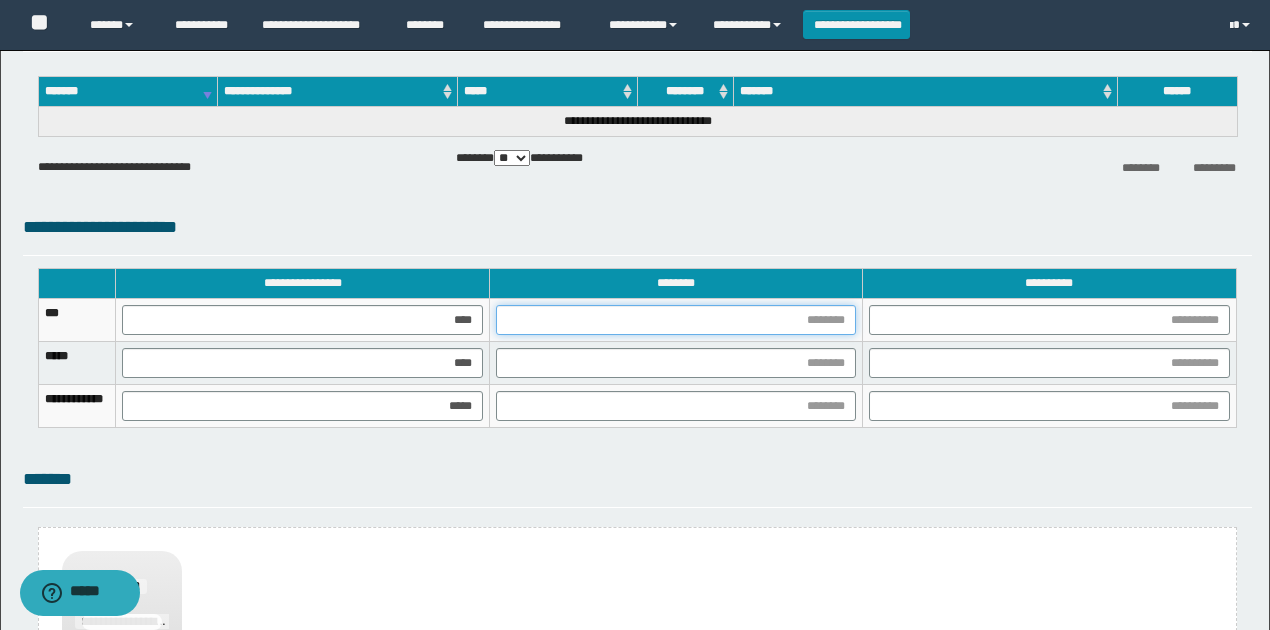 click at bounding box center [676, 320] 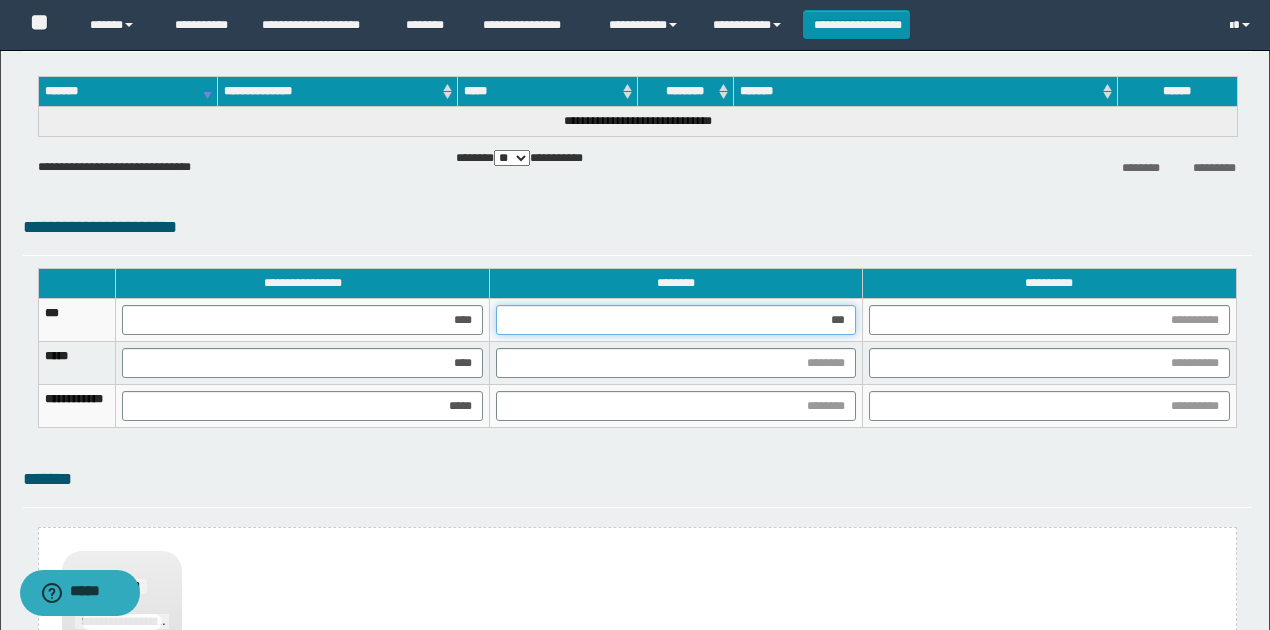 type on "****" 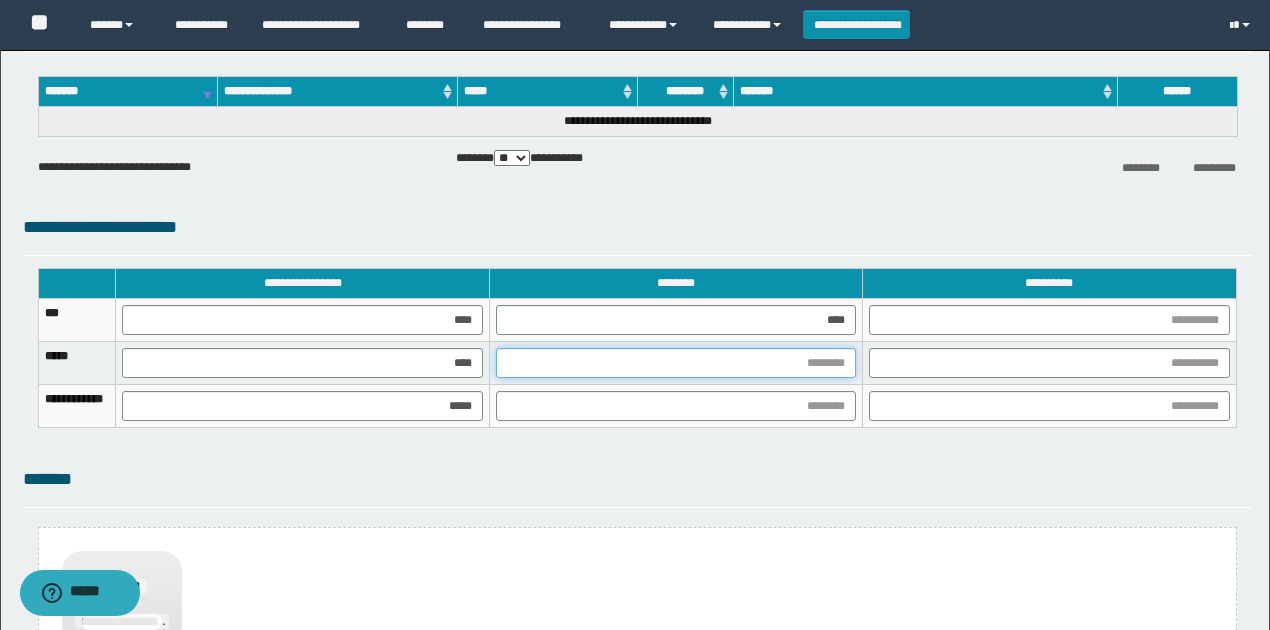 click at bounding box center (676, 363) 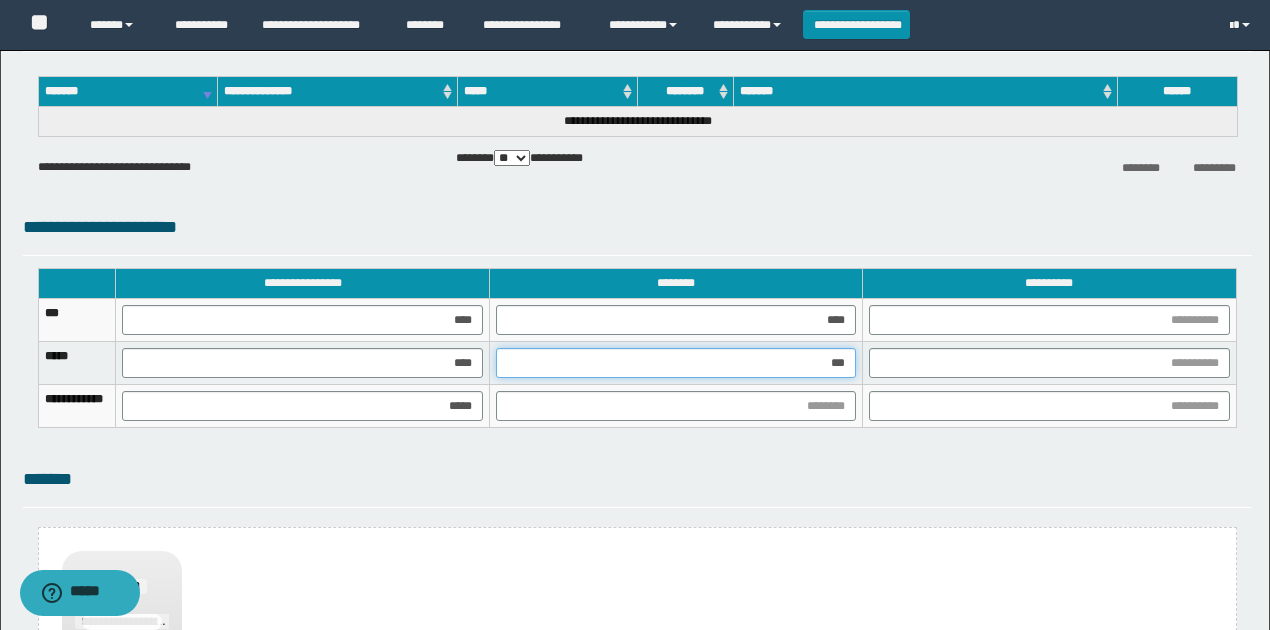 type on "****" 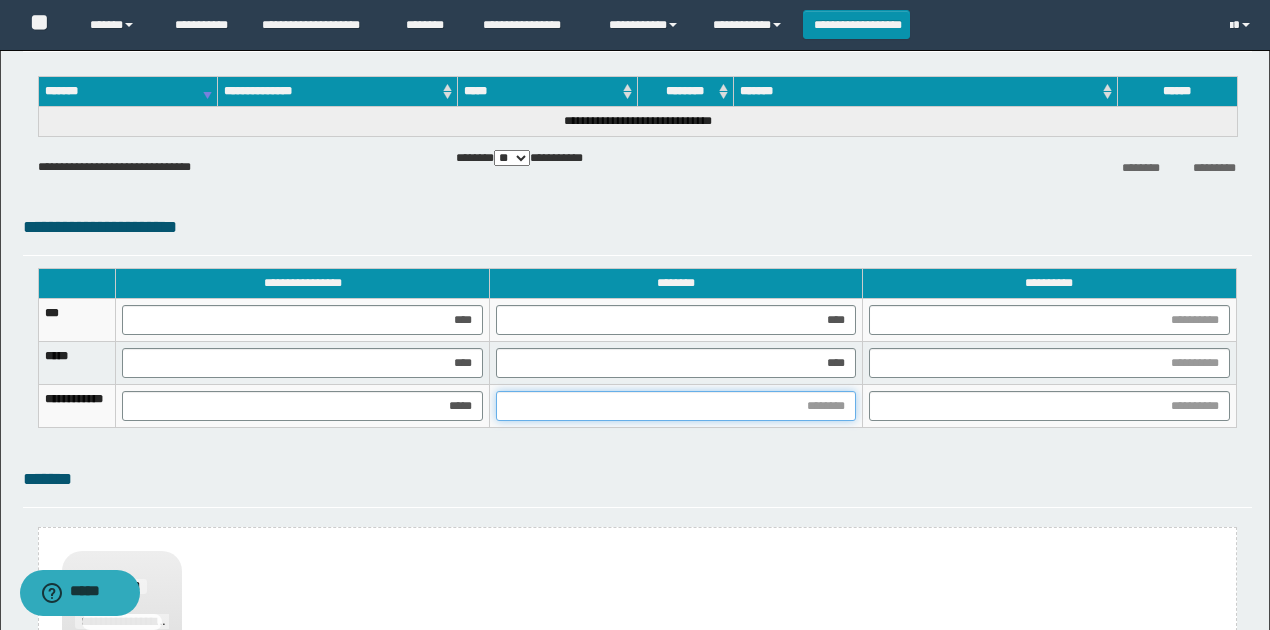 click at bounding box center (676, 406) 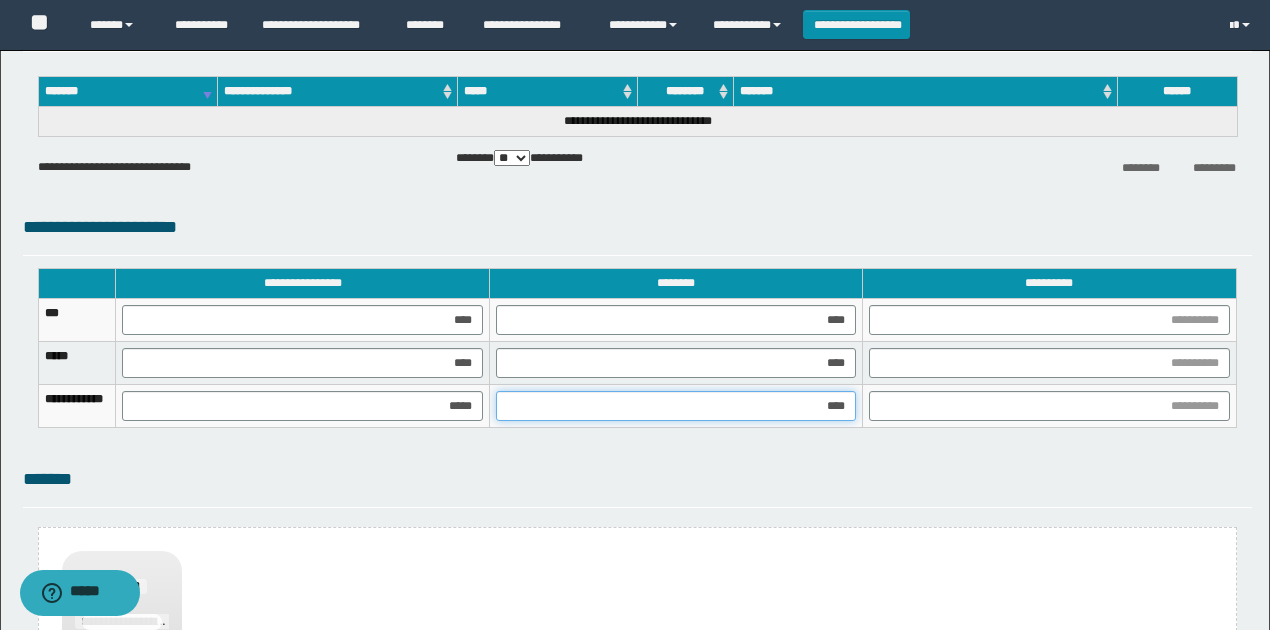 type on "*****" 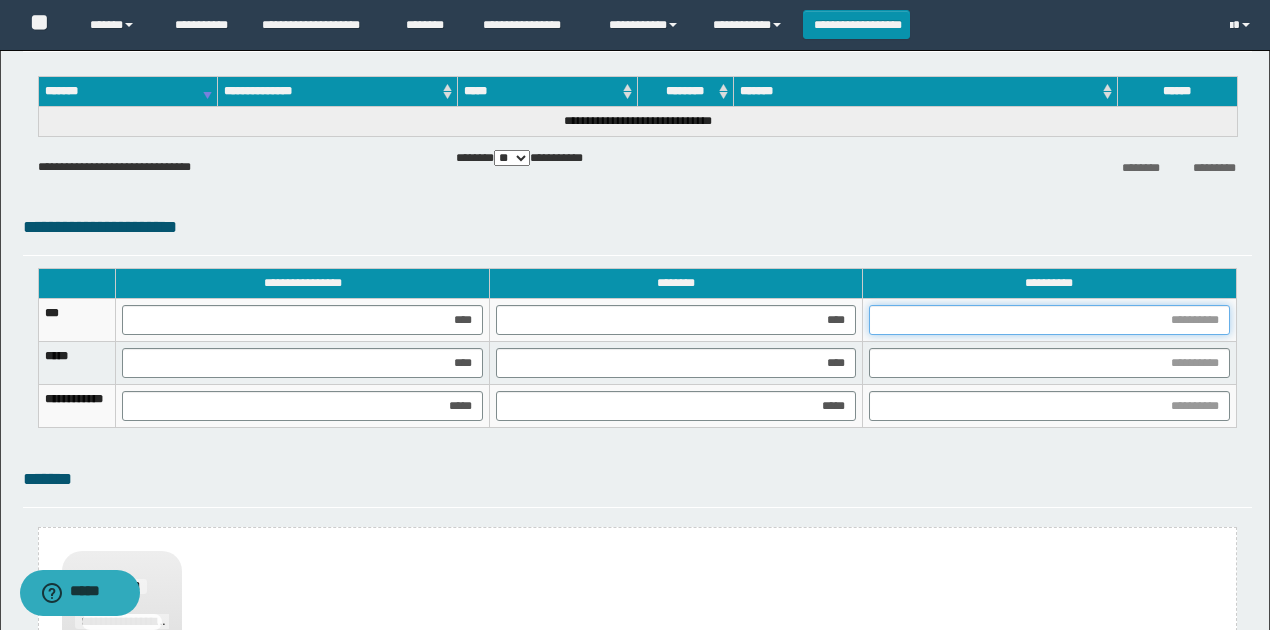 click at bounding box center [1049, 320] 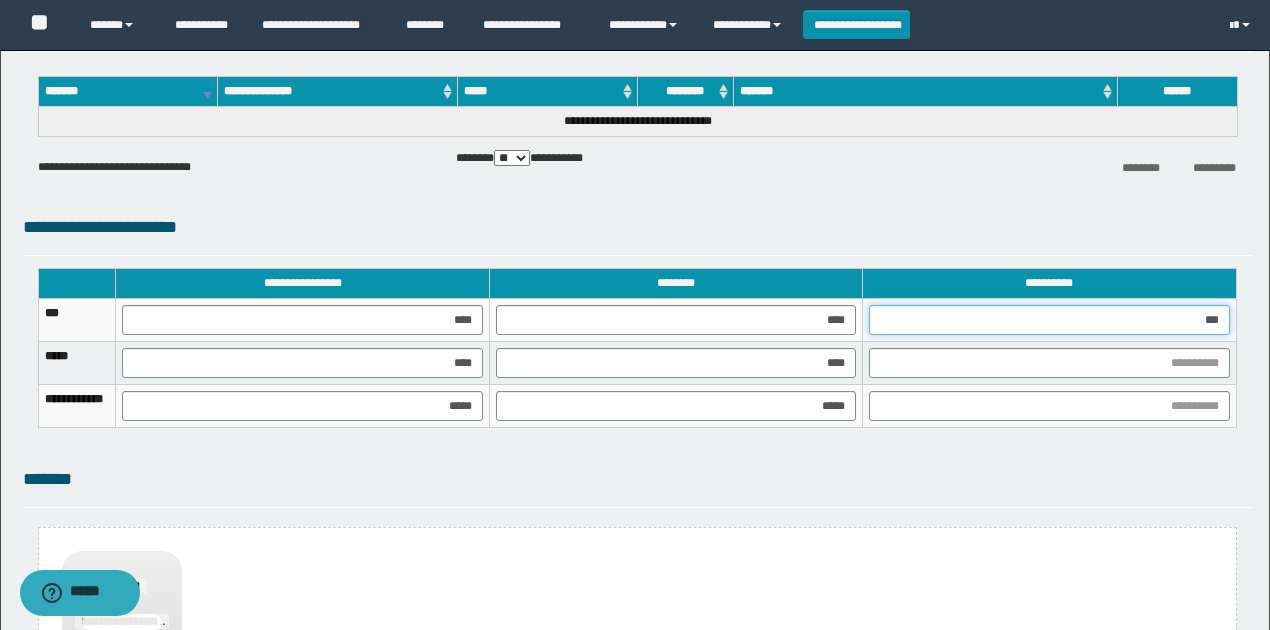 type on "****" 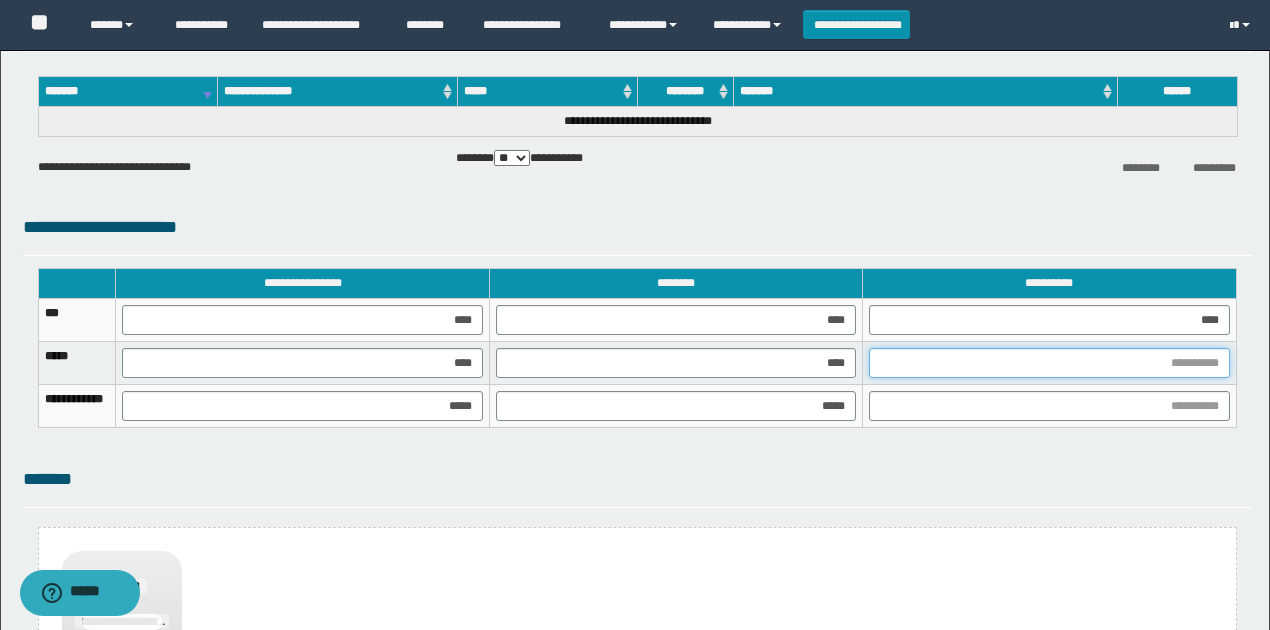 click at bounding box center (1049, 363) 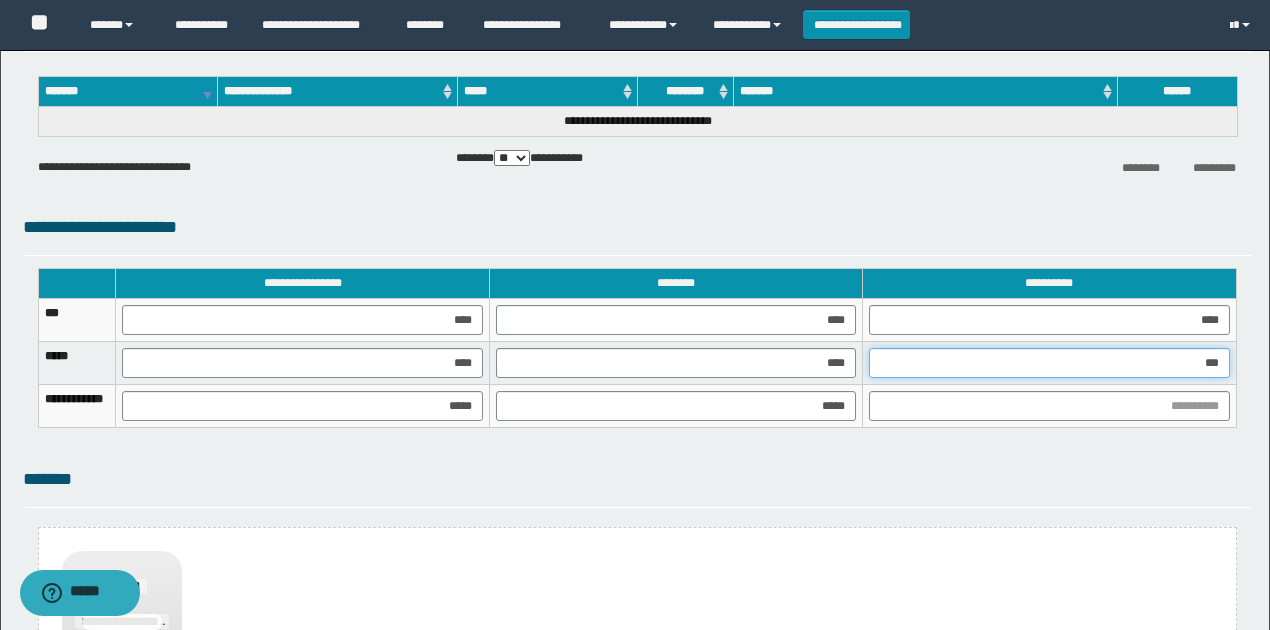 type on "****" 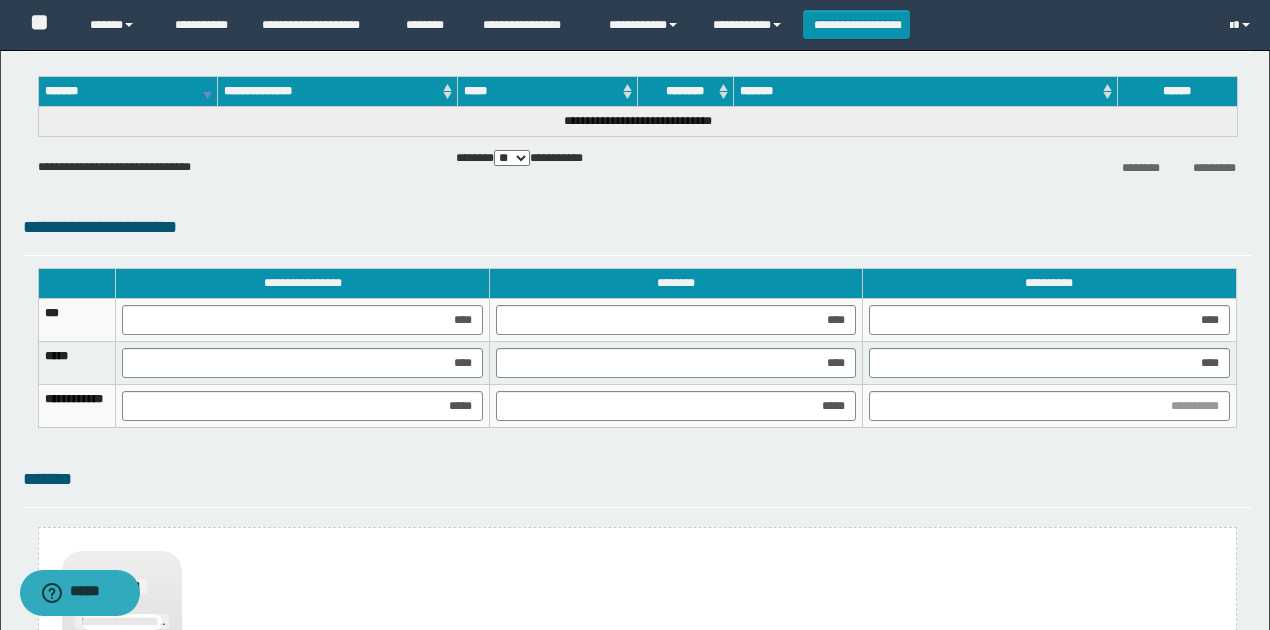 scroll, scrollTop: 1156, scrollLeft: 0, axis: vertical 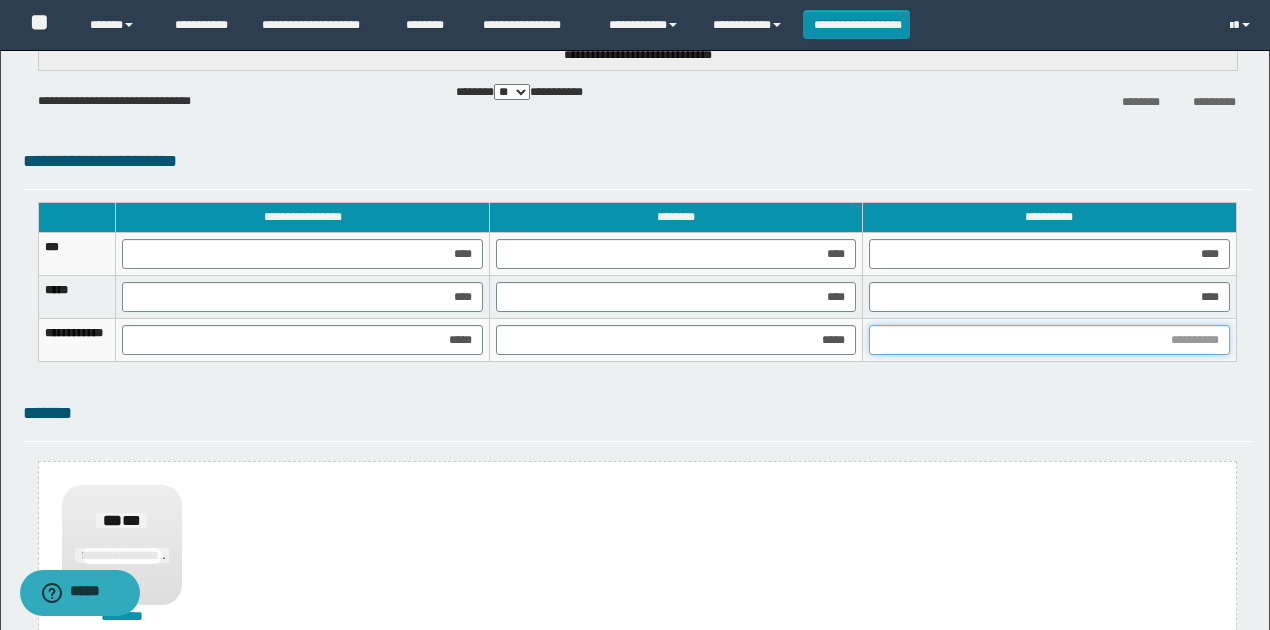 click at bounding box center [1049, 340] 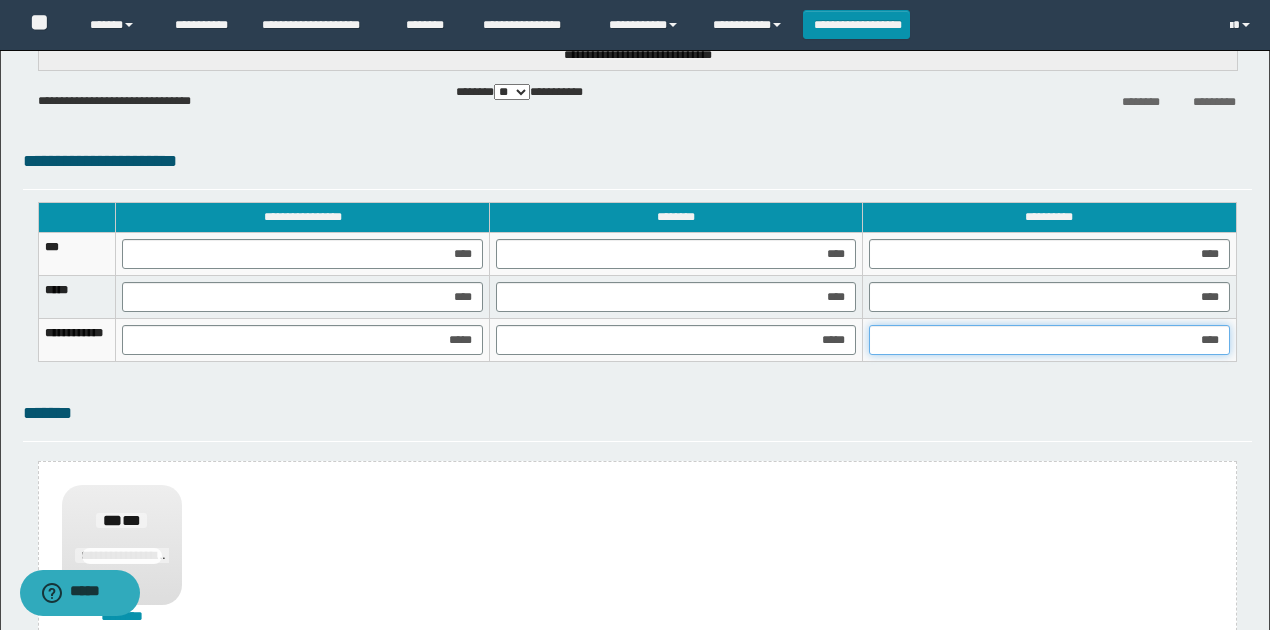 type on "*****" 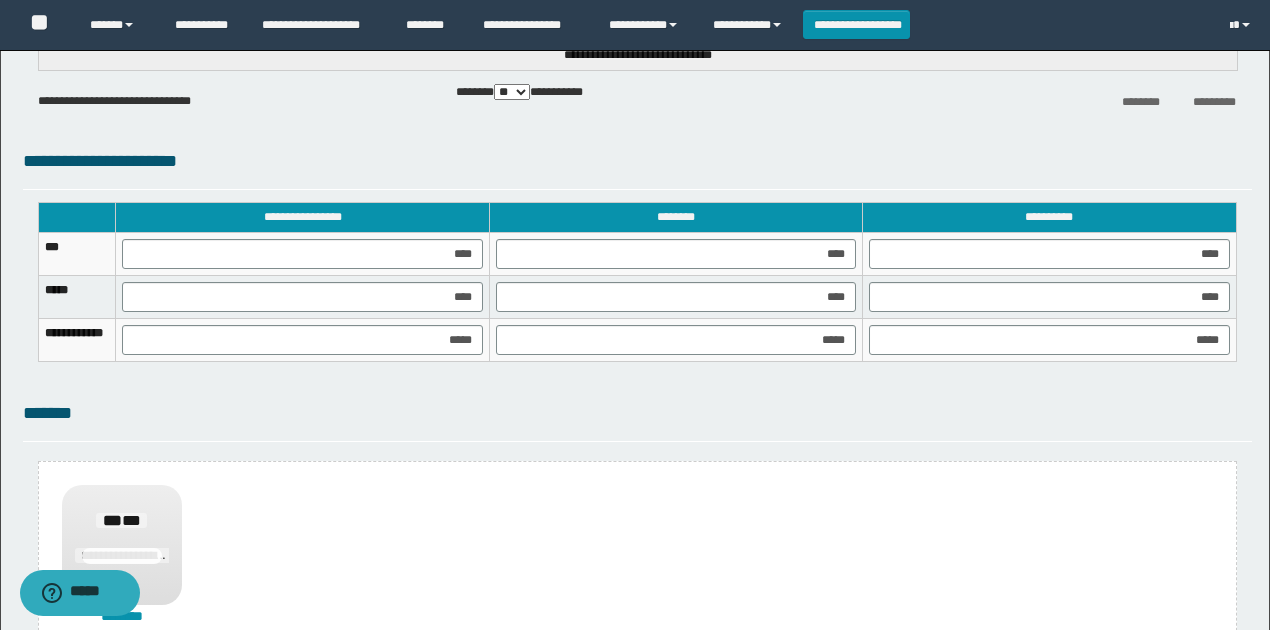 click on "**********" at bounding box center (635, -111) 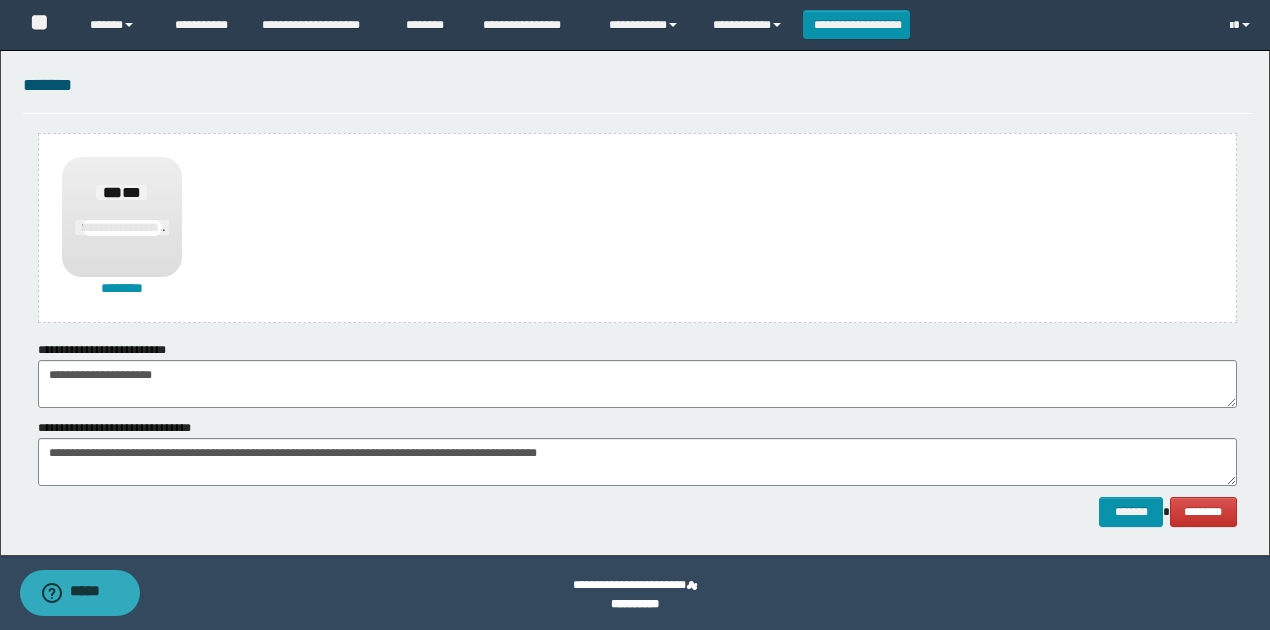 scroll, scrollTop: 1488, scrollLeft: 0, axis: vertical 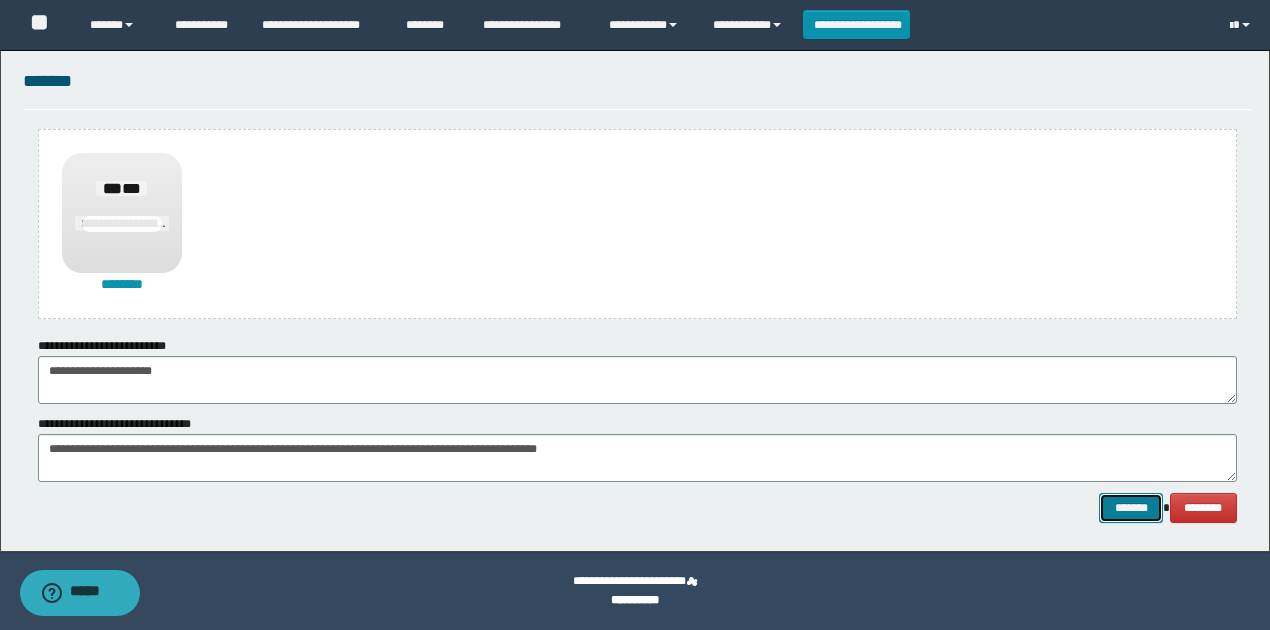click on "*******" at bounding box center [1131, 507] 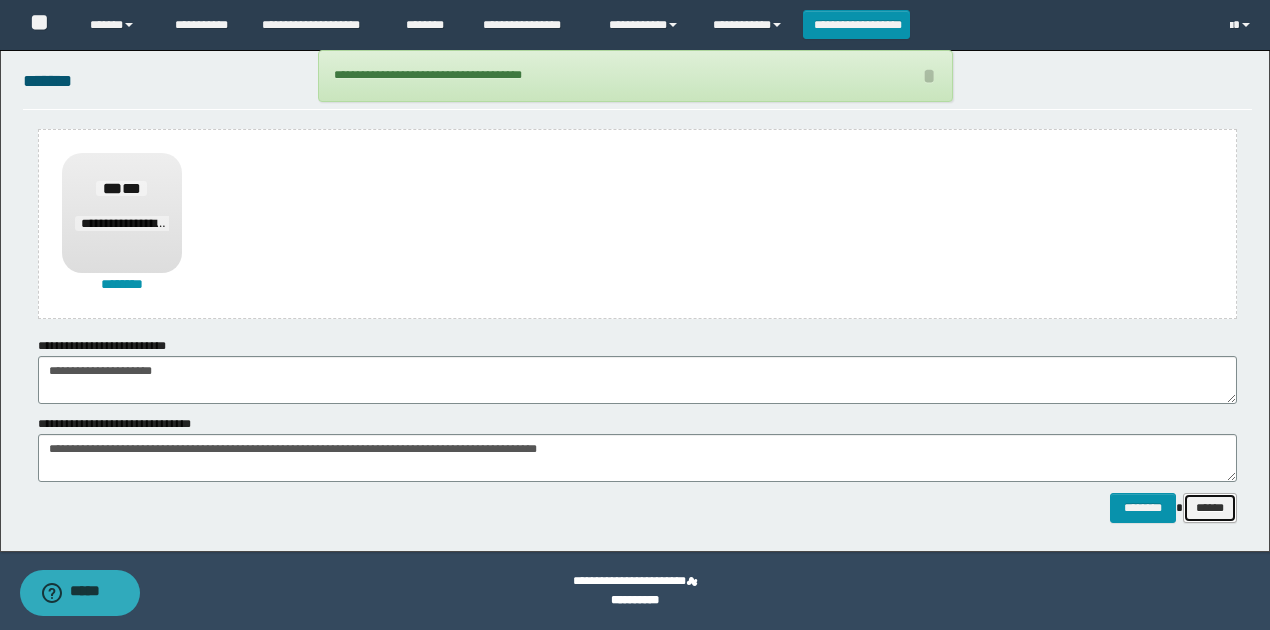 click on "******" at bounding box center (1210, 507) 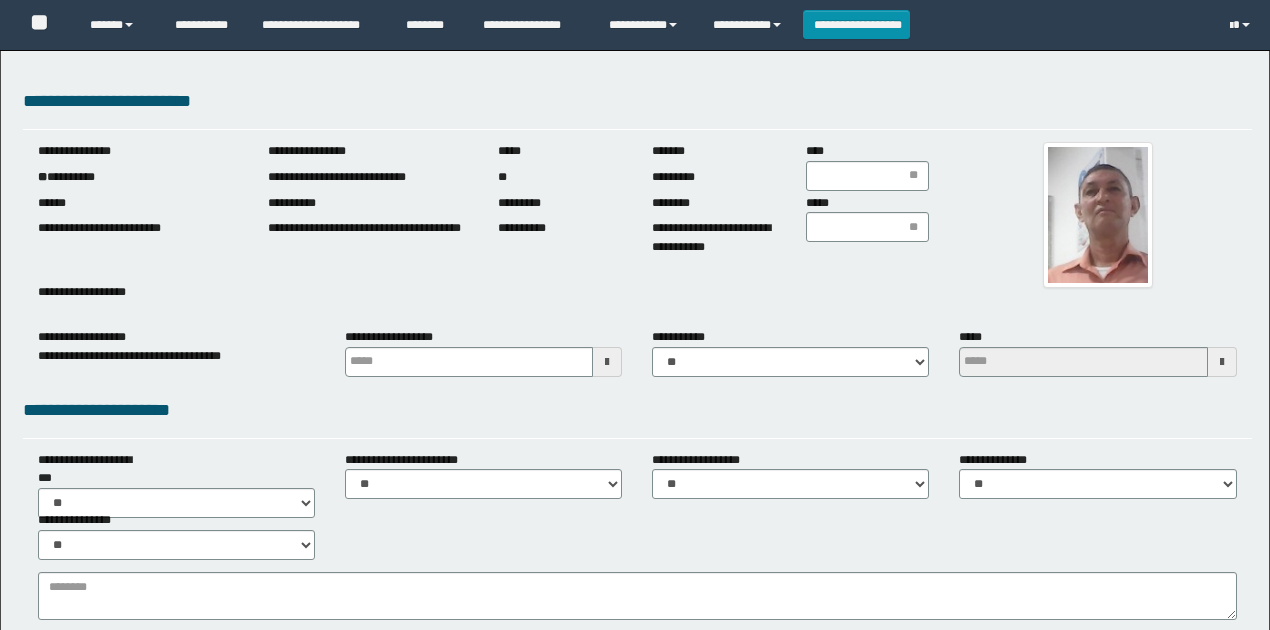 scroll, scrollTop: 0, scrollLeft: 0, axis: both 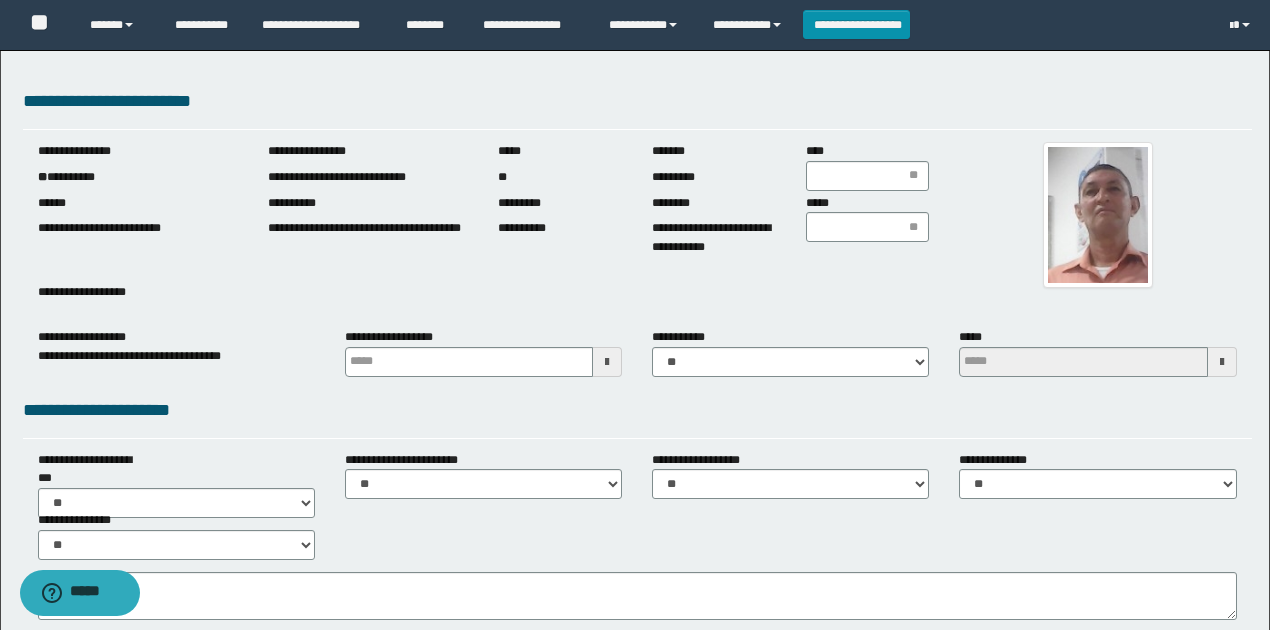 click on "**********" at bounding box center [138, 177] 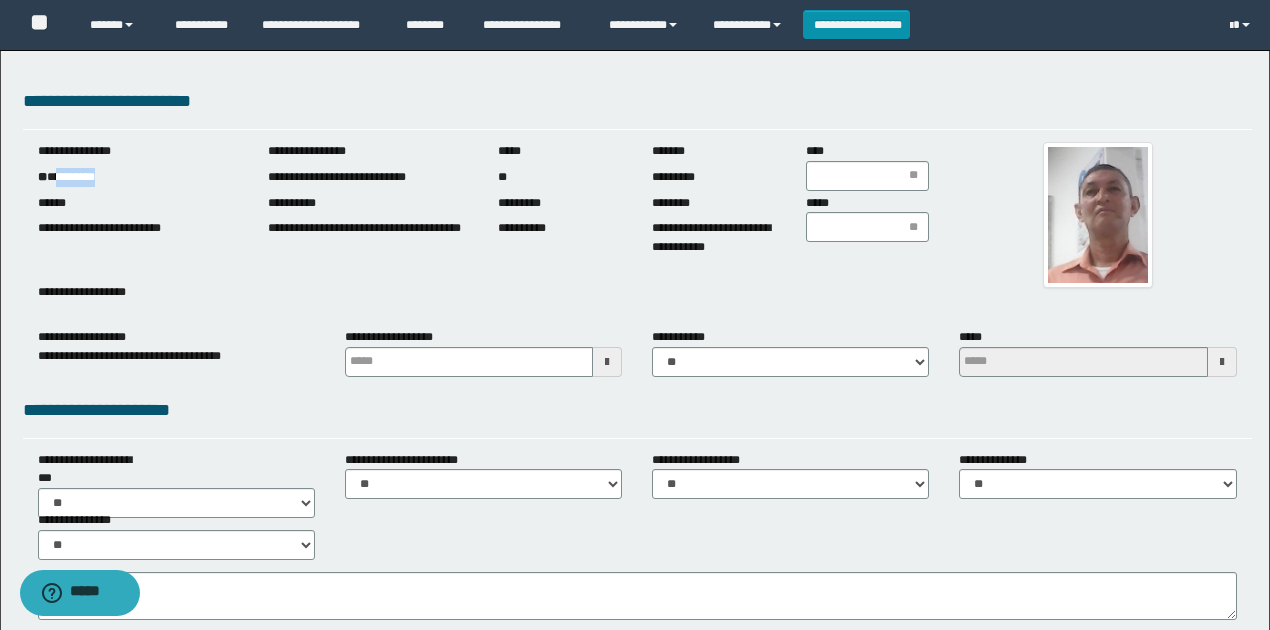 click on "**********" at bounding box center (138, 177) 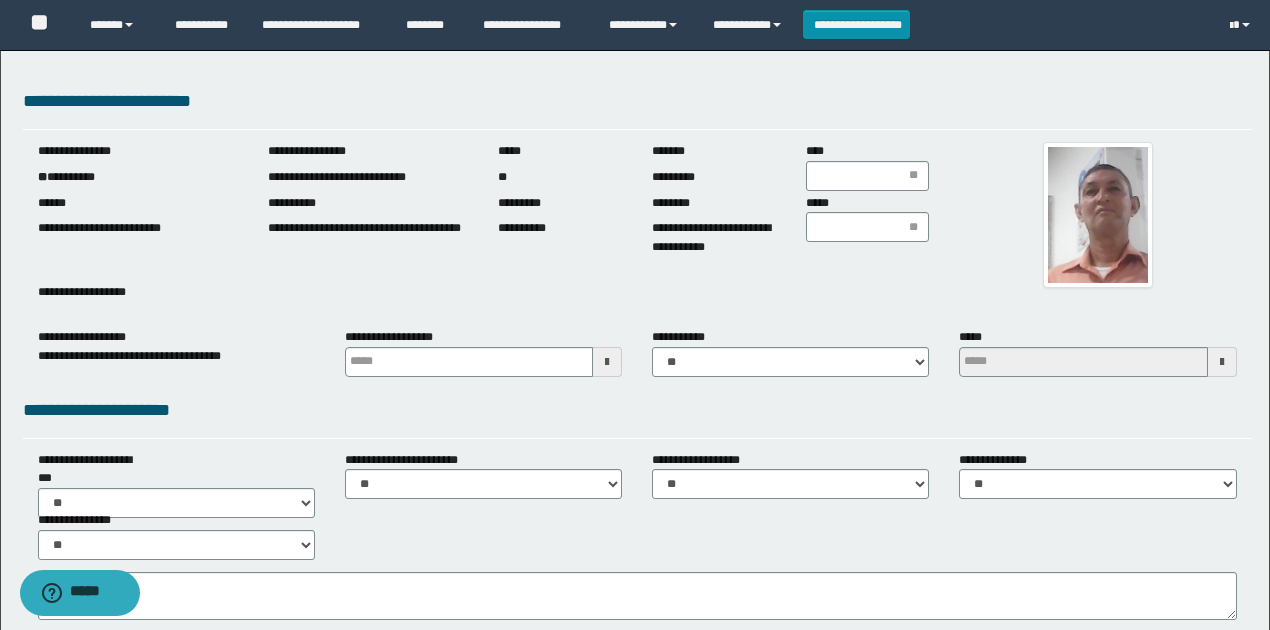 drag, startPoint x: 1247, startPoint y: 268, endPoint x: 1179, endPoint y: 242, distance: 72.8011 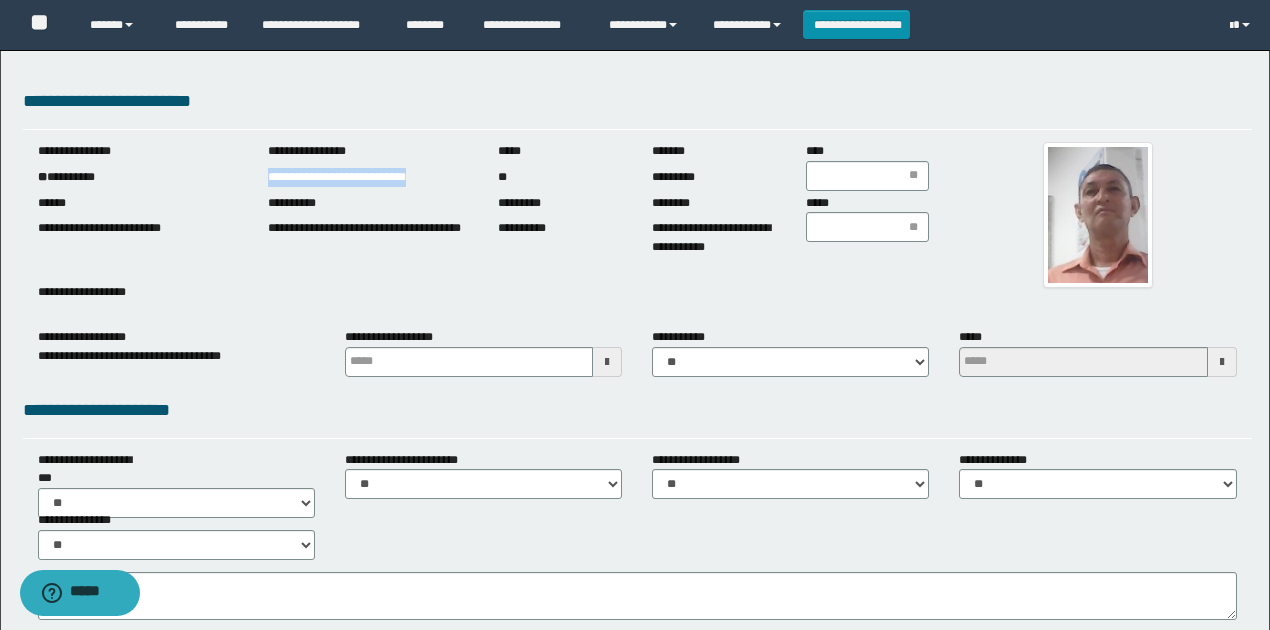 drag, startPoint x: 264, startPoint y: 176, endPoint x: 770, endPoint y: 411, distance: 557.9077 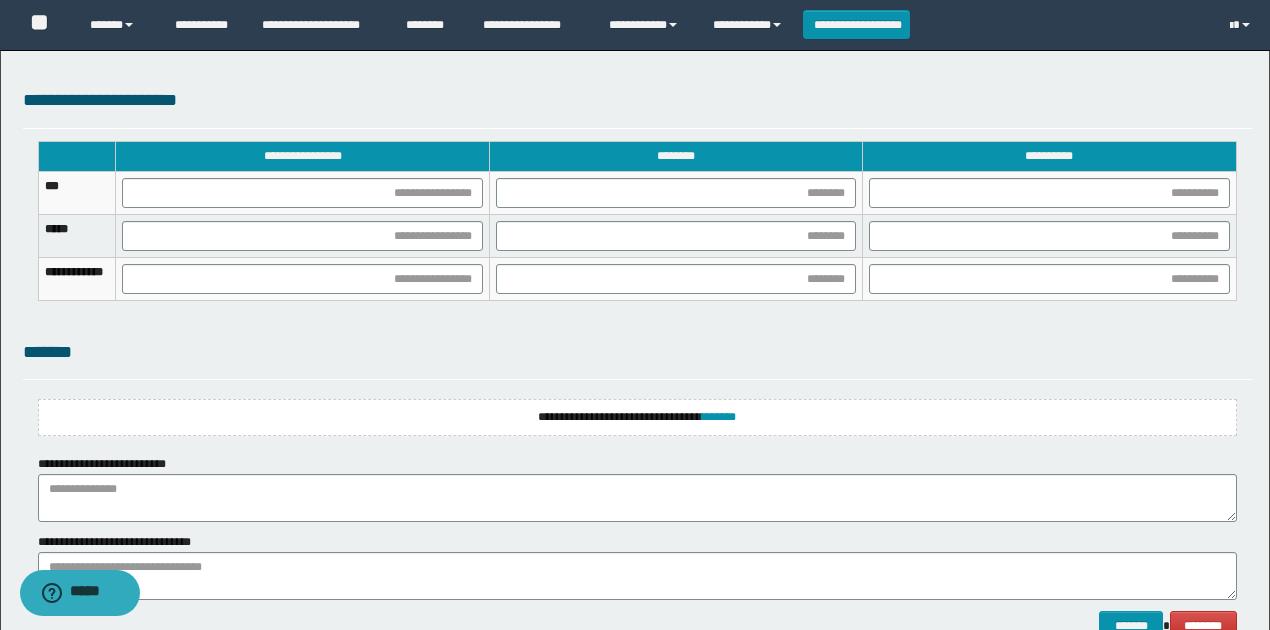 scroll, scrollTop: 1369, scrollLeft: 0, axis: vertical 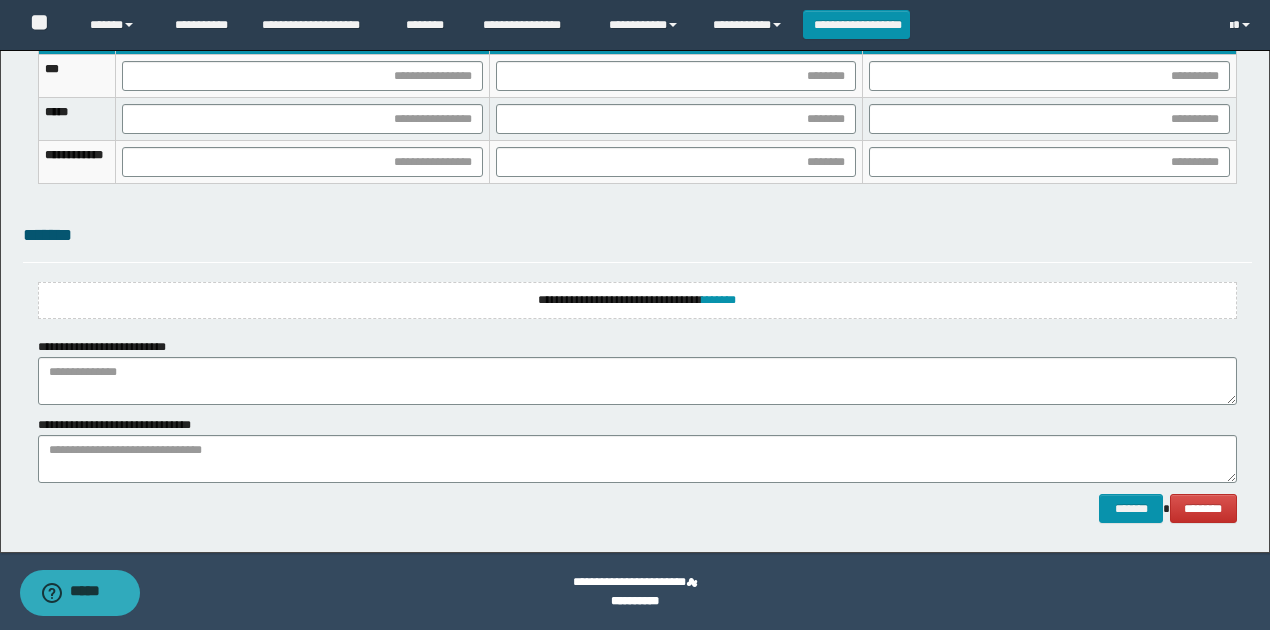 click on "**********" at bounding box center [637, 300] 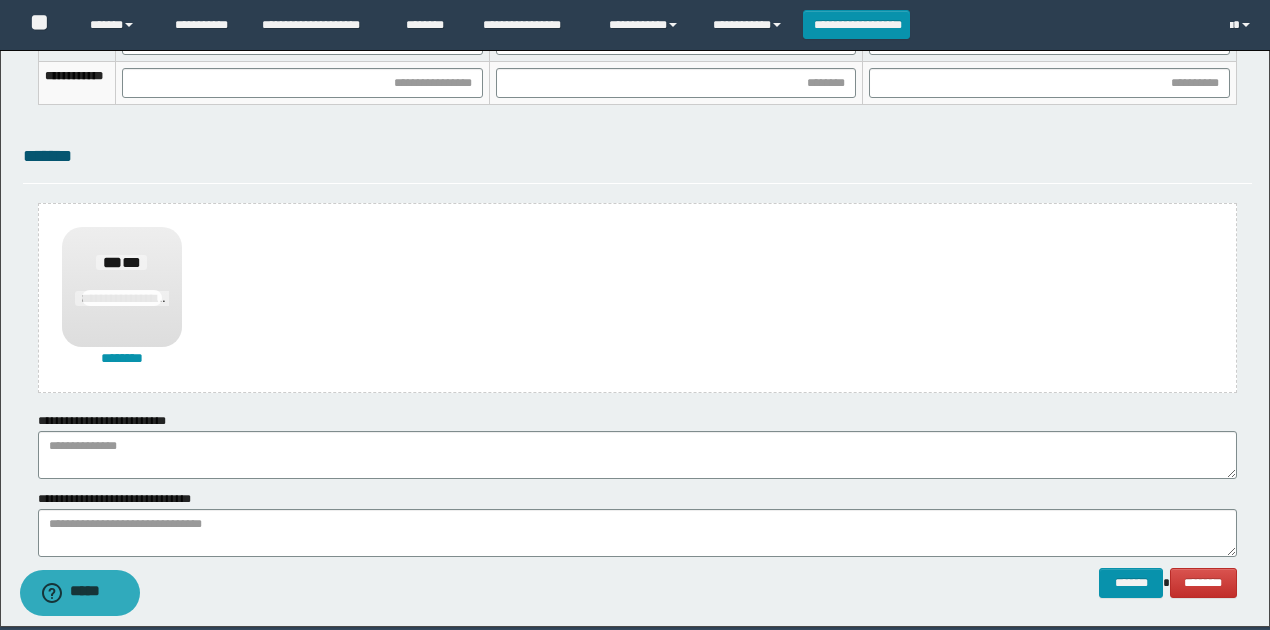 scroll, scrollTop: 1522, scrollLeft: 0, axis: vertical 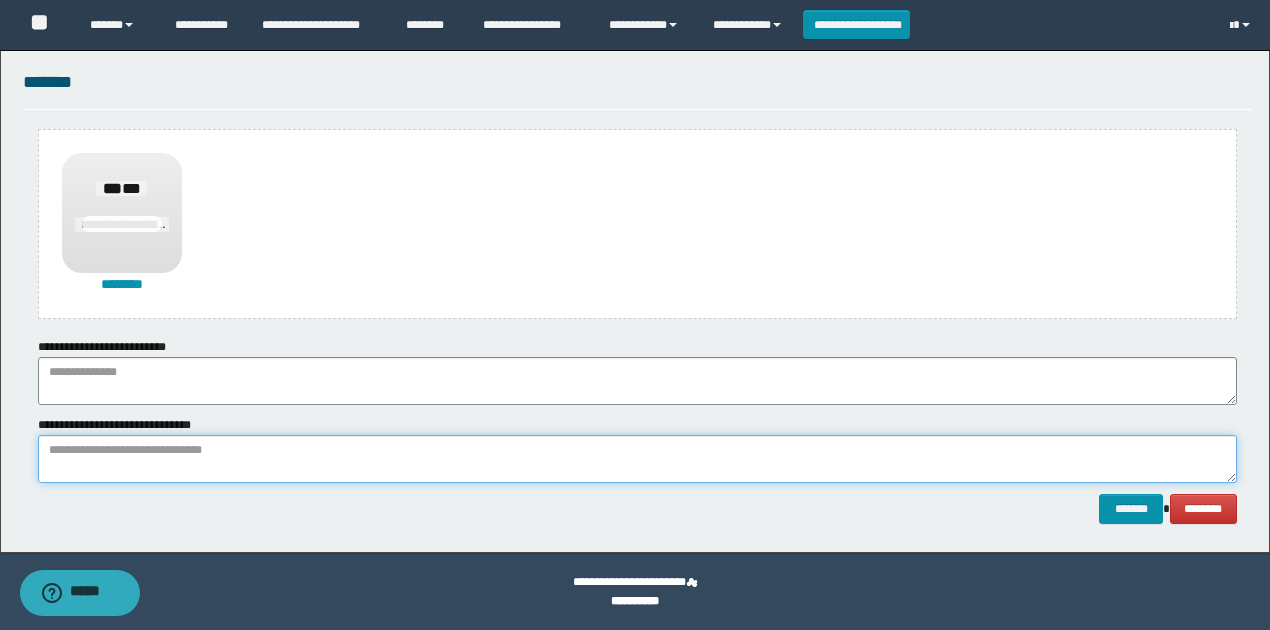 paste on "**********" 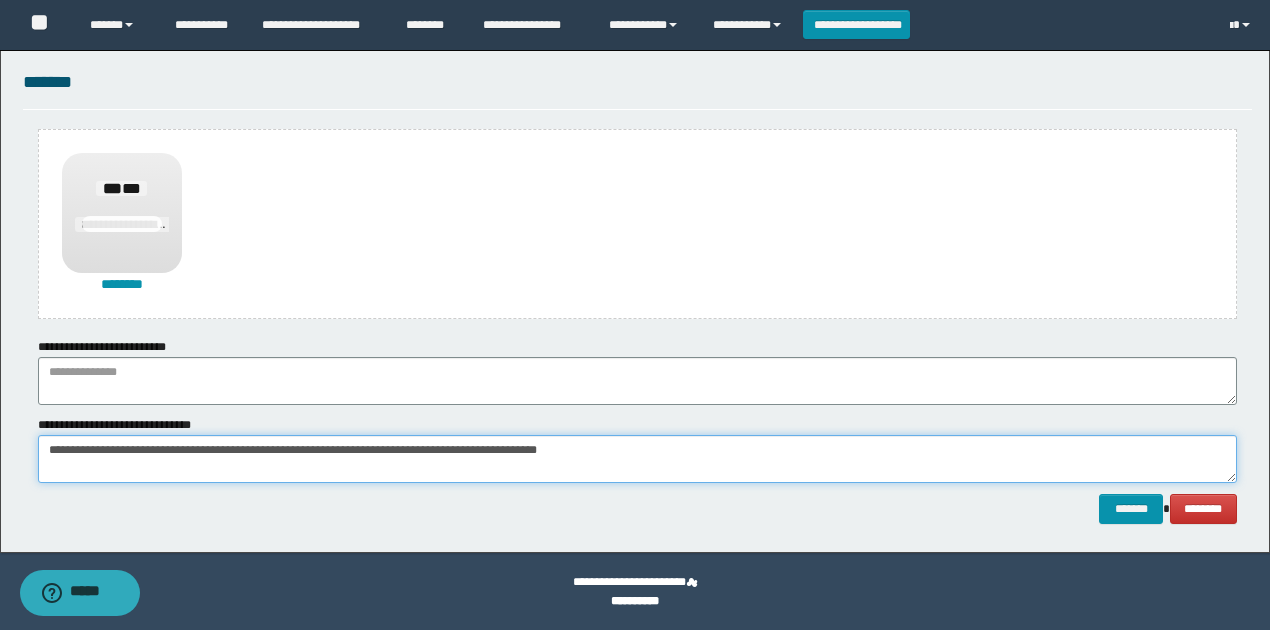 click on "**********" at bounding box center [637, 459] 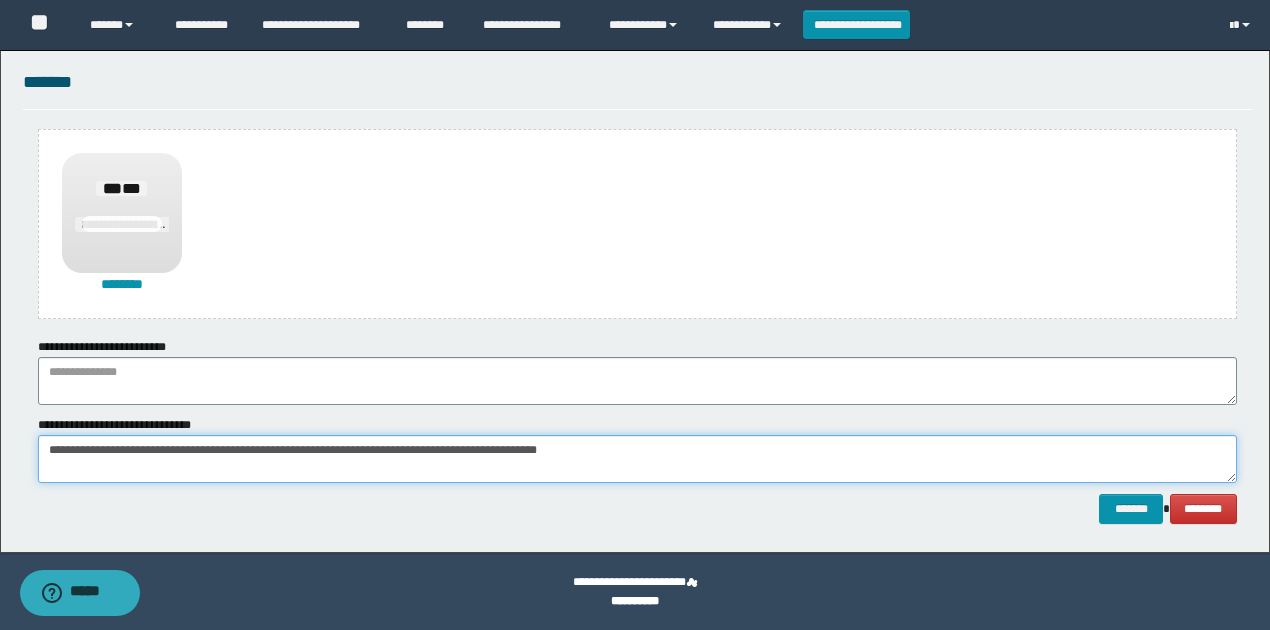 type on "**********" 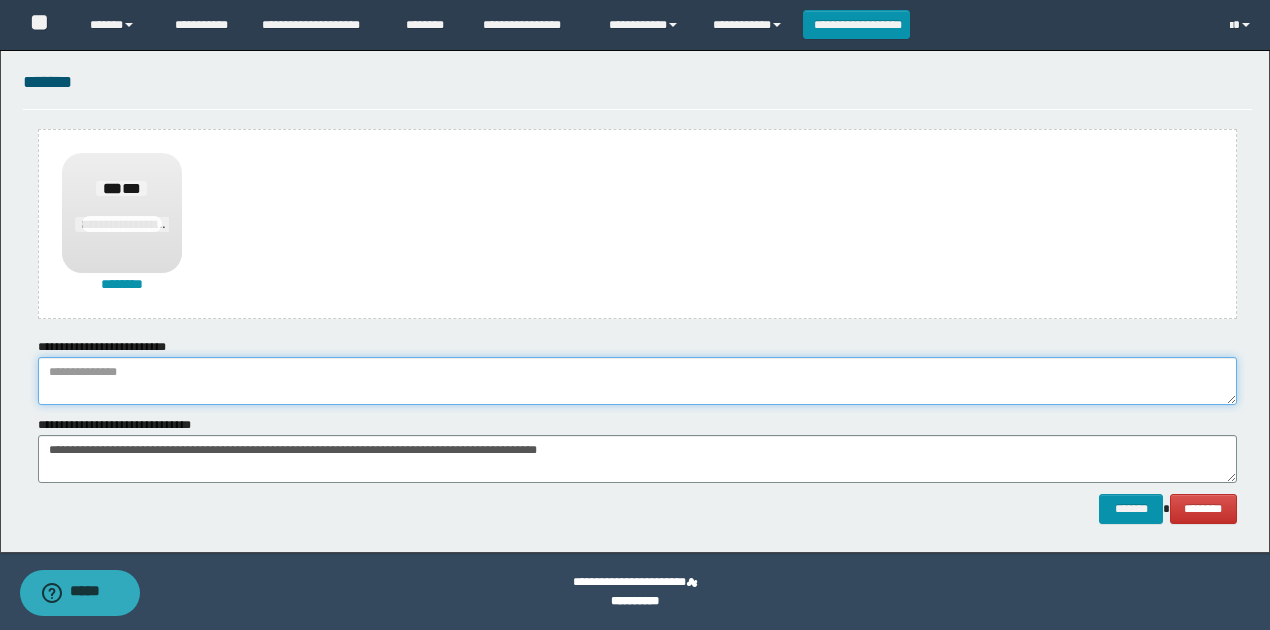 paste on "**********" 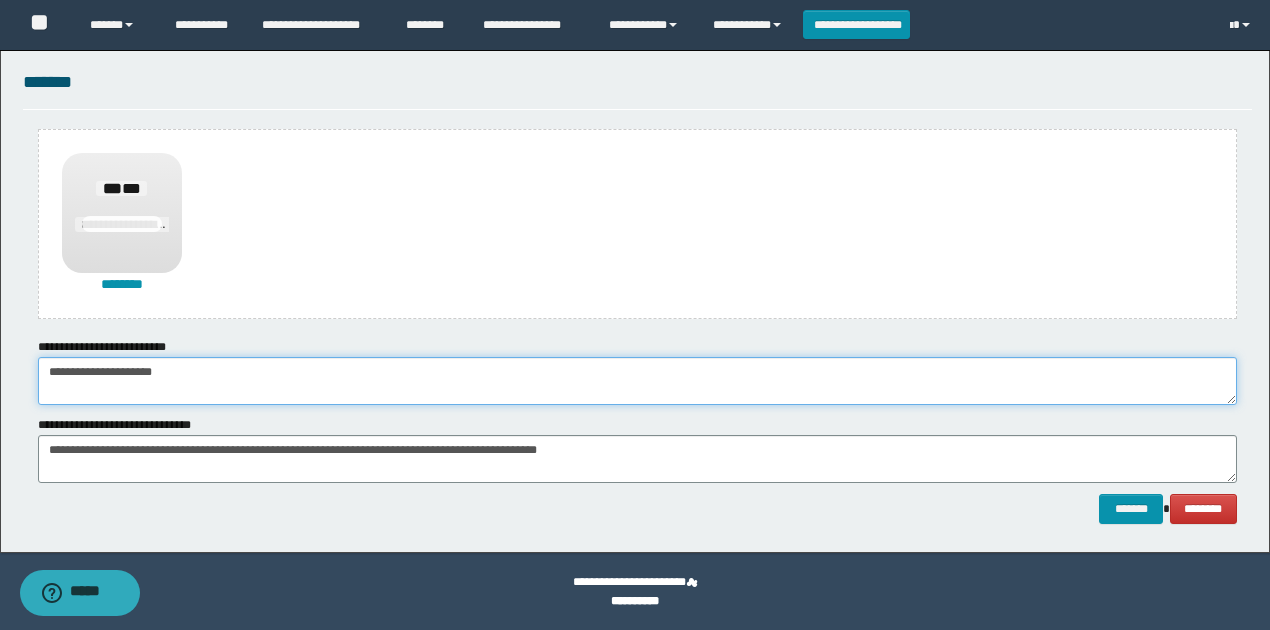 click on "**********" at bounding box center (637, 381) 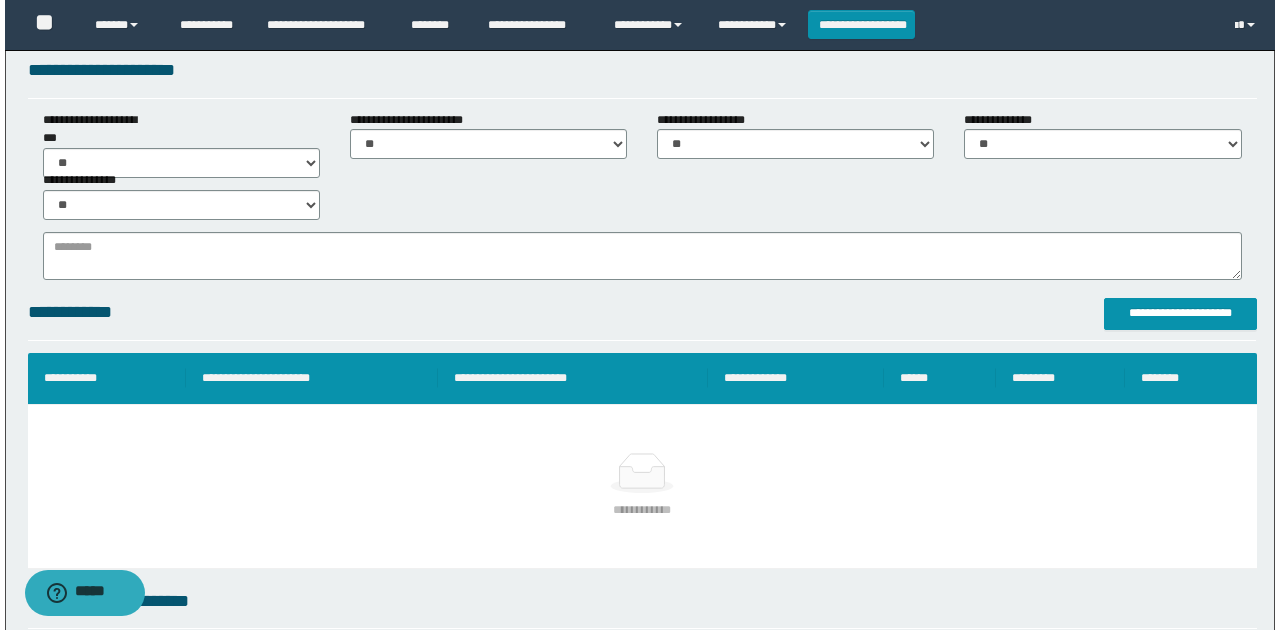 scroll, scrollTop: 122, scrollLeft: 0, axis: vertical 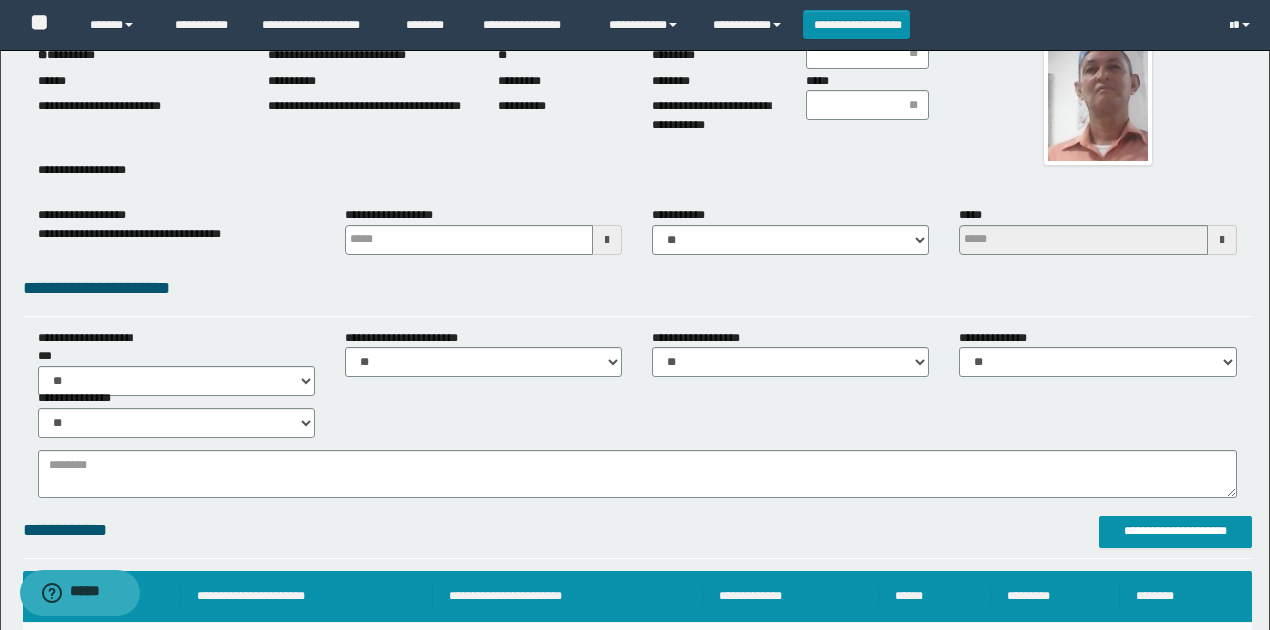 type on "**********" 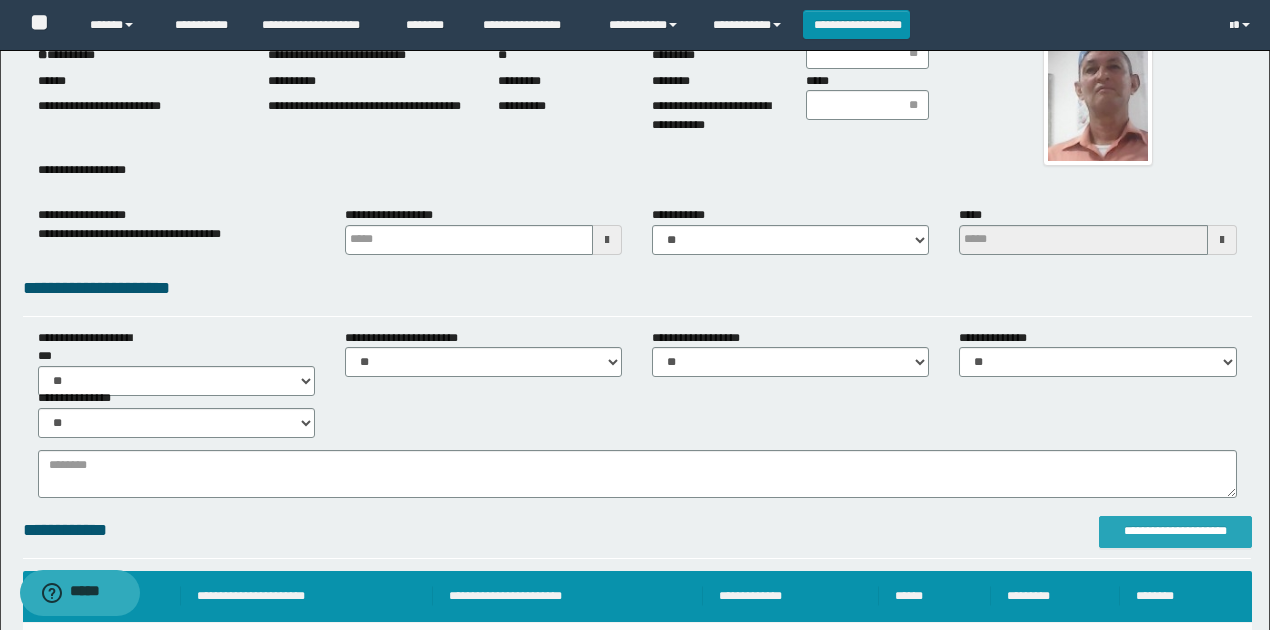 click on "**********" at bounding box center [1175, 531] 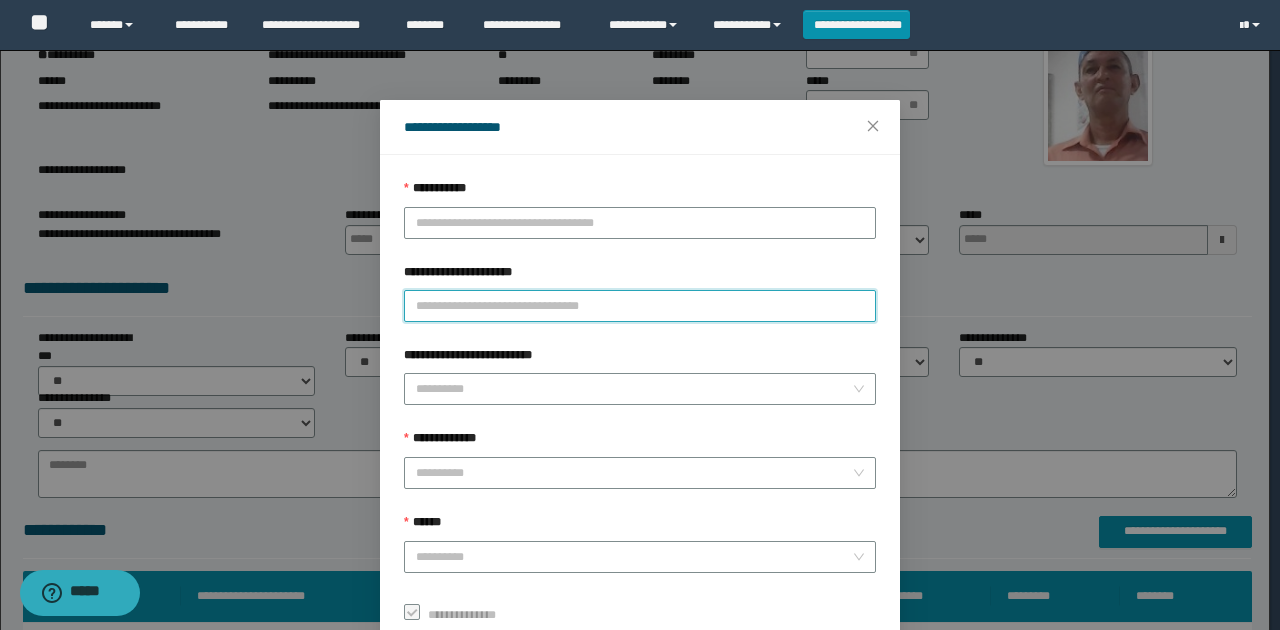 paste on "**********" 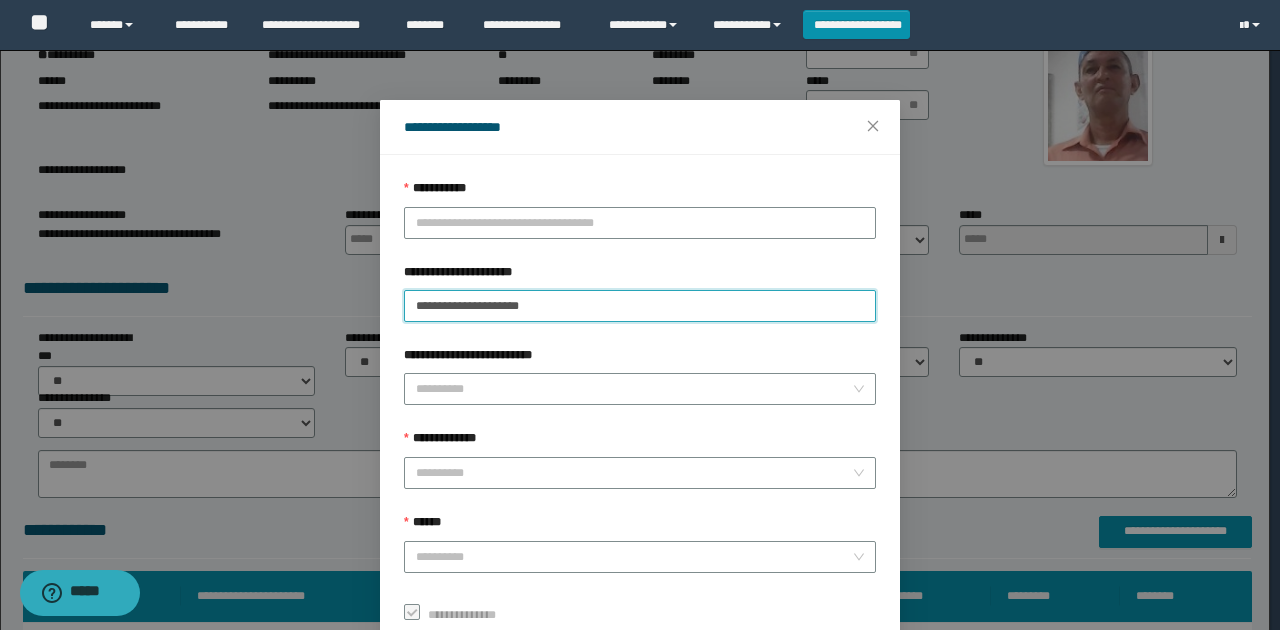 click on "**********" at bounding box center [640, 306] 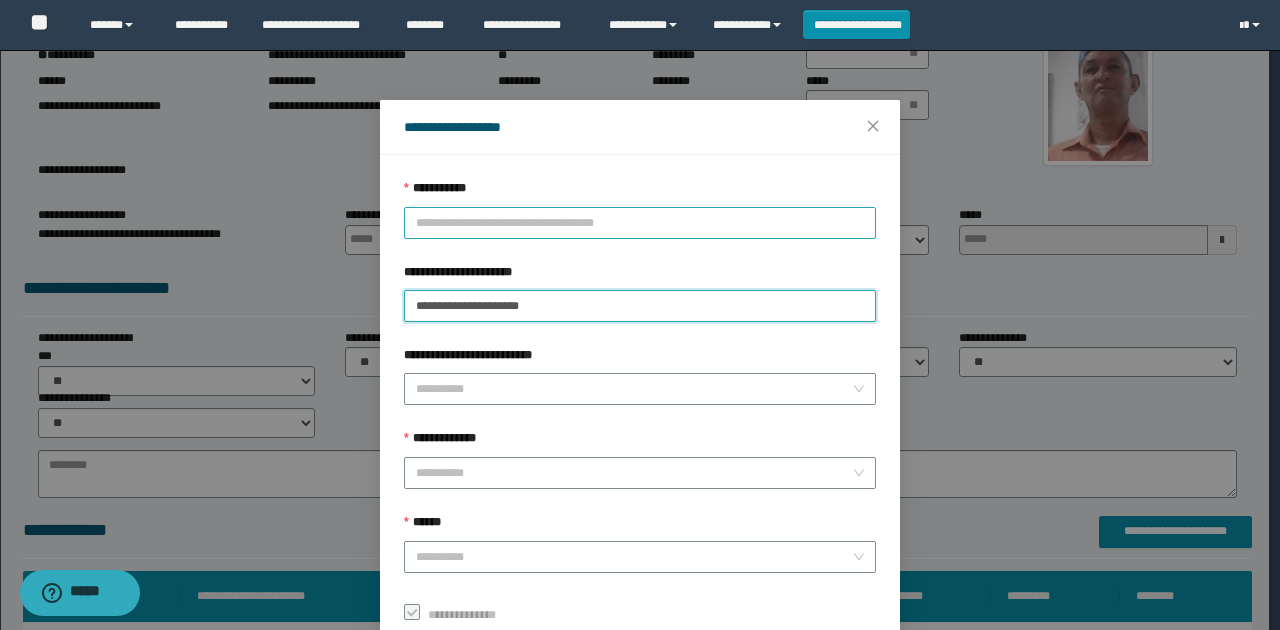 type on "**********" 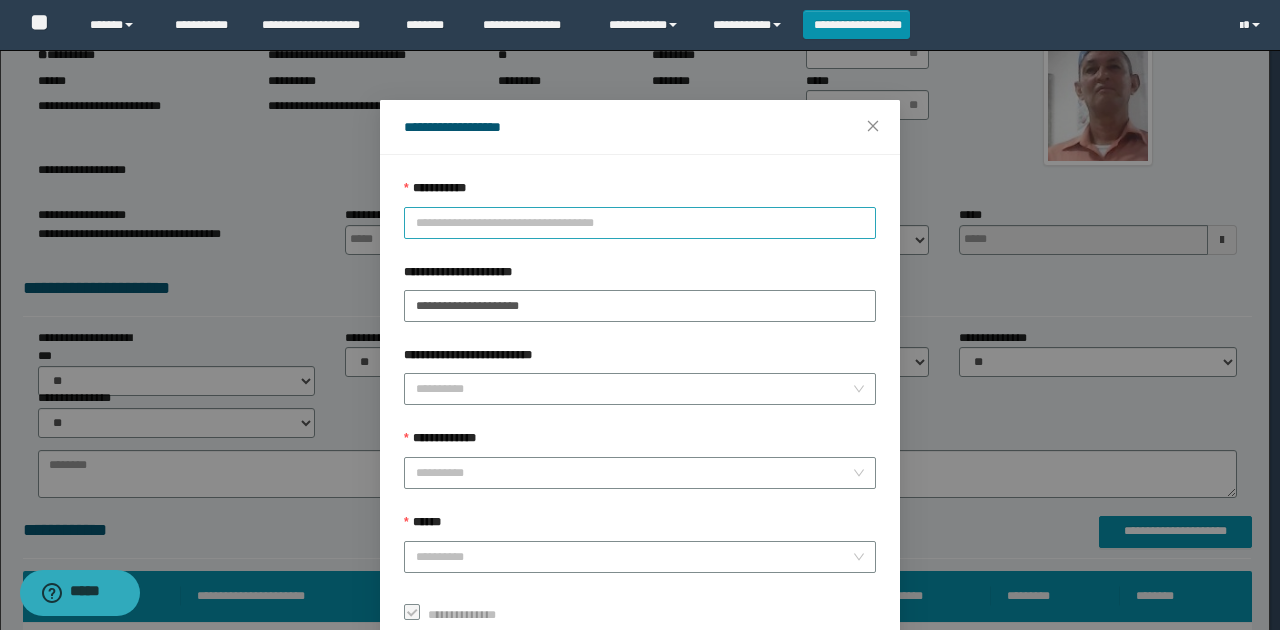 click on "**********" at bounding box center [640, 223] 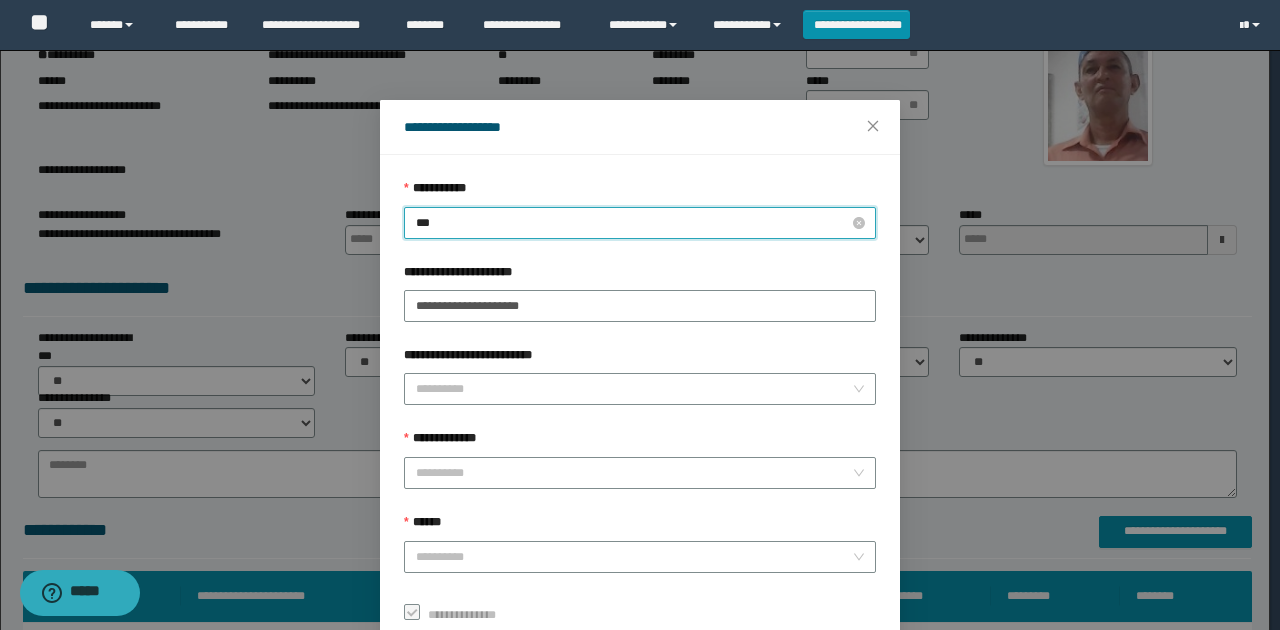 type on "****" 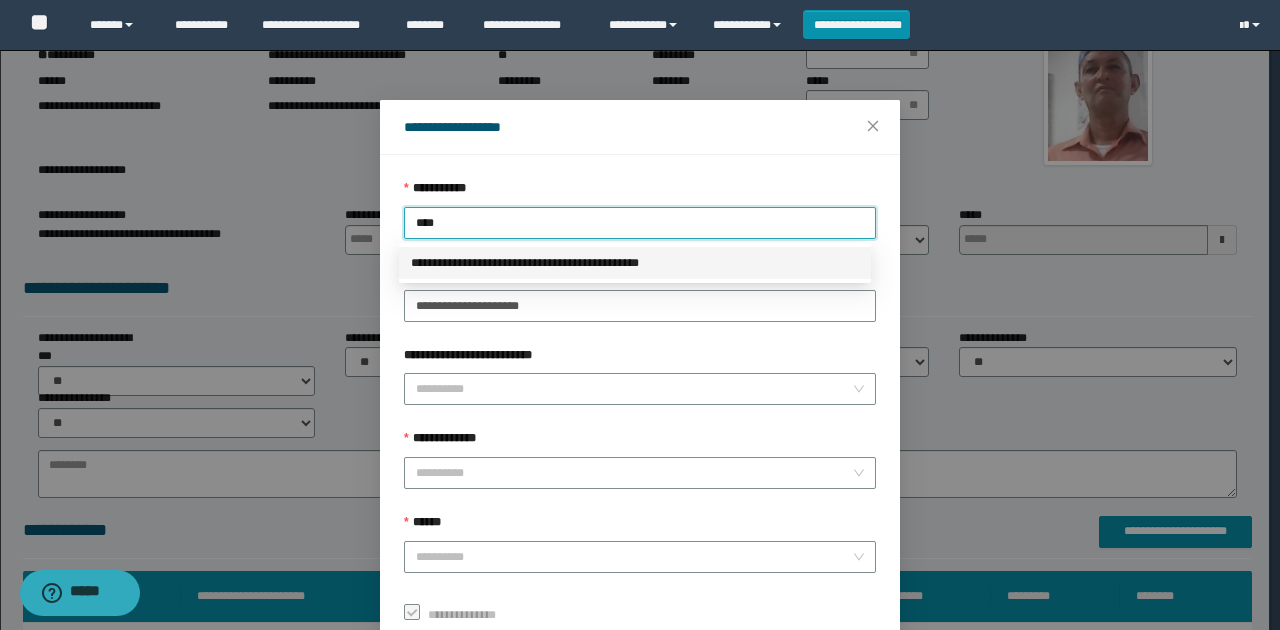 click on "**********" at bounding box center (635, 263) 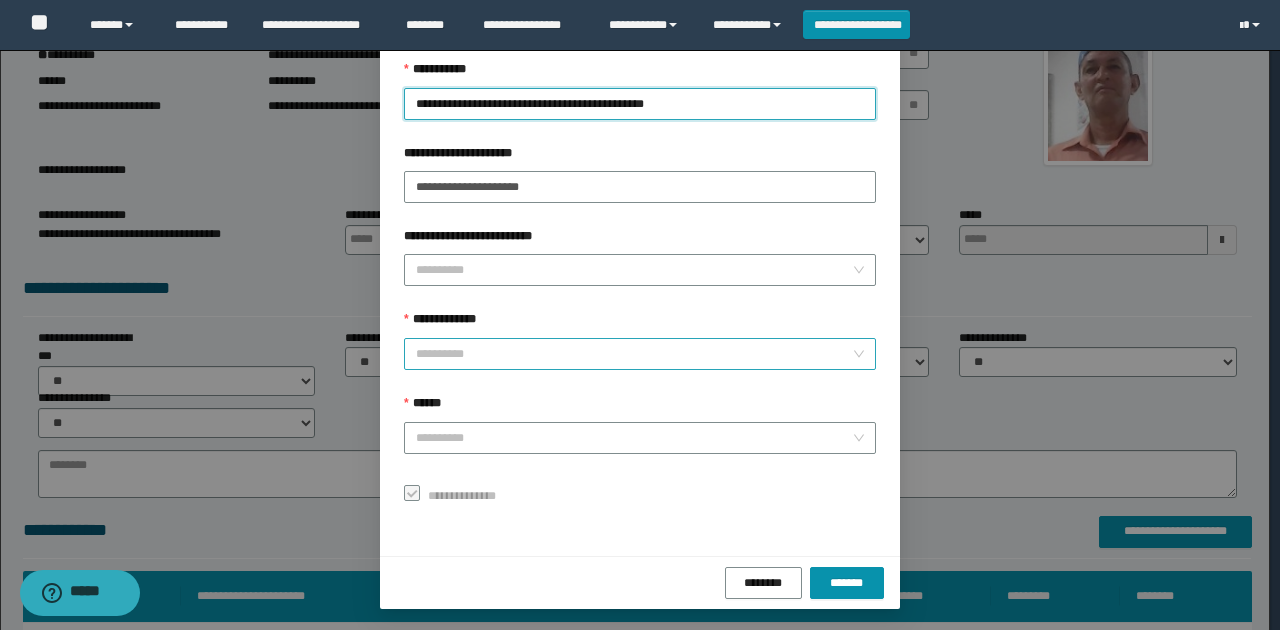 scroll, scrollTop: 121, scrollLeft: 0, axis: vertical 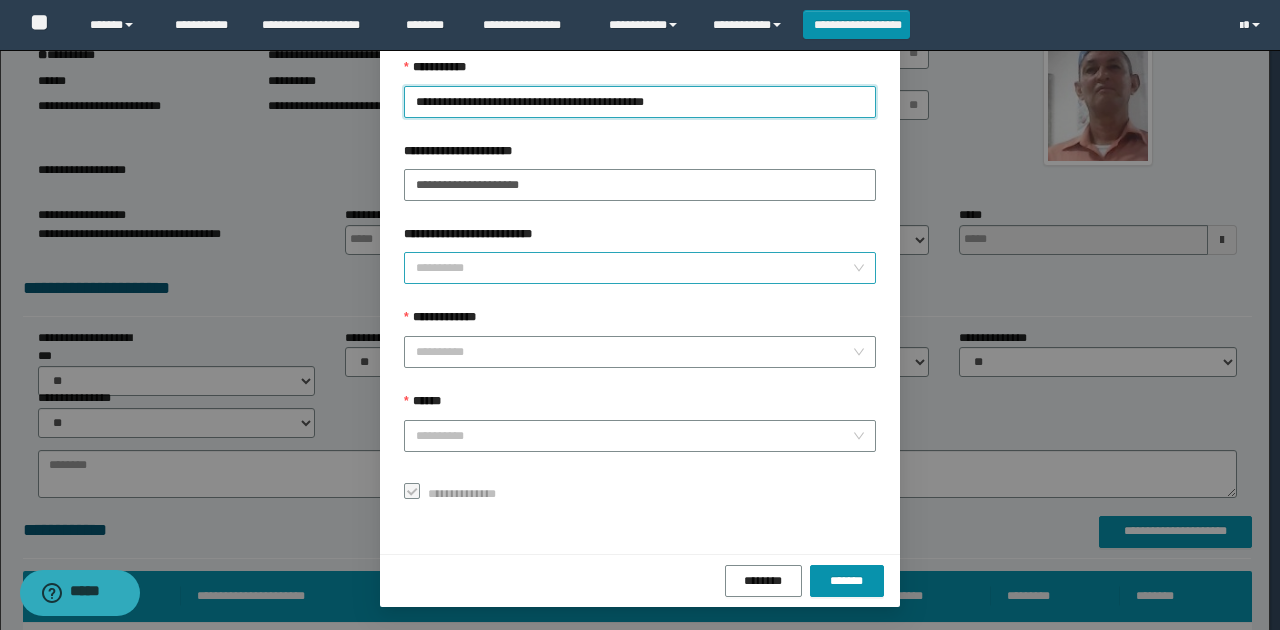 click on "**********" at bounding box center [634, 268] 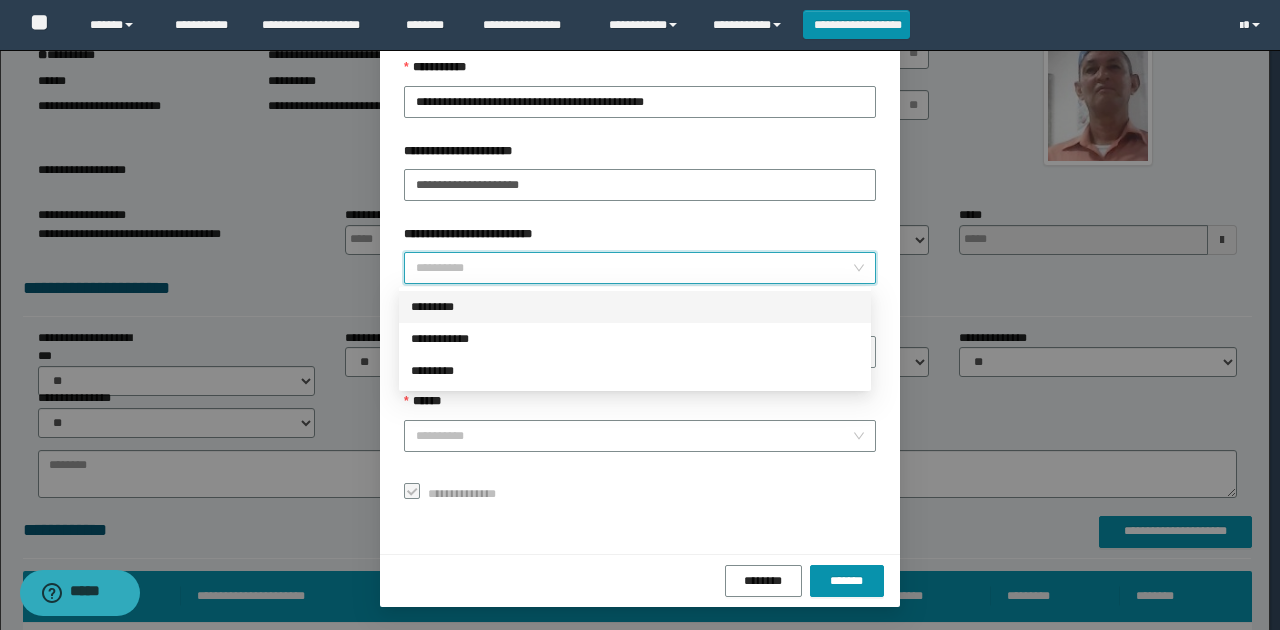 click on "*********" at bounding box center (635, 307) 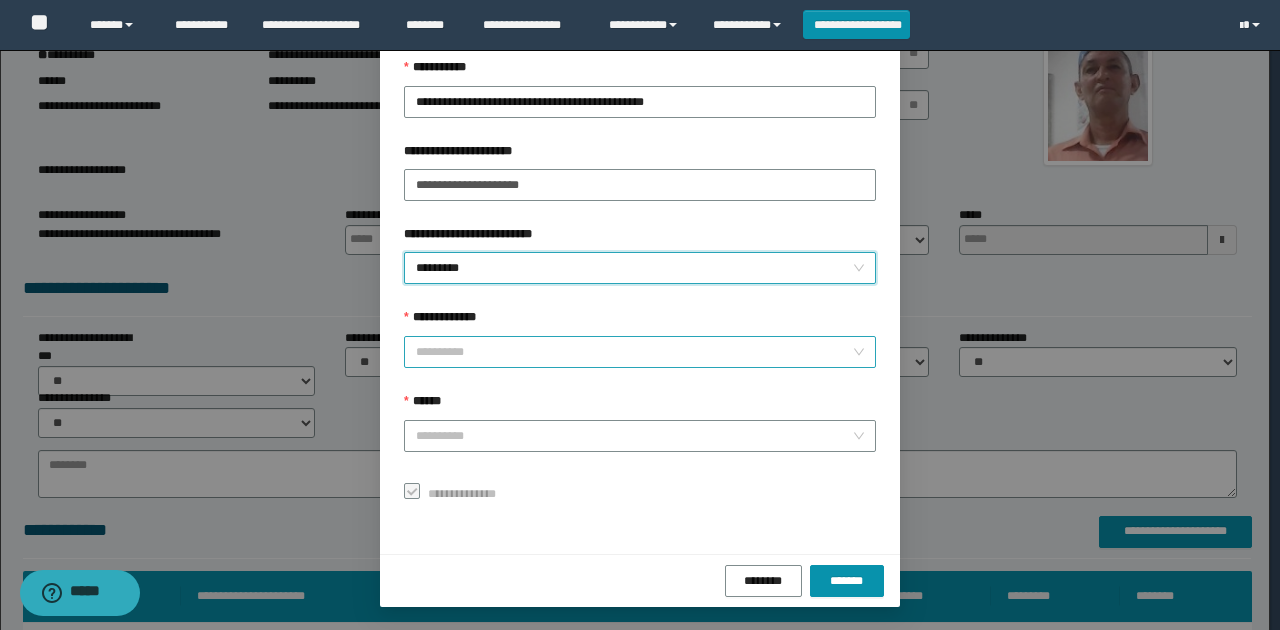 click on "**********" at bounding box center (634, 352) 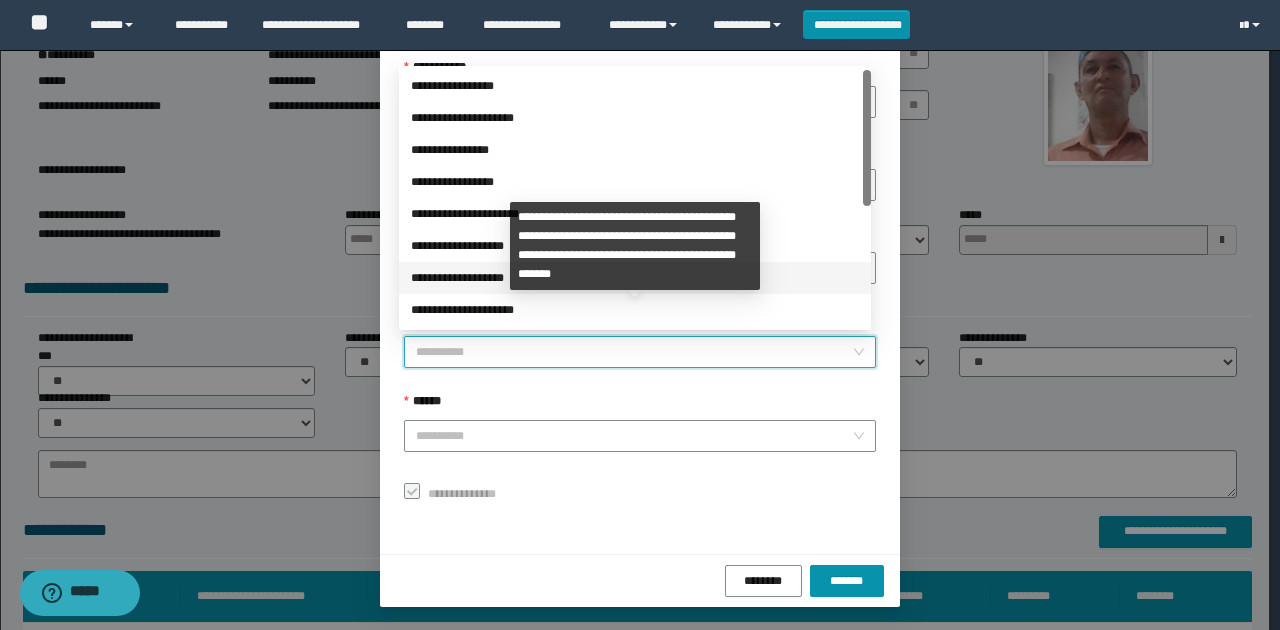 scroll, scrollTop: 224, scrollLeft: 0, axis: vertical 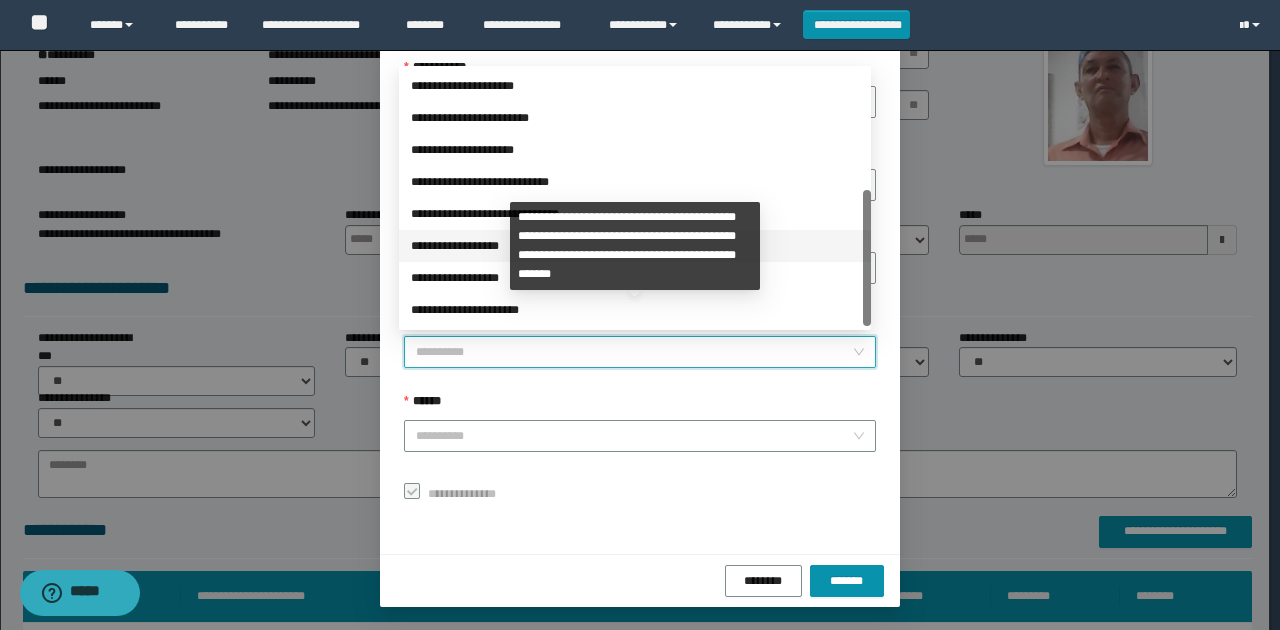click on "**********" at bounding box center [635, 246] 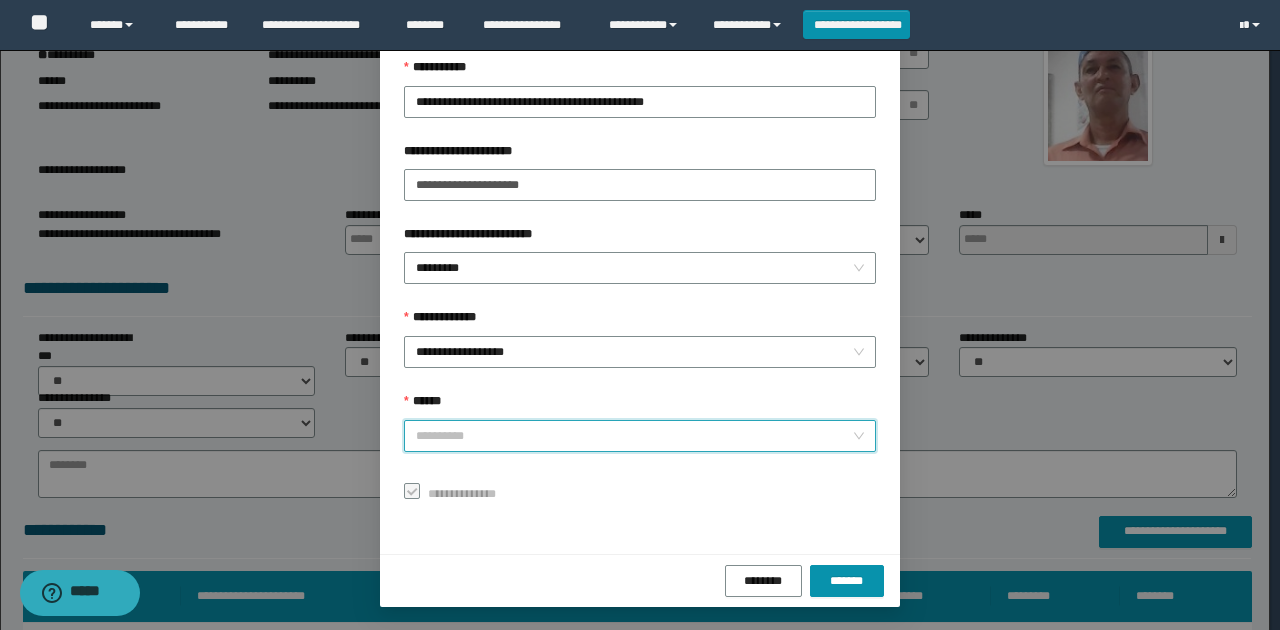 drag, startPoint x: 506, startPoint y: 430, endPoint x: 488, endPoint y: 464, distance: 38.470768 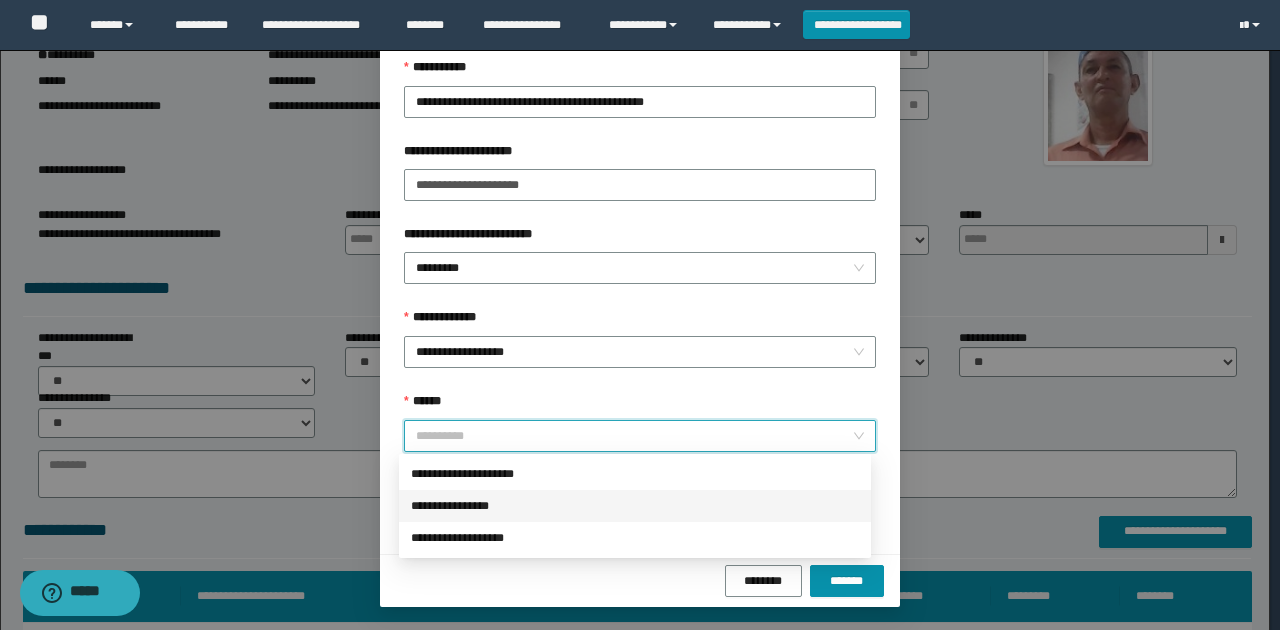 click on "**********" at bounding box center [635, 506] 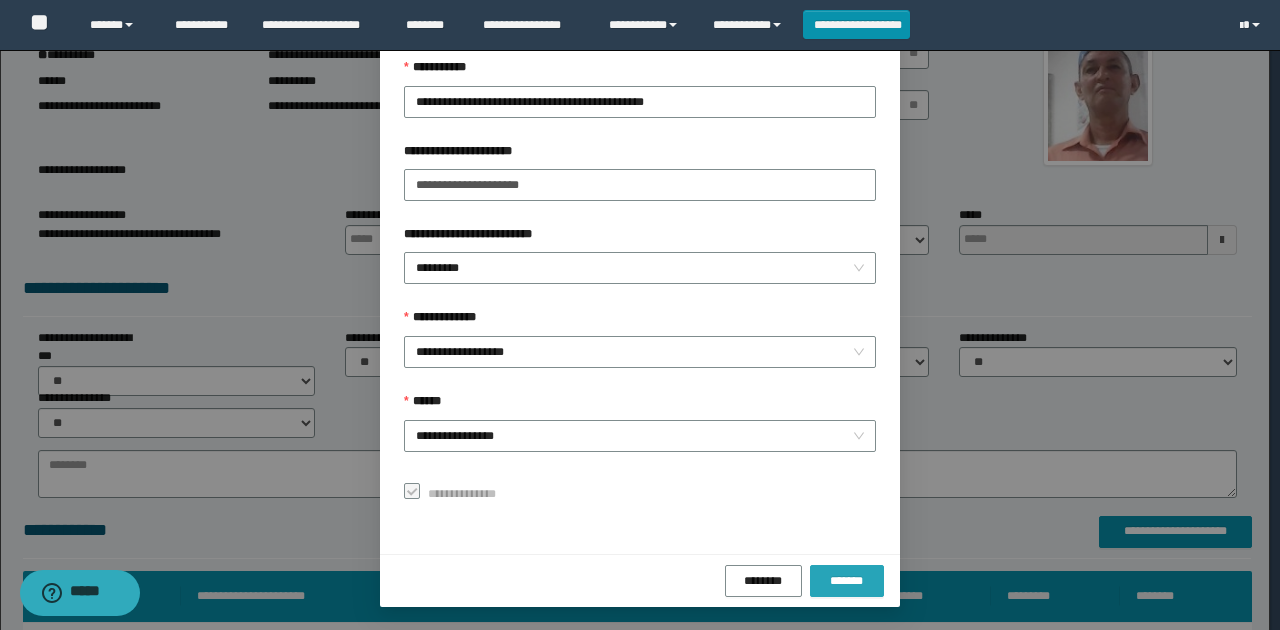 click on "*******" at bounding box center [847, 581] 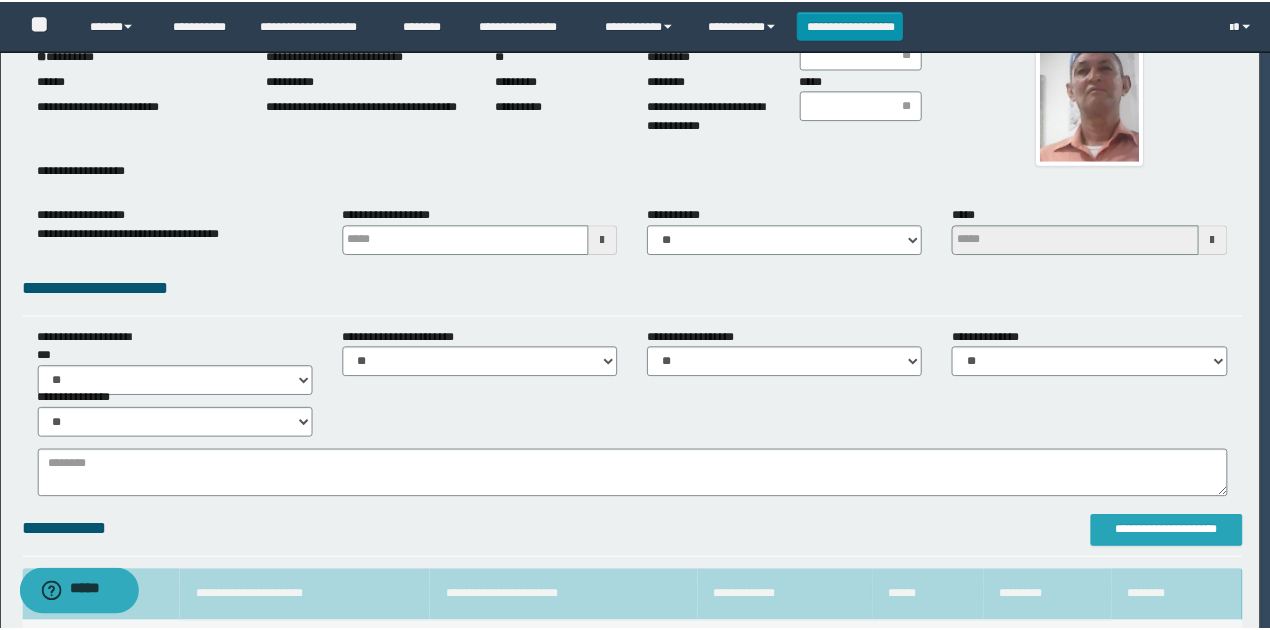 scroll, scrollTop: 0, scrollLeft: 0, axis: both 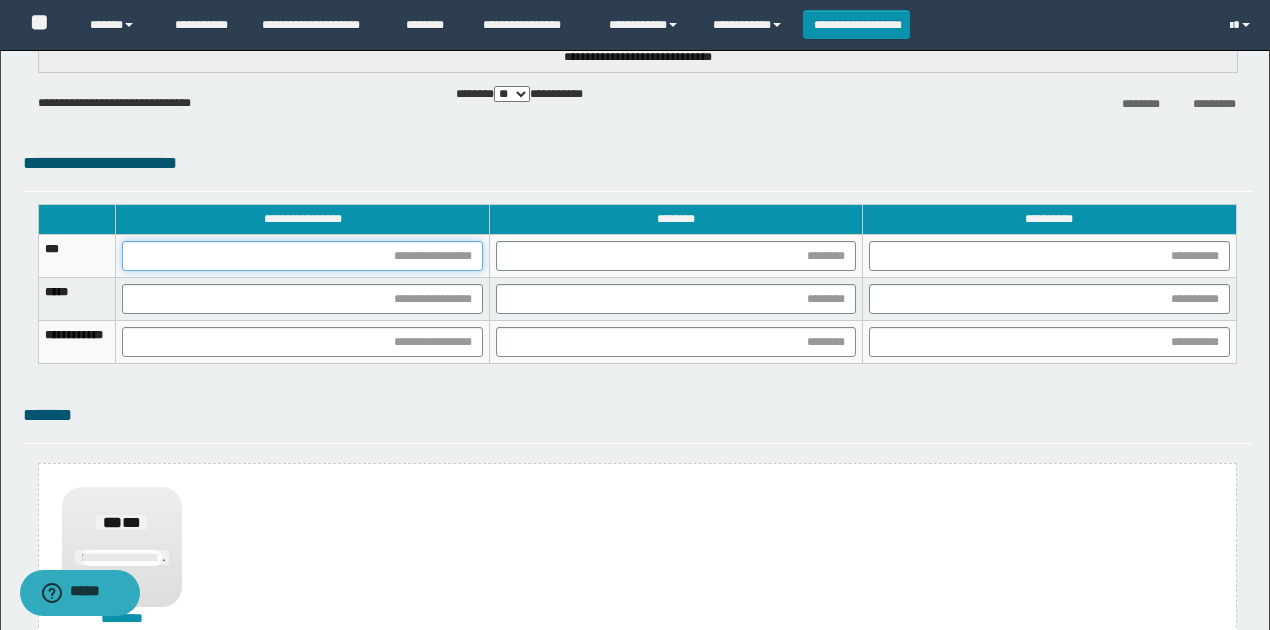 click at bounding box center (302, 256) 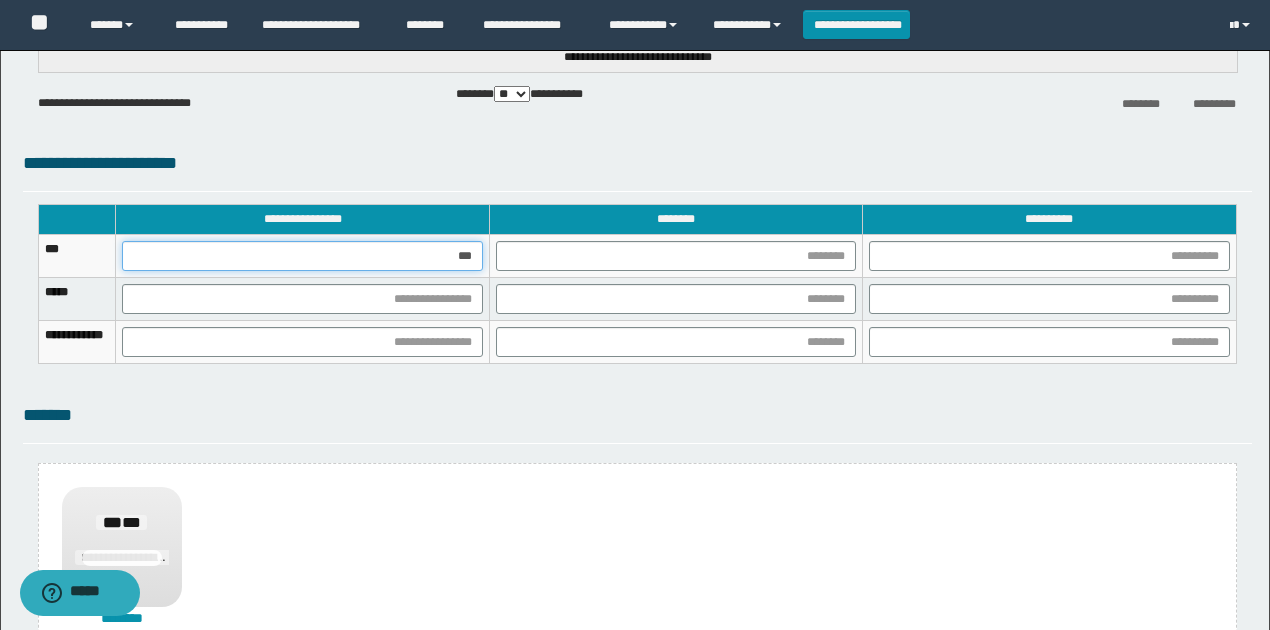 type on "****" 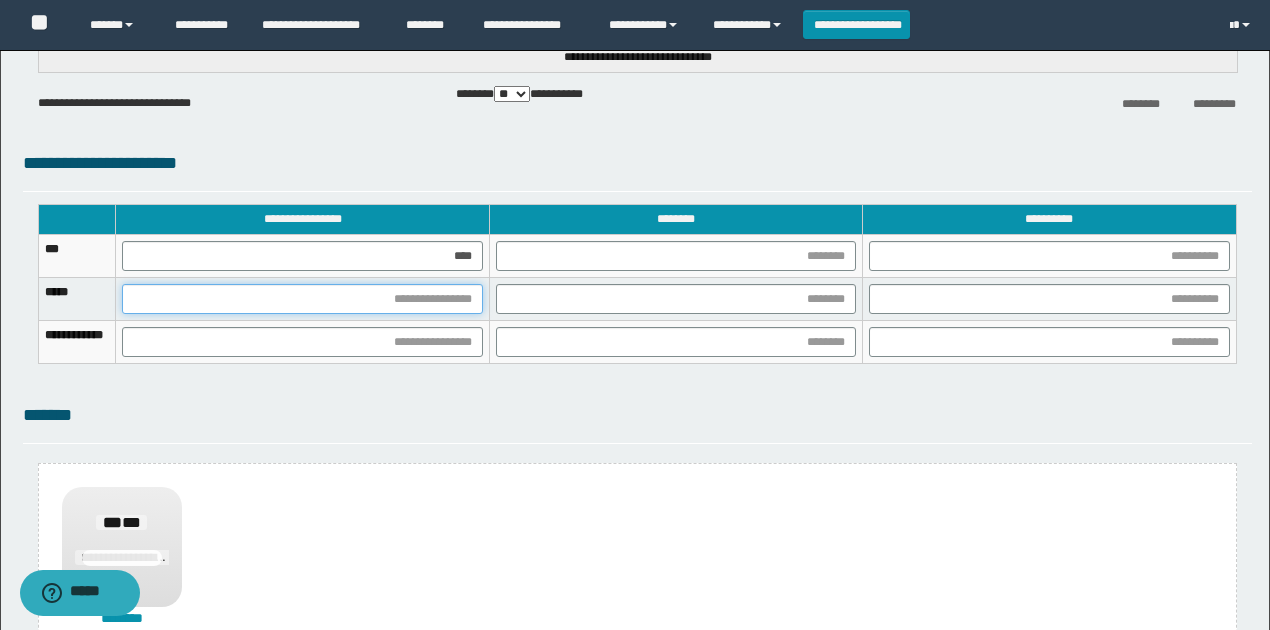 click at bounding box center (302, 299) 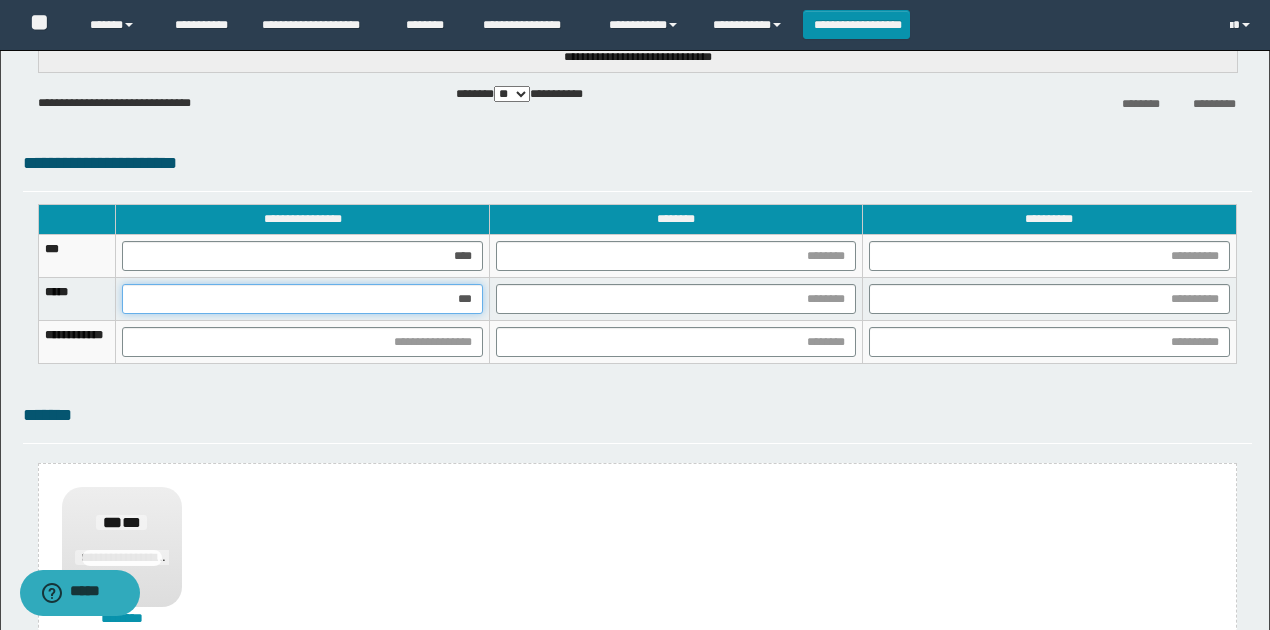 type on "****" 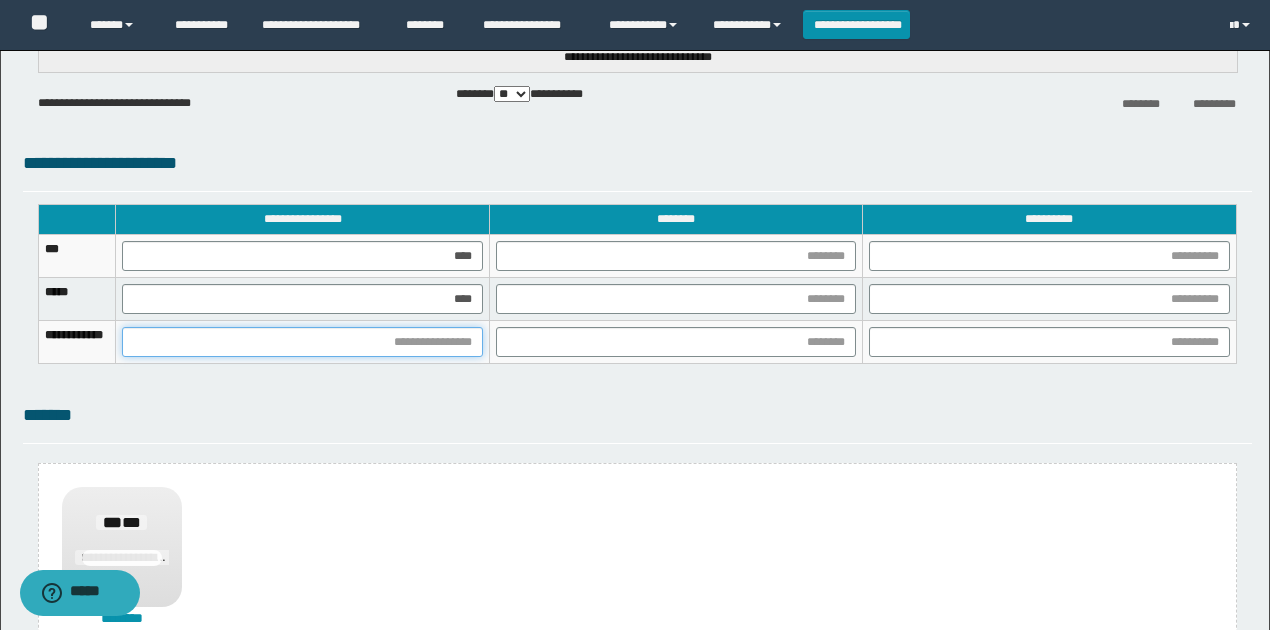 click at bounding box center (302, 342) 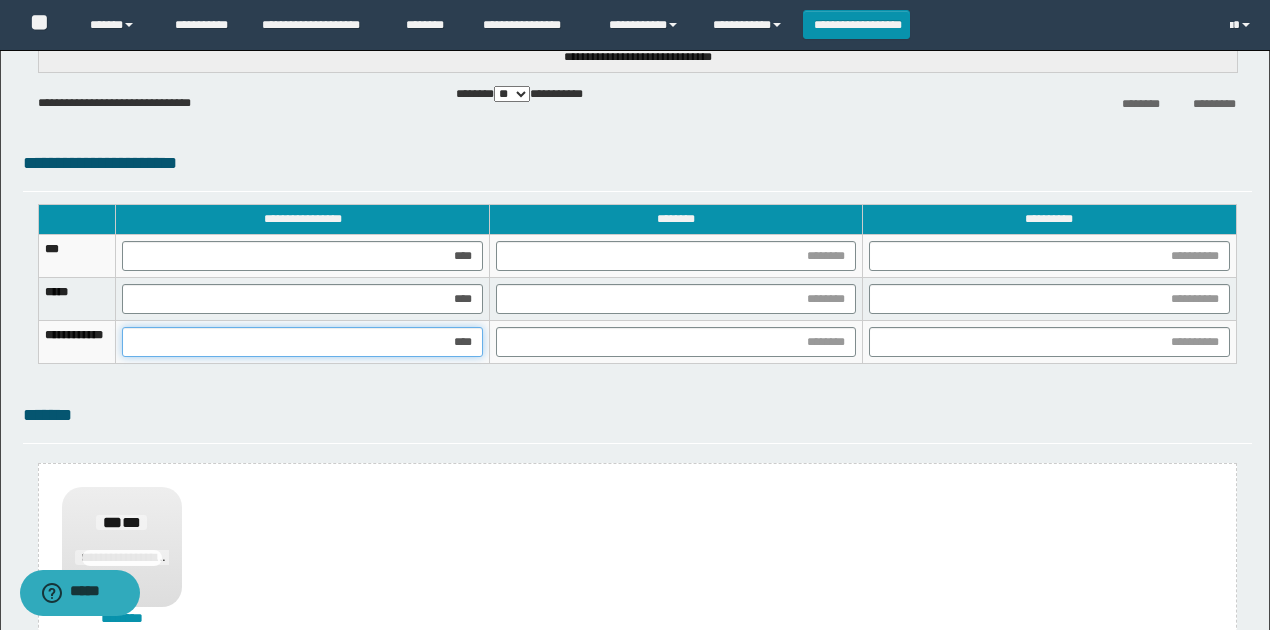 type on "*****" 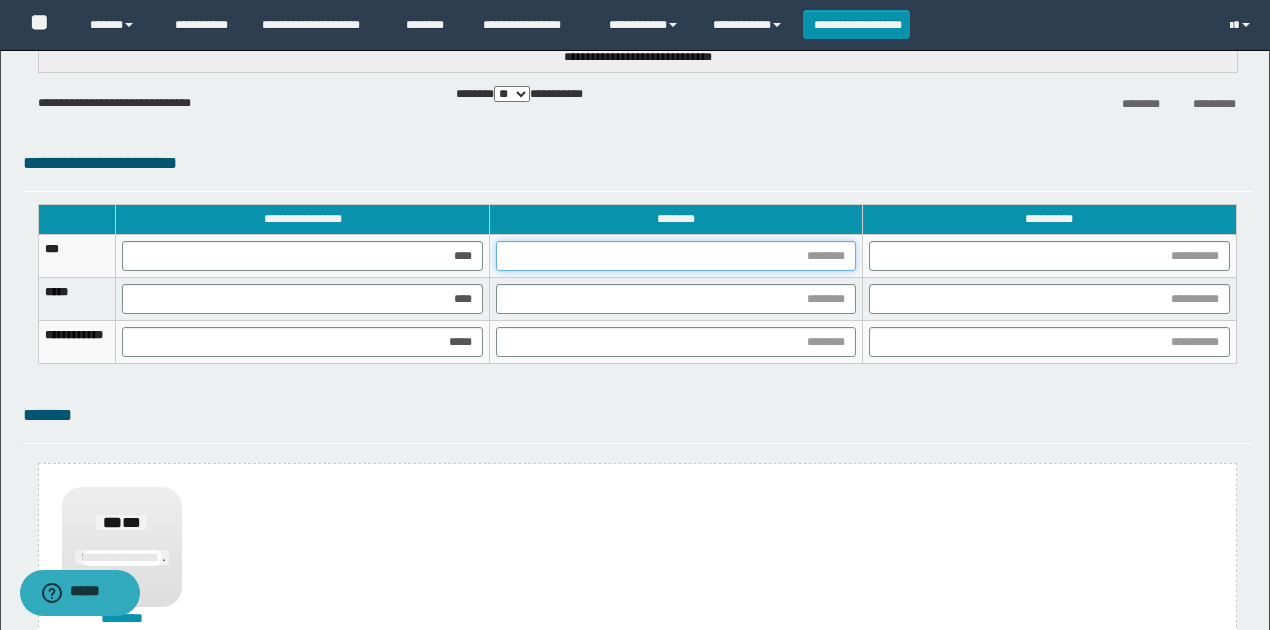 click at bounding box center [676, 256] 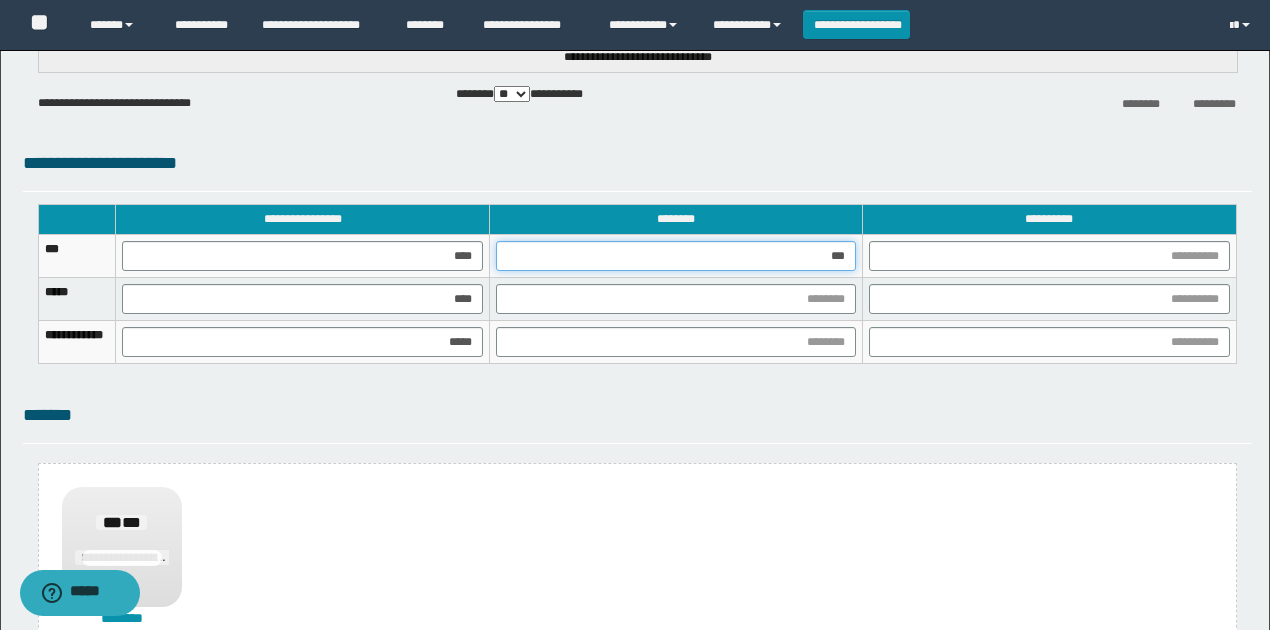 type on "****" 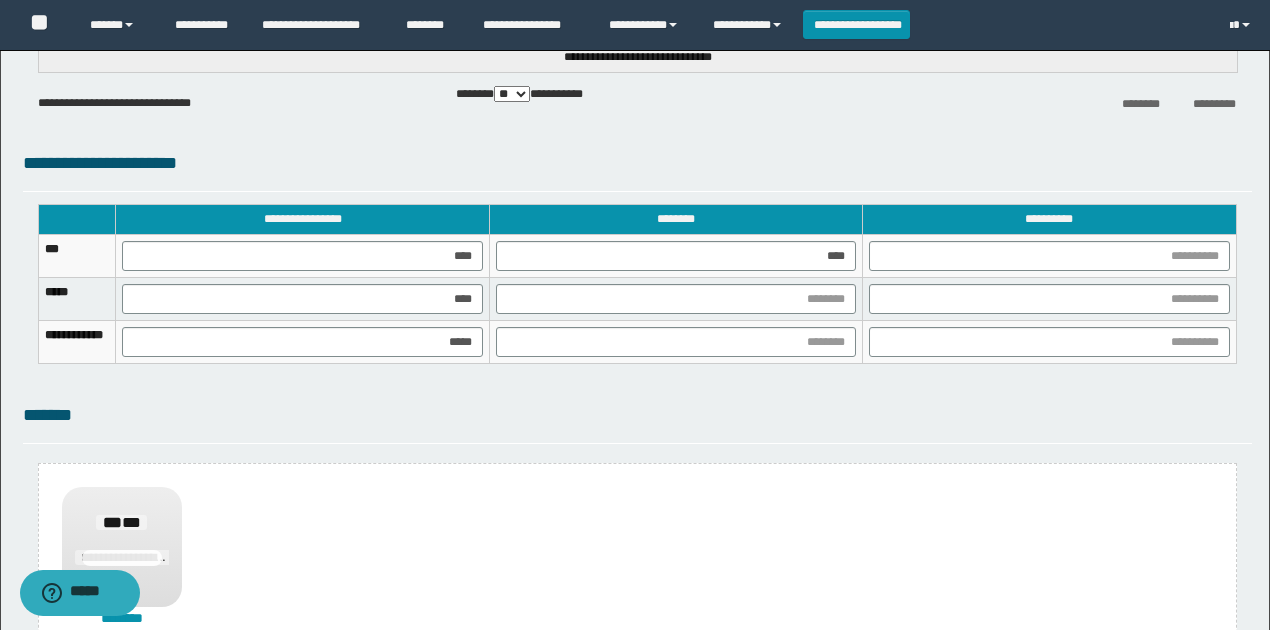 drag, startPoint x: 1255, startPoint y: 406, endPoint x: 1174, endPoint y: 377, distance: 86.034874 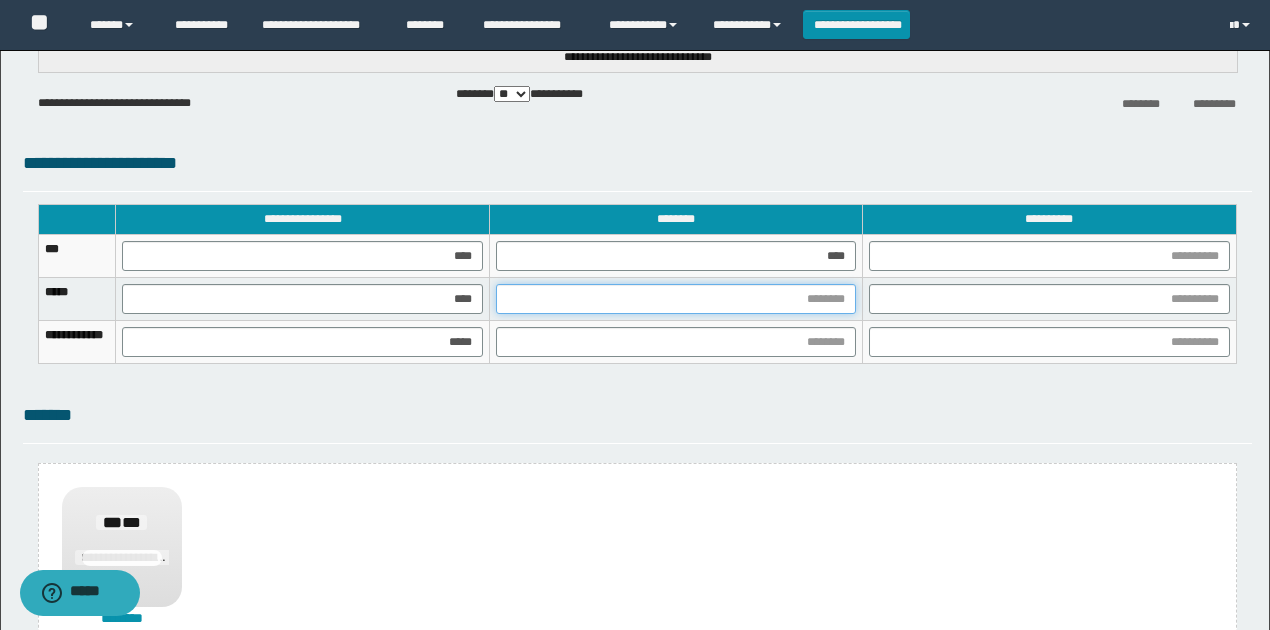 click at bounding box center (676, 299) 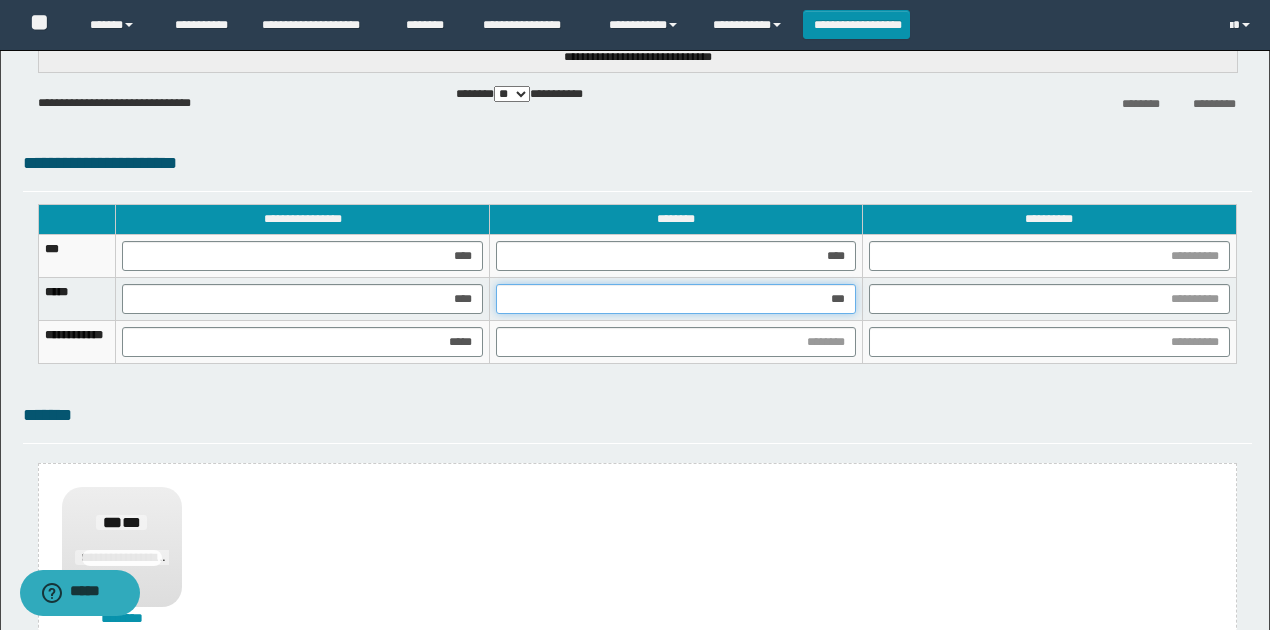 type on "****" 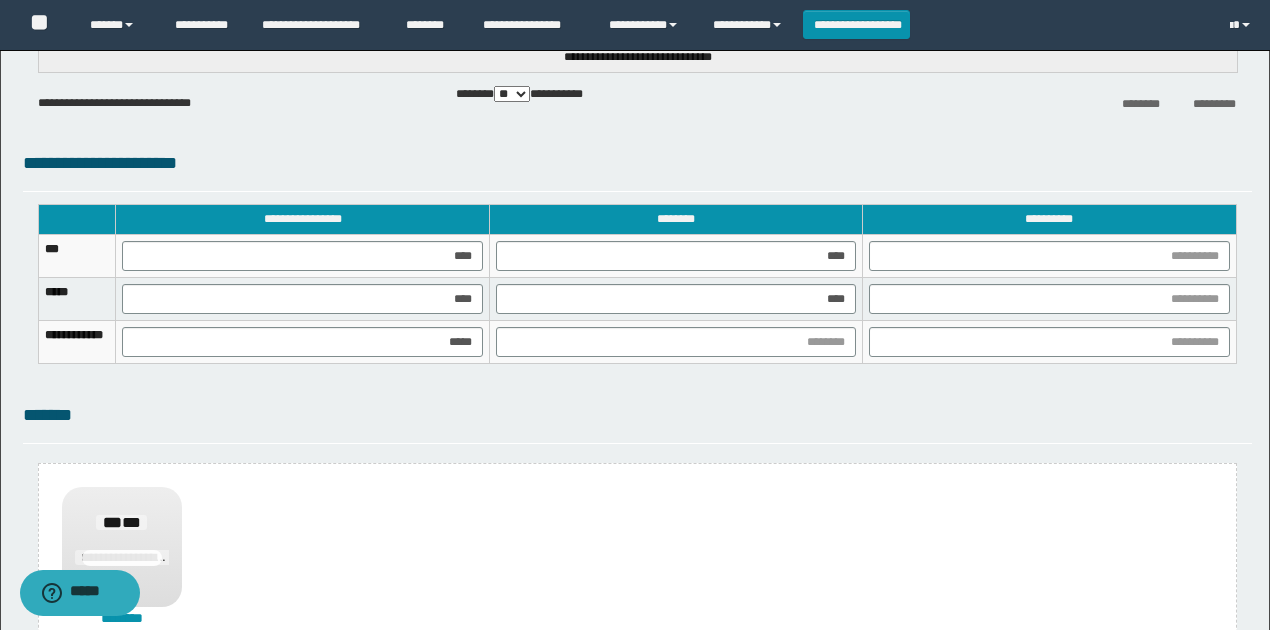 drag, startPoint x: 1196, startPoint y: 399, endPoint x: 1178, endPoint y: 389, distance: 20.59126 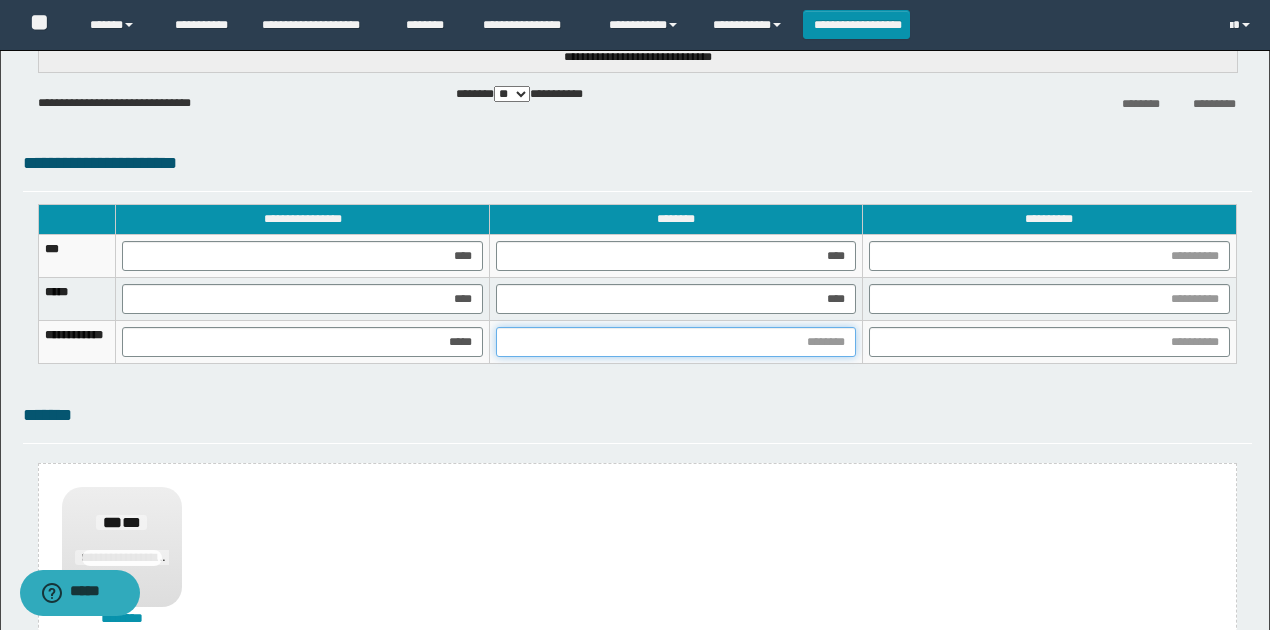 click at bounding box center [676, 342] 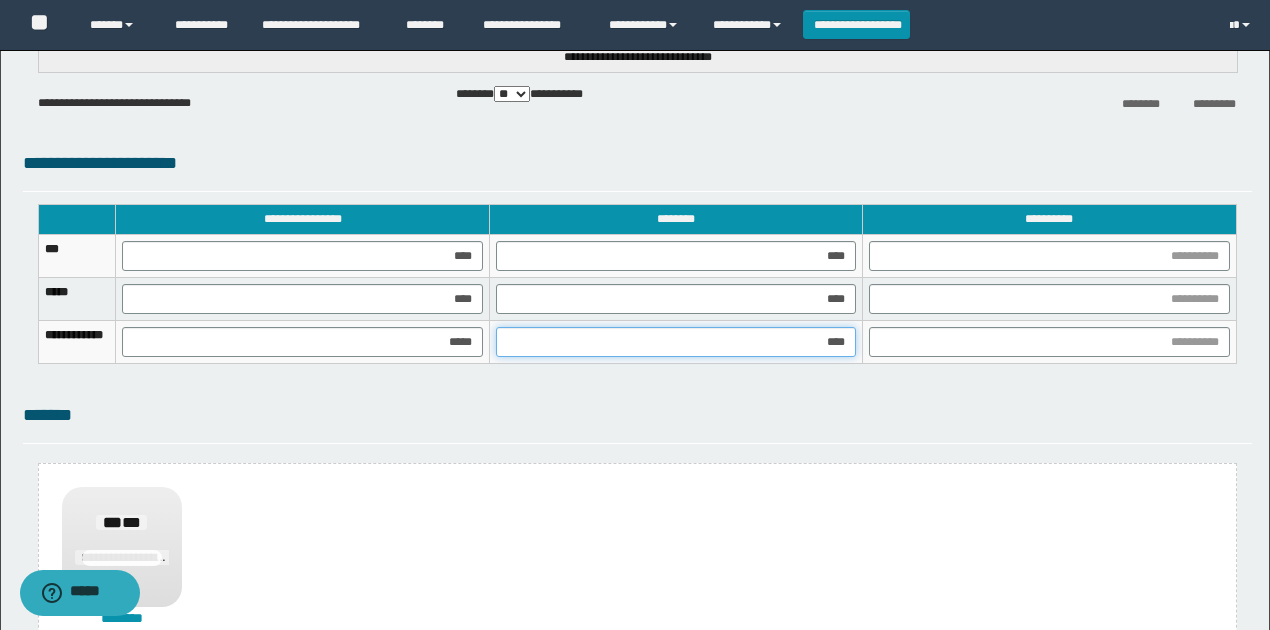 type on "*****" 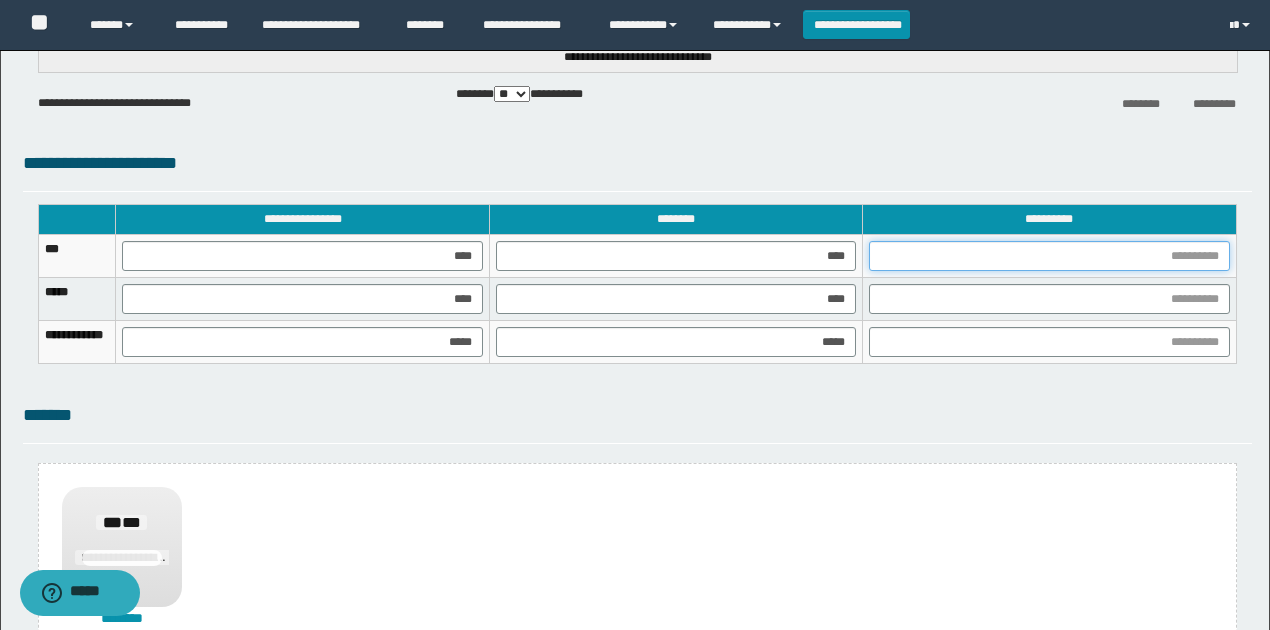 click at bounding box center (1049, 256) 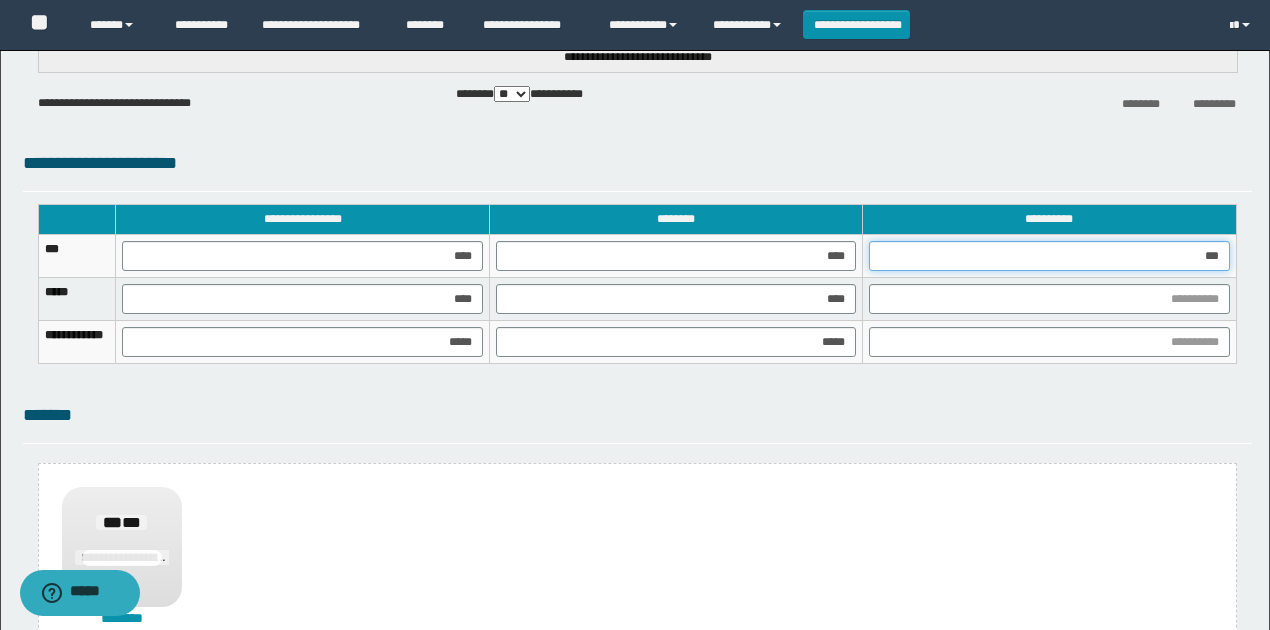 type on "****" 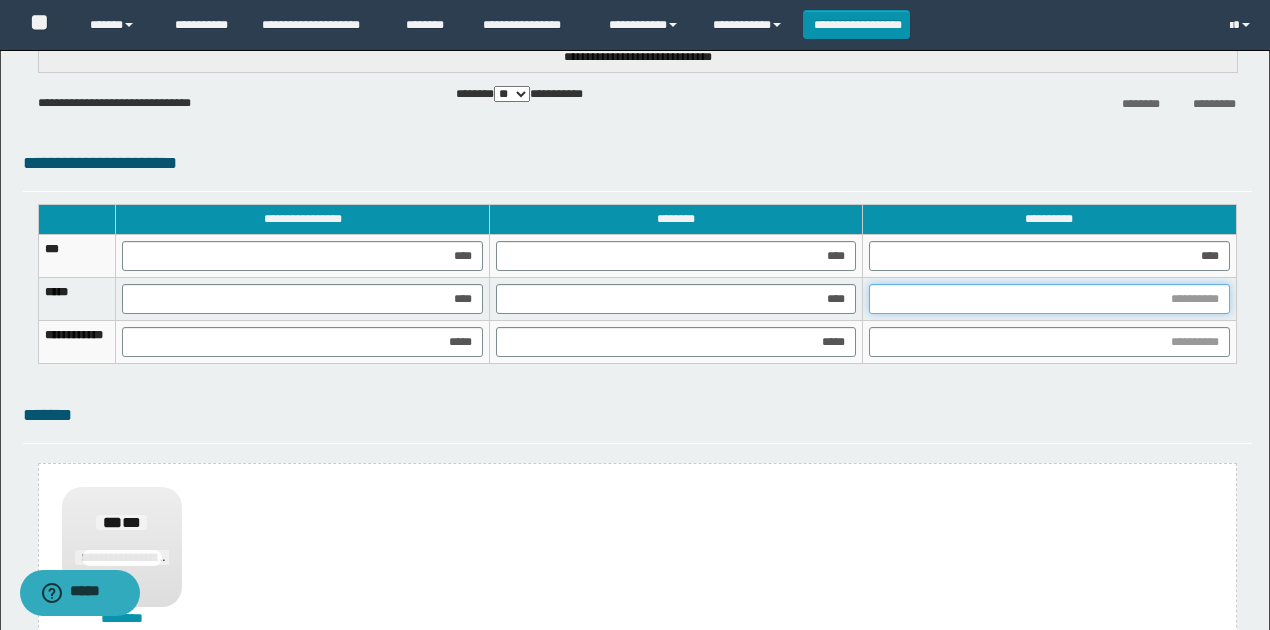 click at bounding box center [1049, 299] 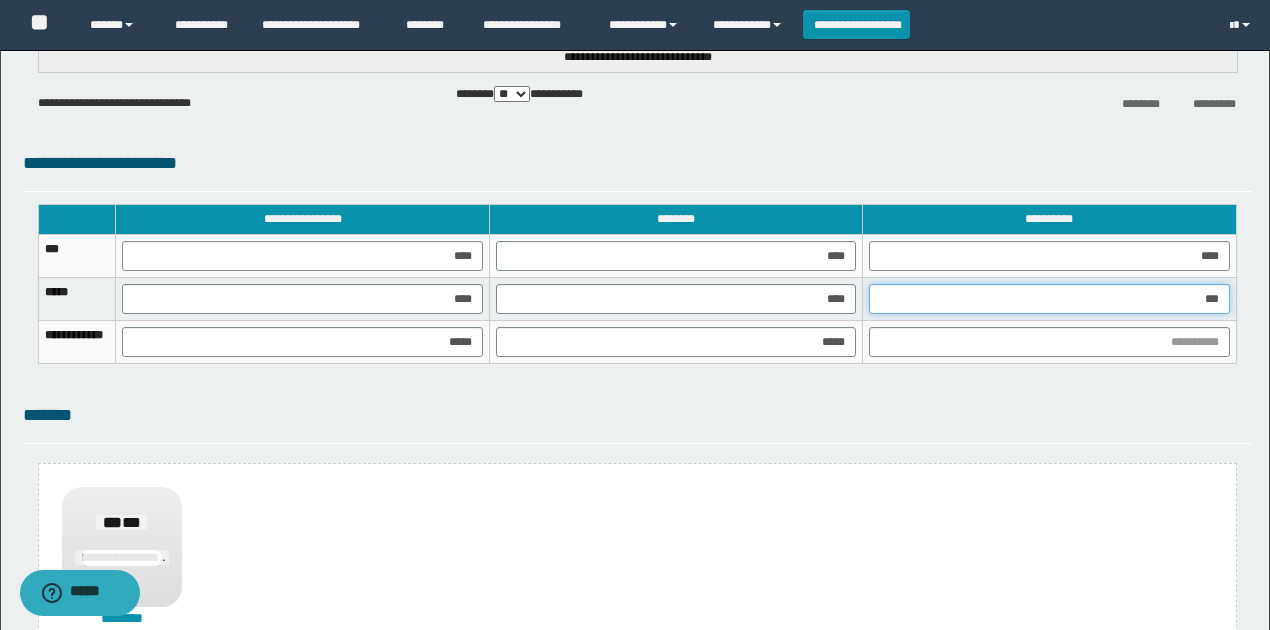 type on "****" 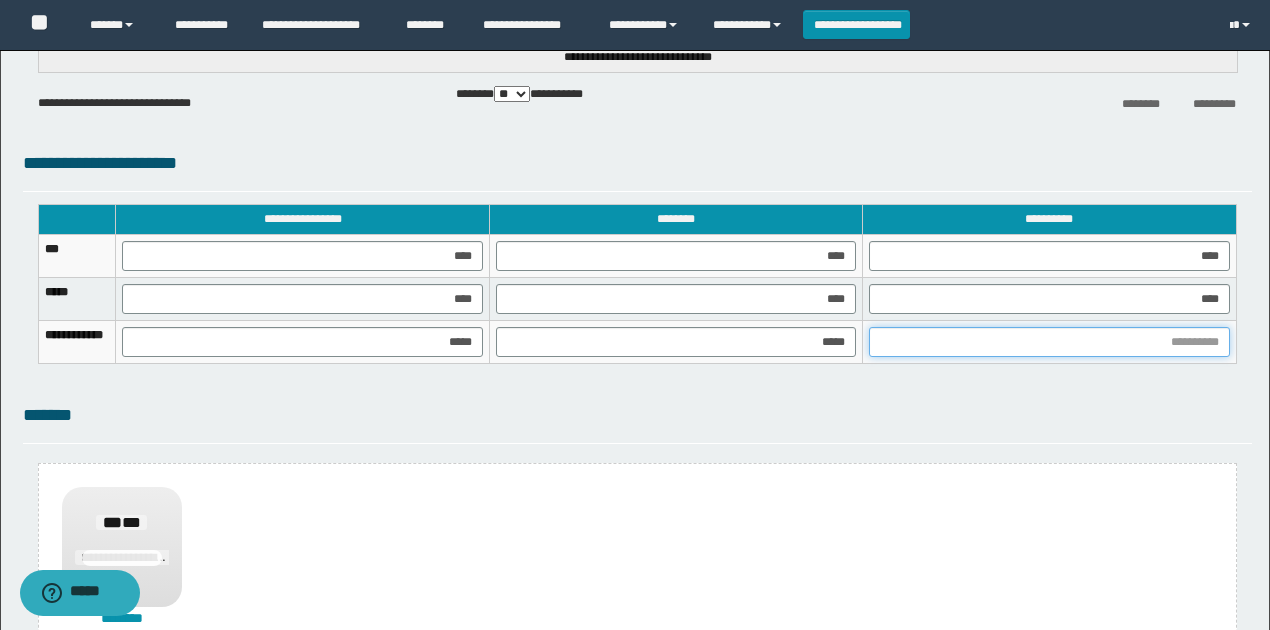 click at bounding box center (1049, 342) 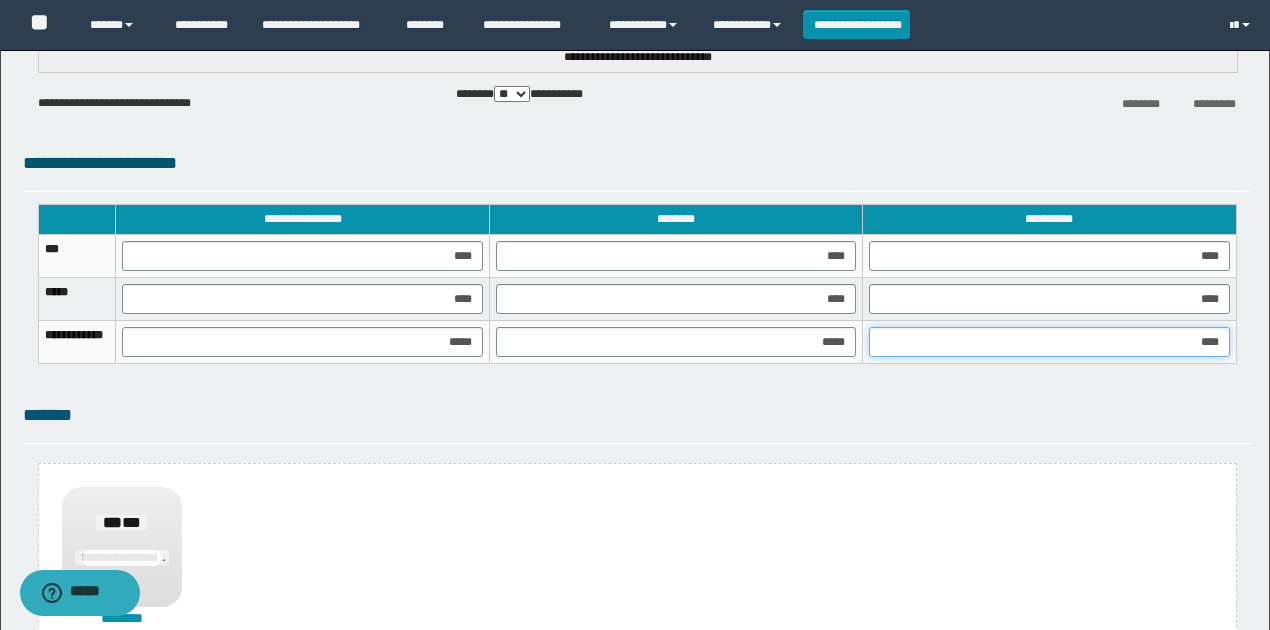 type on "*****" 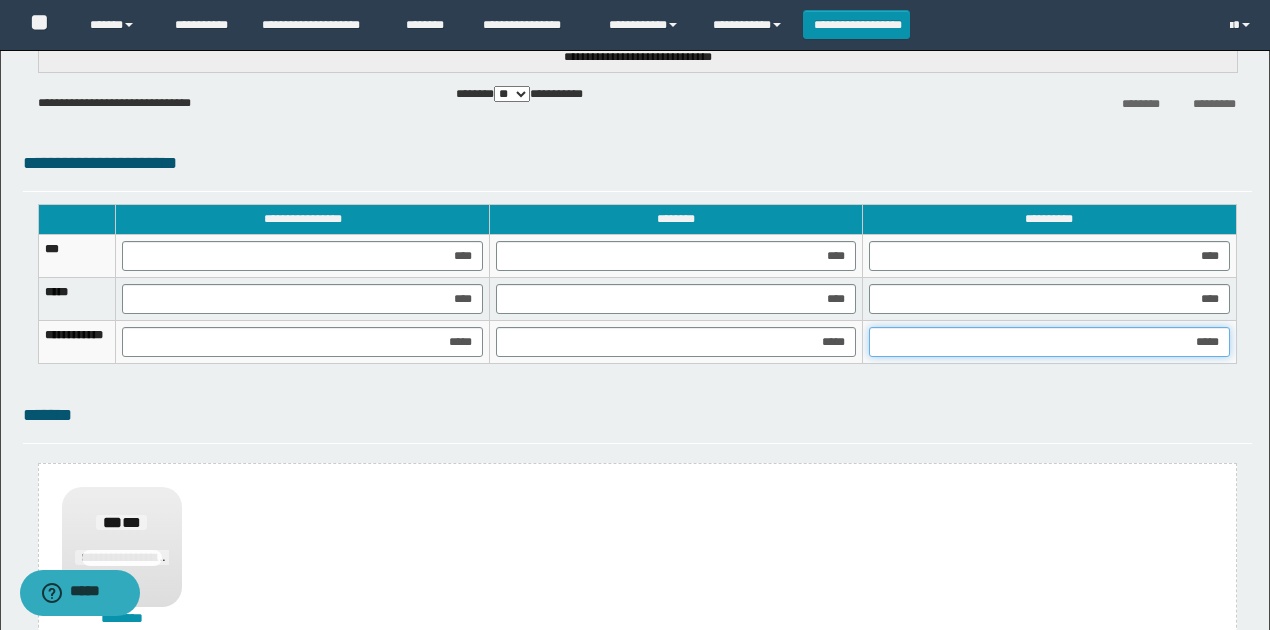 scroll, scrollTop: 1488, scrollLeft: 0, axis: vertical 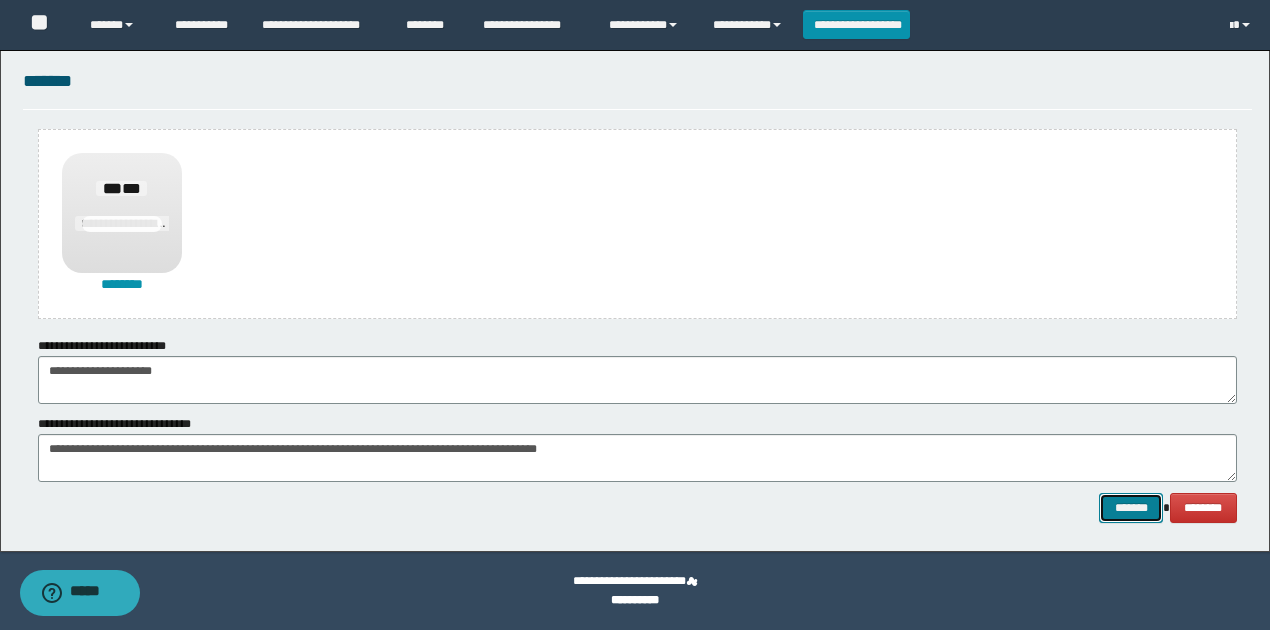 click on "*******" at bounding box center (1131, 507) 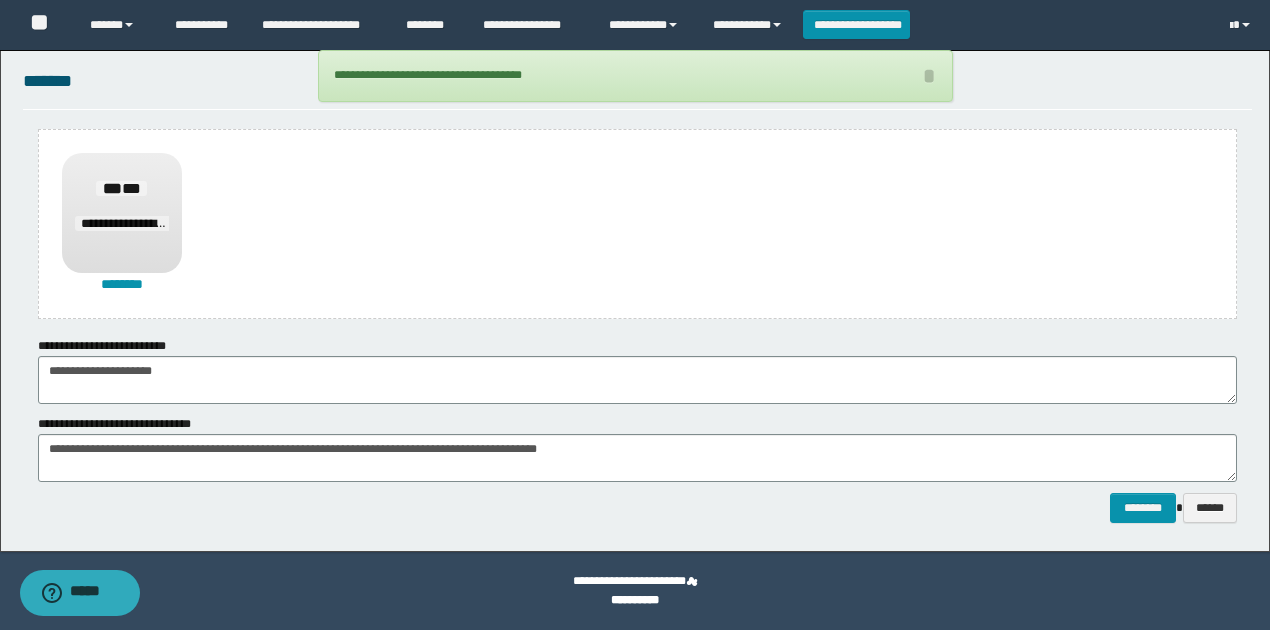 click on "**********" at bounding box center [637, 507] 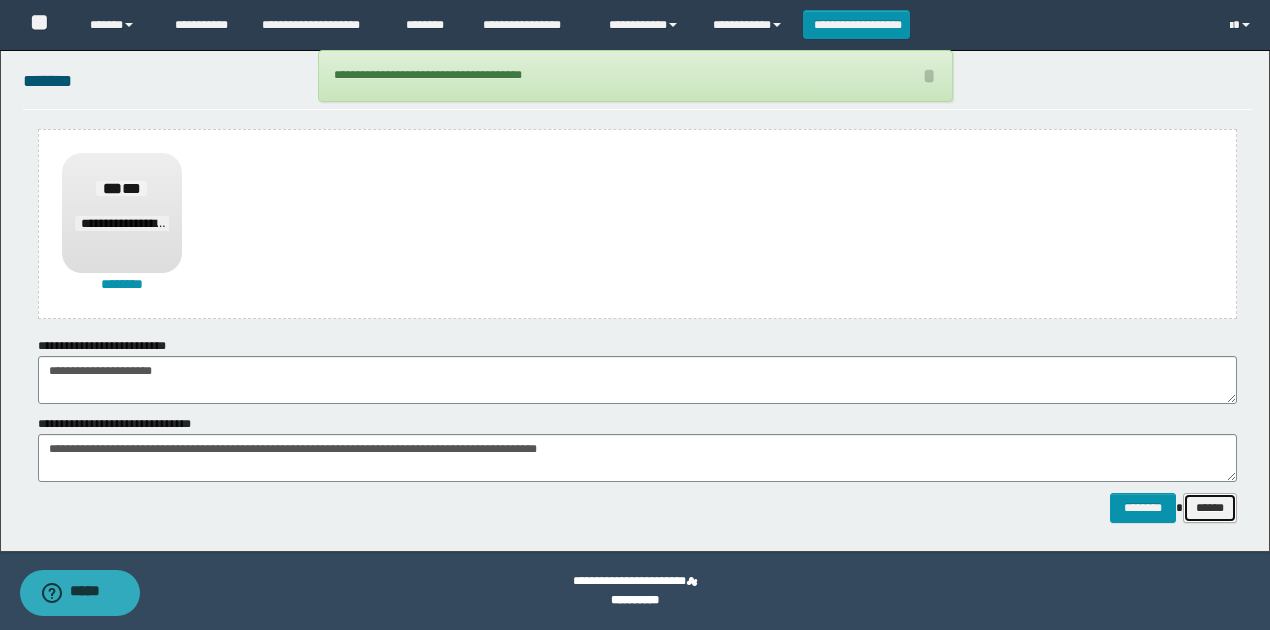 click on "******" at bounding box center [1210, 507] 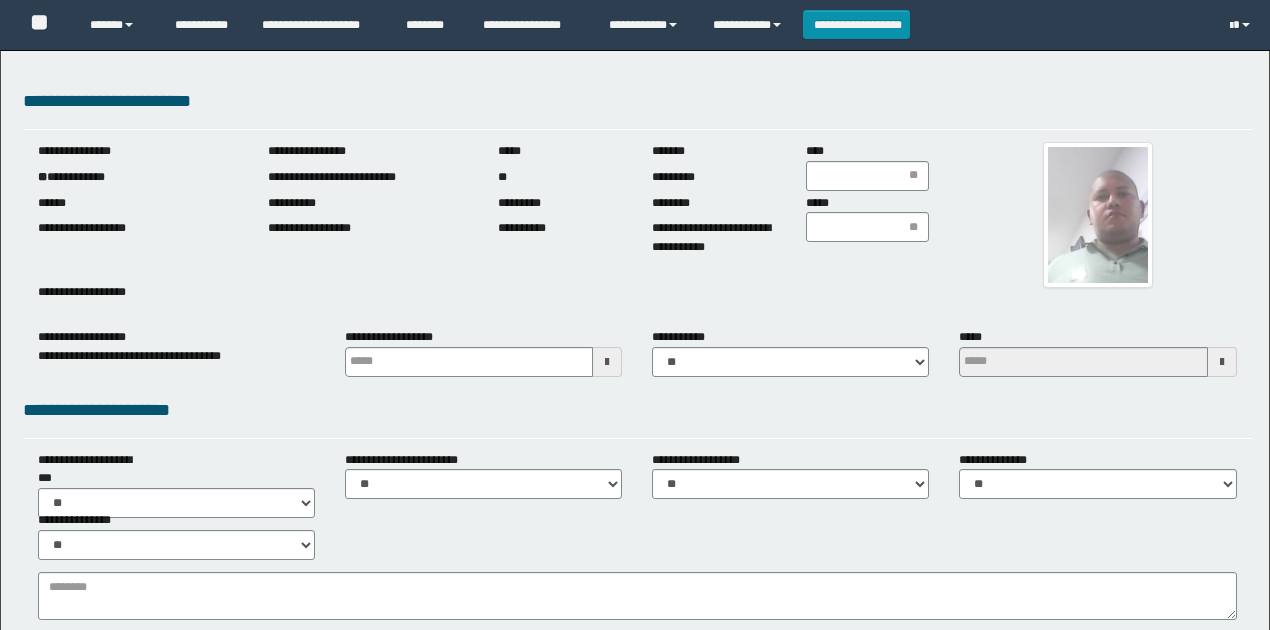 scroll, scrollTop: 0, scrollLeft: 0, axis: both 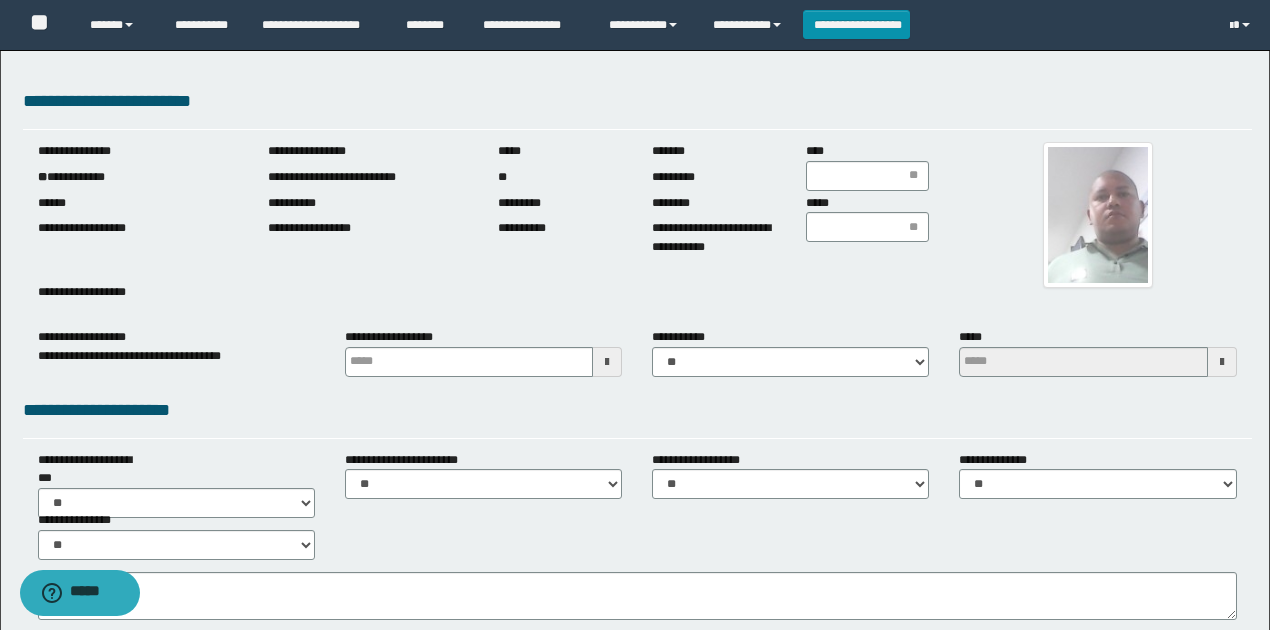 drag, startPoint x: 1262, startPoint y: 180, endPoint x: 1107, endPoint y: 162, distance: 156.04166 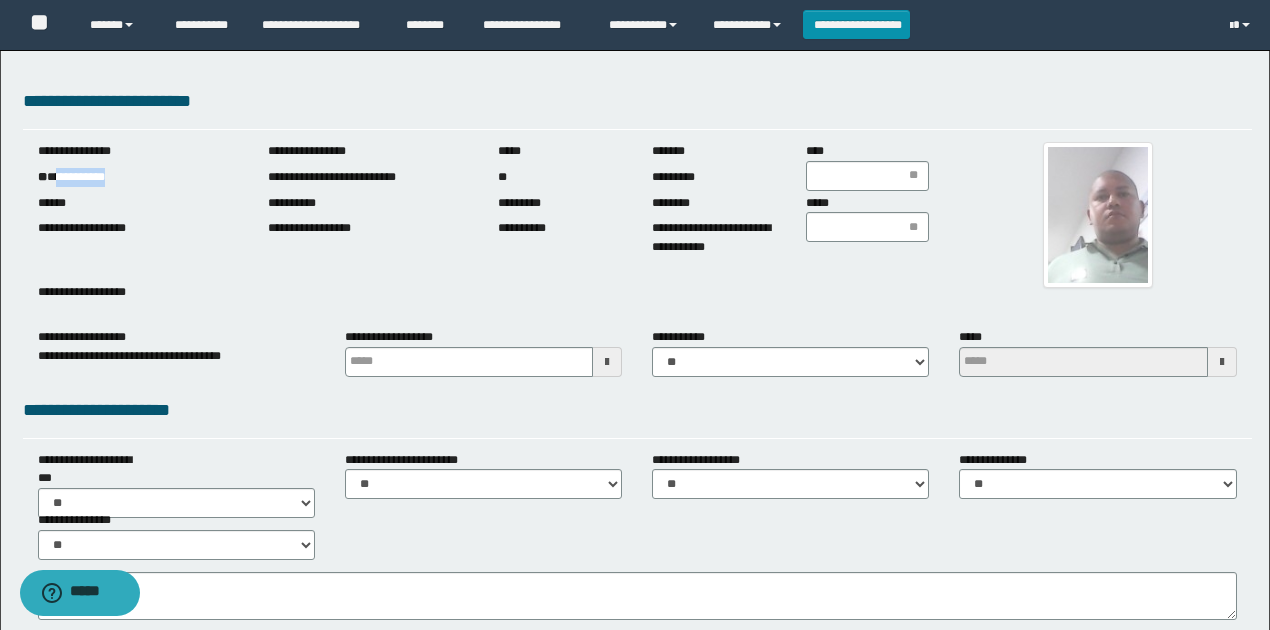 click on "**********" at bounding box center [138, 177] 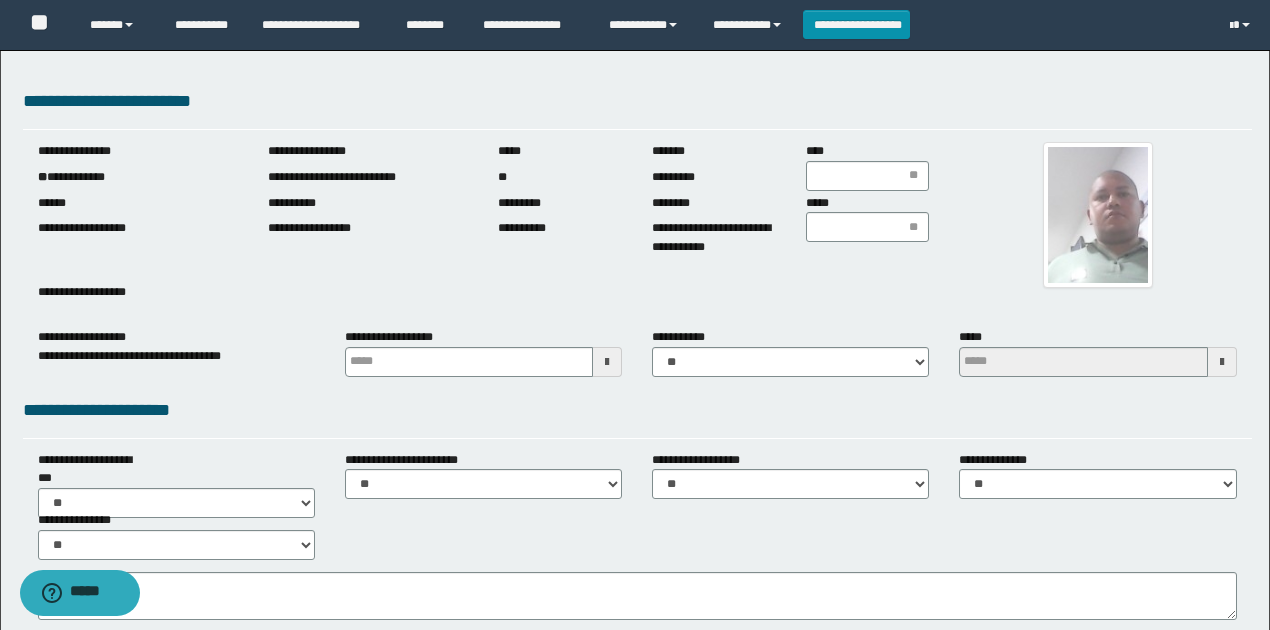 click at bounding box center (1097, 215) 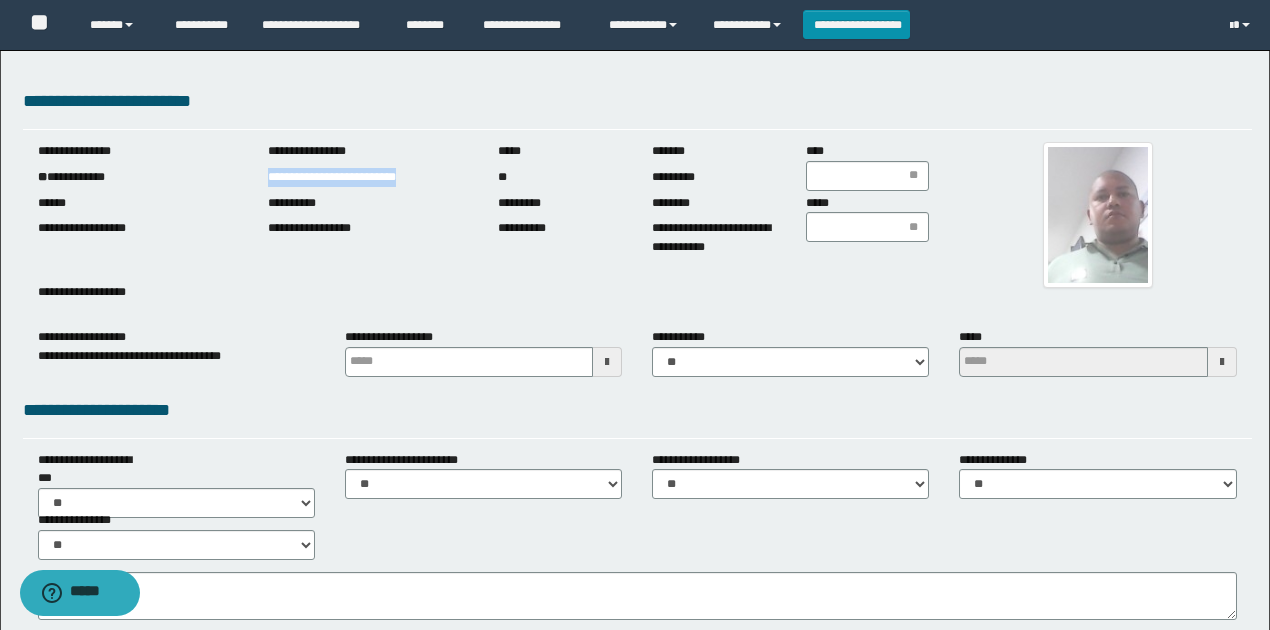drag, startPoint x: 268, startPoint y: 172, endPoint x: 644, endPoint y: 358, distance: 419.49017 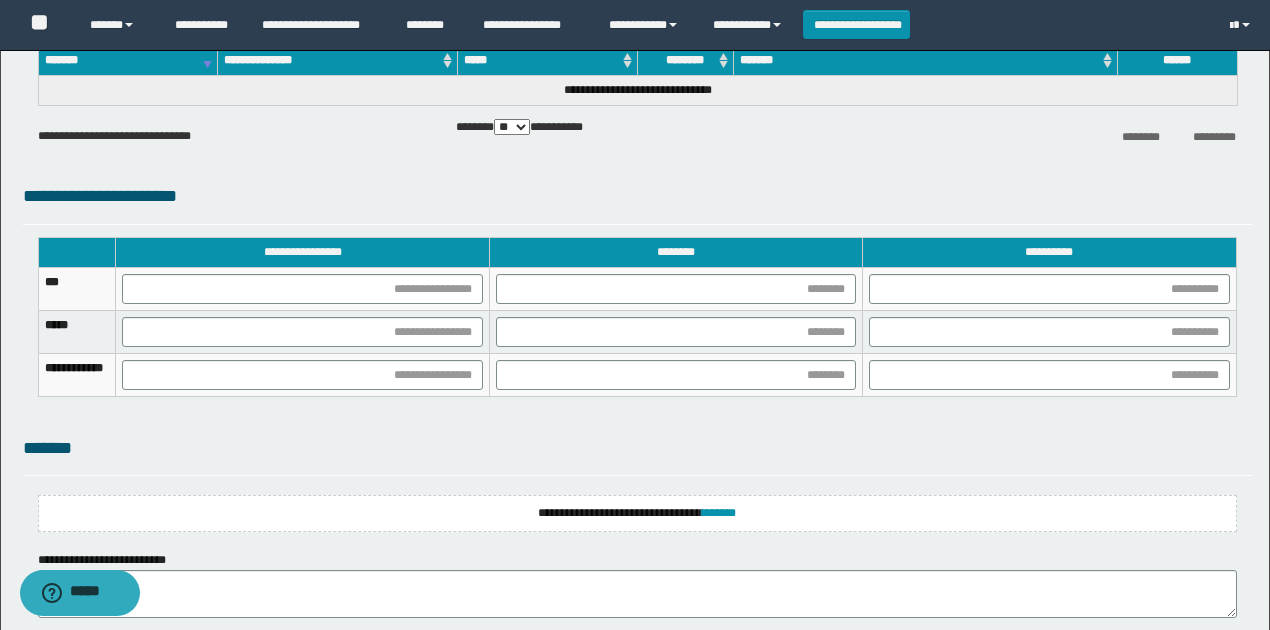 scroll, scrollTop: 1369, scrollLeft: 0, axis: vertical 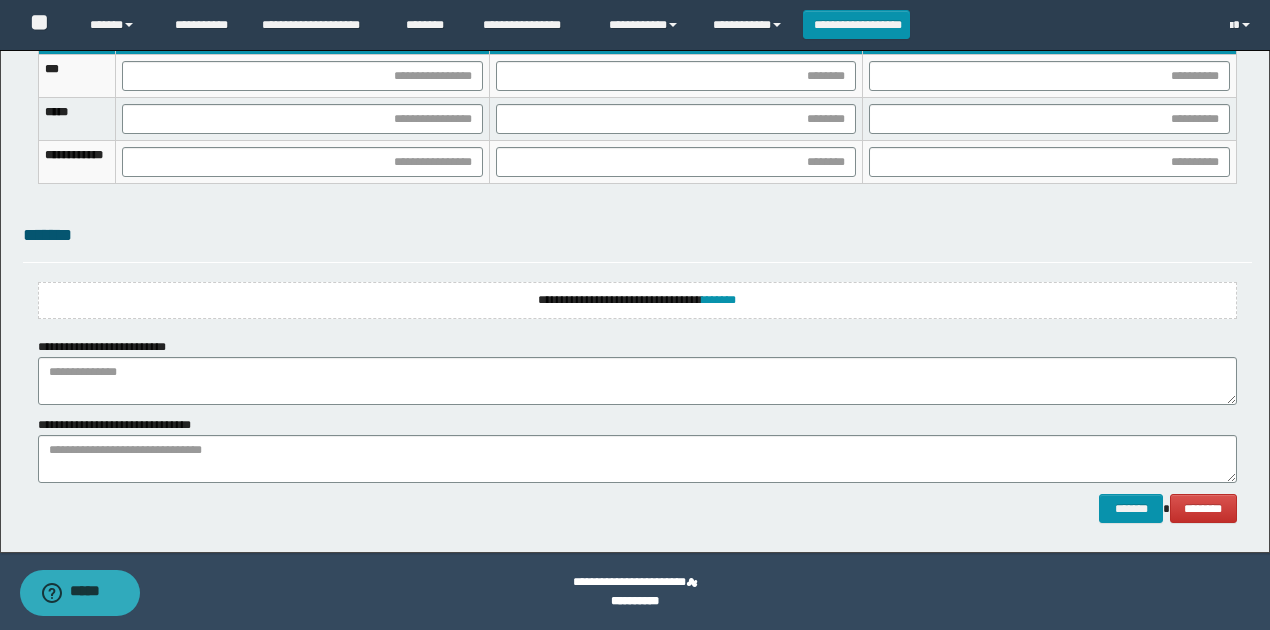 click on "**********" at bounding box center [637, 300] 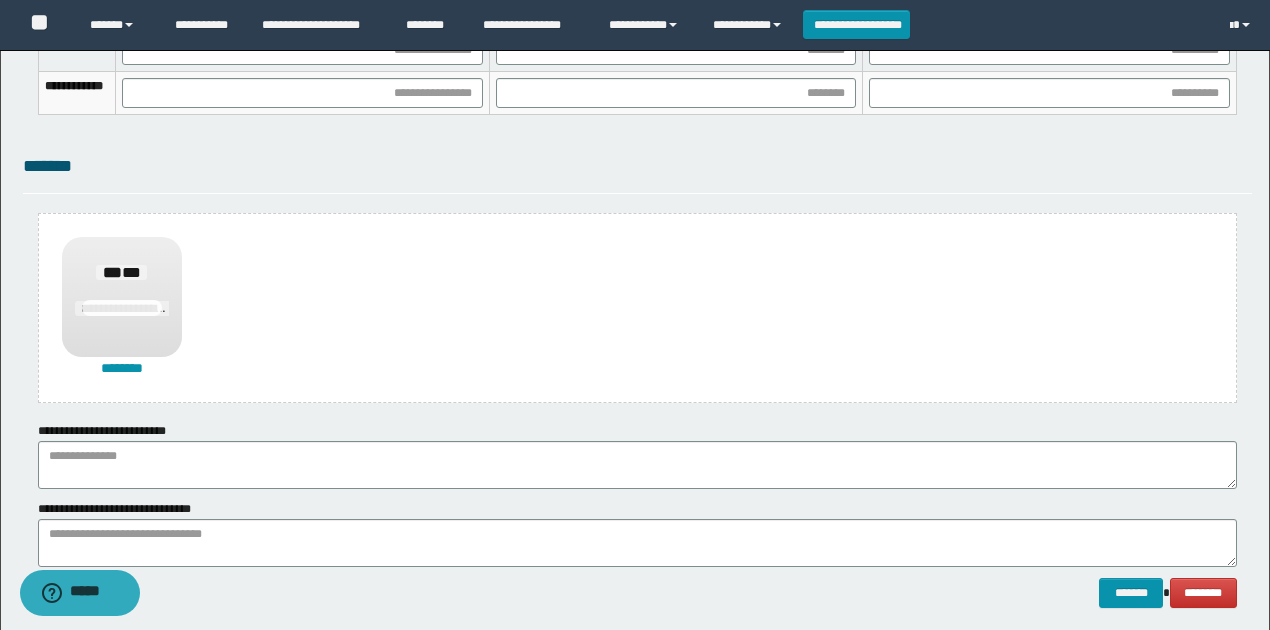 scroll, scrollTop: 1502, scrollLeft: 0, axis: vertical 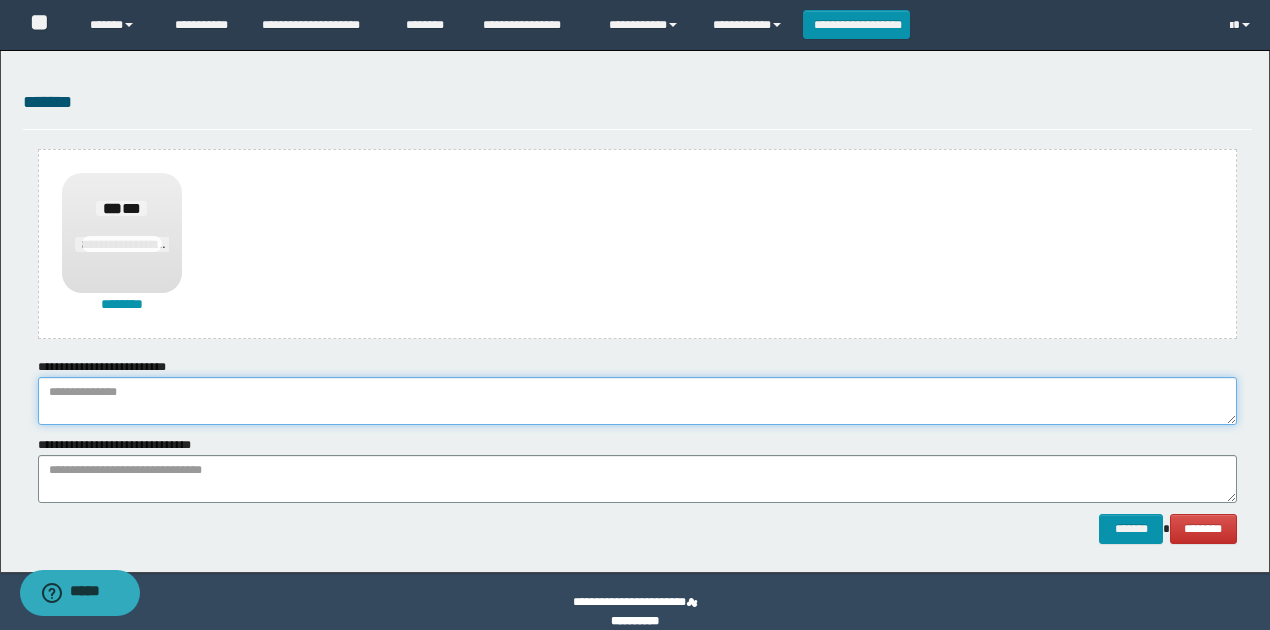 paste on "**********" 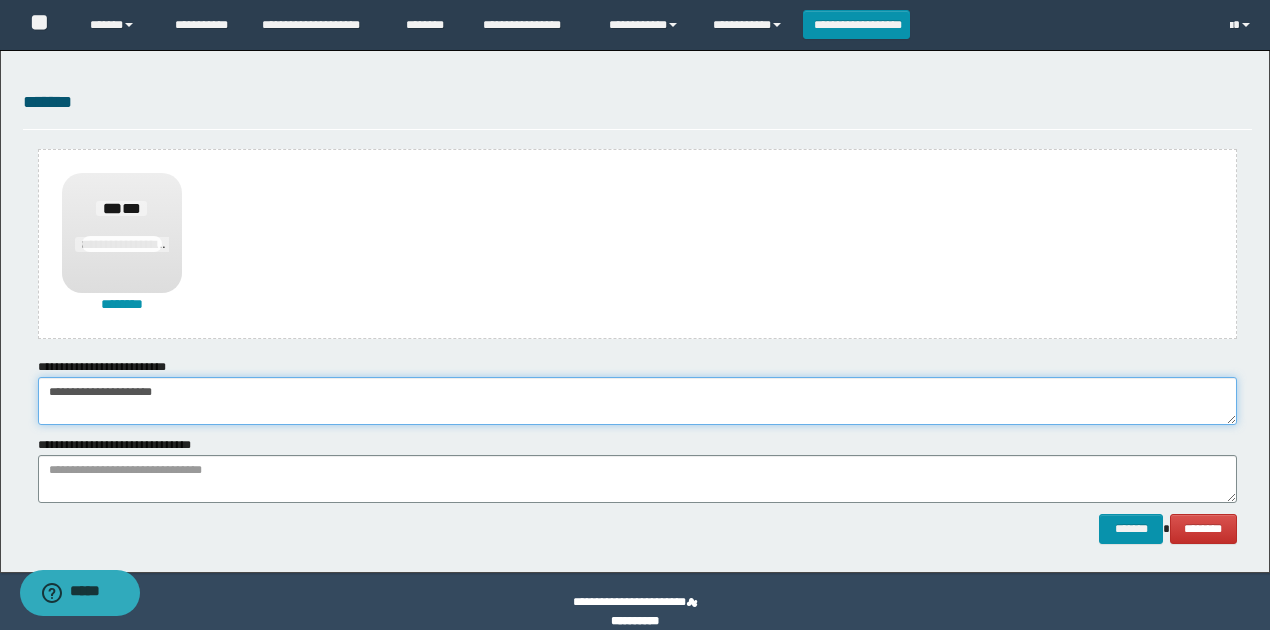 click on "**********" at bounding box center [637, 401] 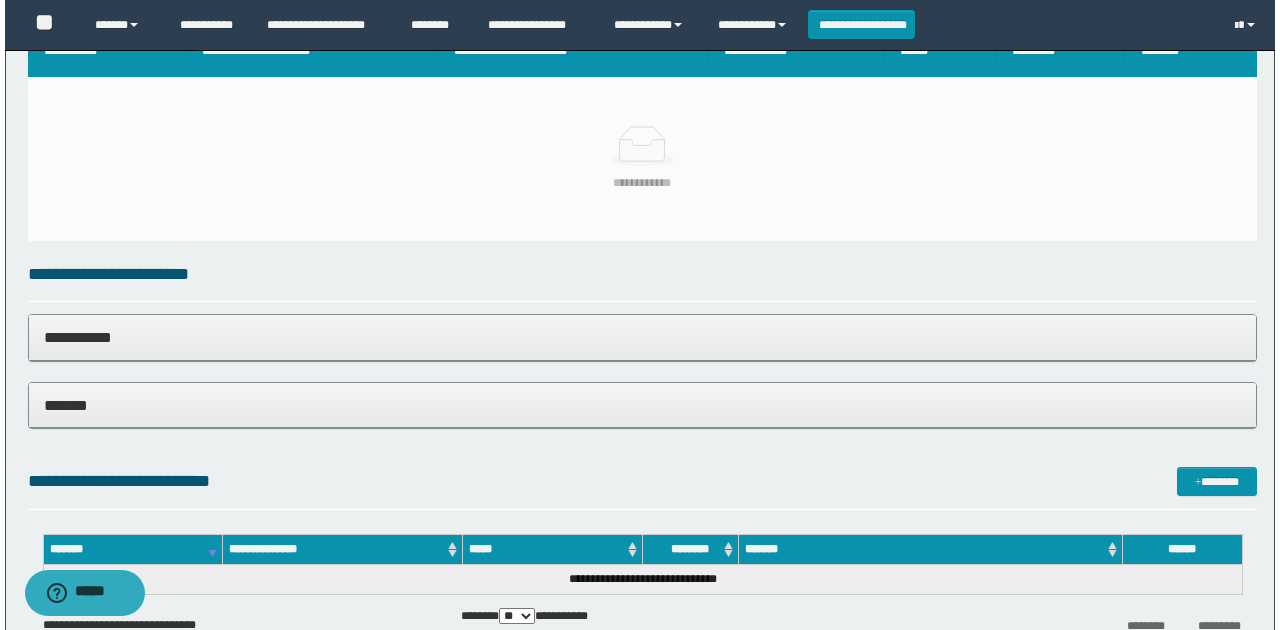 scroll, scrollTop: 502, scrollLeft: 0, axis: vertical 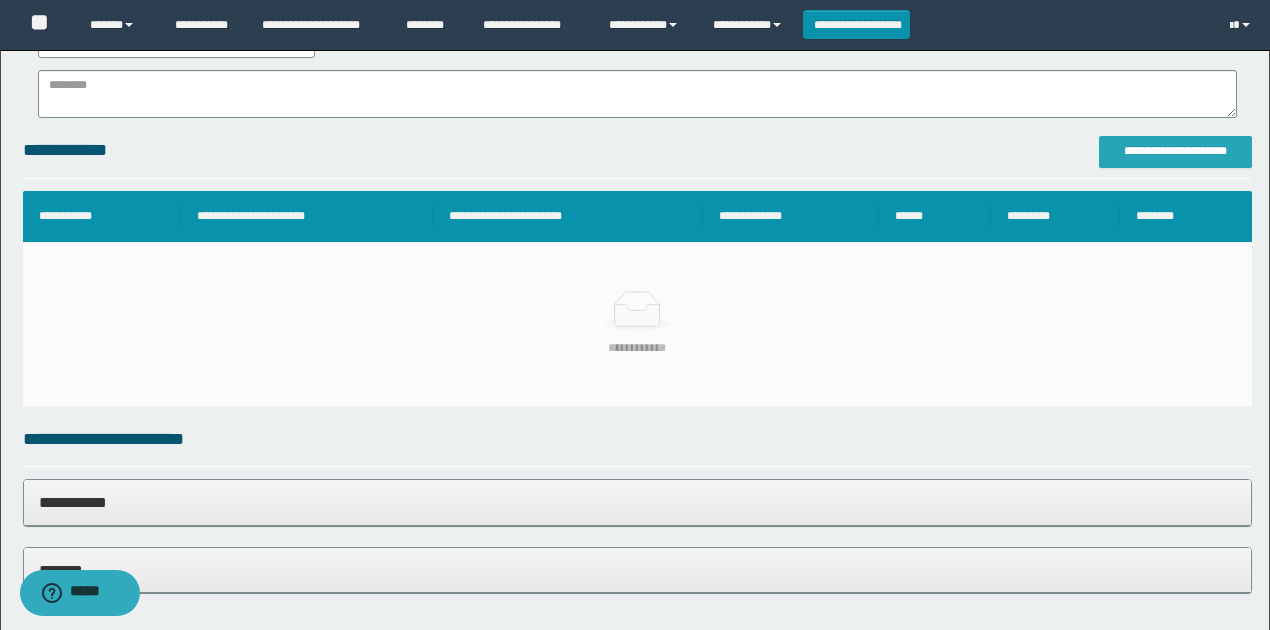 type on "**********" 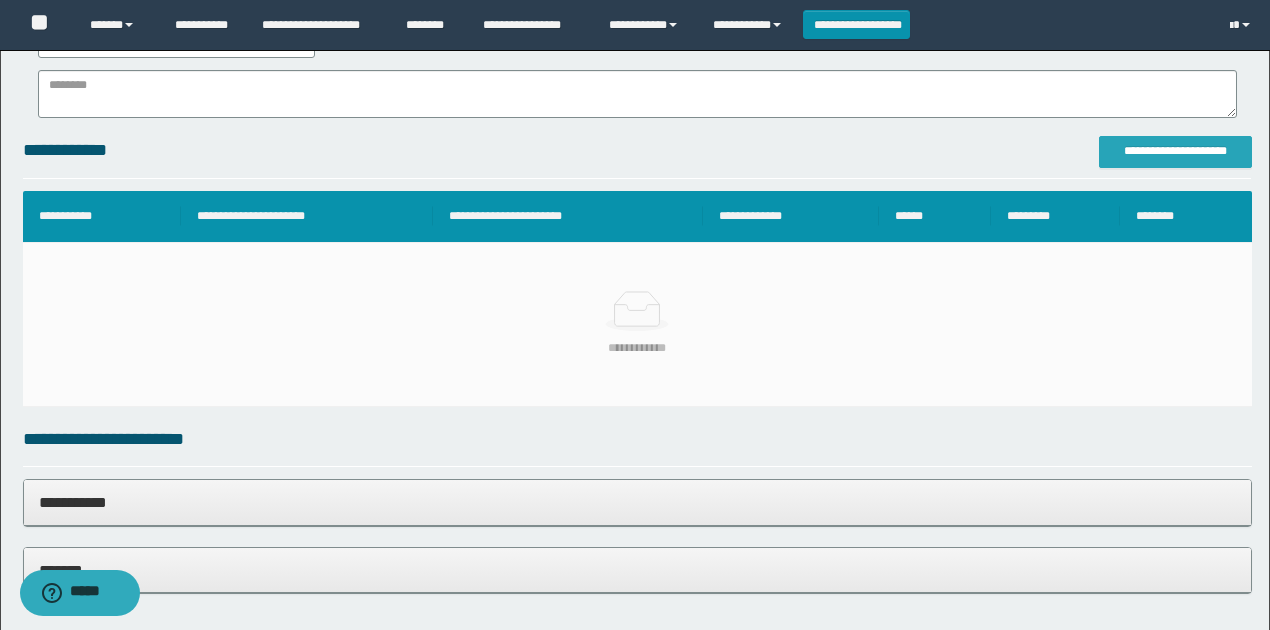 click on "**********" at bounding box center [1175, 152] 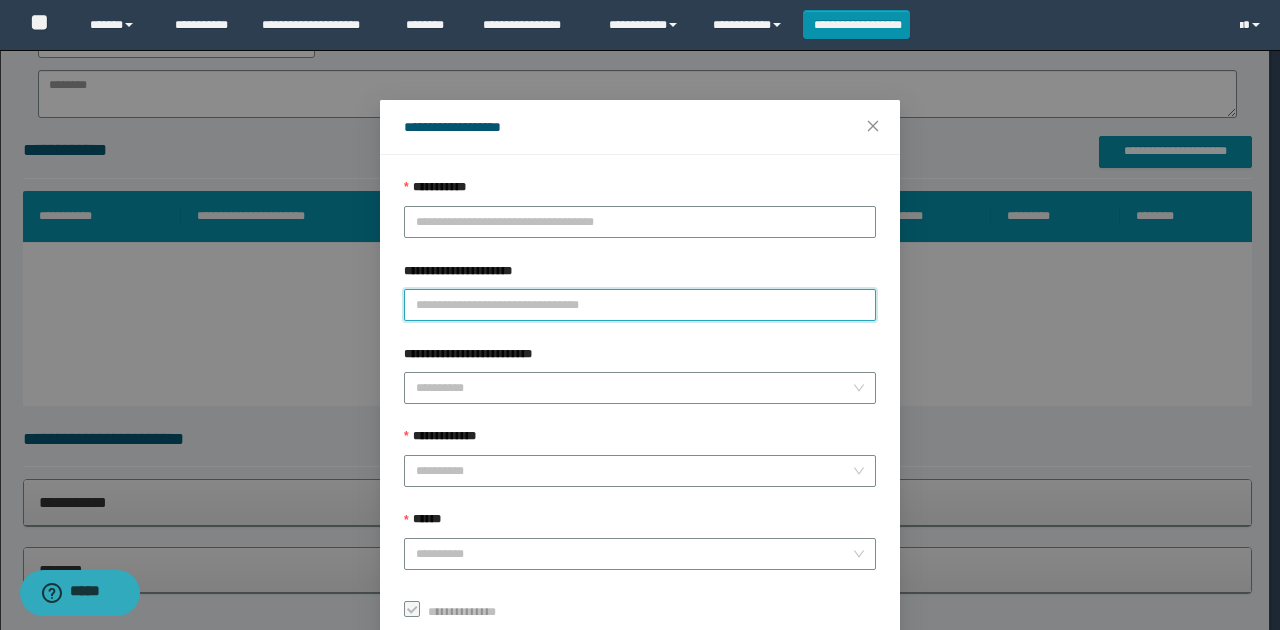 paste on "**********" 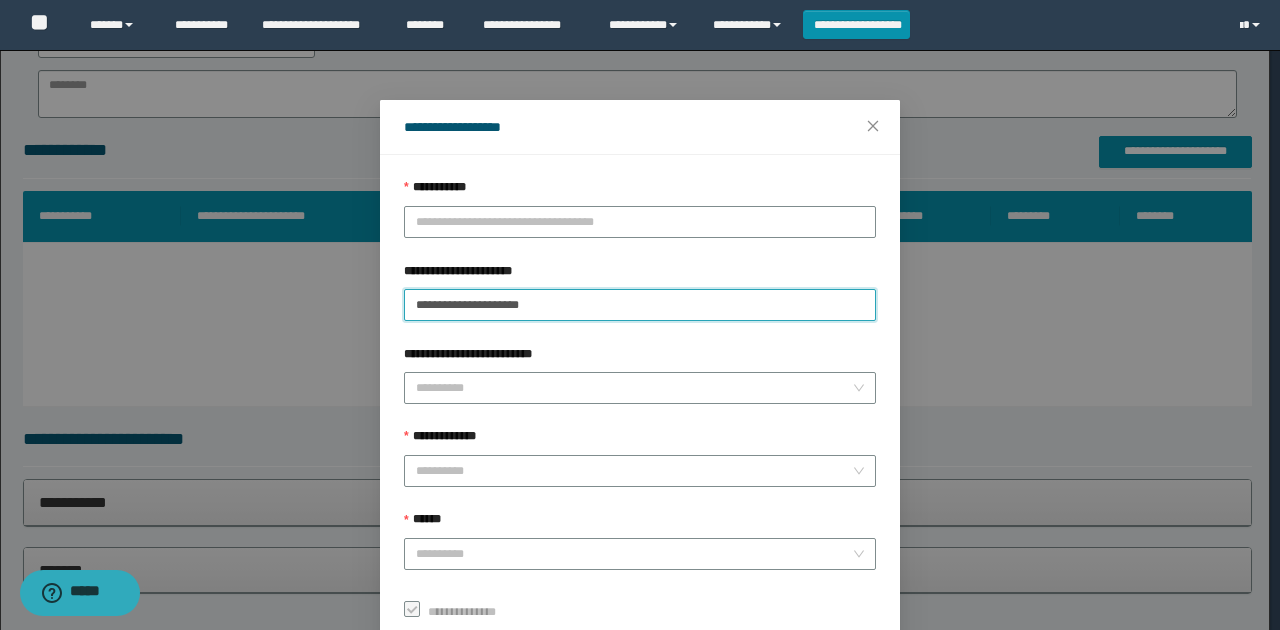 type on "**********" 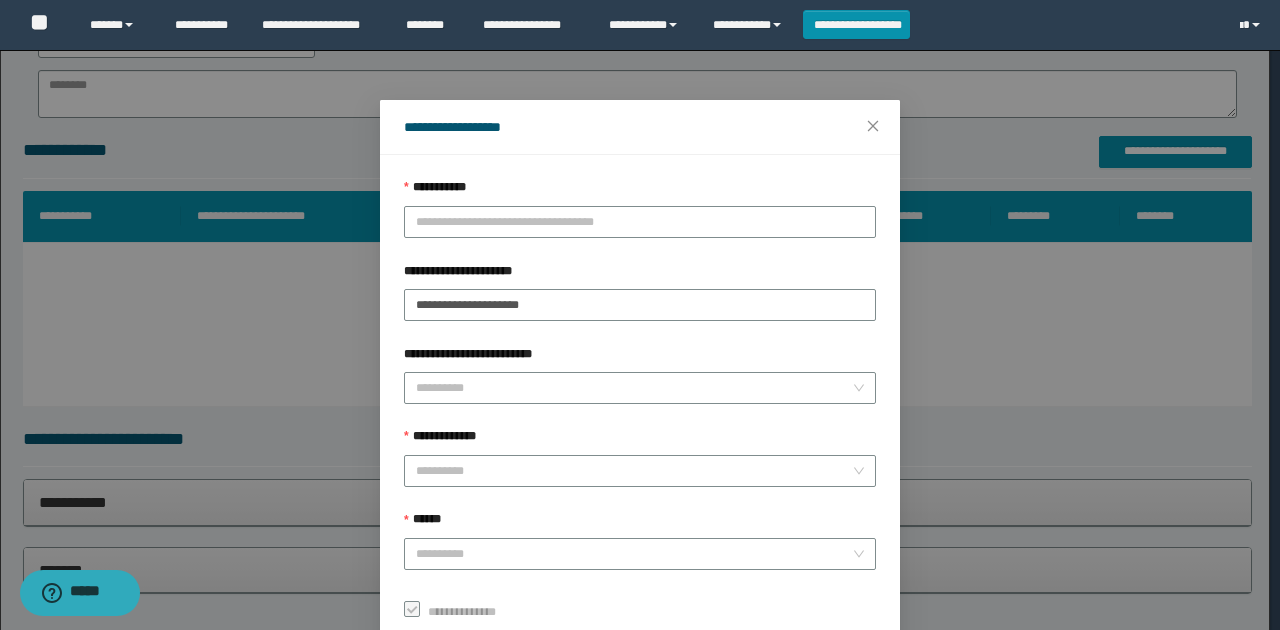 click on "**********" at bounding box center (640, 192) 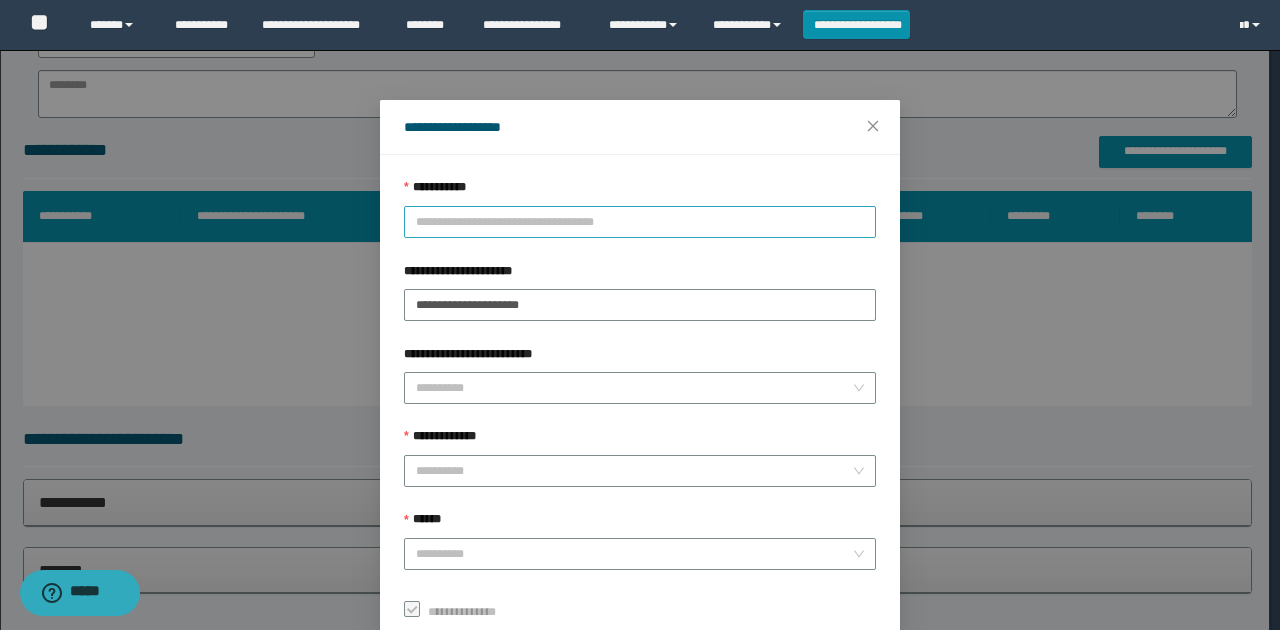 click on "**********" at bounding box center [640, 222] 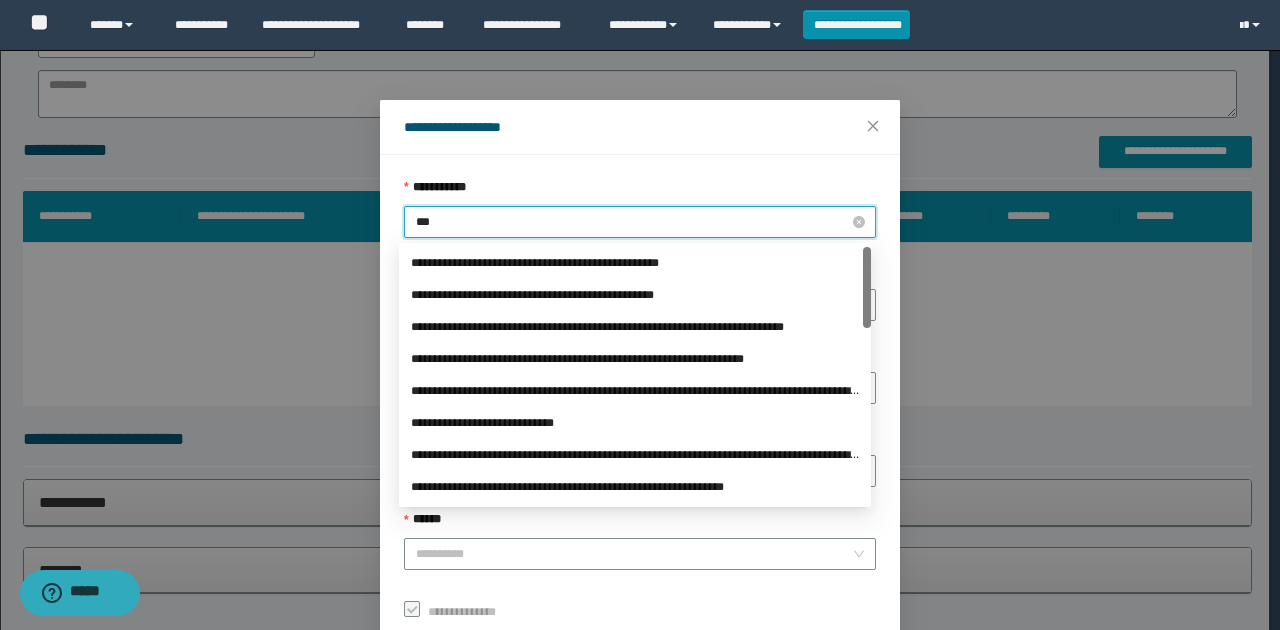 type on "****" 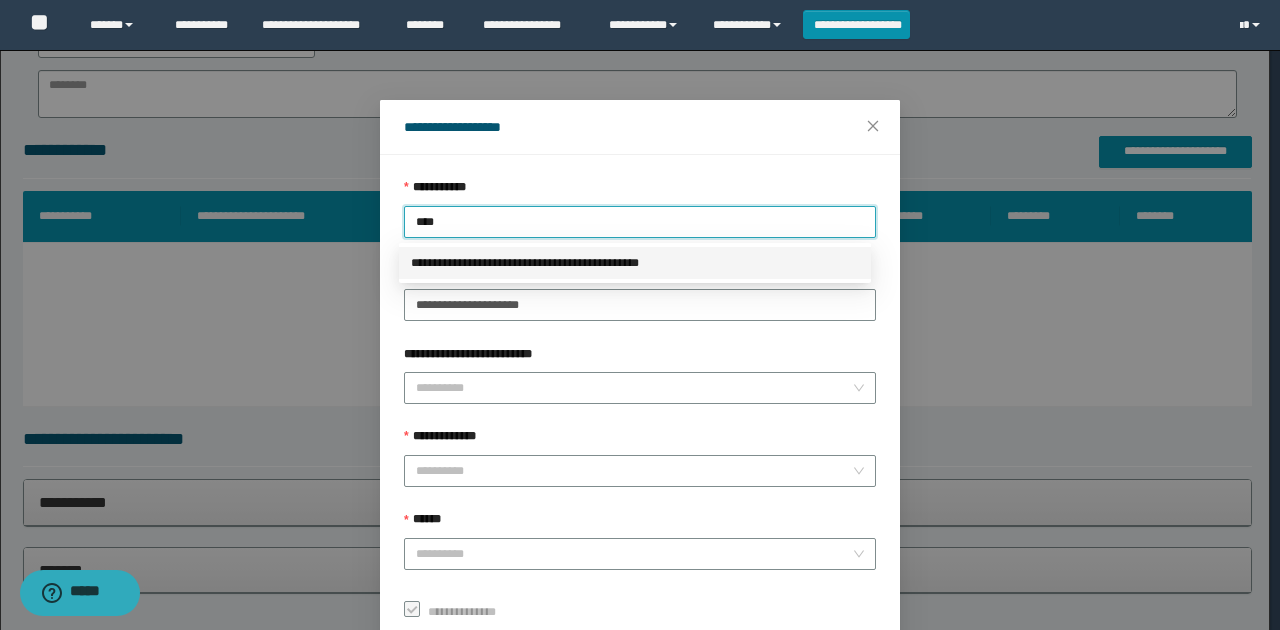 click on "**********" at bounding box center (635, 263) 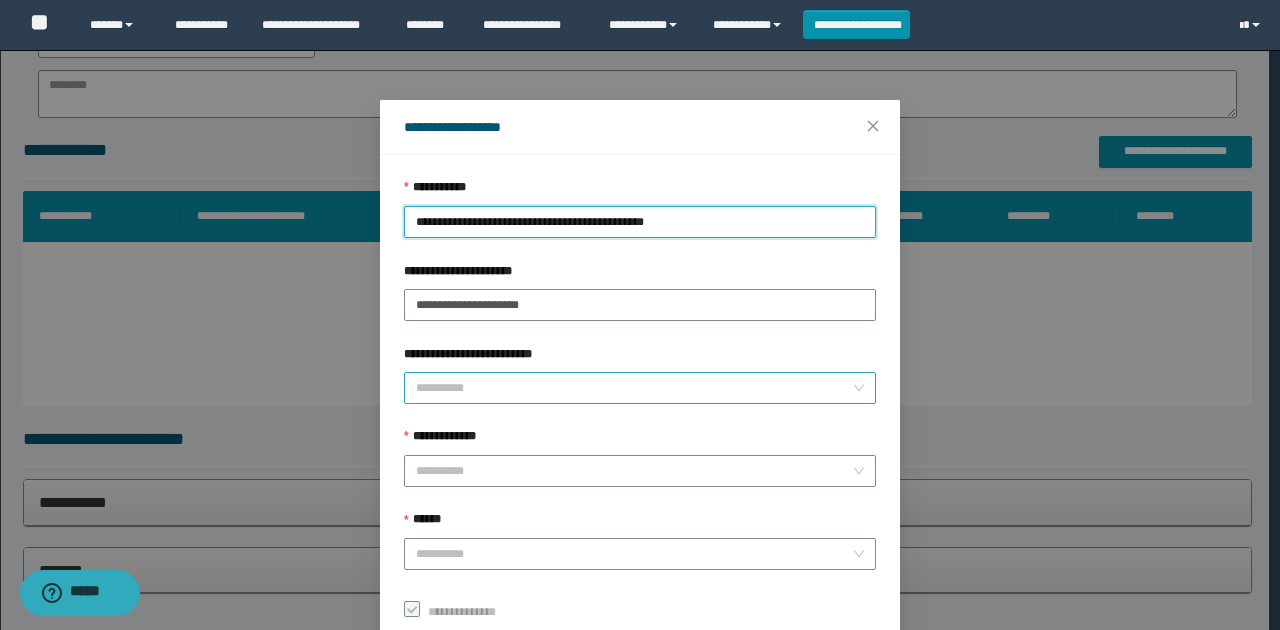 click on "**********" at bounding box center (634, 388) 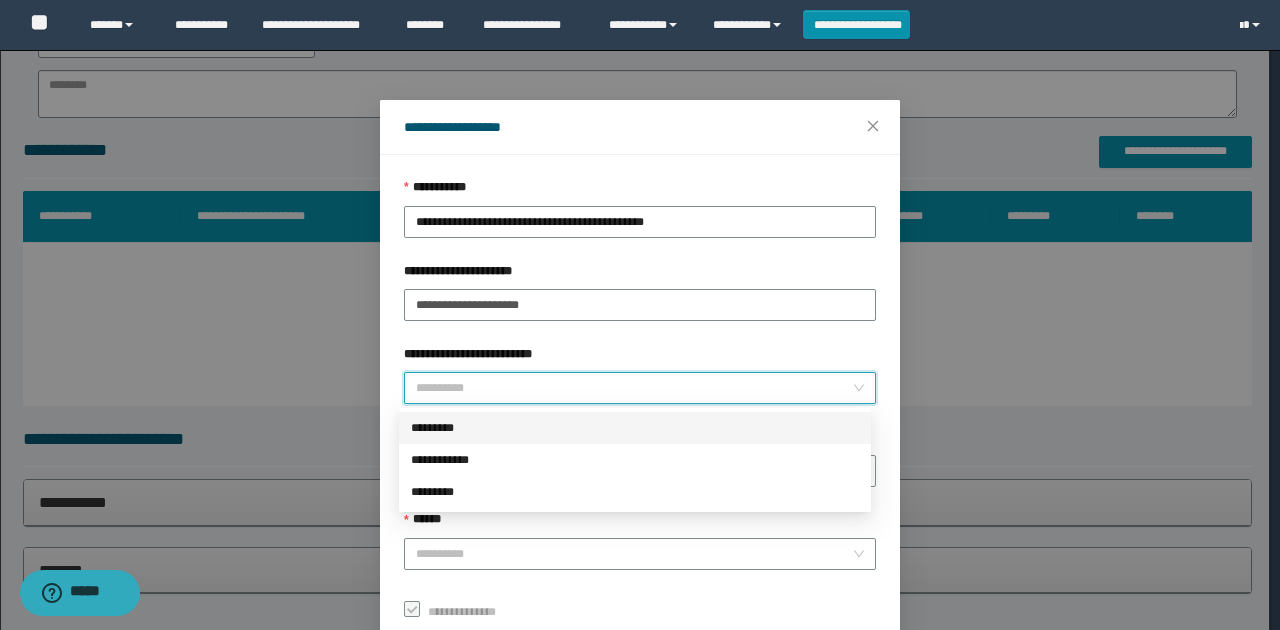 click on "*********" at bounding box center (635, 428) 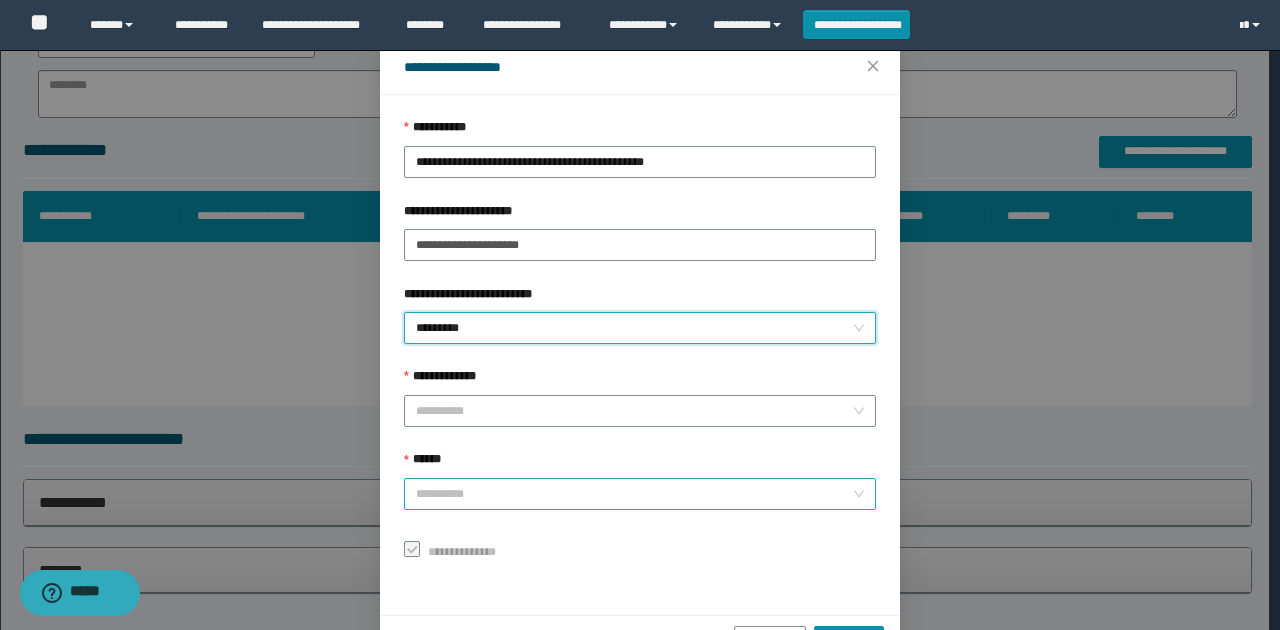 scroll, scrollTop: 121, scrollLeft: 0, axis: vertical 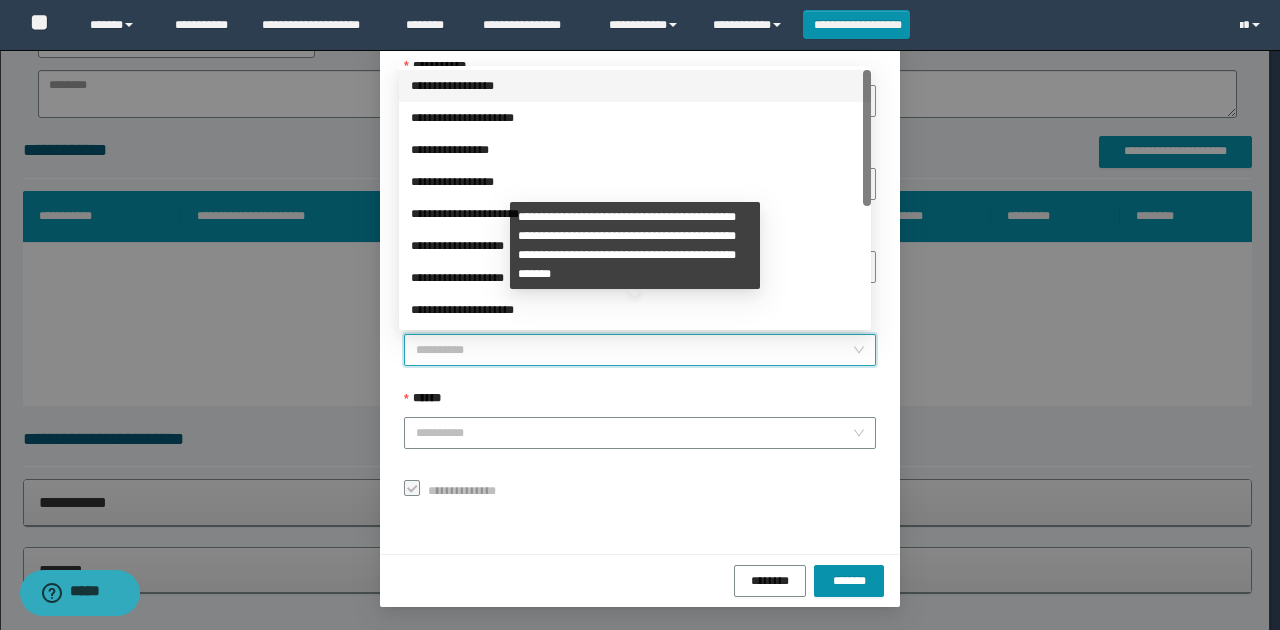 drag, startPoint x: 514, startPoint y: 351, endPoint x: 502, endPoint y: 409, distance: 59.22837 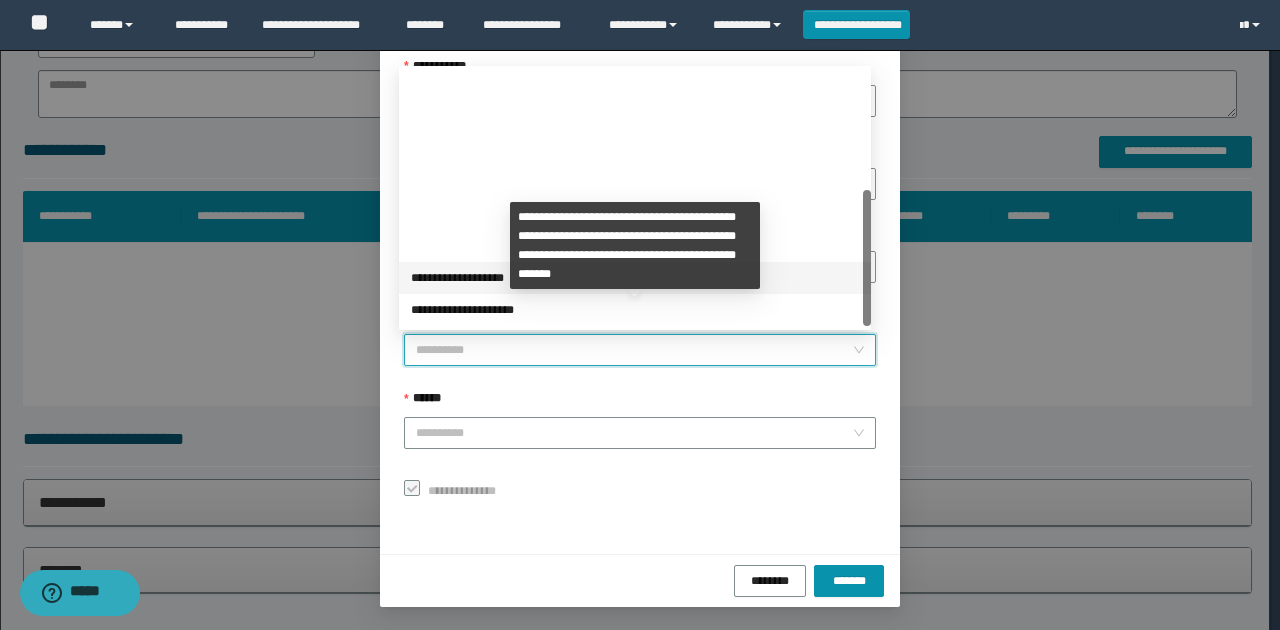 scroll, scrollTop: 224, scrollLeft: 0, axis: vertical 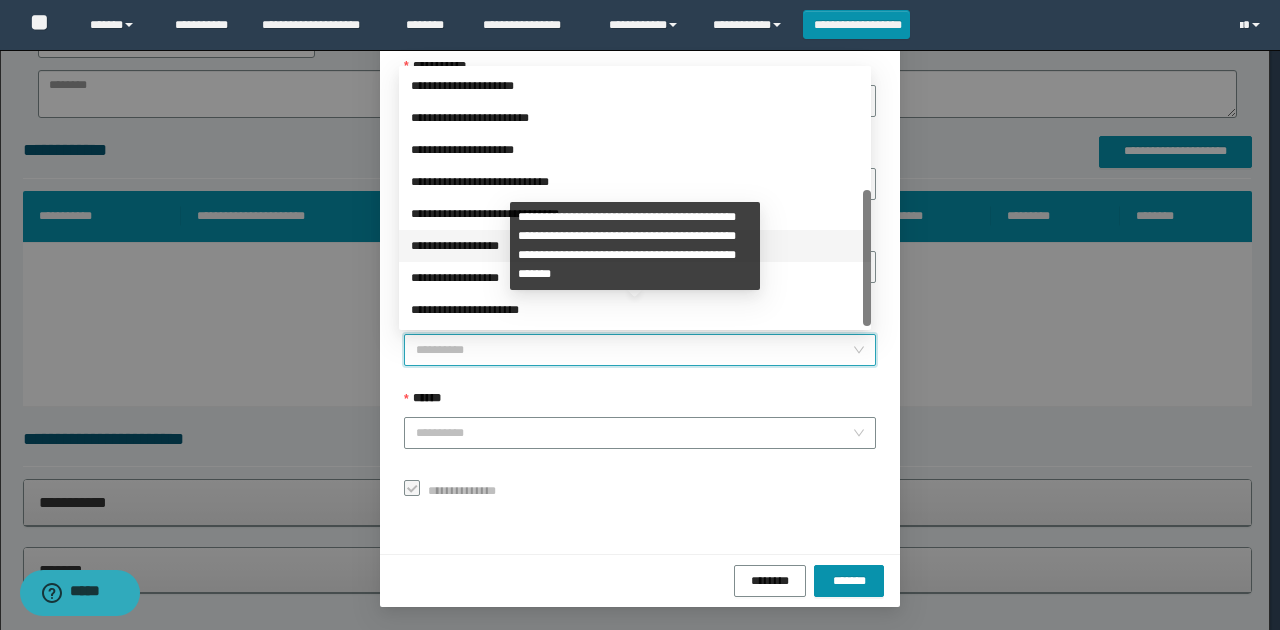 click on "**********" at bounding box center [635, 246] 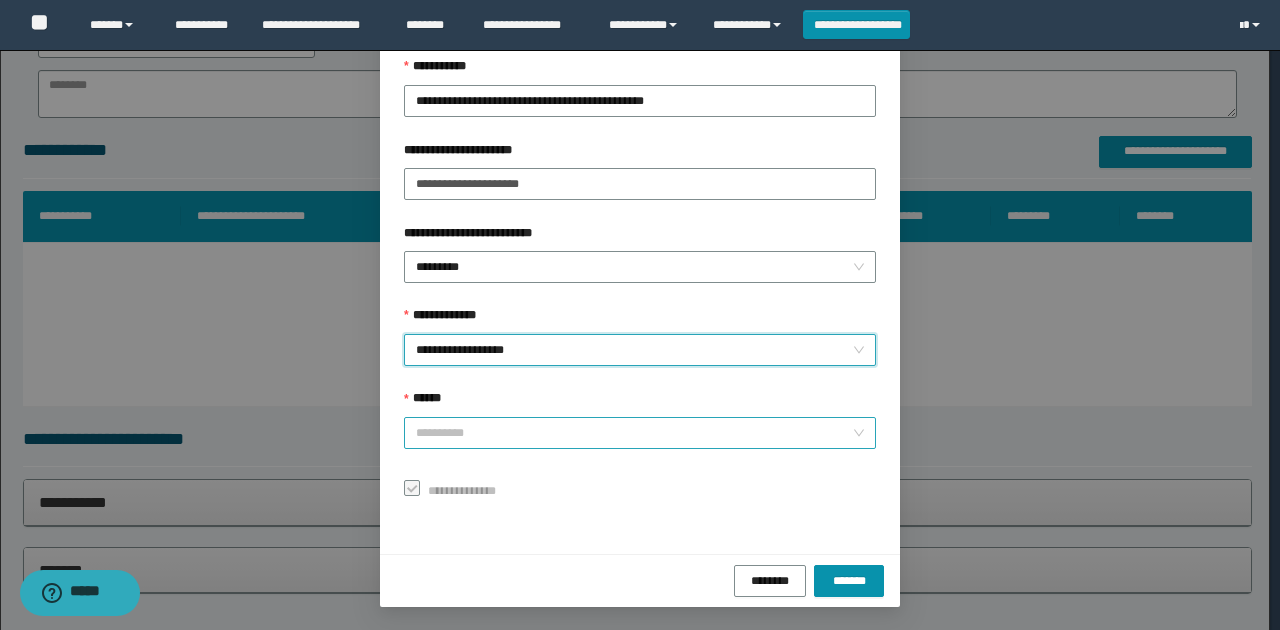 click on "******" at bounding box center [634, 433] 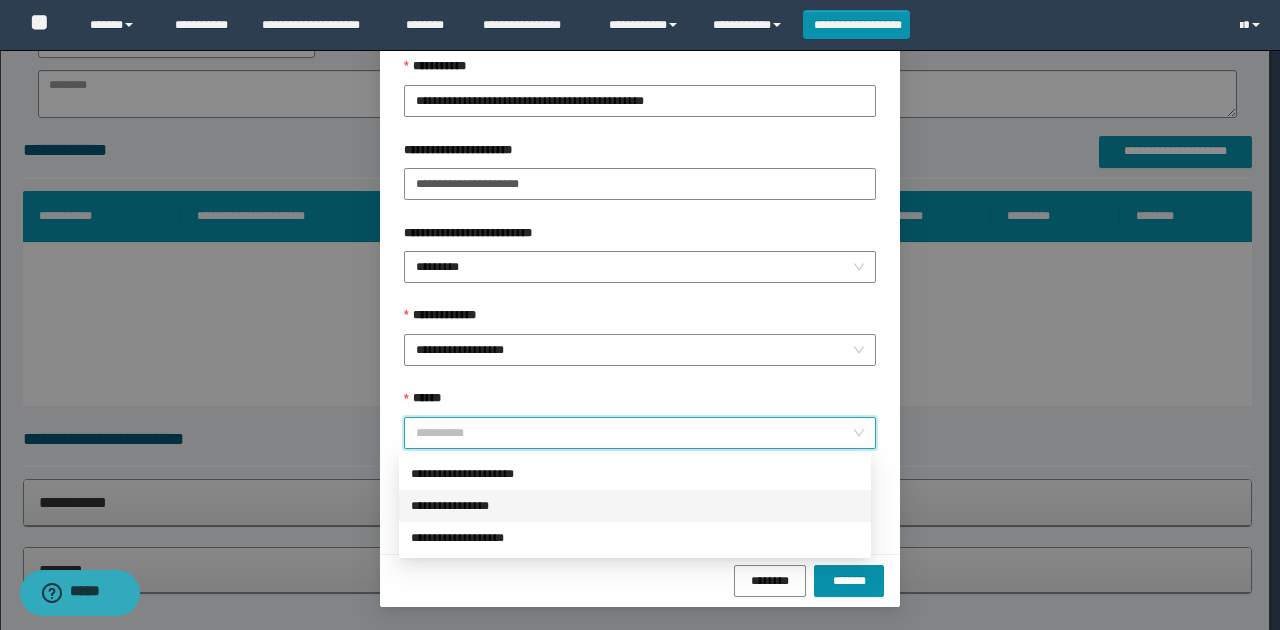 click on "**********" at bounding box center [635, 506] 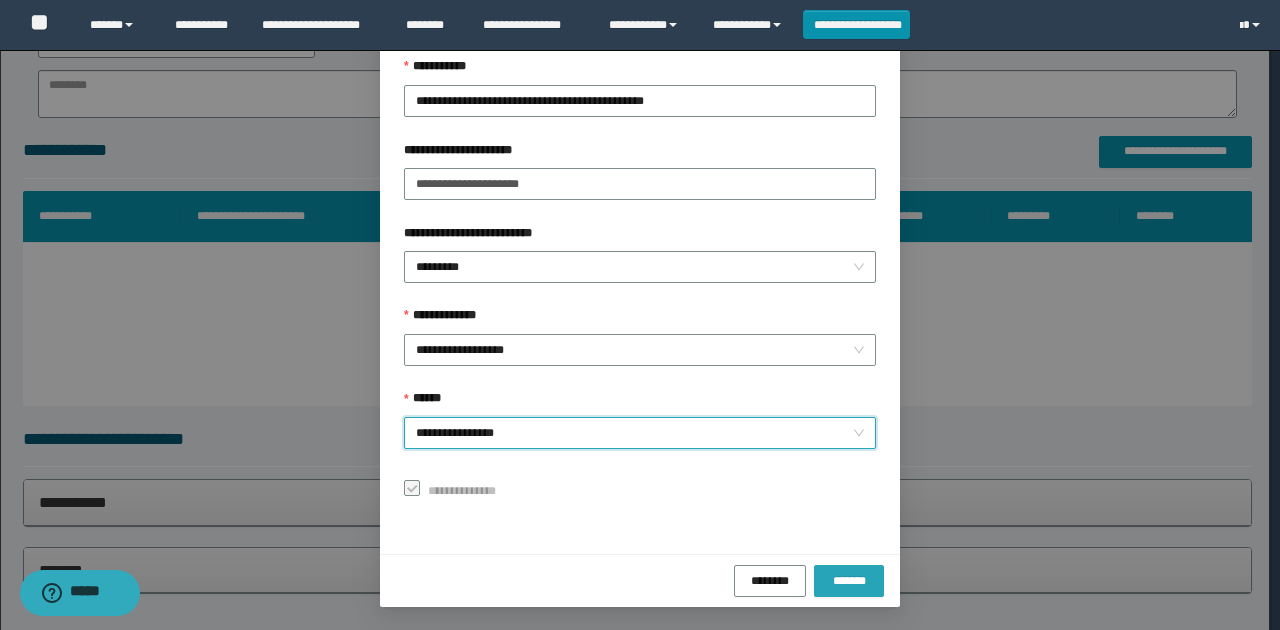 click on "*******" at bounding box center (849, 580) 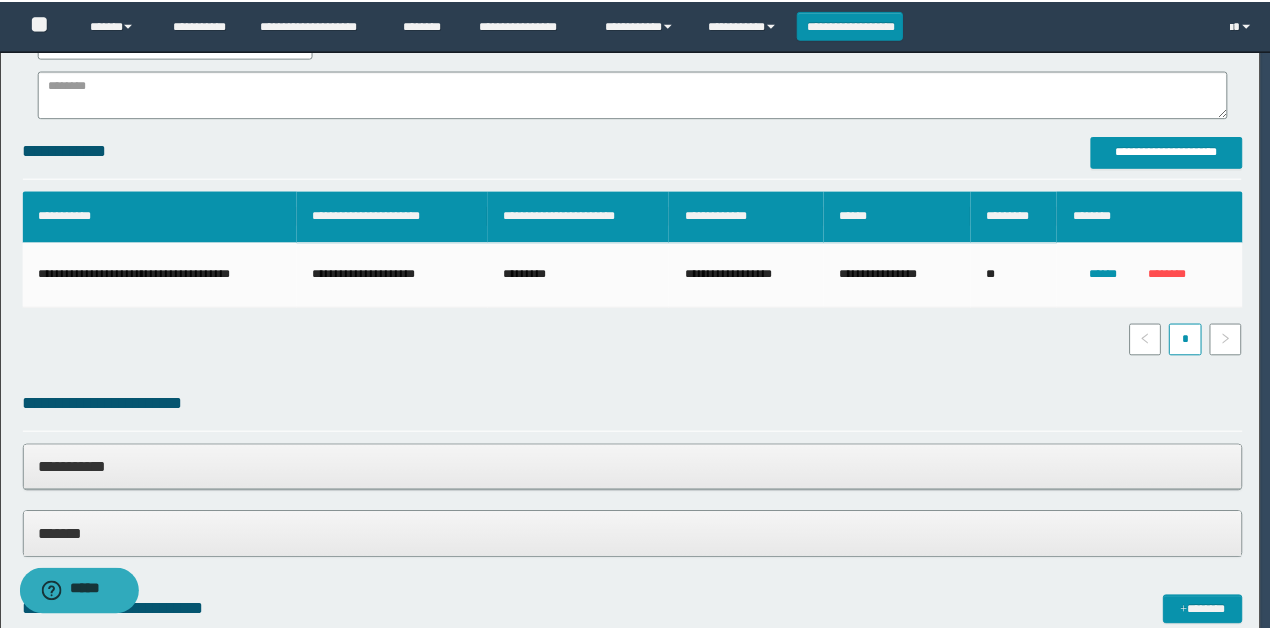 scroll, scrollTop: 73, scrollLeft: 0, axis: vertical 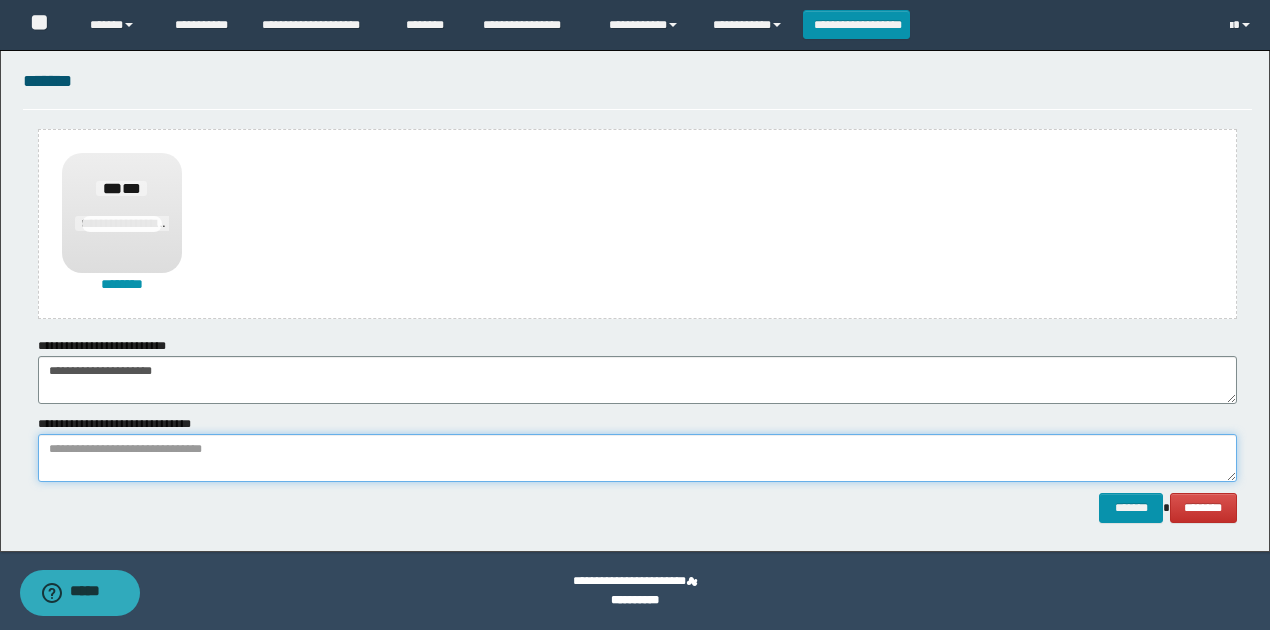 paste on "**********" 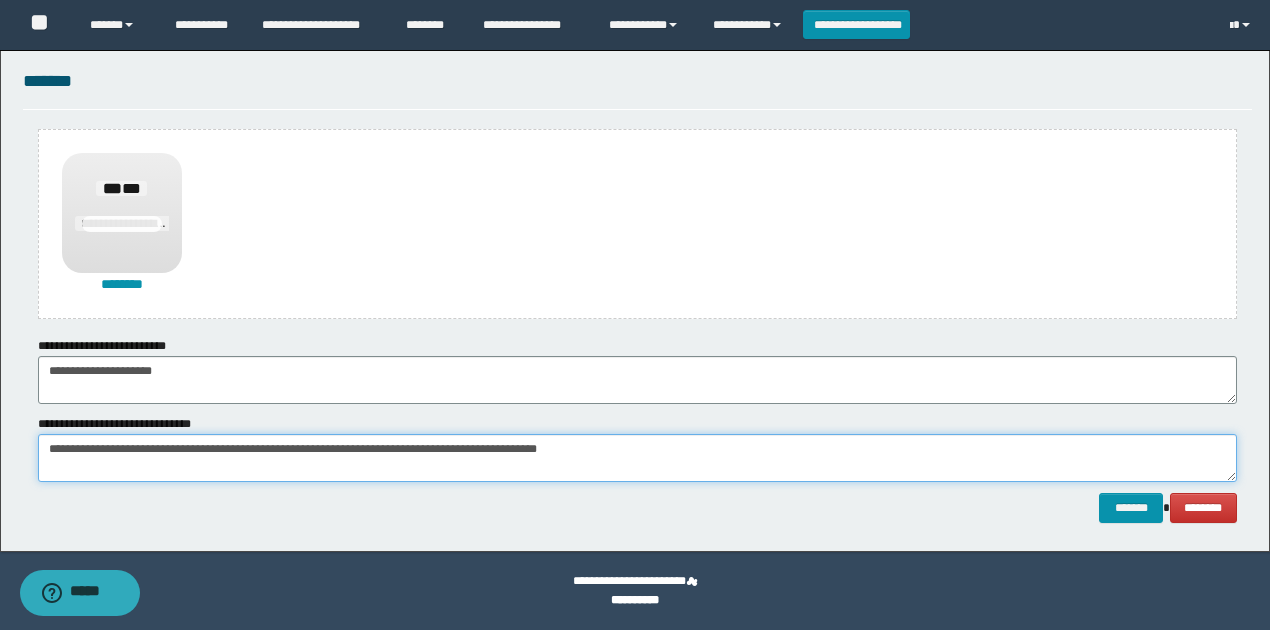 click on "**********" at bounding box center [637, 458] 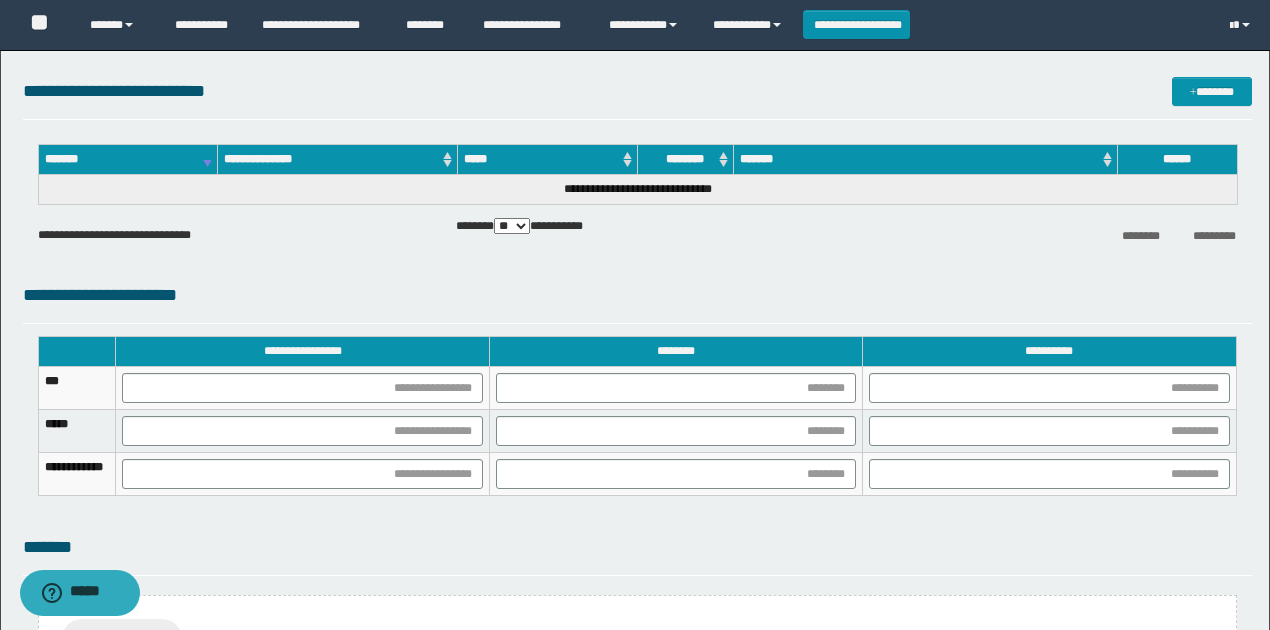scroll, scrollTop: 1021, scrollLeft: 0, axis: vertical 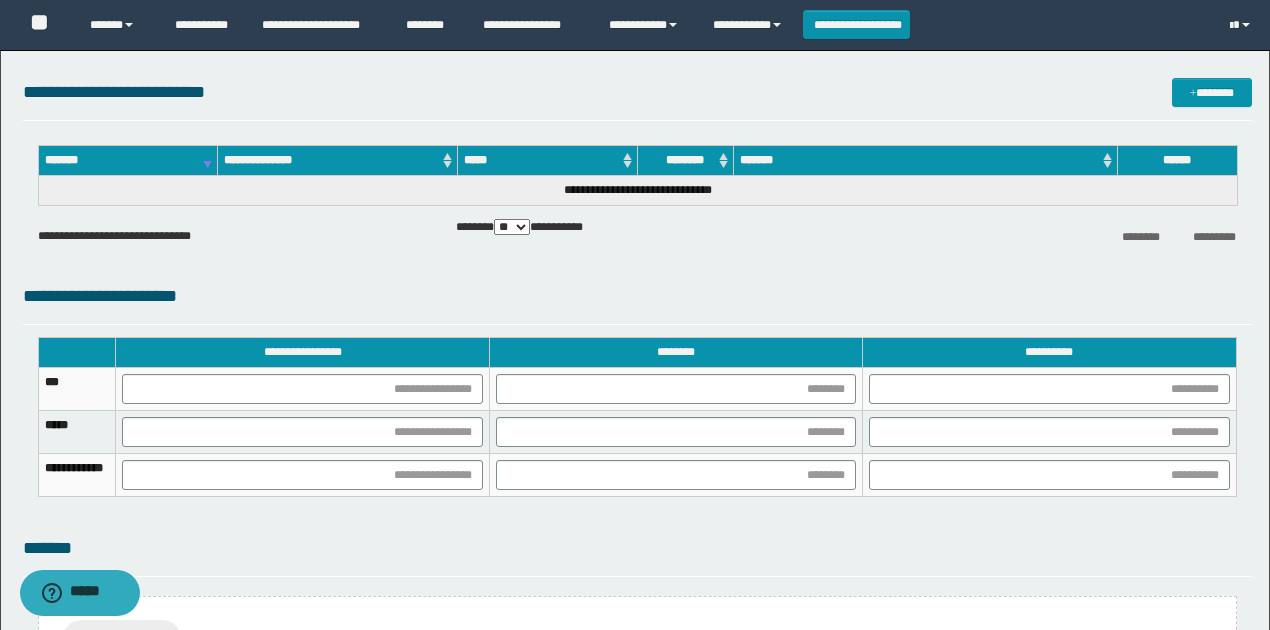 type on "**********" 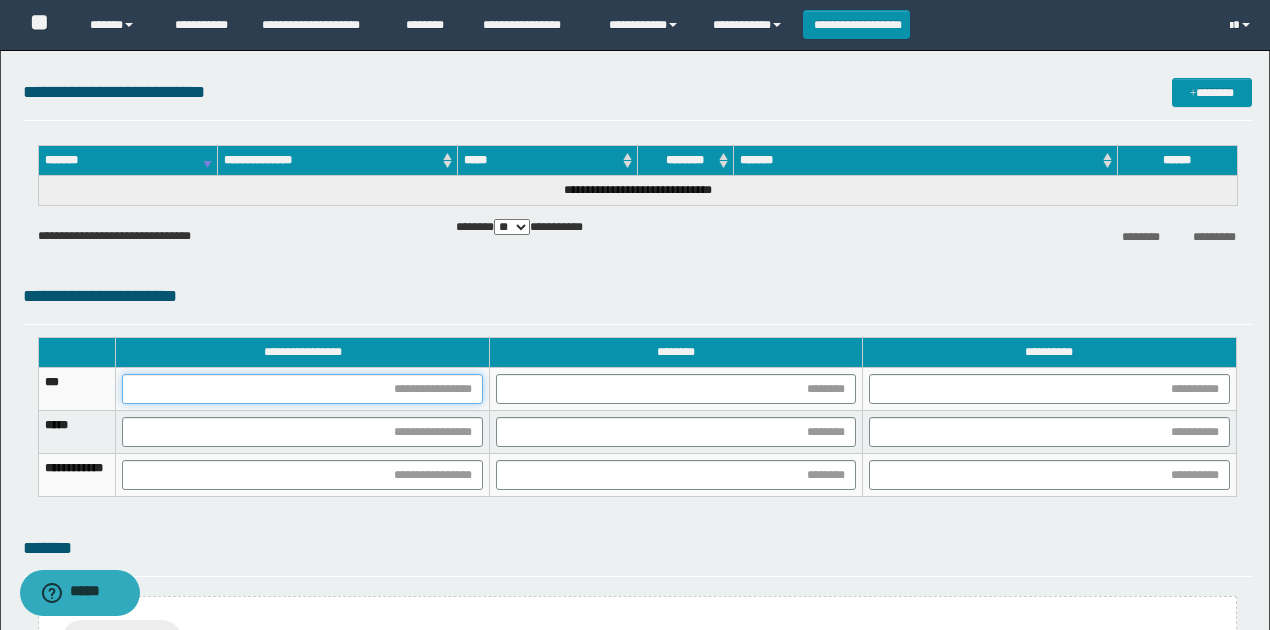 click at bounding box center [302, 389] 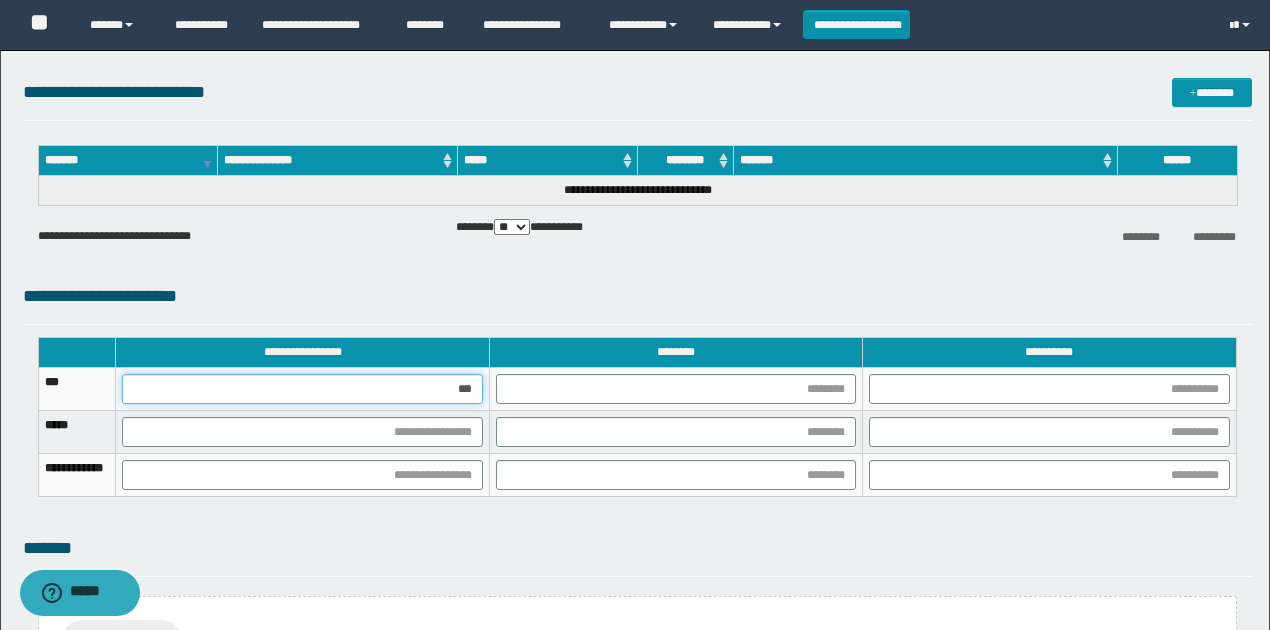 type on "****" 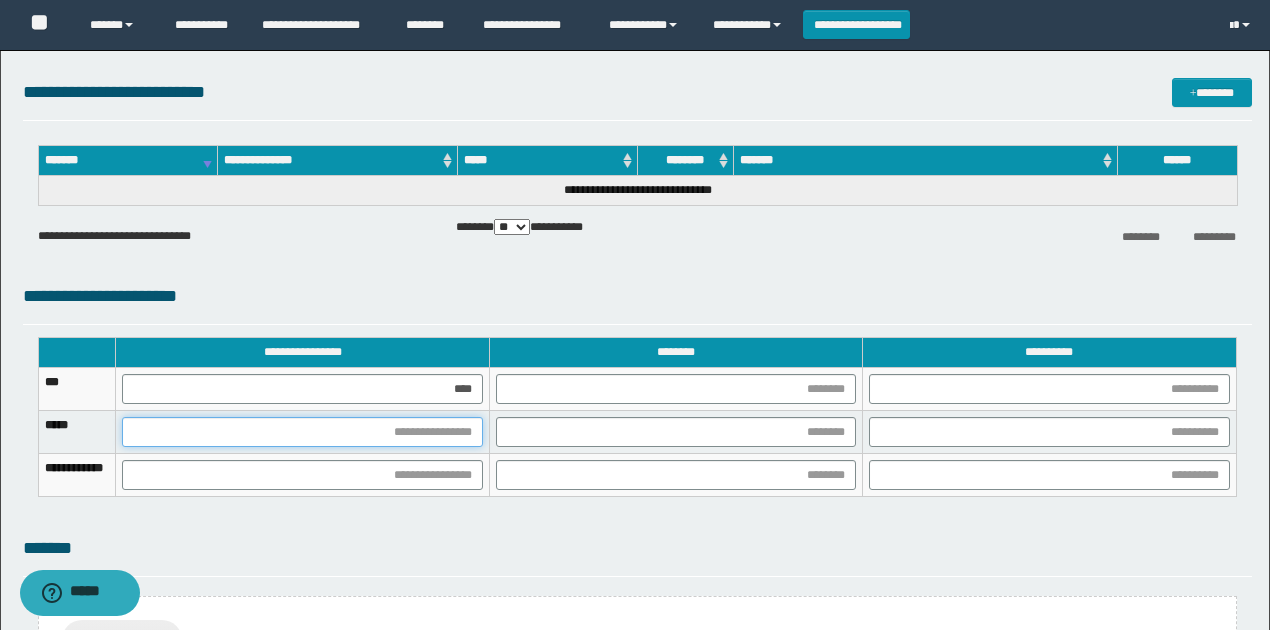 click at bounding box center (302, 432) 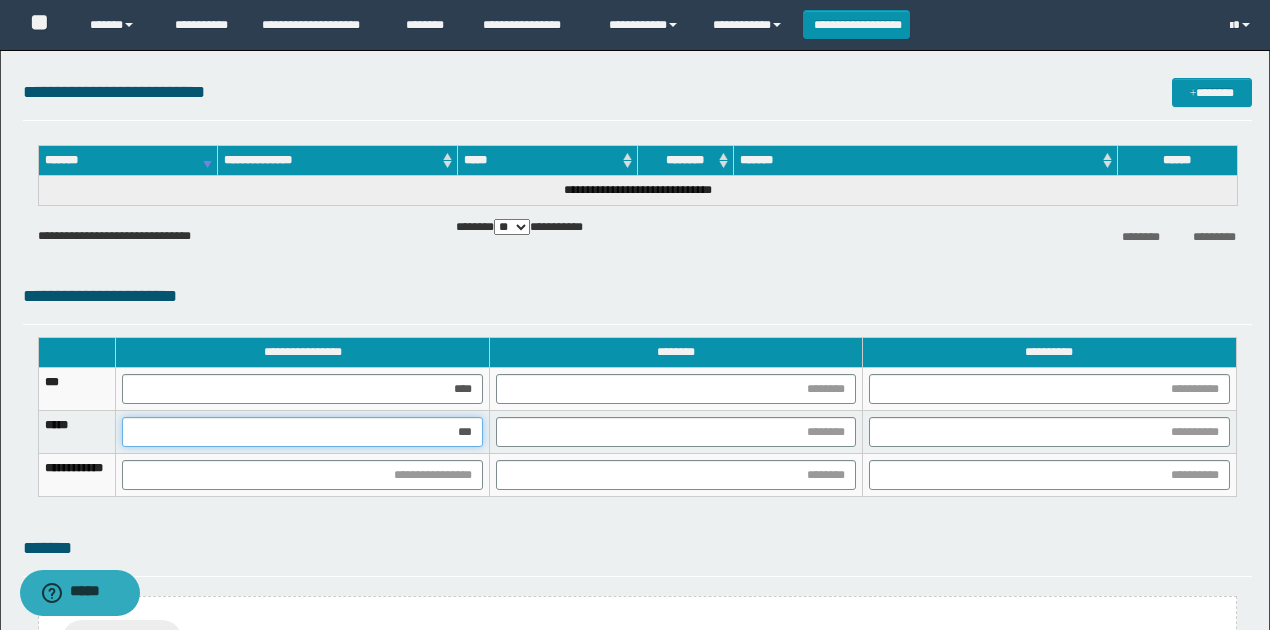 type on "****" 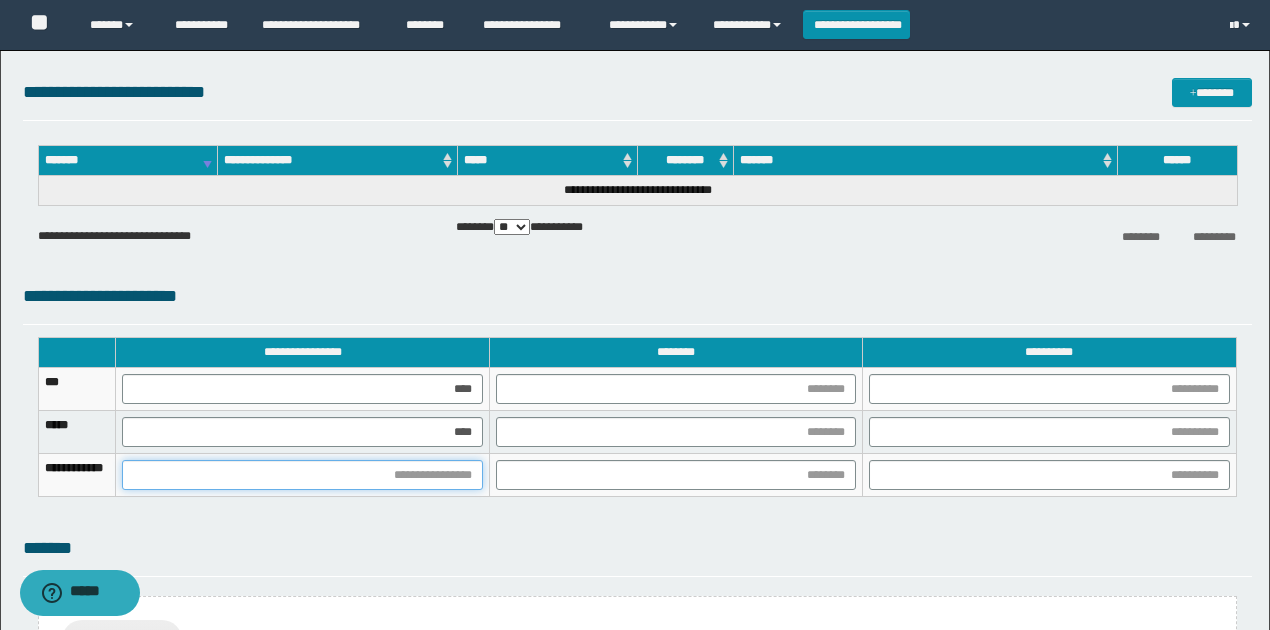 click at bounding box center [302, 475] 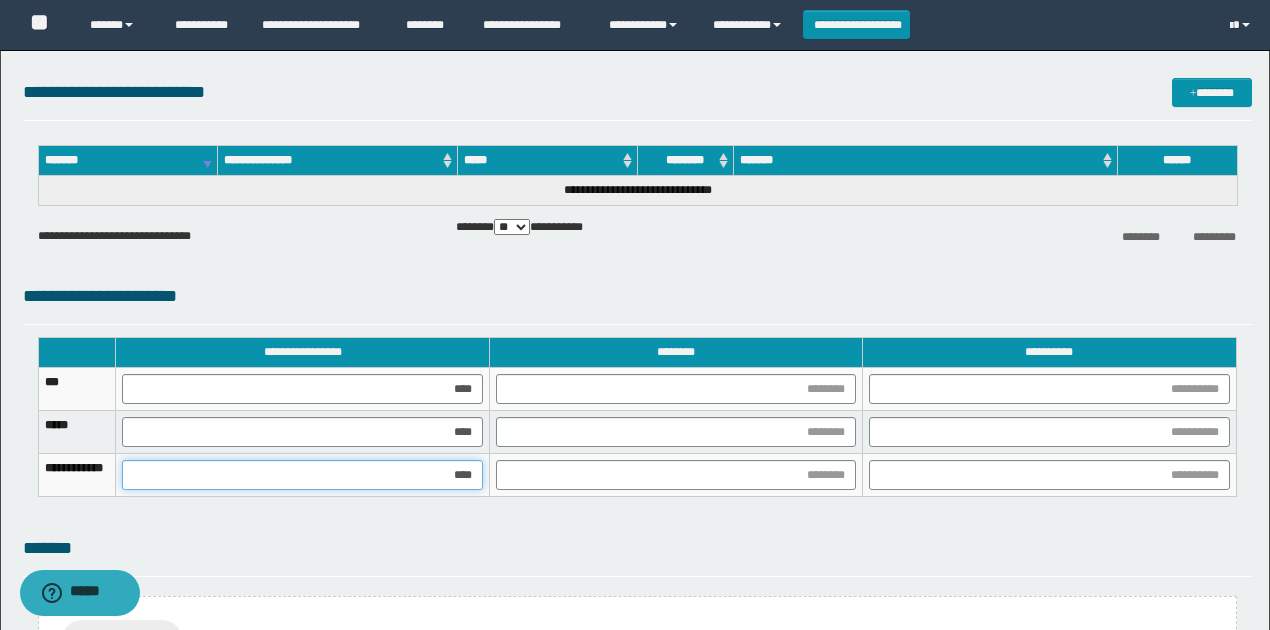 type on "*****" 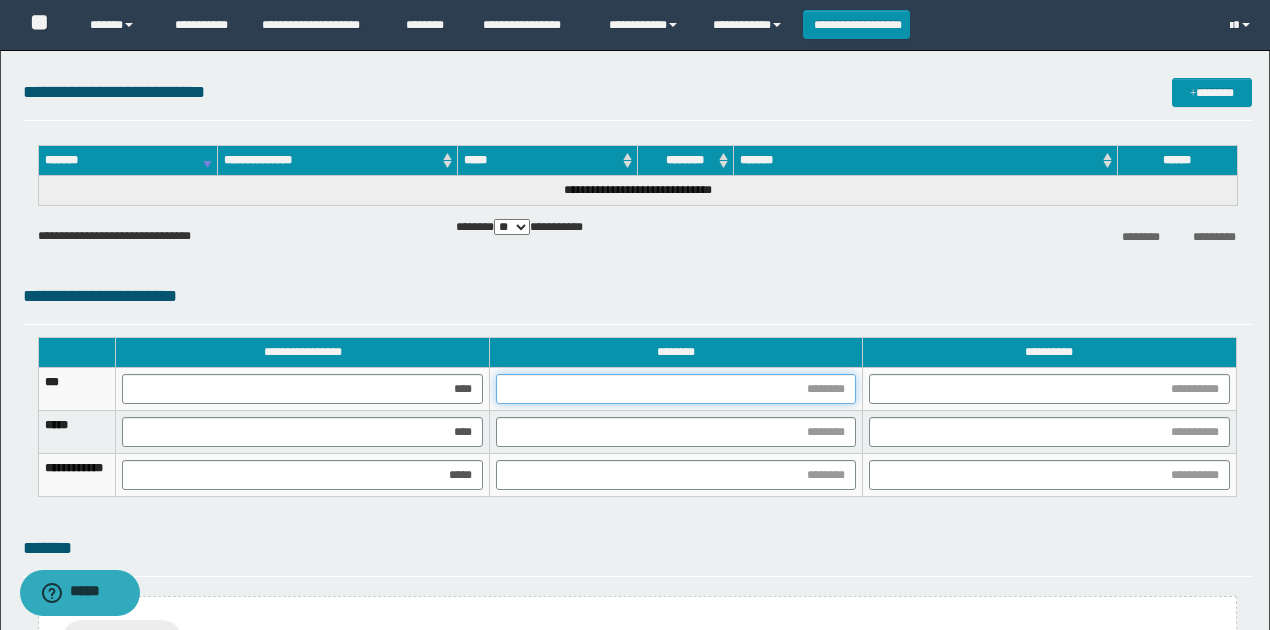 click at bounding box center [676, 389] 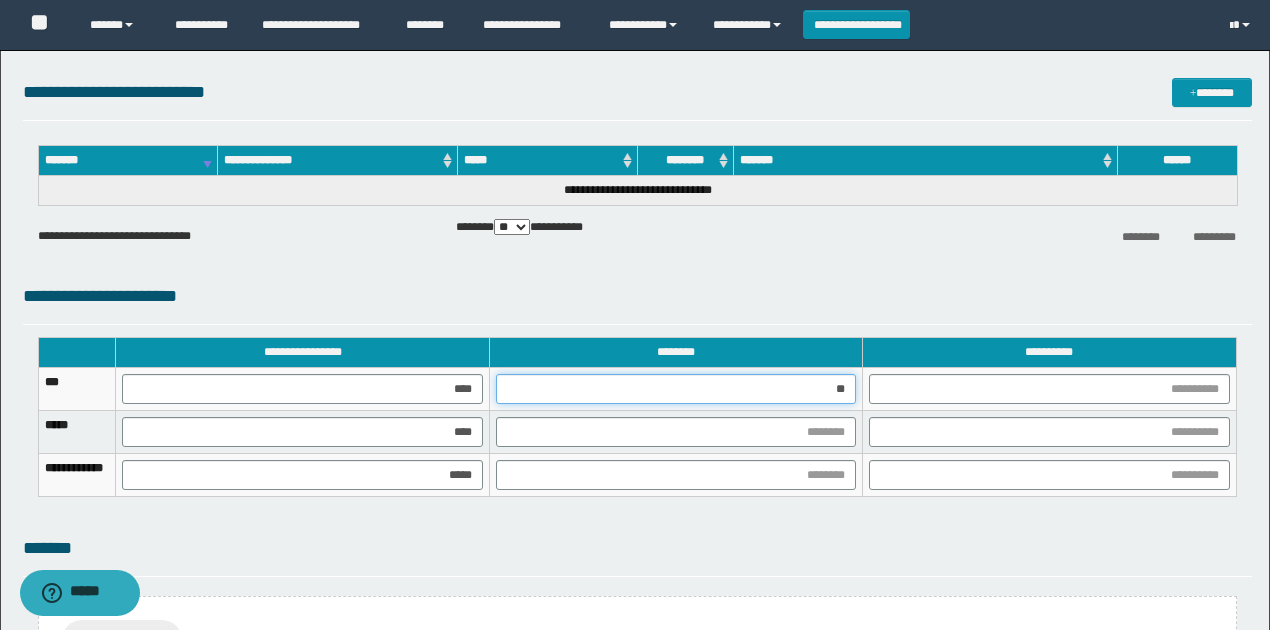 type on "*" 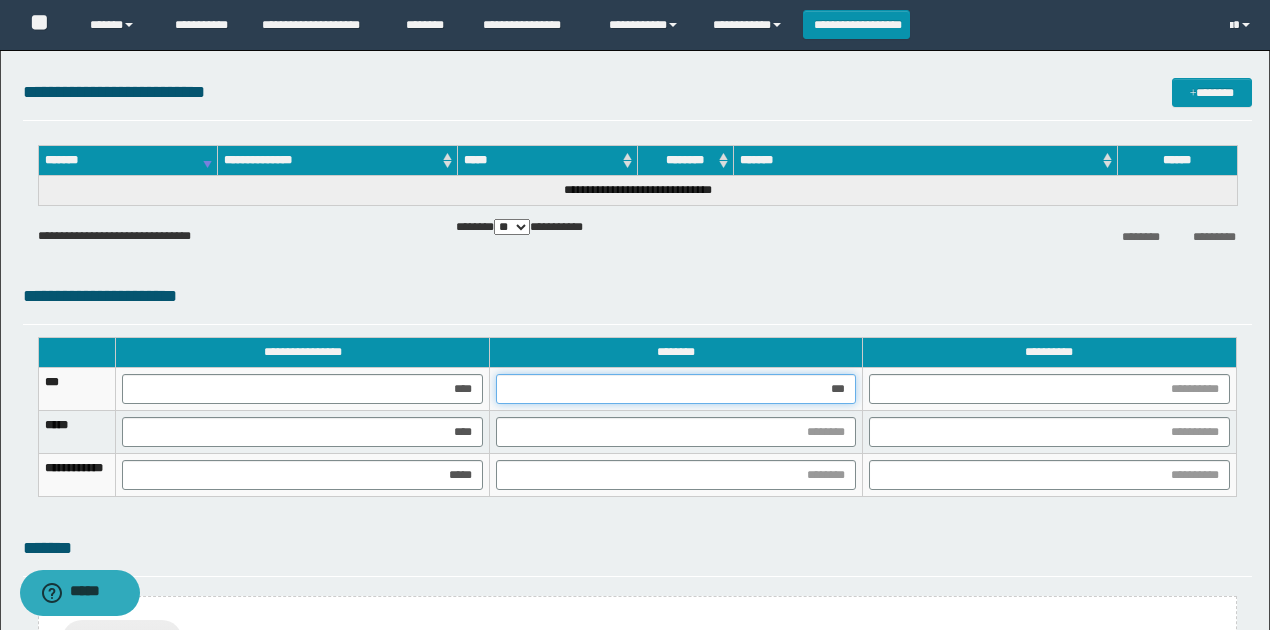 type on "****" 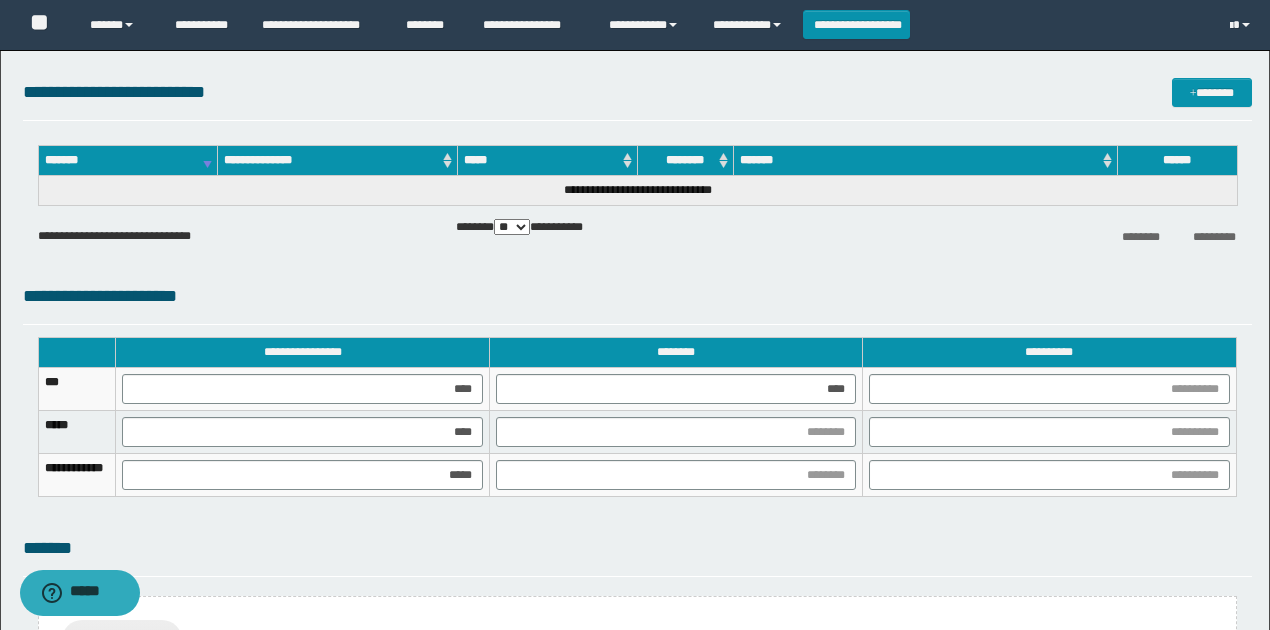 drag, startPoint x: 1240, startPoint y: 520, endPoint x: 1152, endPoint y: 486, distance: 94.33981 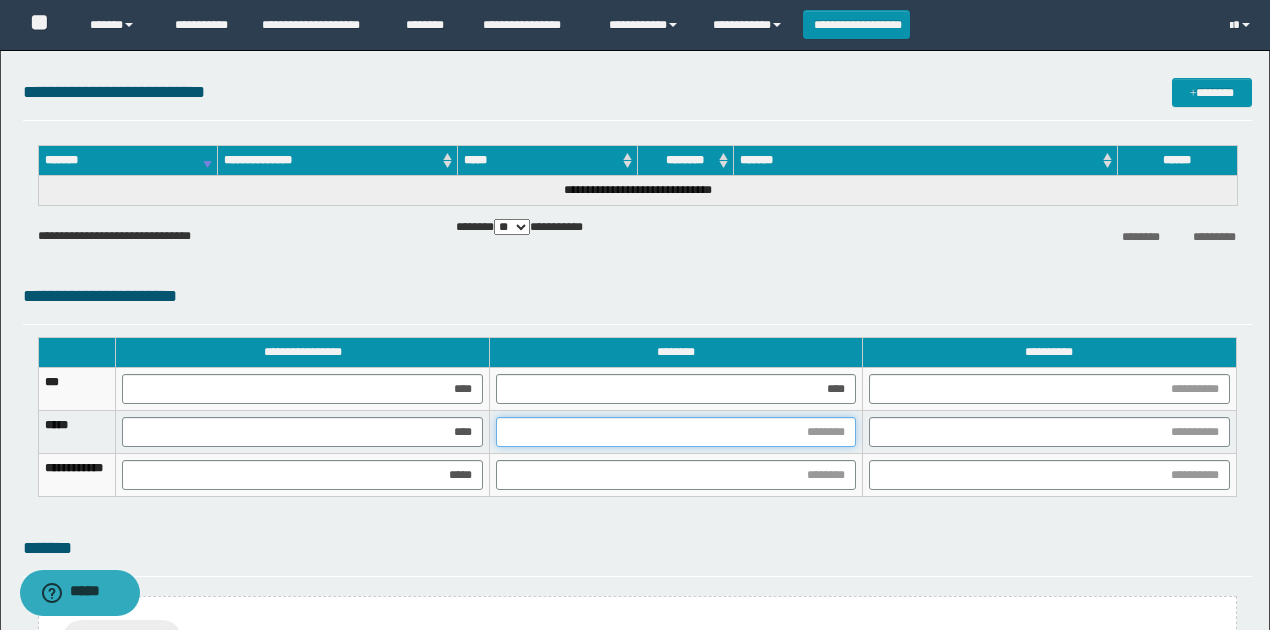 click at bounding box center [676, 432] 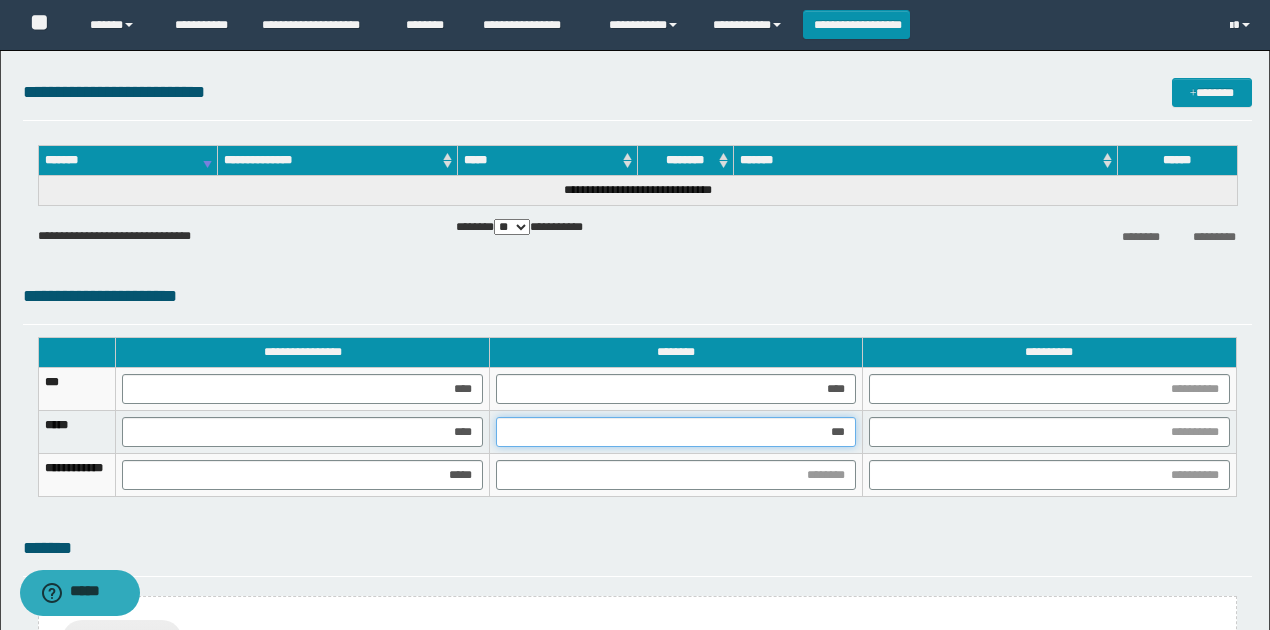 type on "****" 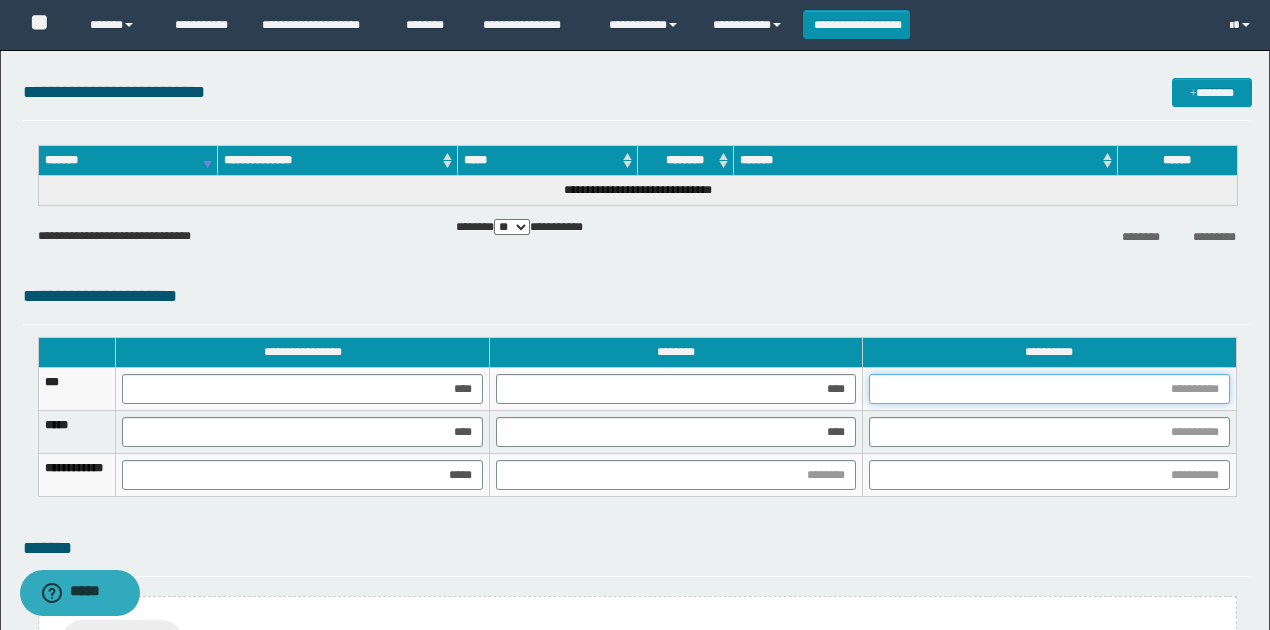 drag, startPoint x: 1190, startPoint y: 392, endPoint x: 1157, endPoint y: 369, distance: 40.22437 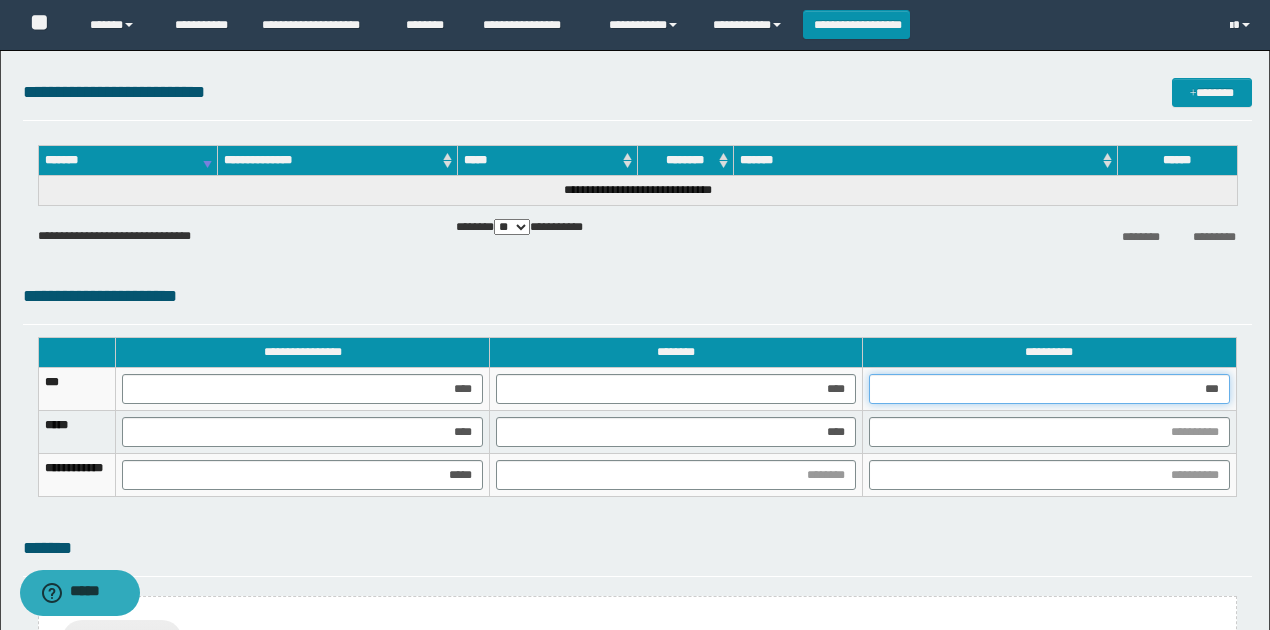 type on "****" 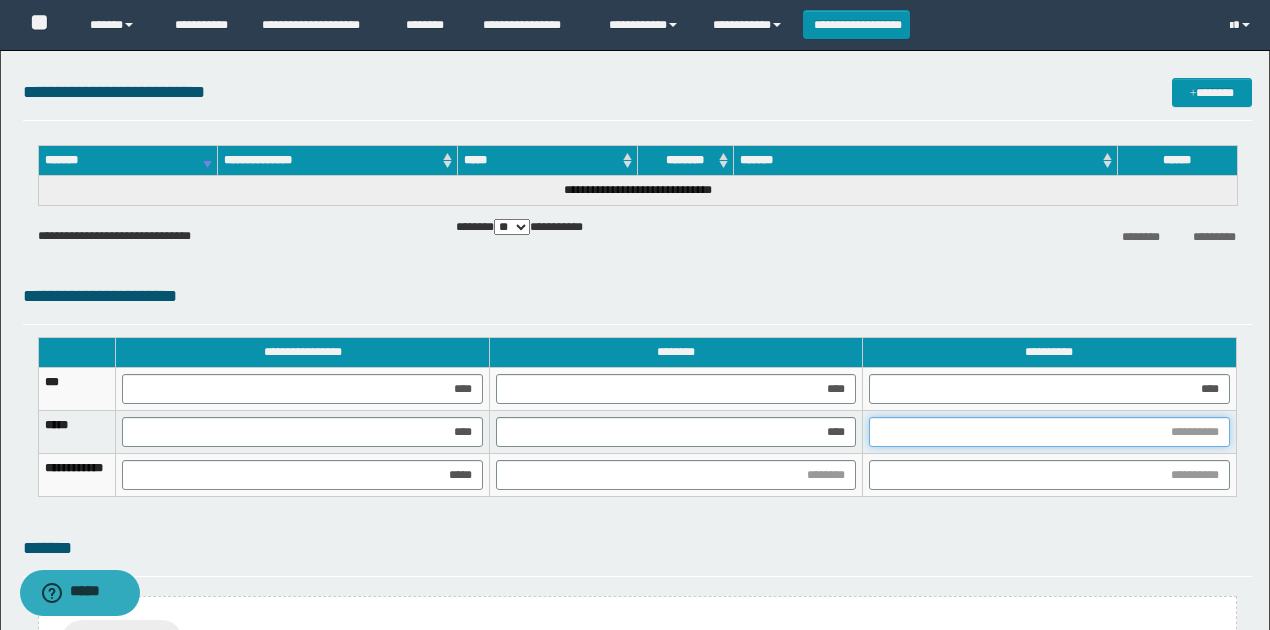 click at bounding box center [1049, 432] 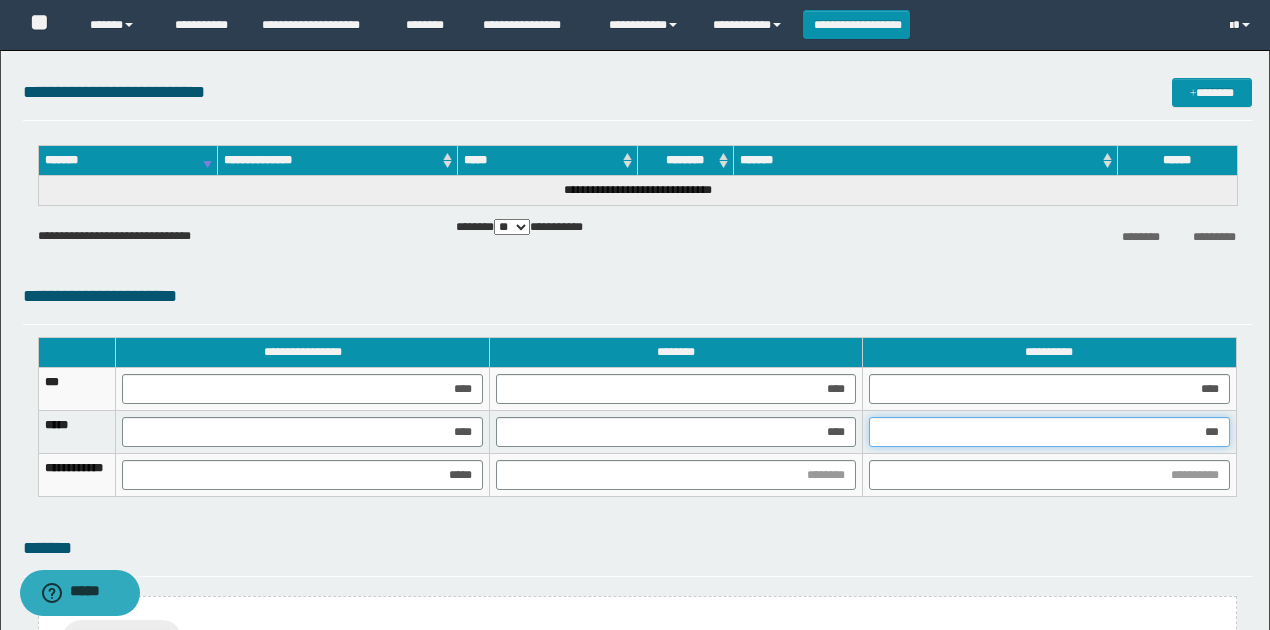 type on "****" 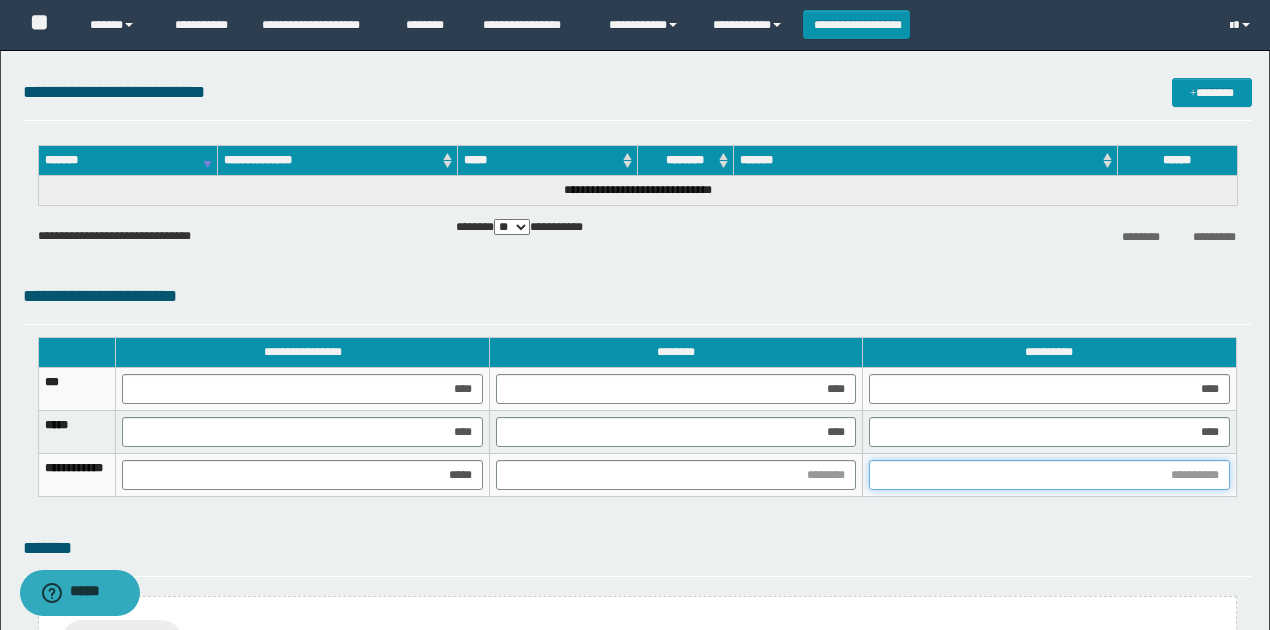 click at bounding box center (1049, 475) 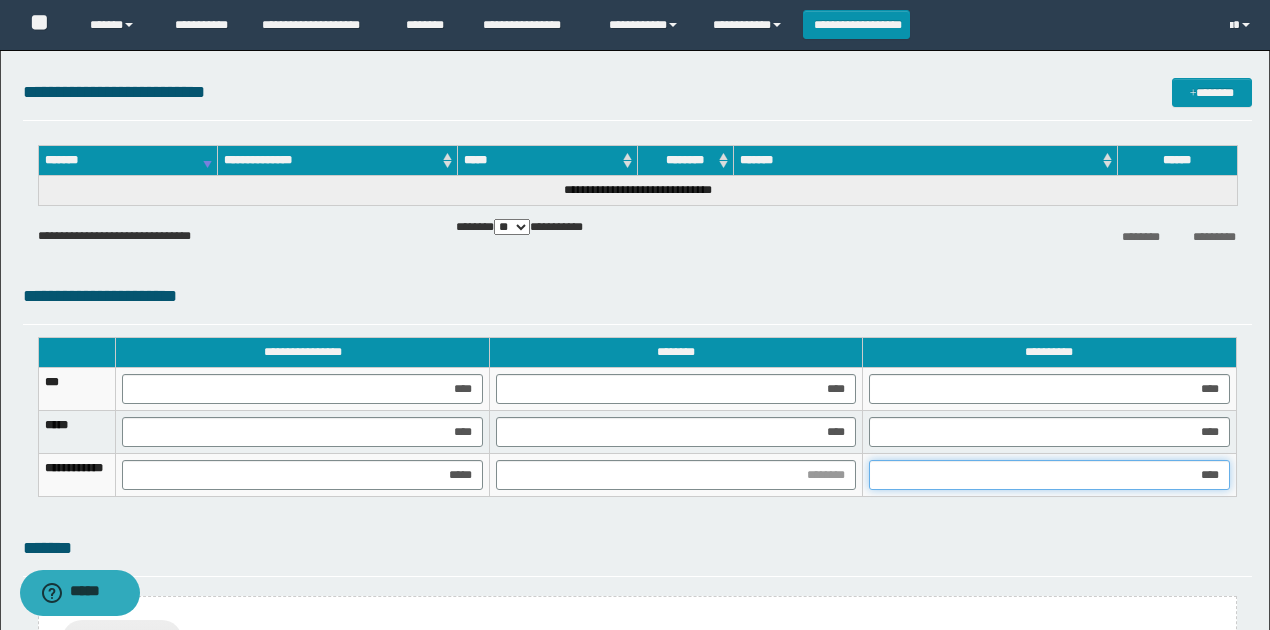 type on "*****" 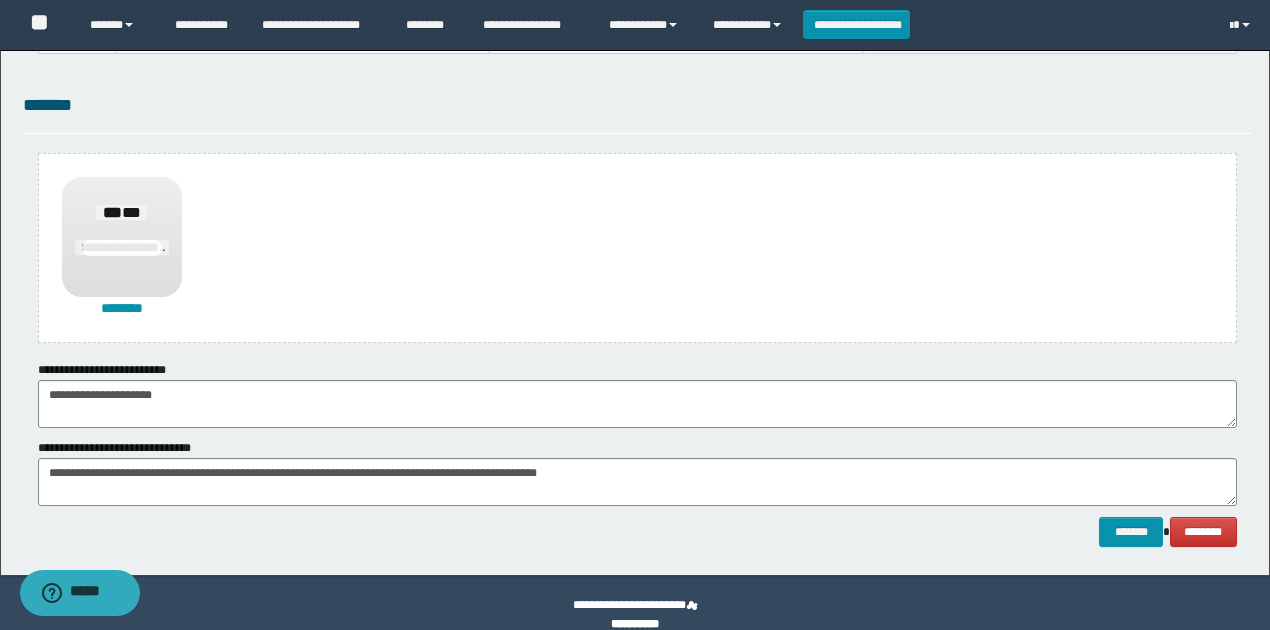scroll, scrollTop: 1488, scrollLeft: 0, axis: vertical 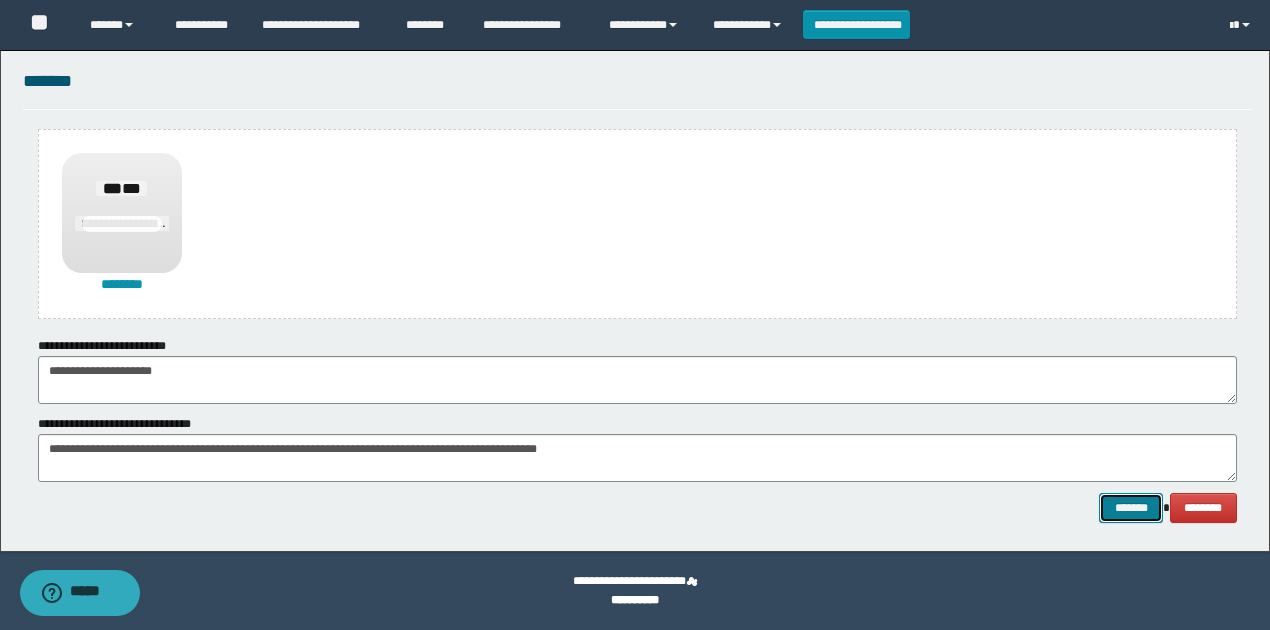 click on "*******" at bounding box center (1131, 507) 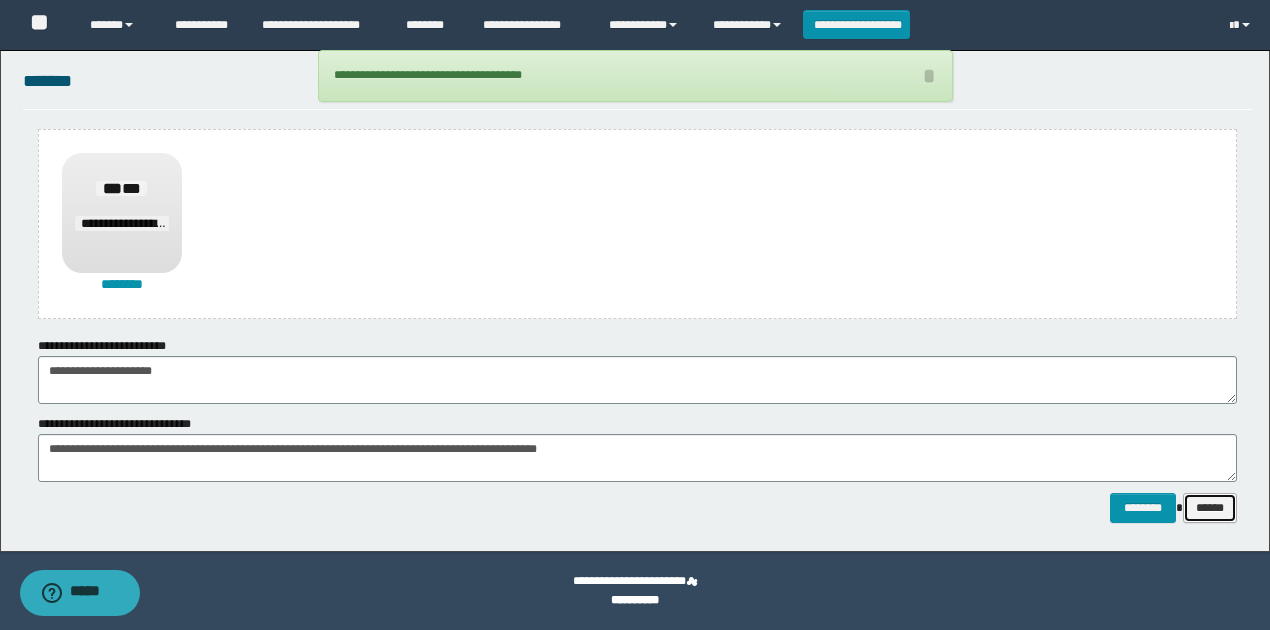 click on "******" at bounding box center (1210, 507) 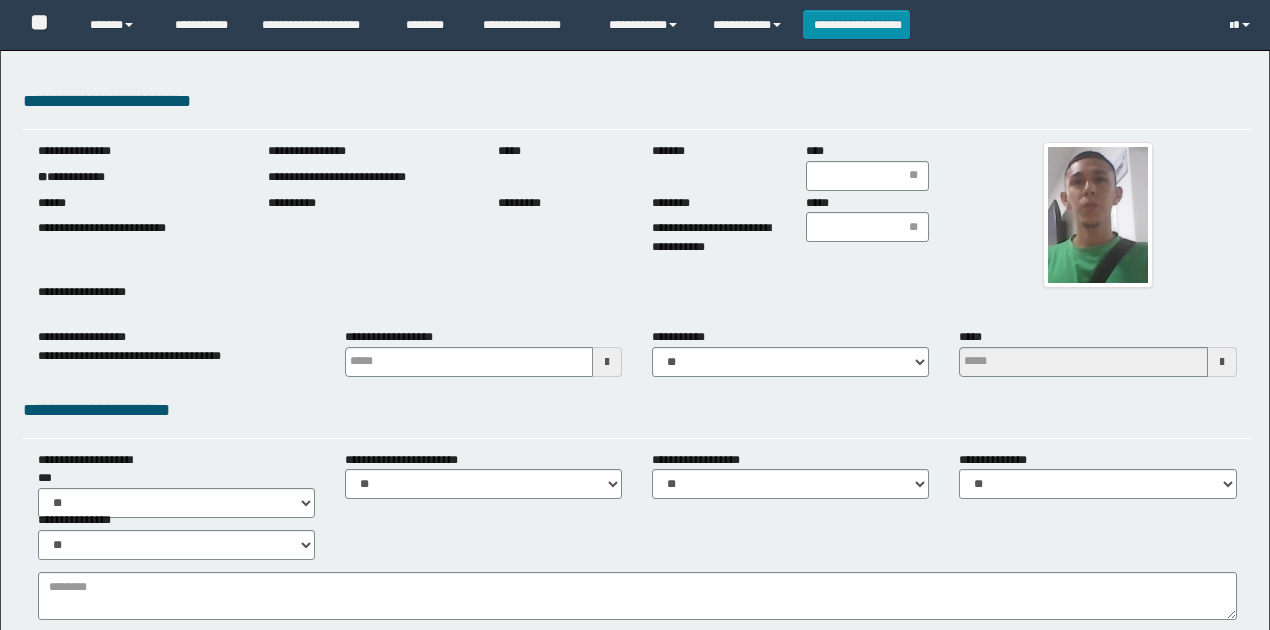 scroll, scrollTop: 0, scrollLeft: 0, axis: both 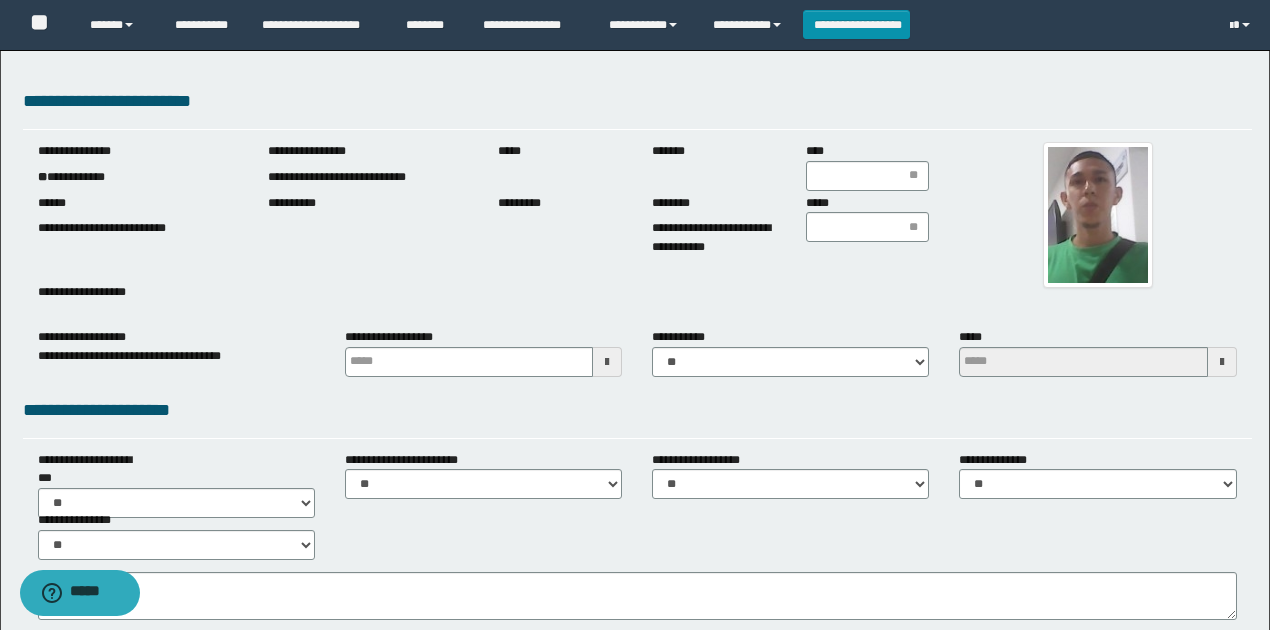 click on "**********" at bounding box center [138, 177] 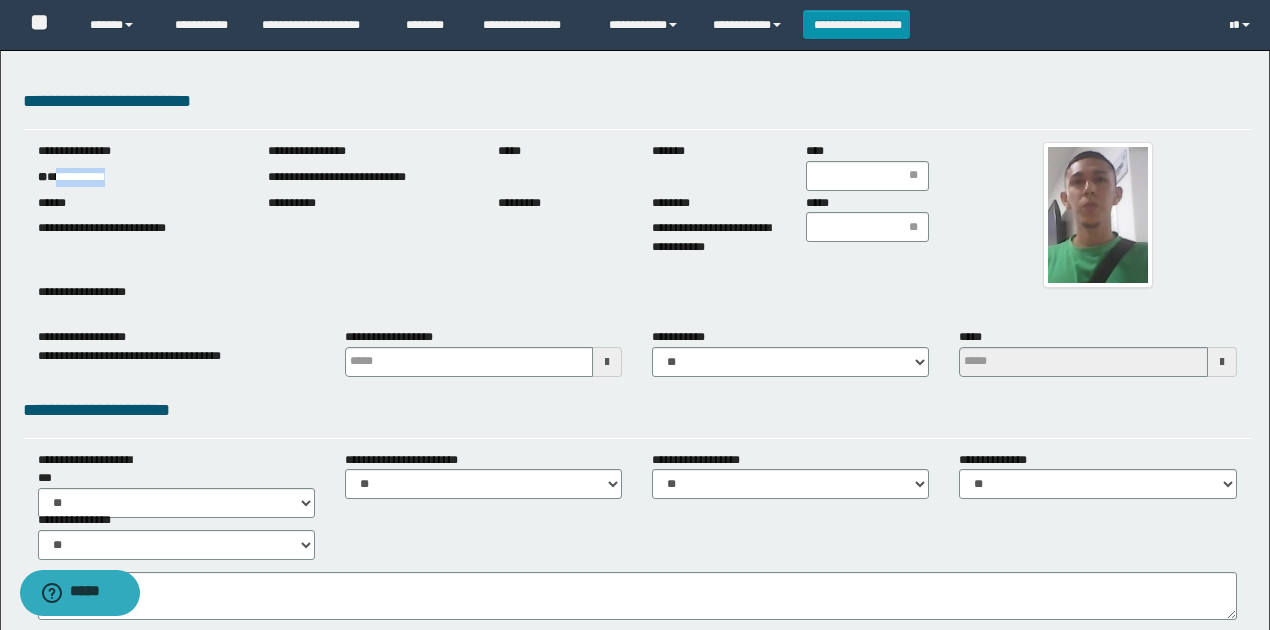 click on "**********" at bounding box center (138, 177) 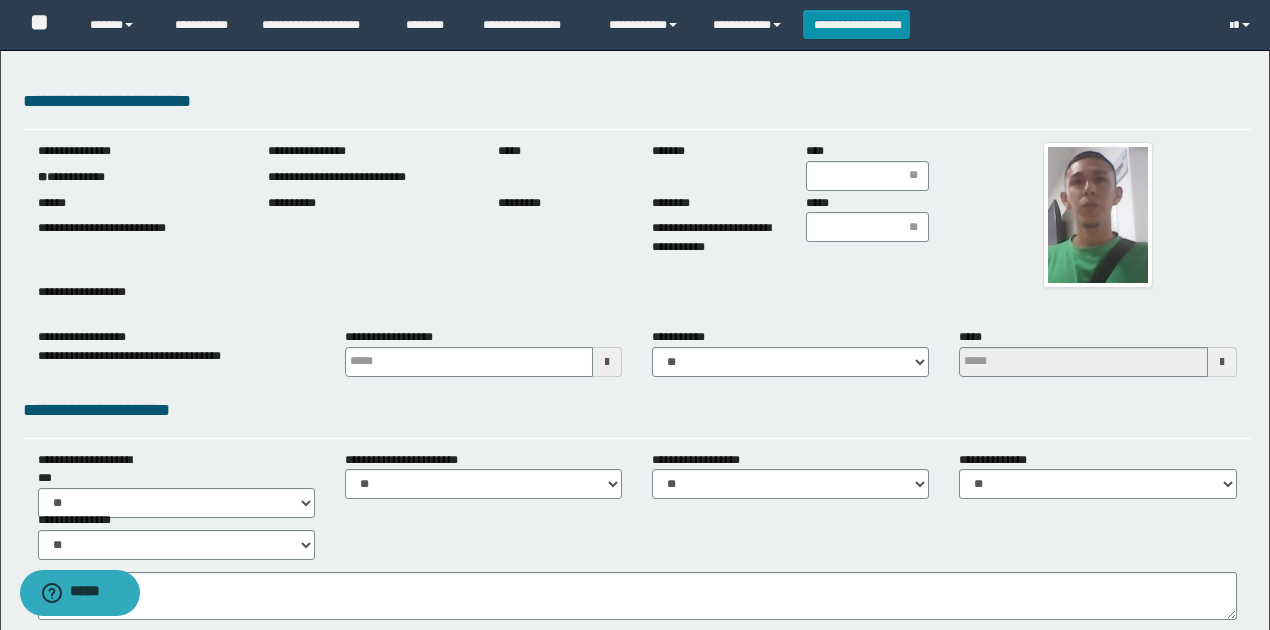 click at bounding box center (1097, 215) 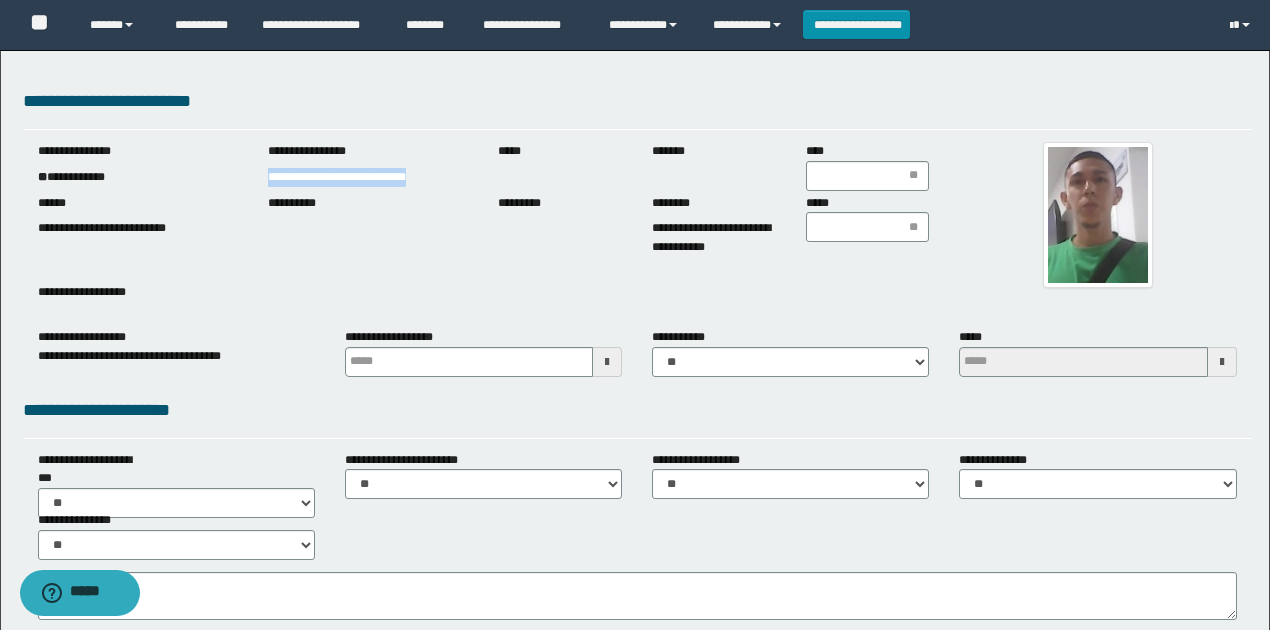 drag, startPoint x: 261, startPoint y: 178, endPoint x: 801, endPoint y: 509, distance: 633.37274 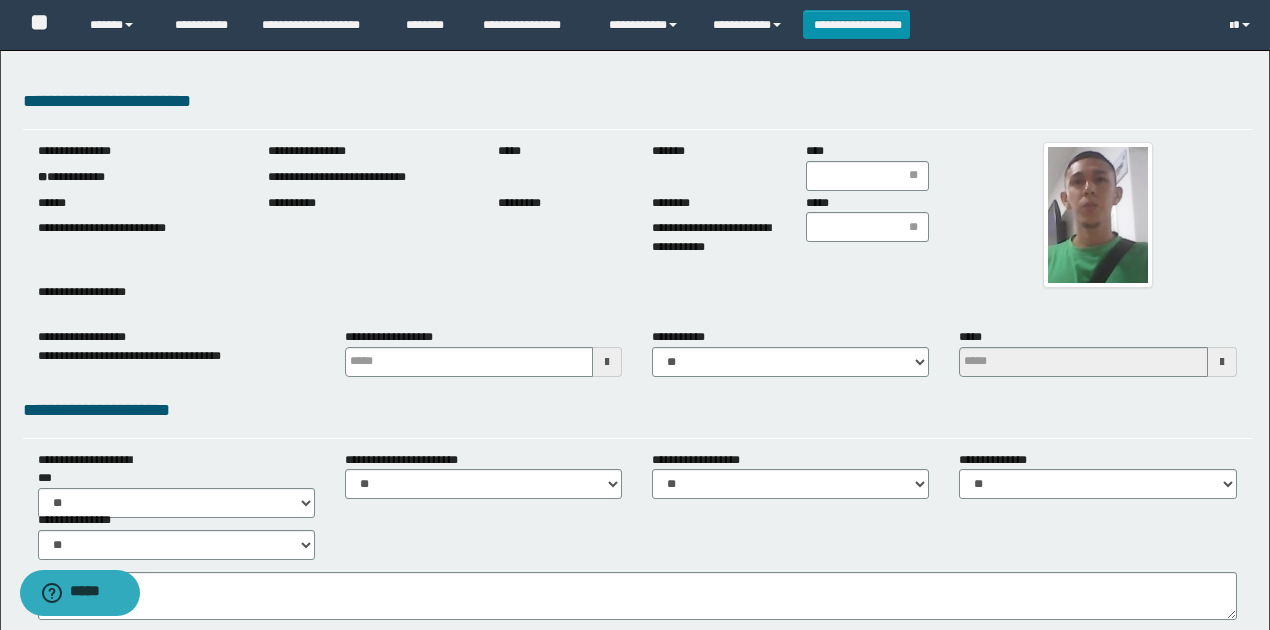 drag, startPoint x: 423, startPoint y: 250, endPoint x: 363, endPoint y: 164, distance: 104.86182 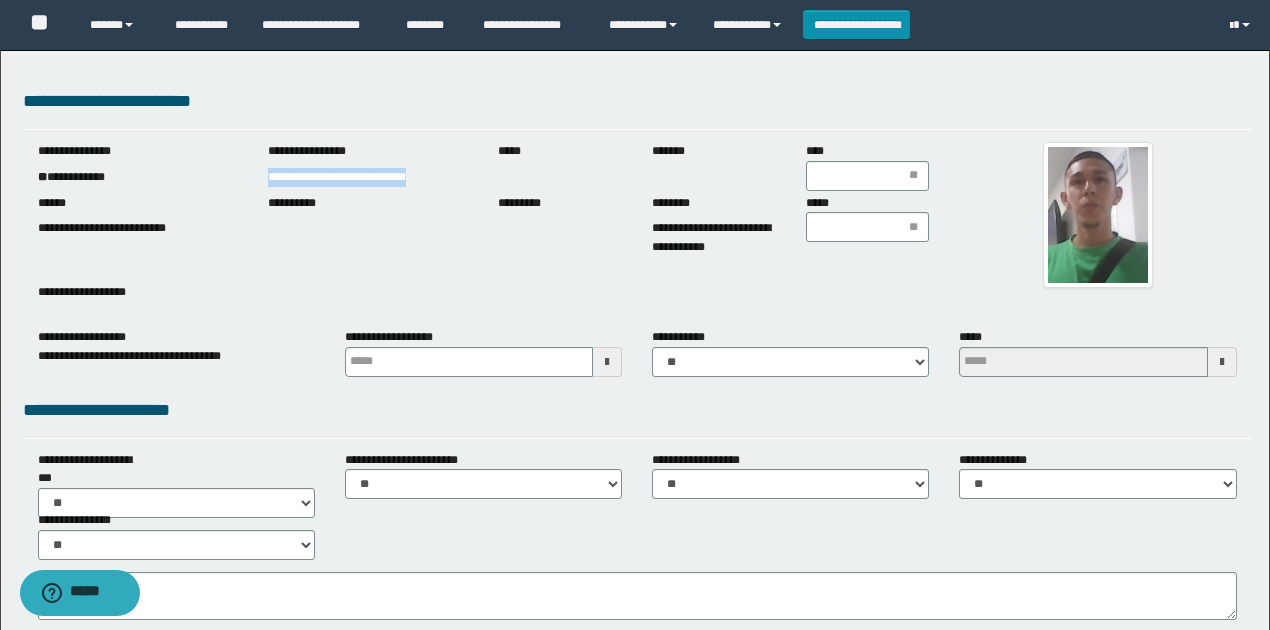 drag, startPoint x: 268, startPoint y: 177, endPoint x: 438, endPoint y: 177, distance: 170 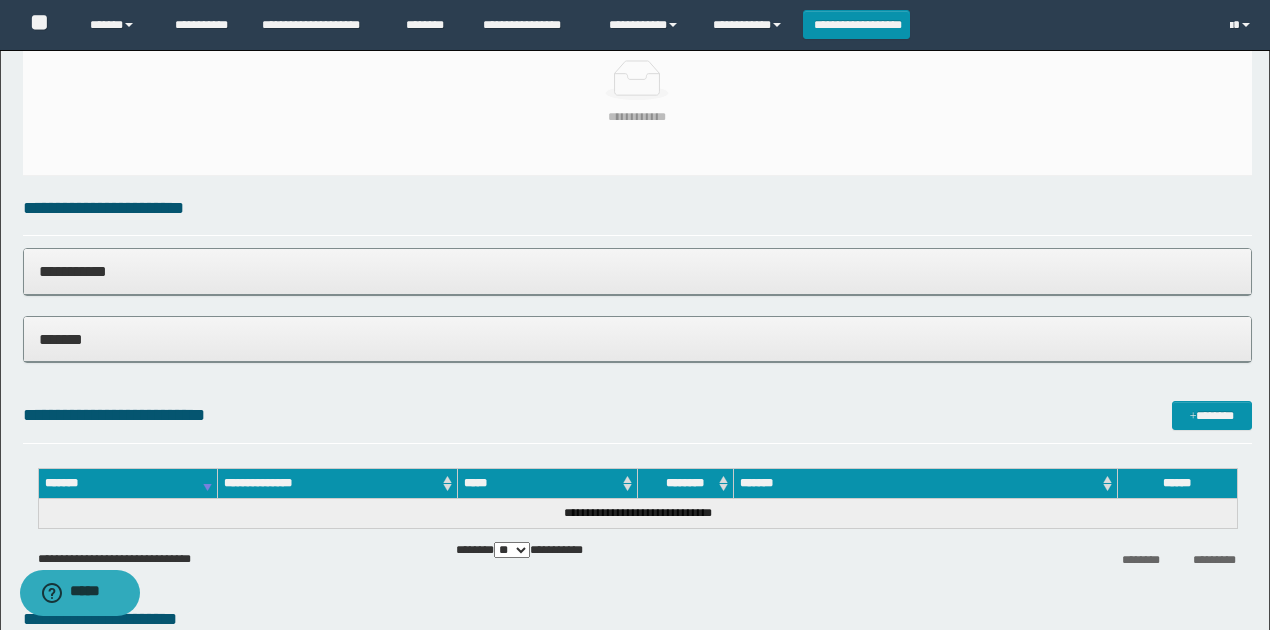 scroll, scrollTop: 1369, scrollLeft: 0, axis: vertical 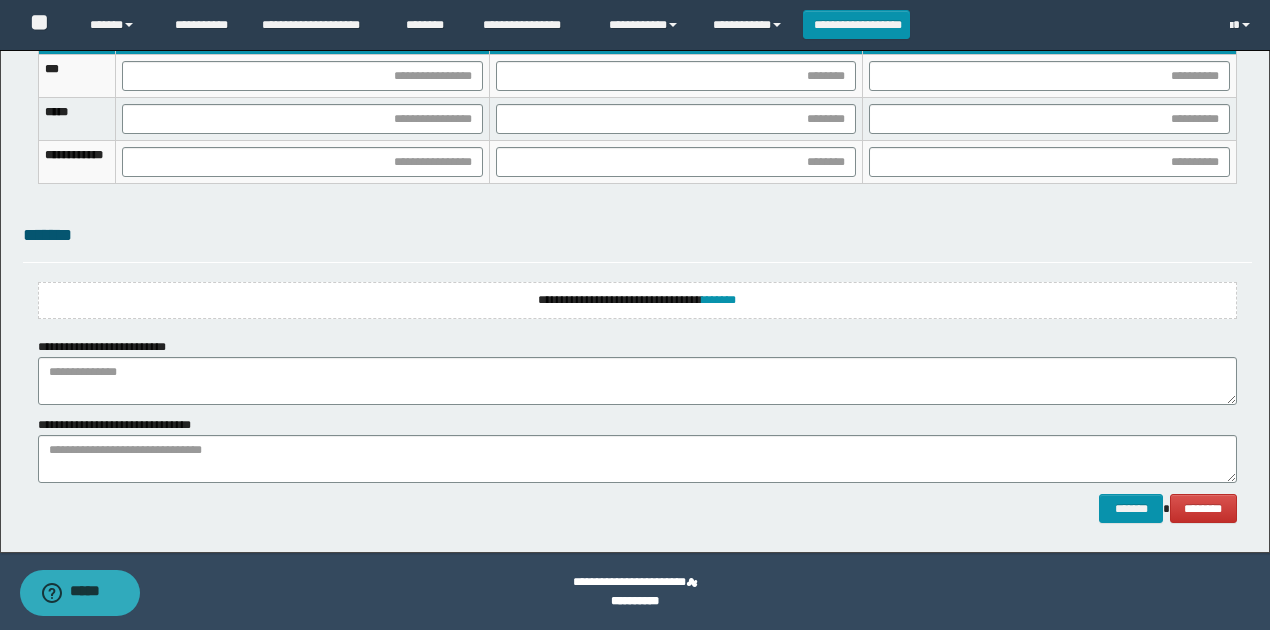 click on "**********" at bounding box center [637, 300] 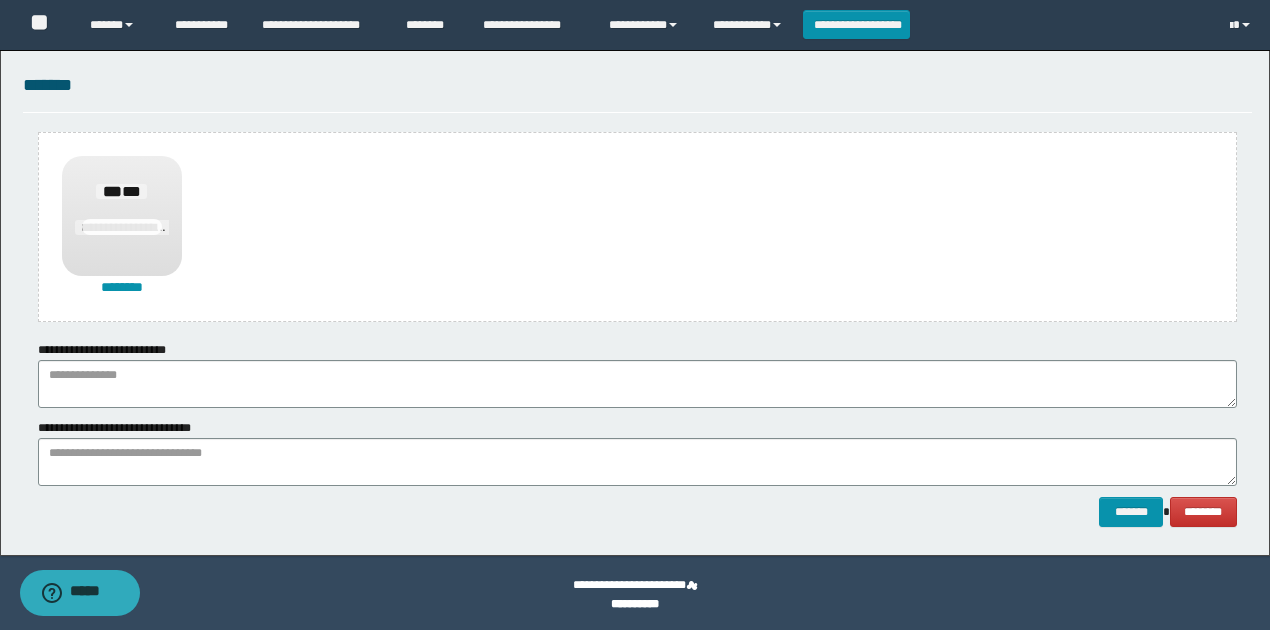 scroll, scrollTop: 1522, scrollLeft: 0, axis: vertical 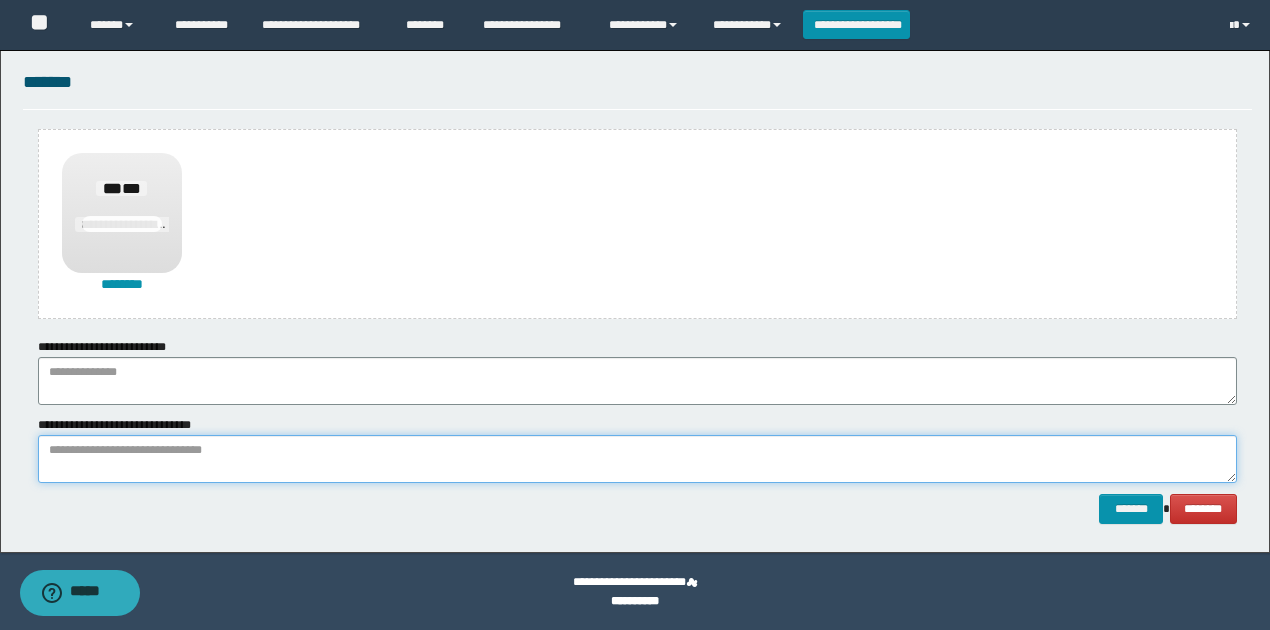 paste on "**********" 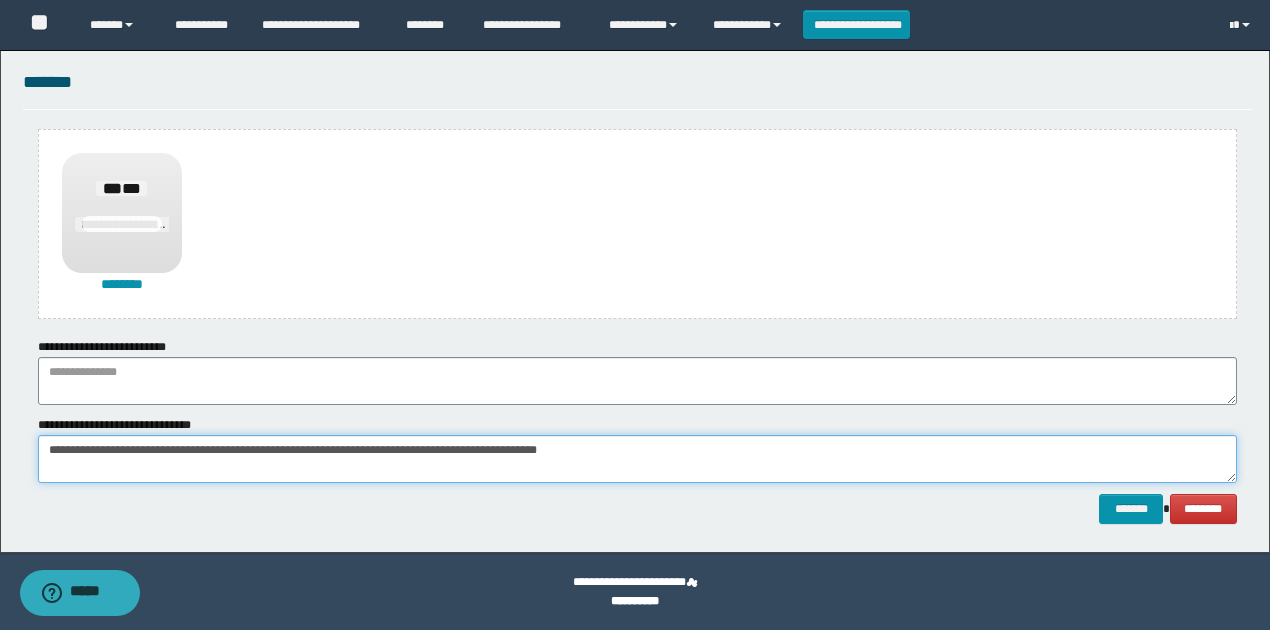 click on "**********" at bounding box center [637, 459] 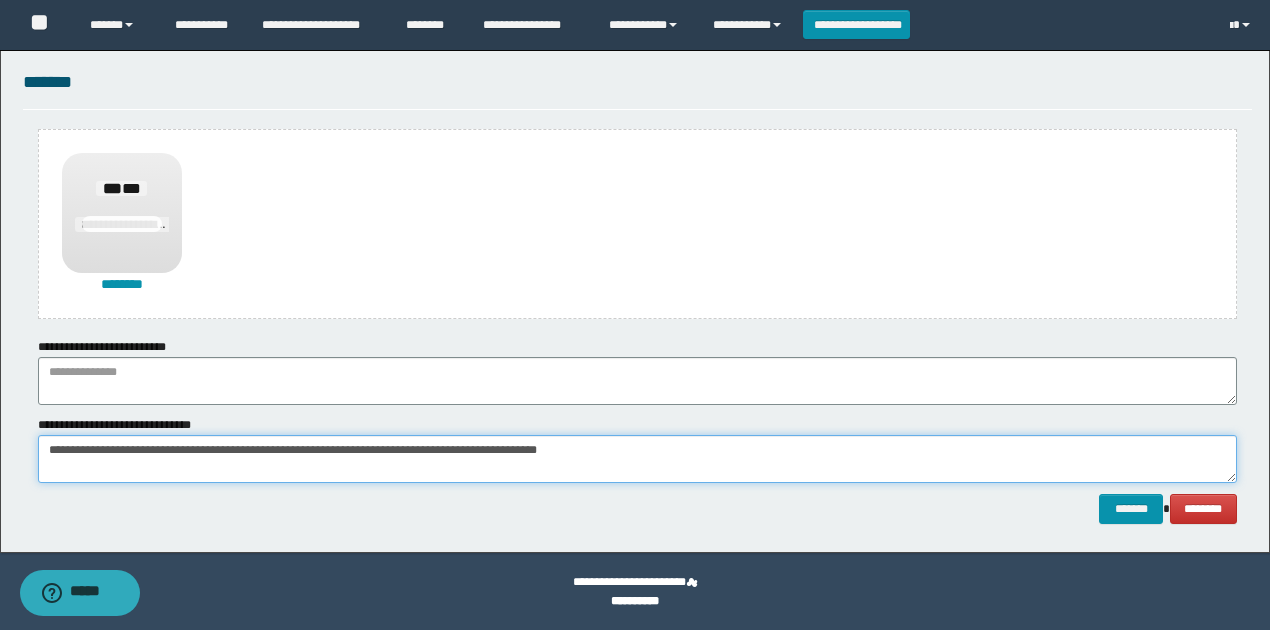 type on "**********" 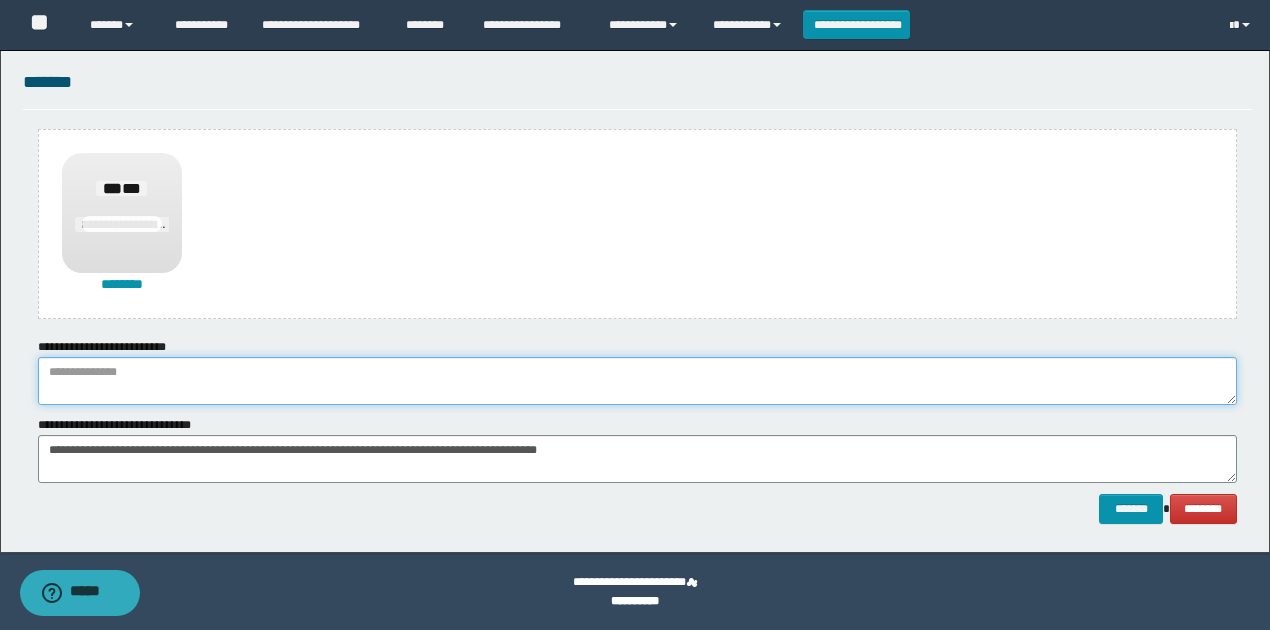 paste on "**********" 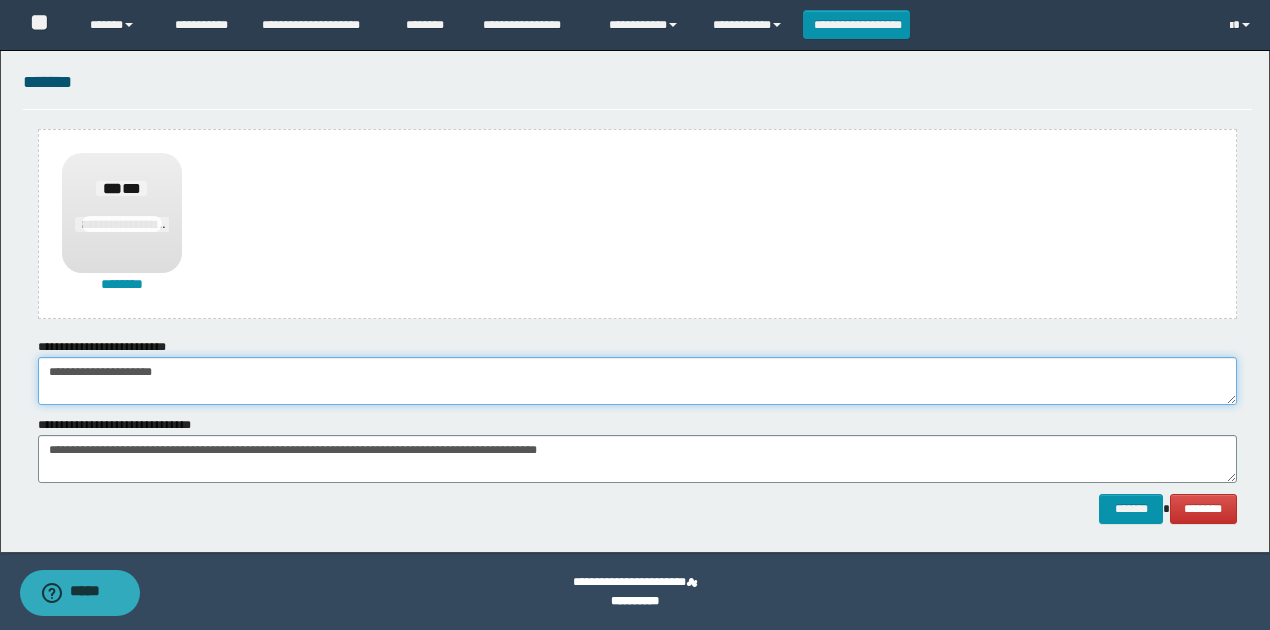 drag, startPoint x: 576, startPoint y: 393, endPoint x: 583, endPoint y: 384, distance: 11.401754 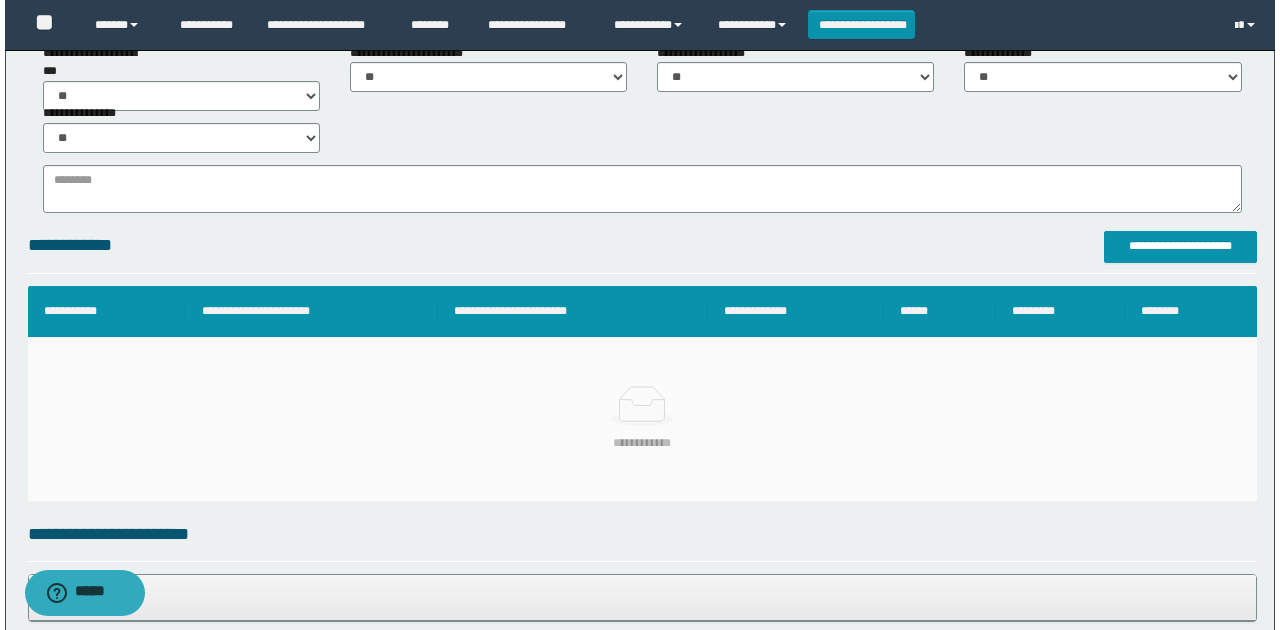 scroll, scrollTop: 389, scrollLeft: 0, axis: vertical 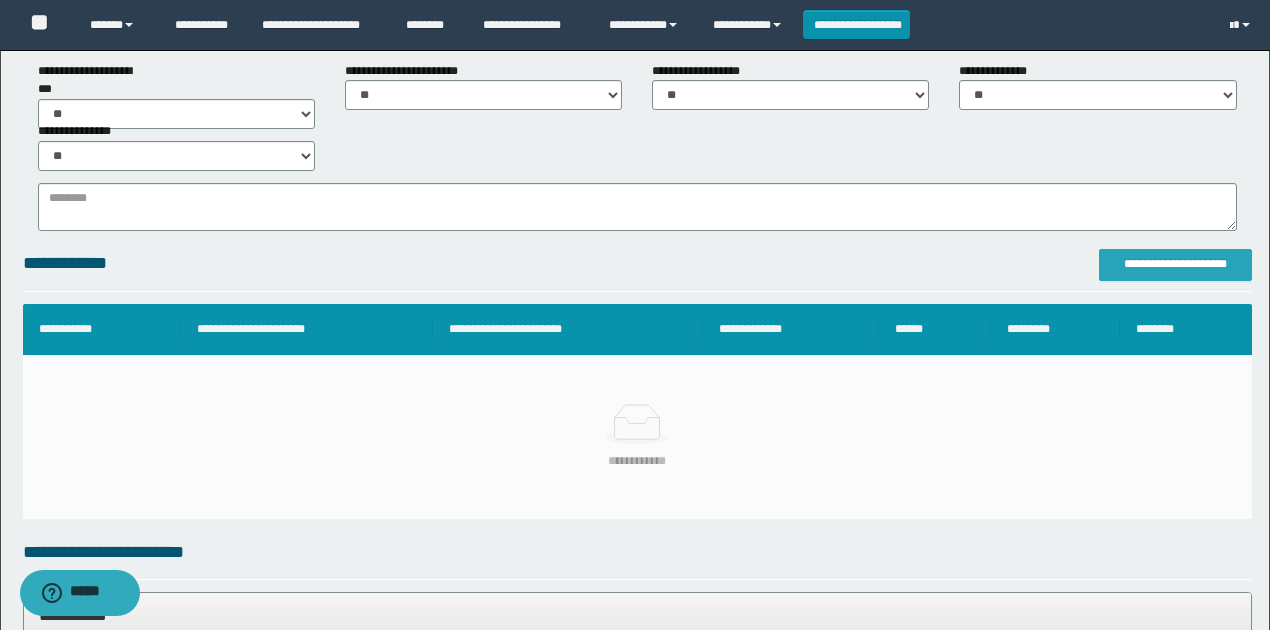 type on "**********" 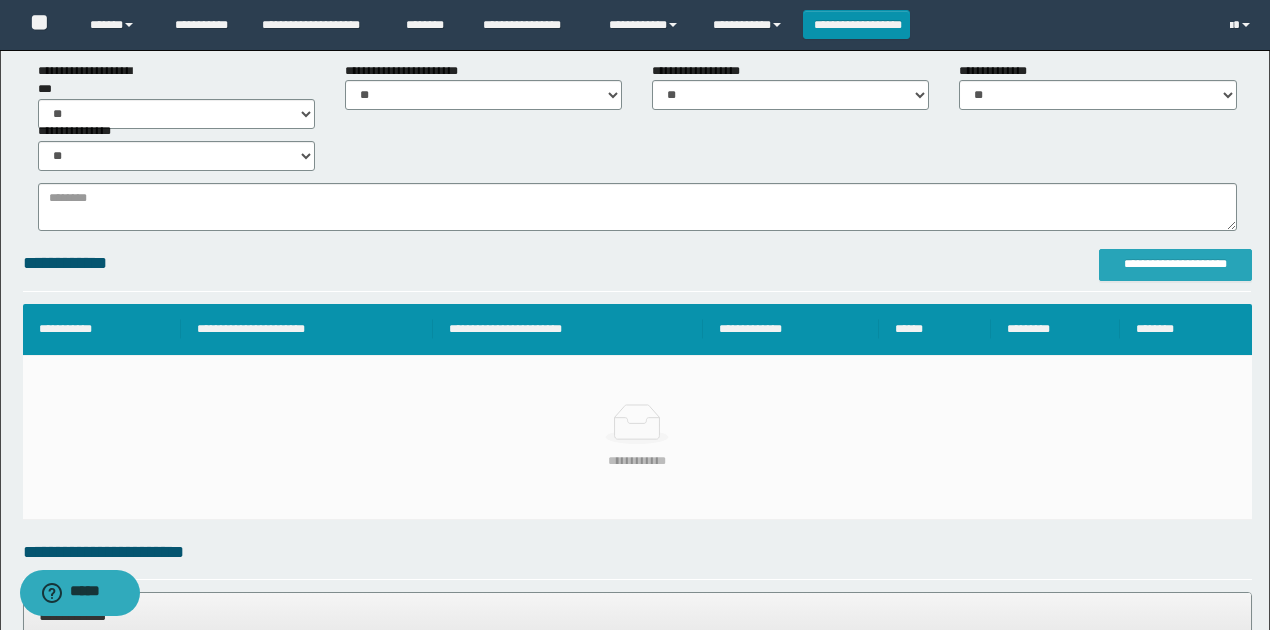 click on "**********" at bounding box center [1175, 264] 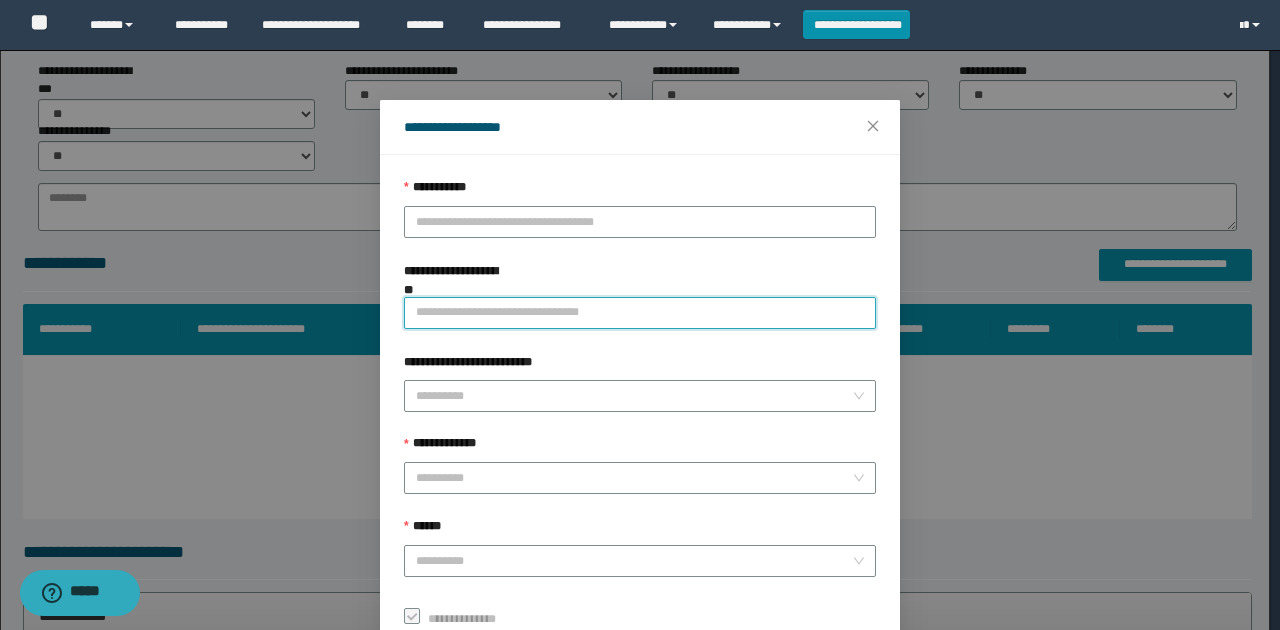 paste on "**********" 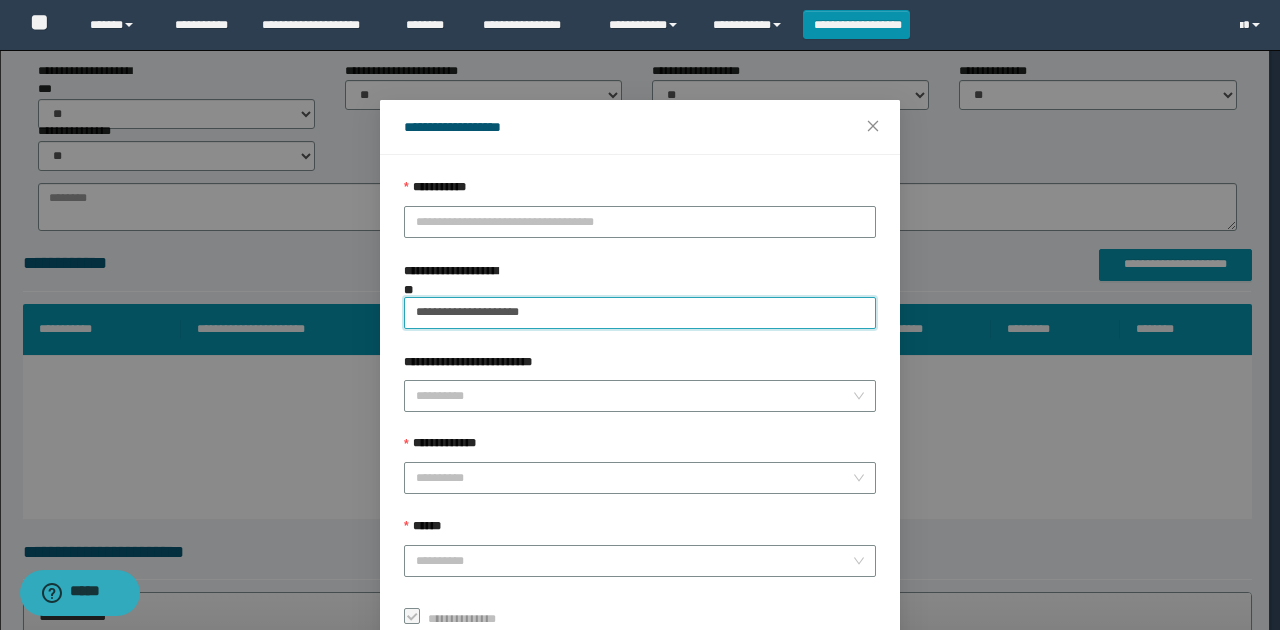click on "**********" at bounding box center [640, 313] 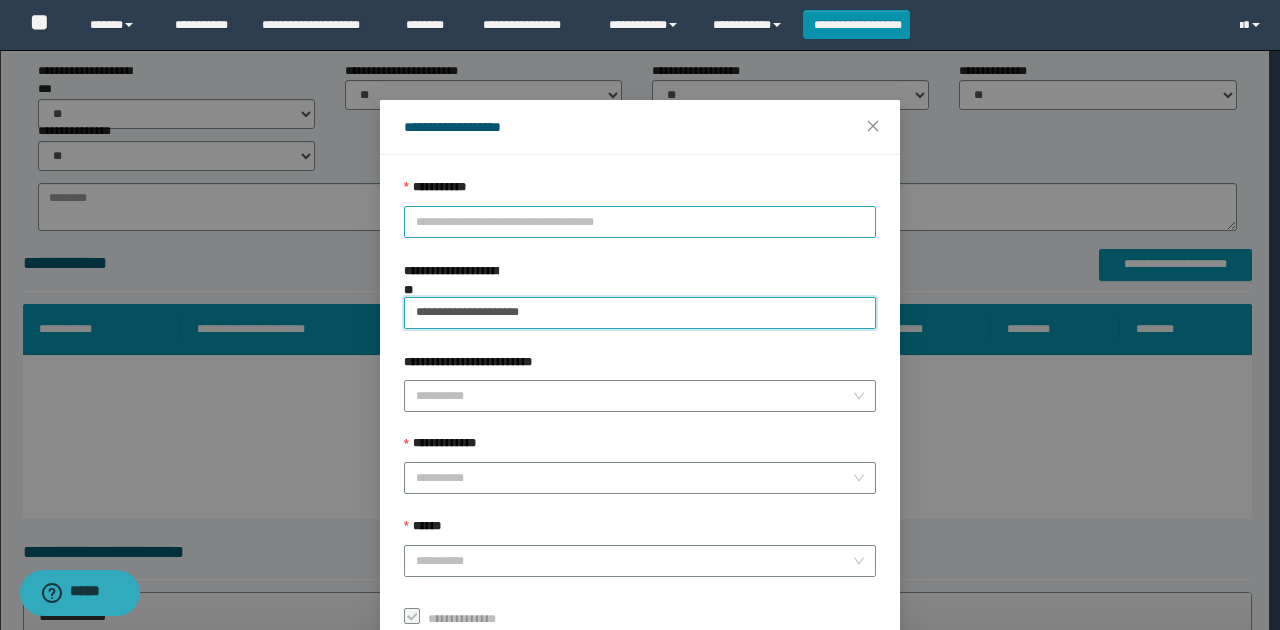 type on "**********" 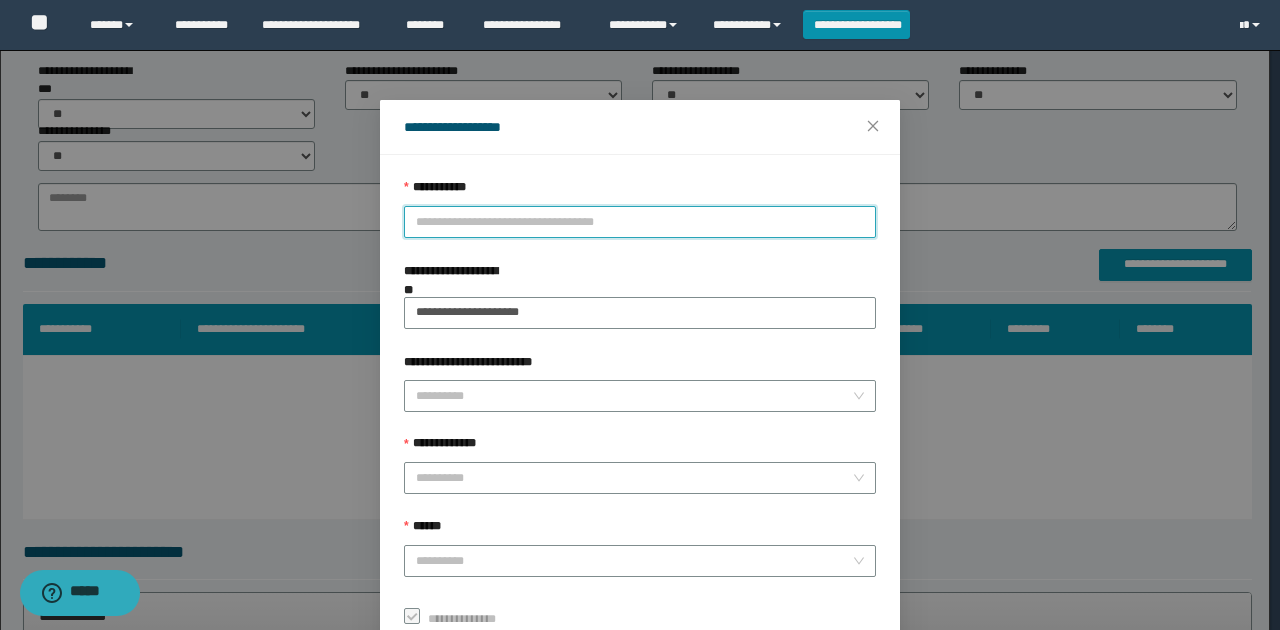 click on "**********" at bounding box center (640, 222) 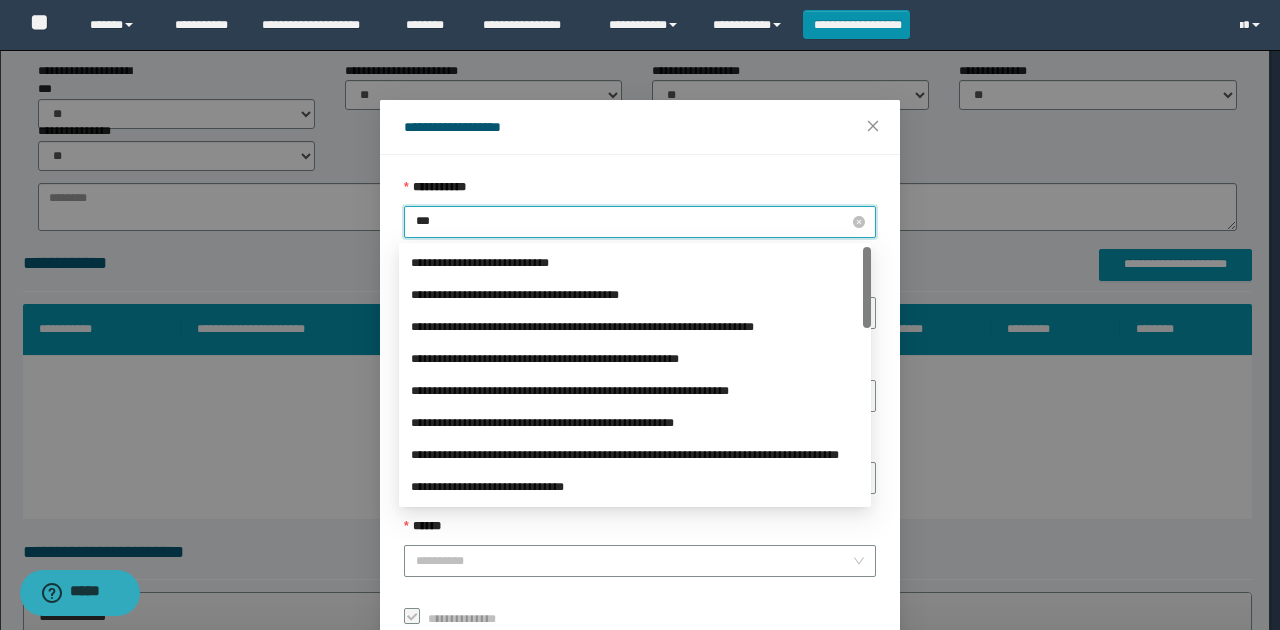 type on "****" 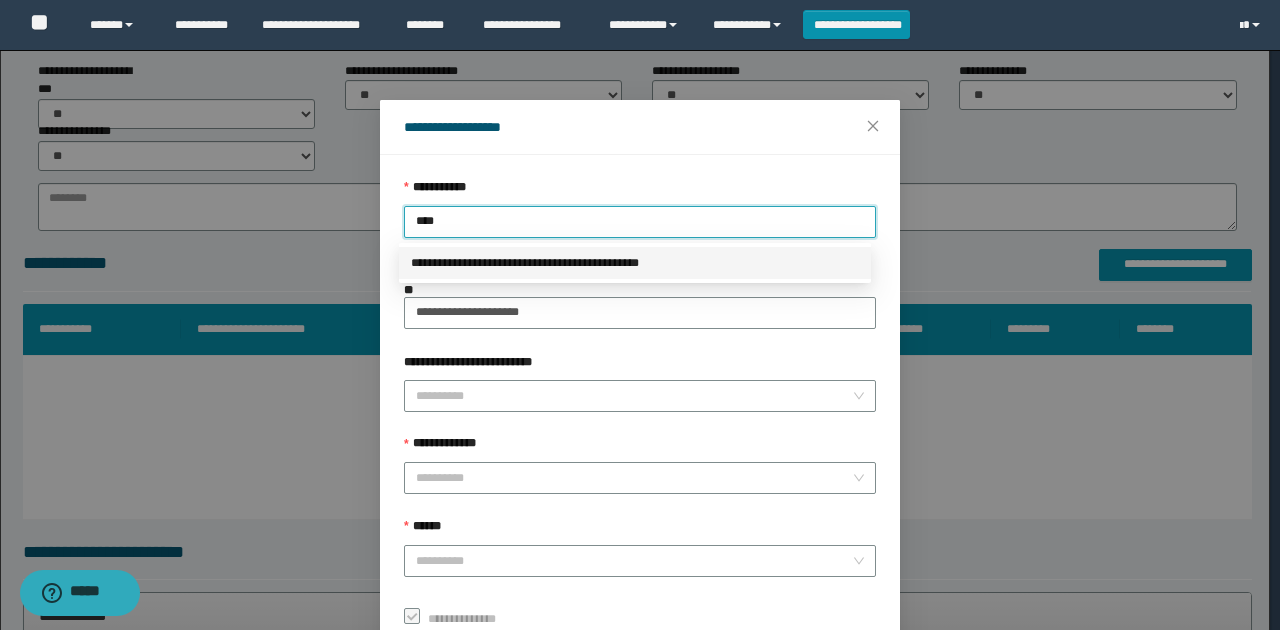 click on "**********" at bounding box center (635, 263) 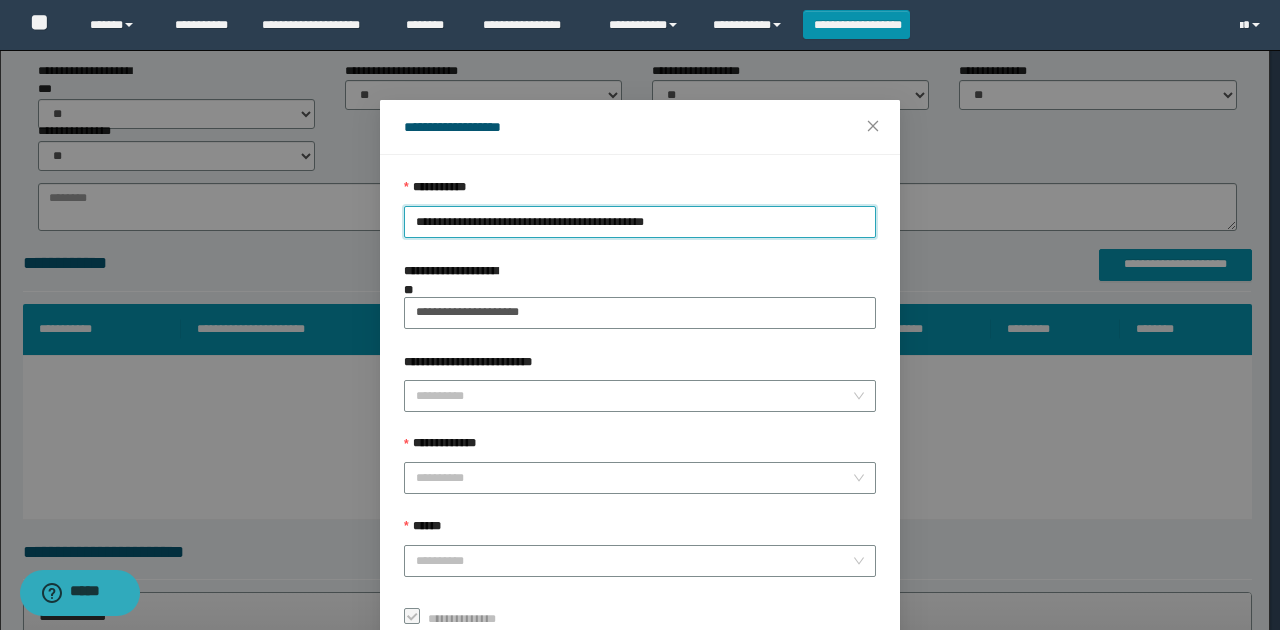 drag, startPoint x: 542, startPoint y: 391, endPoint x: 479, endPoint y: 406, distance: 64.7611 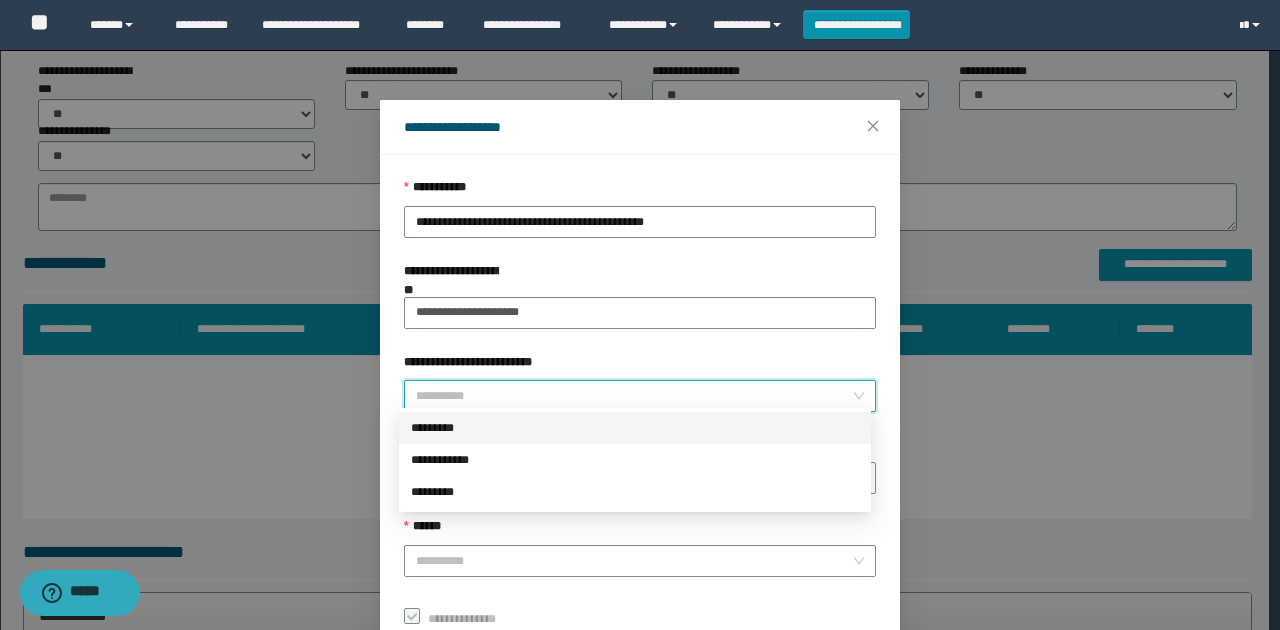drag, startPoint x: 445, startPoint y: 430, endPoint x: 538, endPoint y: 415, distance: 94.20191 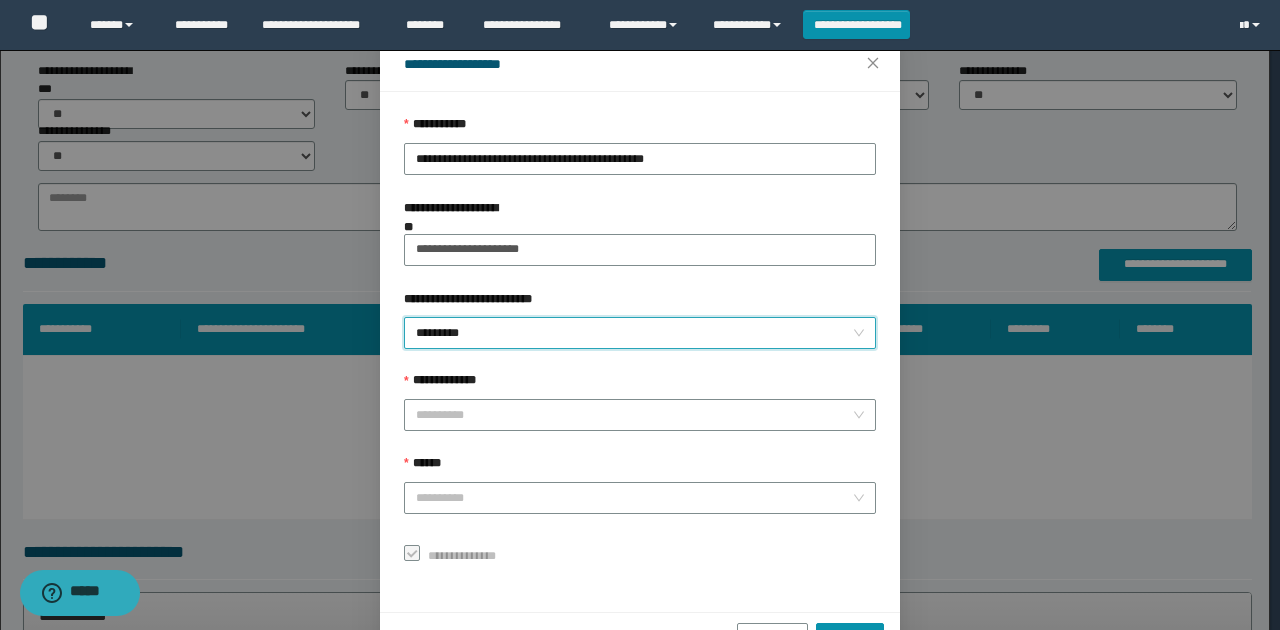 scroll, scrollTop: 121, scrollLeft: 0, axis: vertical 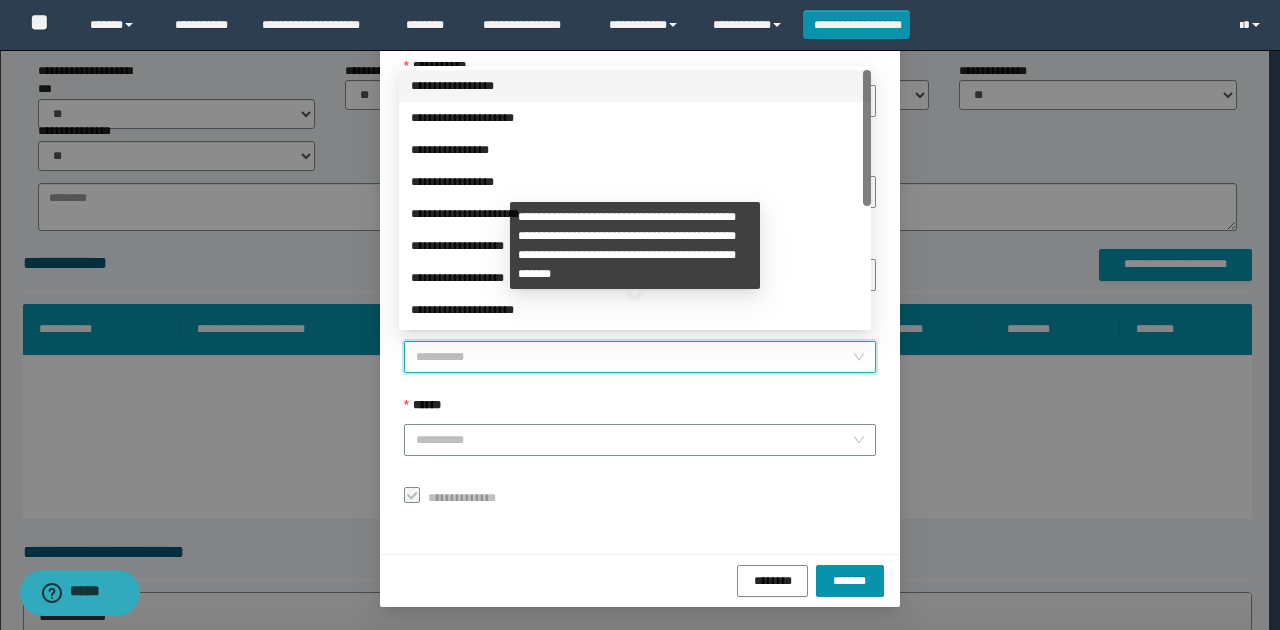 click on "**********" at bounding box center (634, 357) 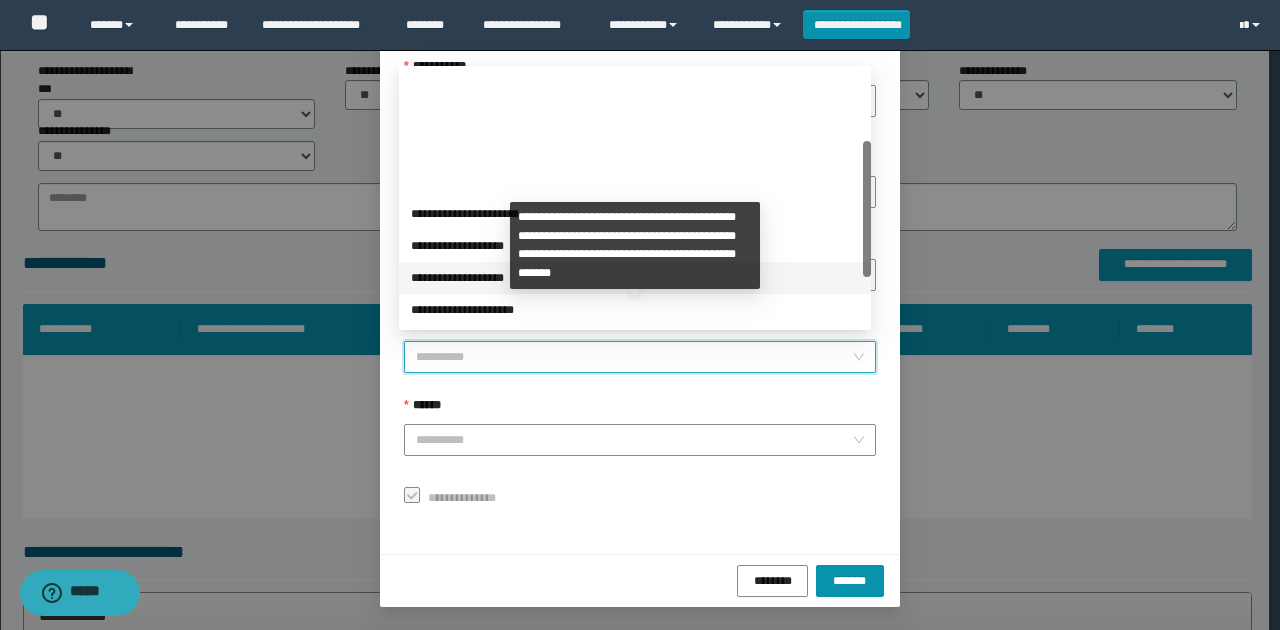 scroll, scrollTop: 224, scrollLeft: 0, axis: vertical 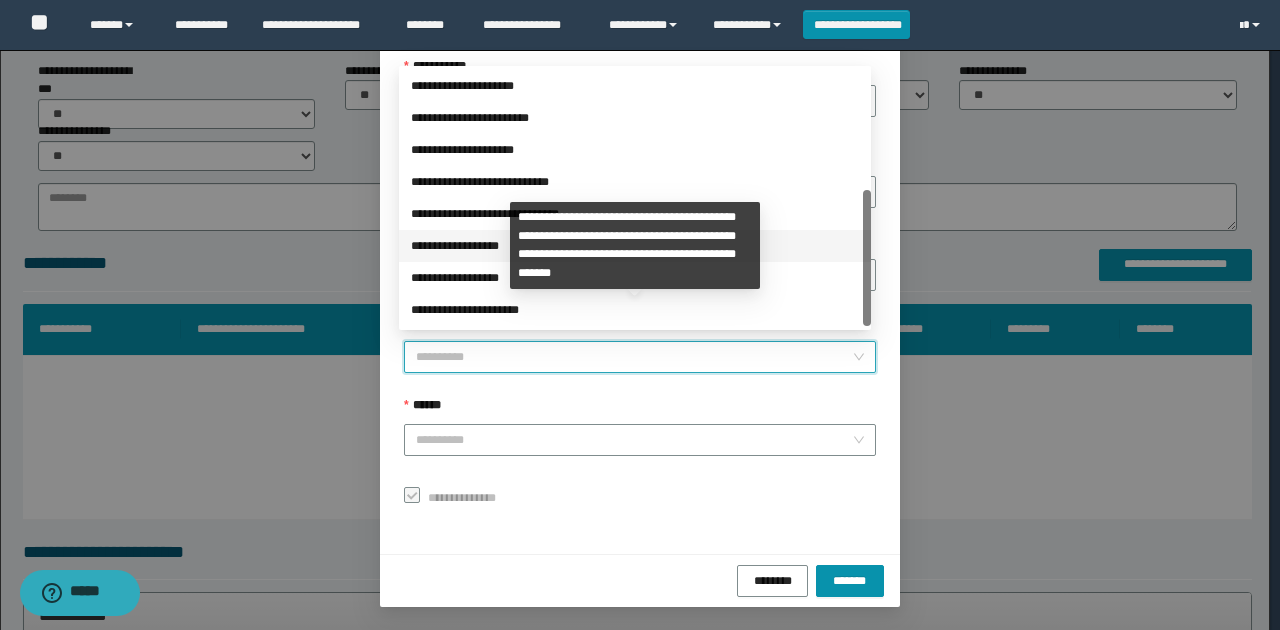 click on "**********" at bounding box center [635, 246] 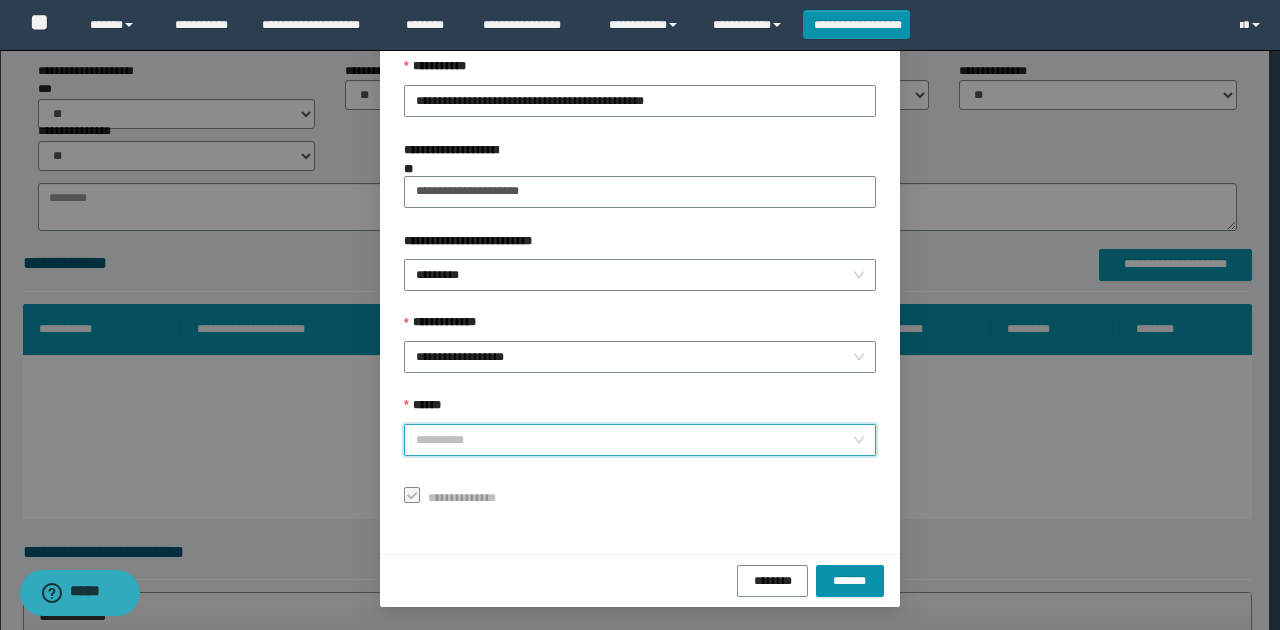 click on "******" at bounding box center [634, 440] 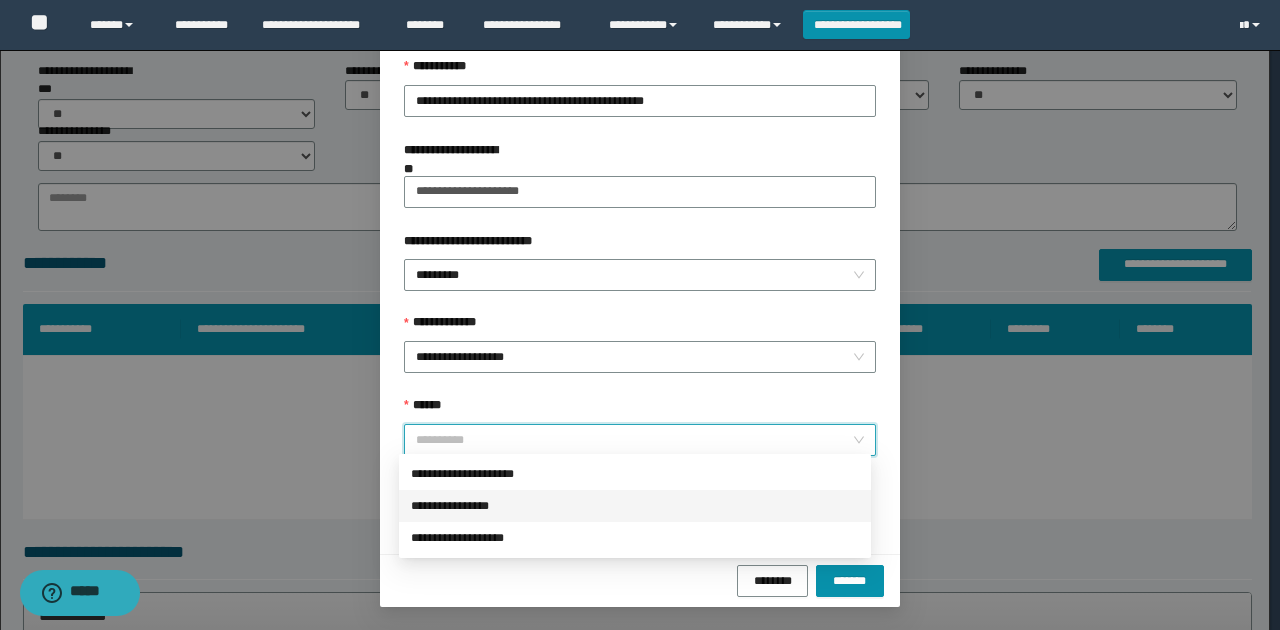 click on "**********" at bounding box center (635, 506) 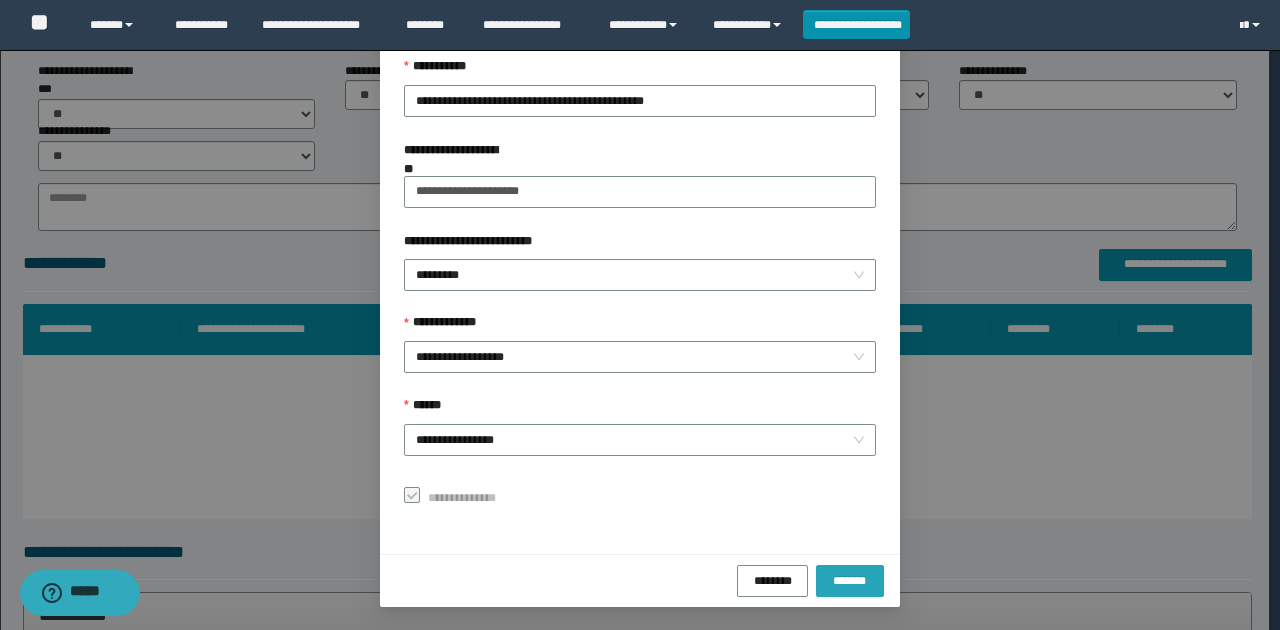 click on "*******" at bounding box center (850, 581) 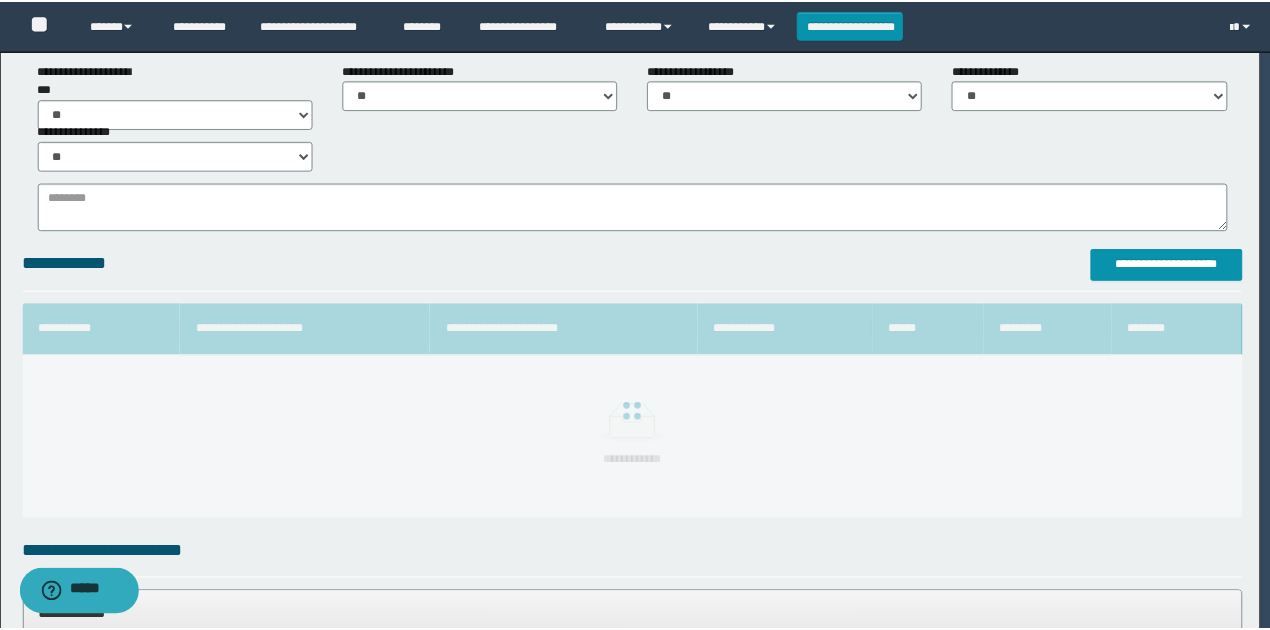 scroll, scrollTop: 73, scrollLeft: 0, axis: vertical 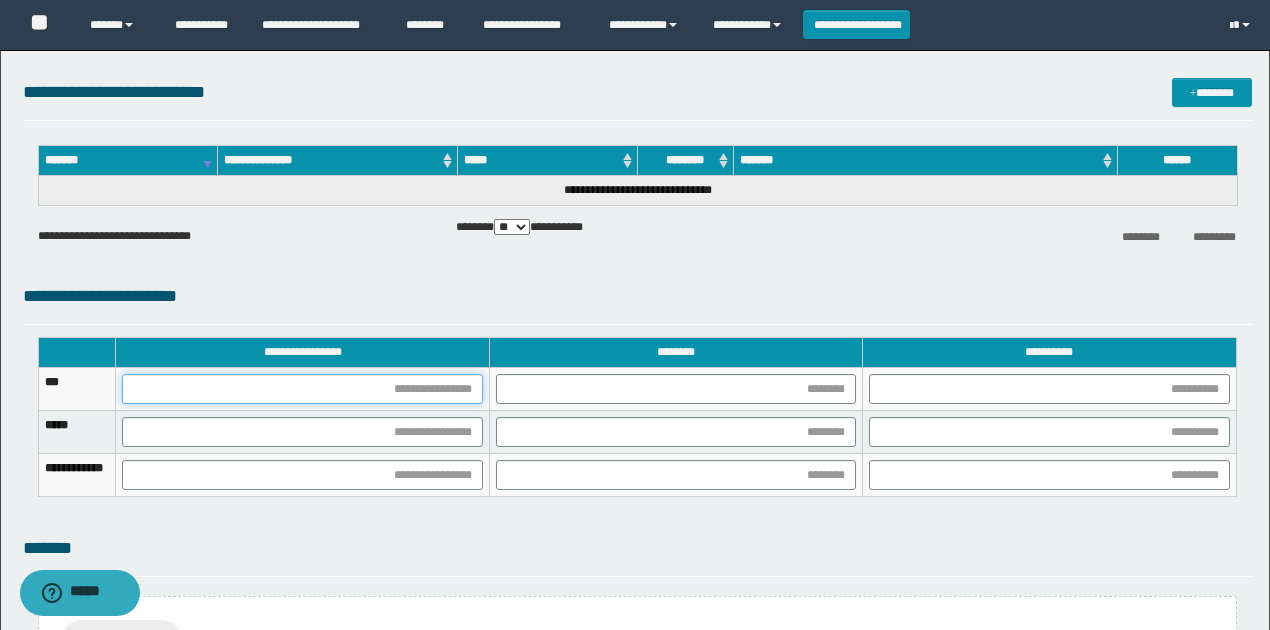 click at bounding box center [302, 389] 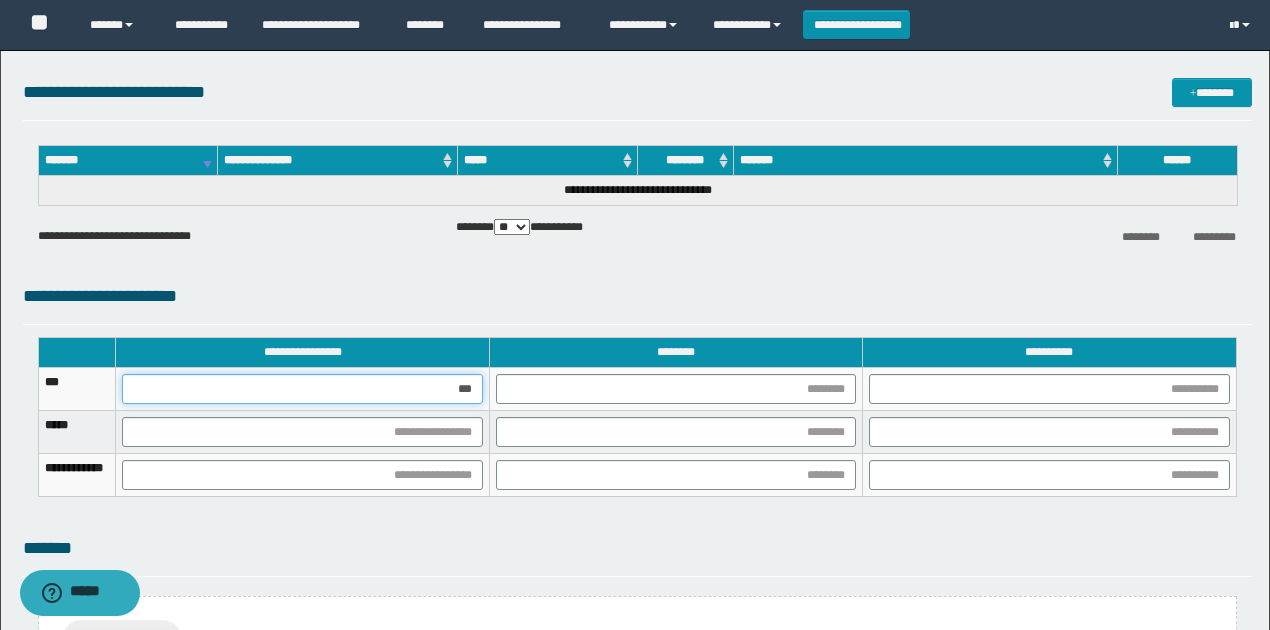 type on "****" 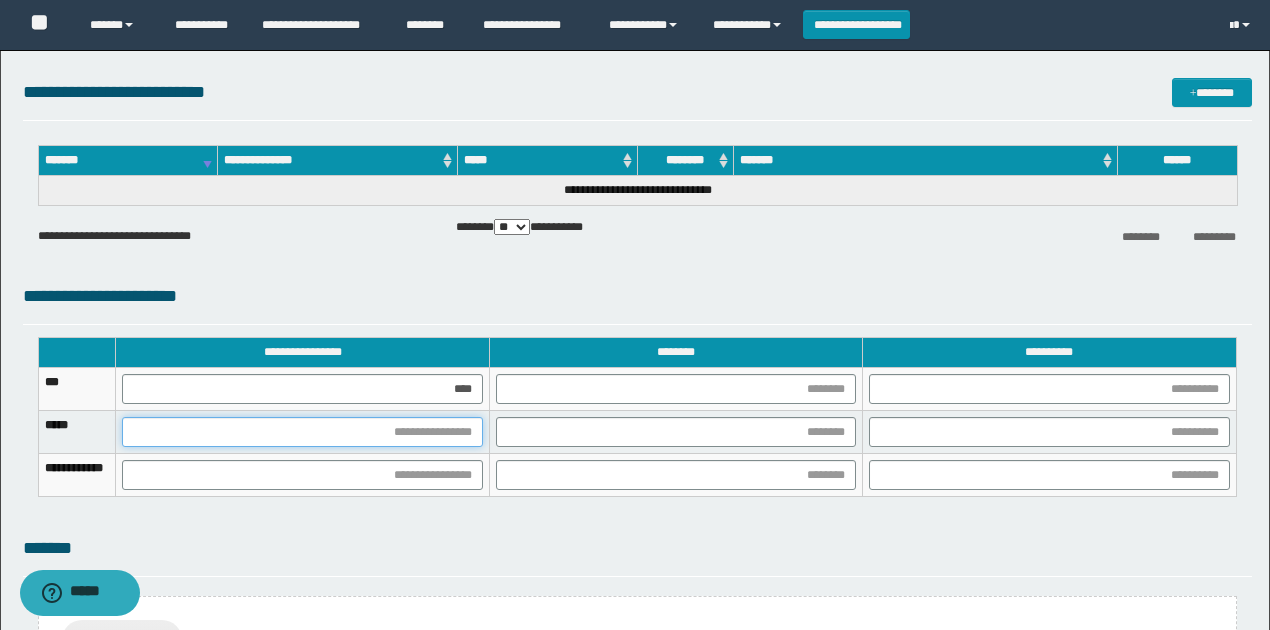 click at bounding box center (302, 432) 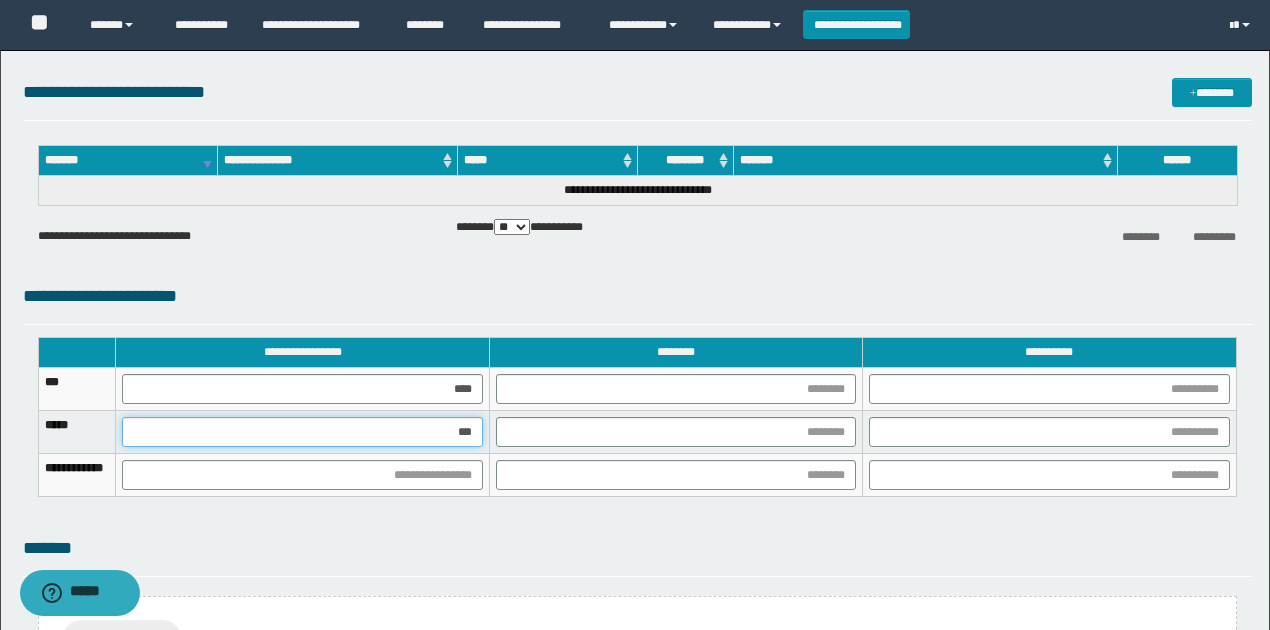 type on "****" 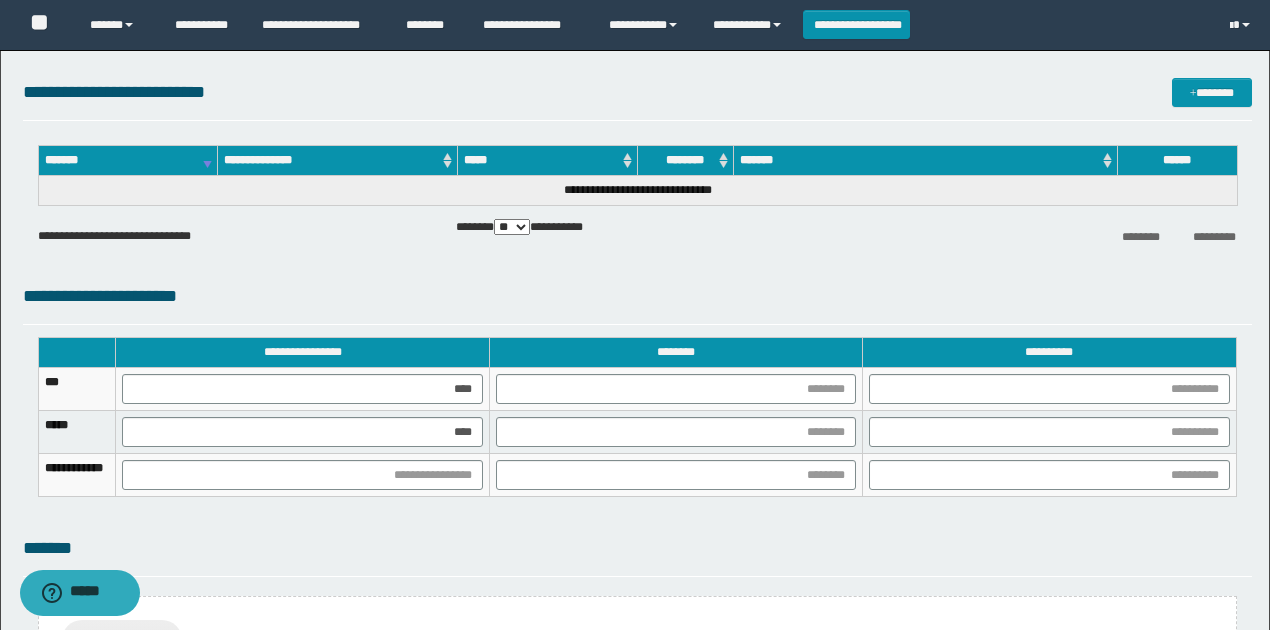 drag, startPoint x: 1212, startPoint y: 540, endPoint x: 1172, endPoint y: 530, distance: 41.231056 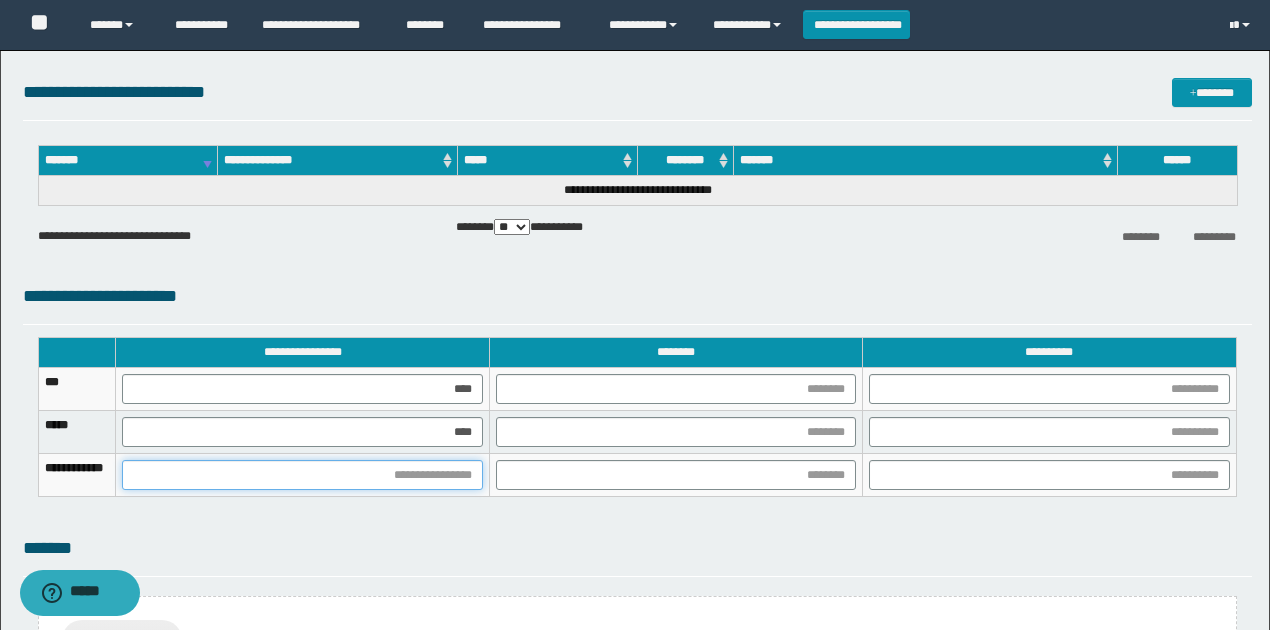 click at bounding box center (302, 475) 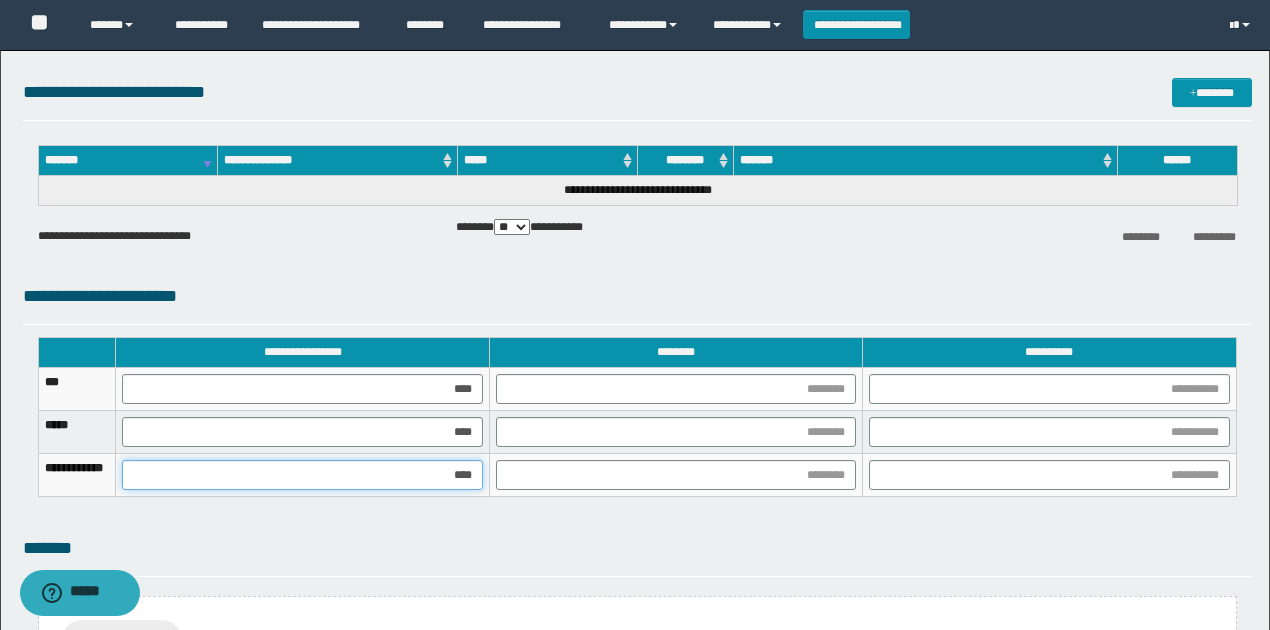 type on "*****" 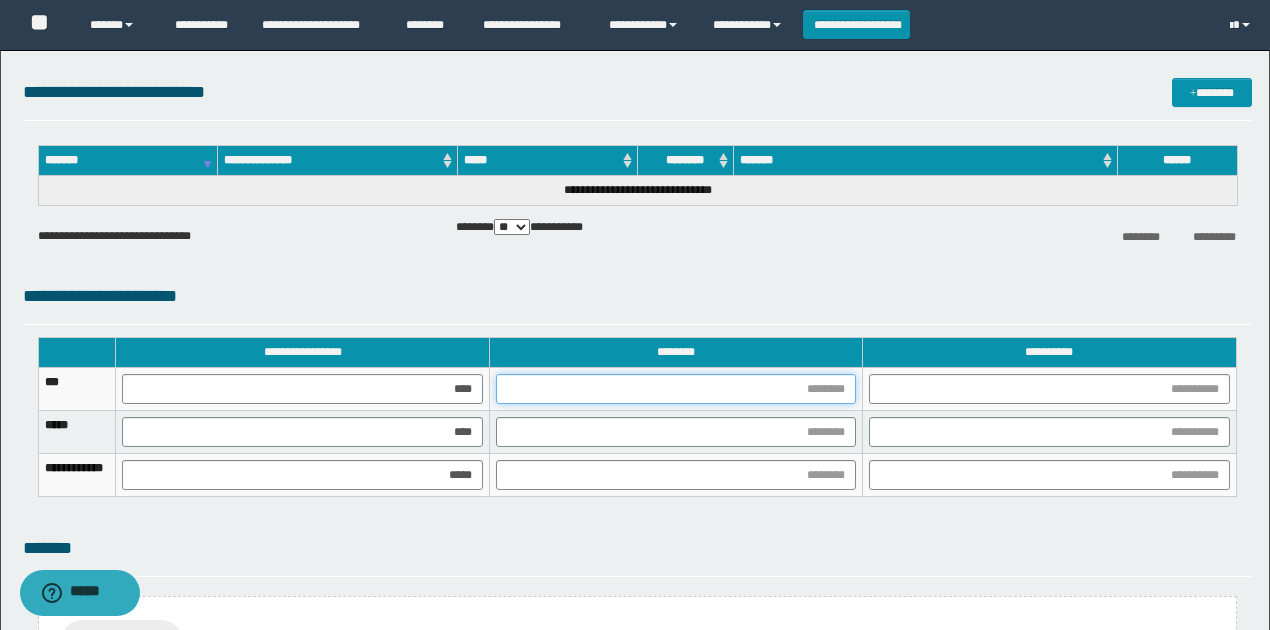 drag, startPoint x: 871, startPoint y: 388, endPoint x: 838, endPoint y: 400, distance: 35.1141 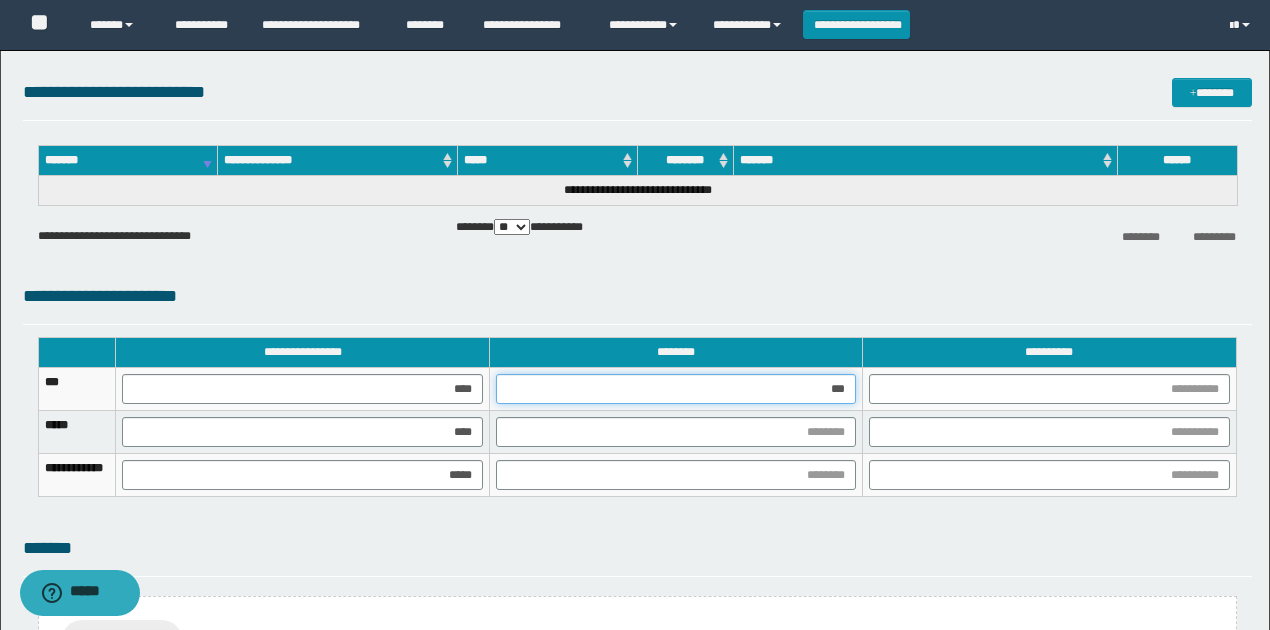 type on "****" 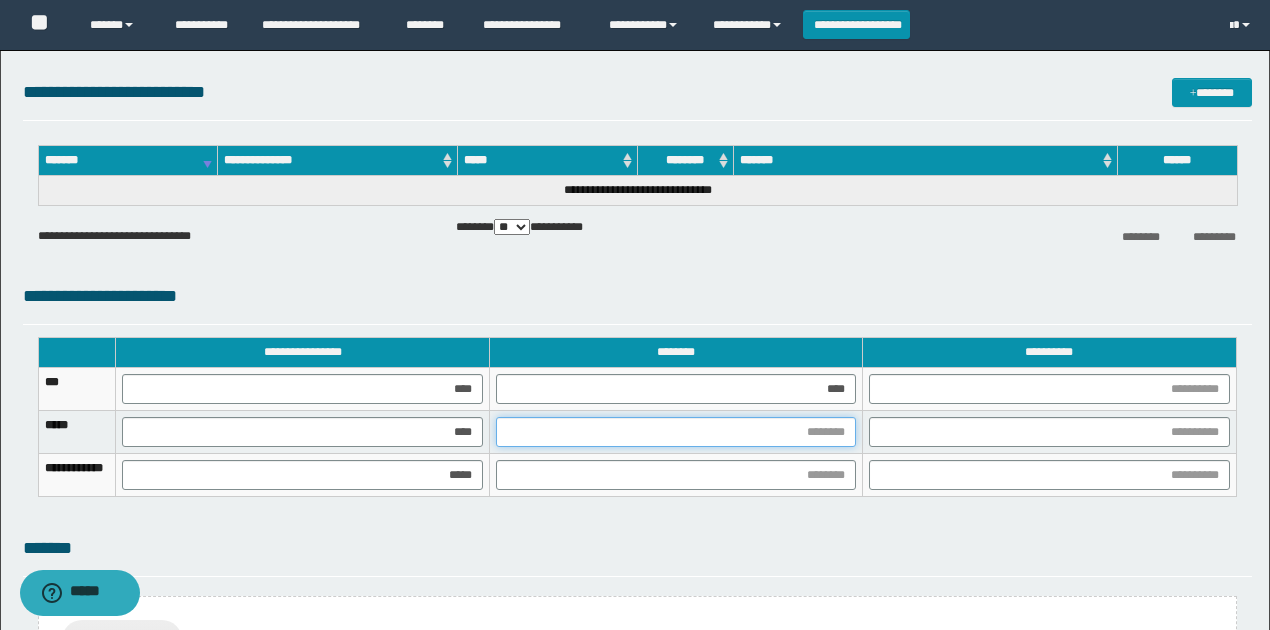 click at bounding box center (676, 432) 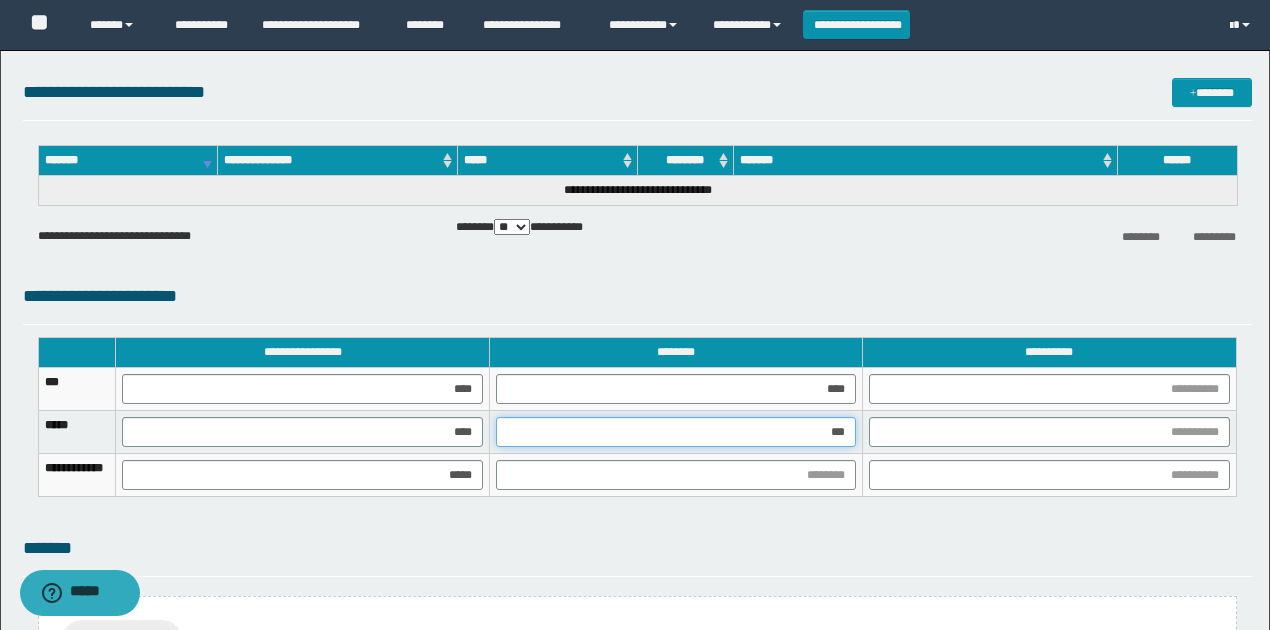 type on "****" 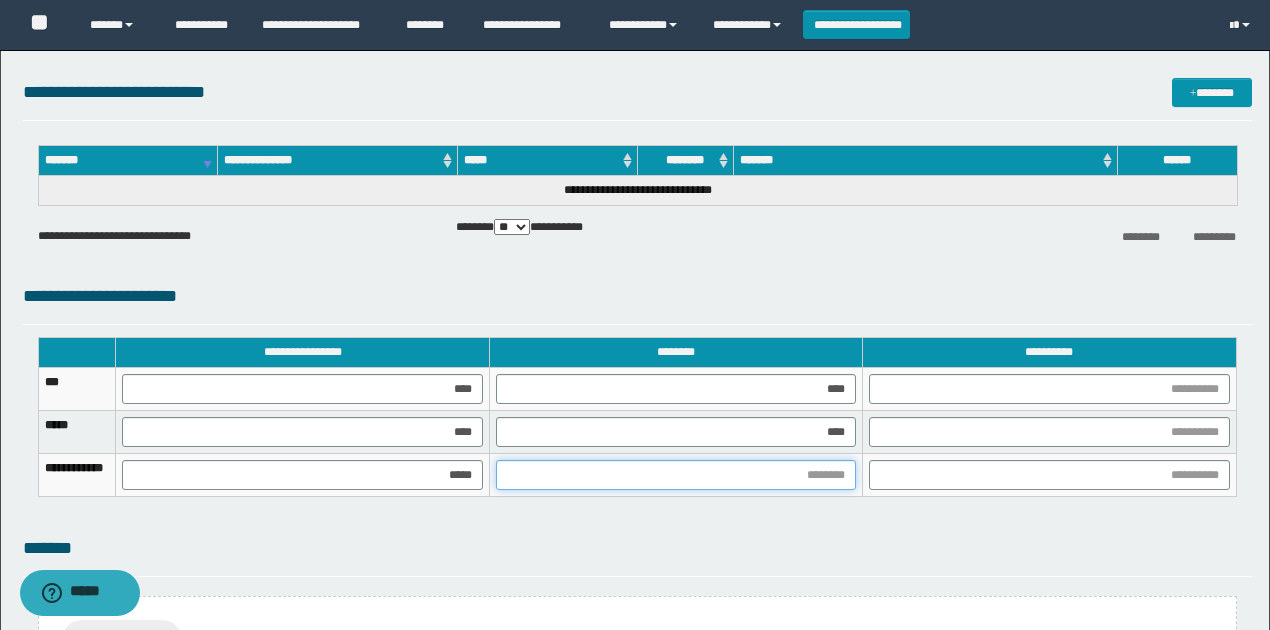 click at bounding box center [676, 475] 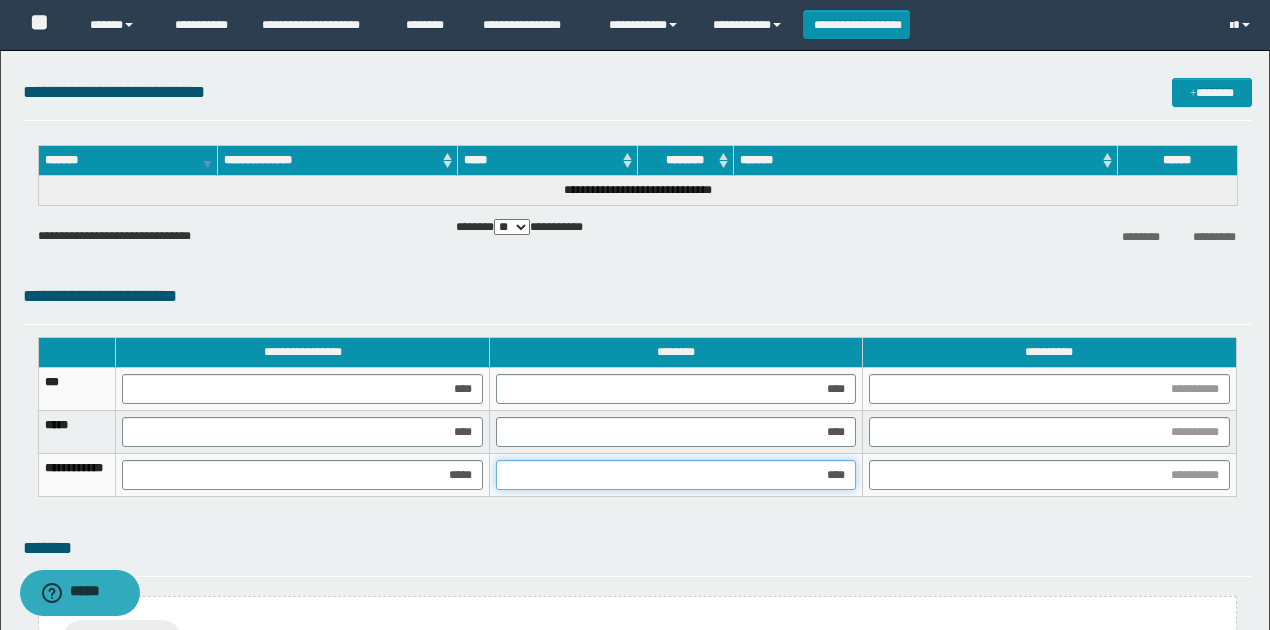type on "*****" 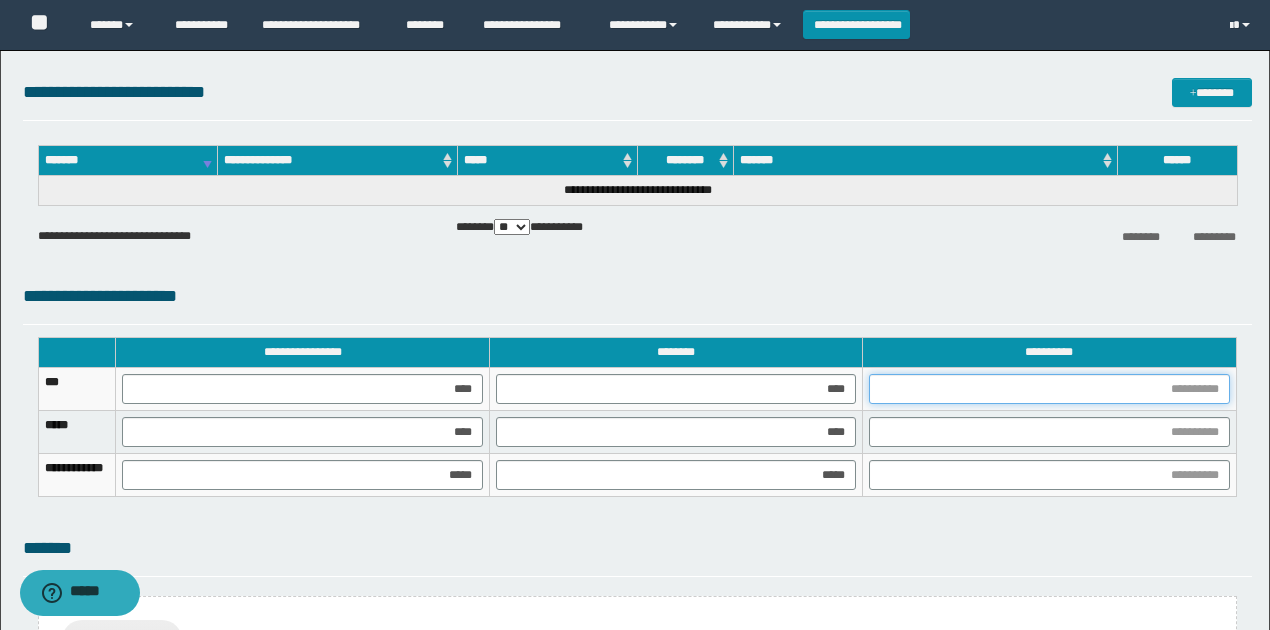 click at bounding box center (1049, 389) 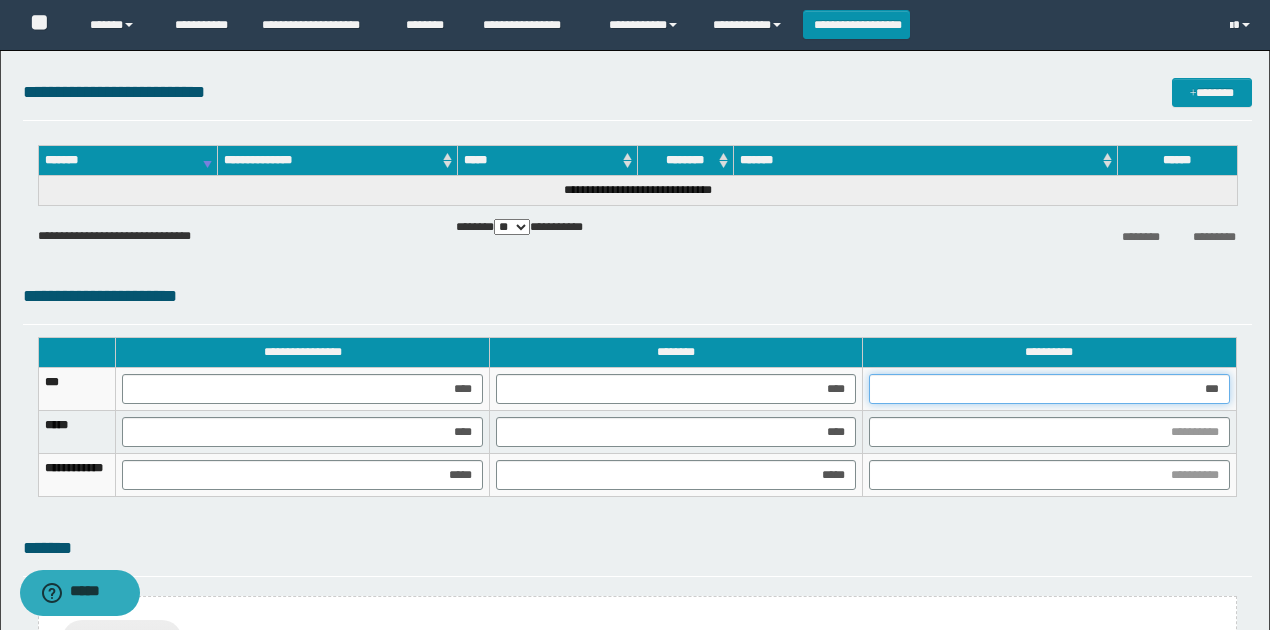 type on "****" 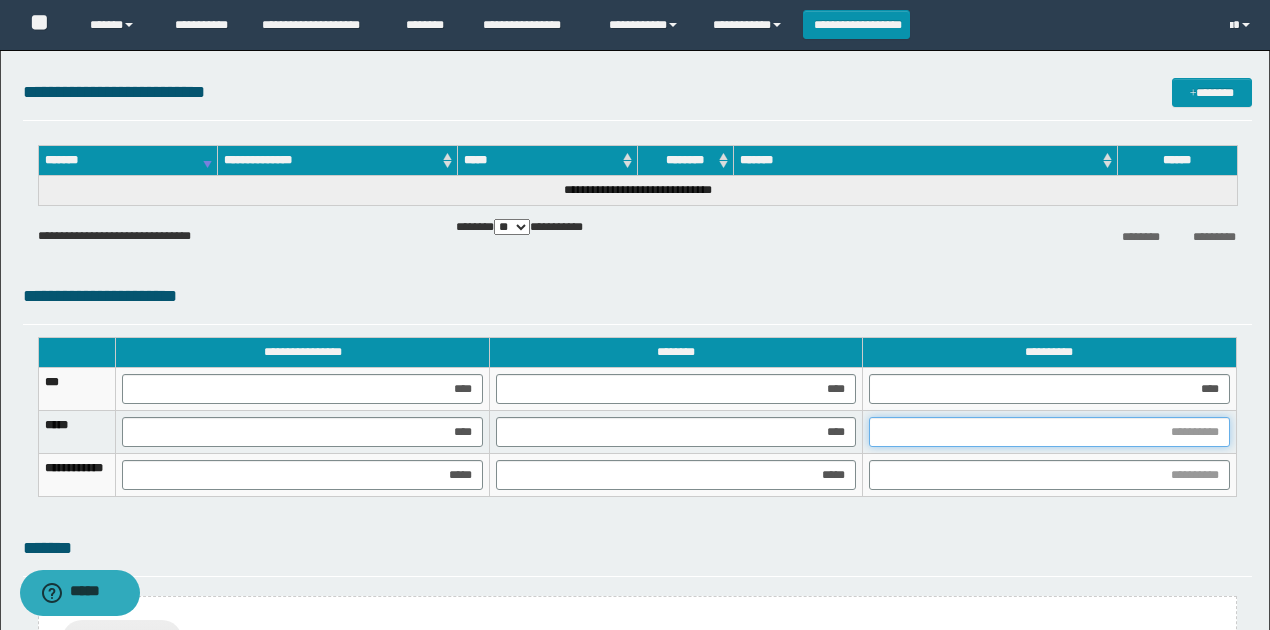 click at bounding box center (1049, 432) 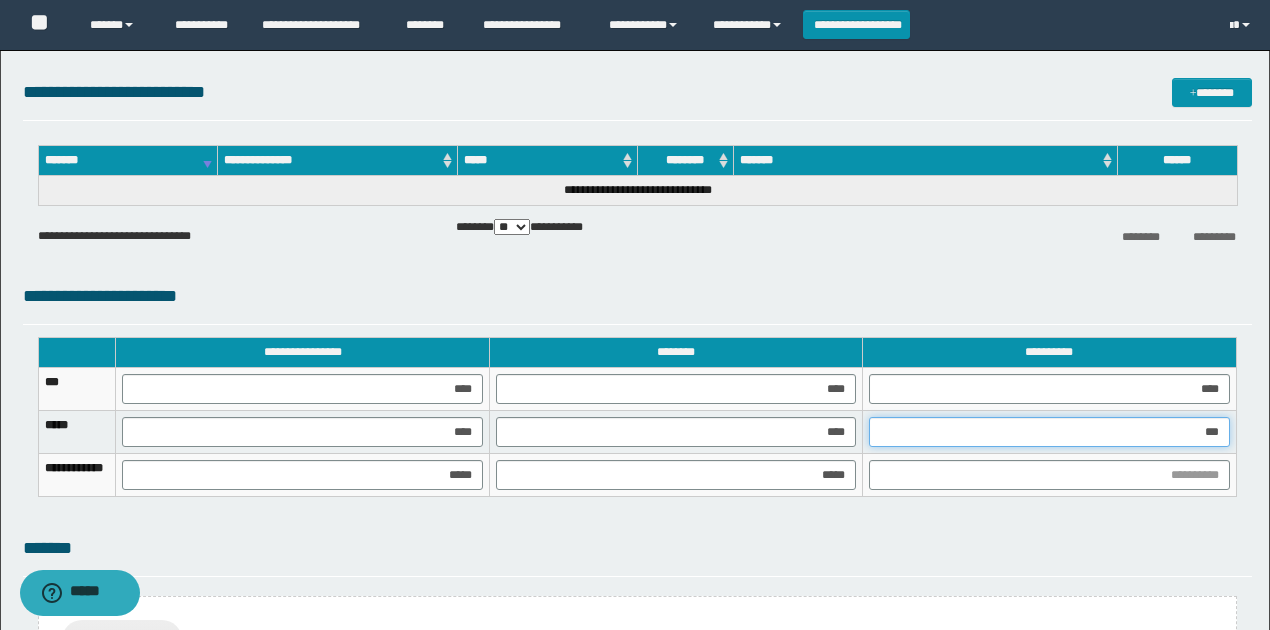 type on "****" 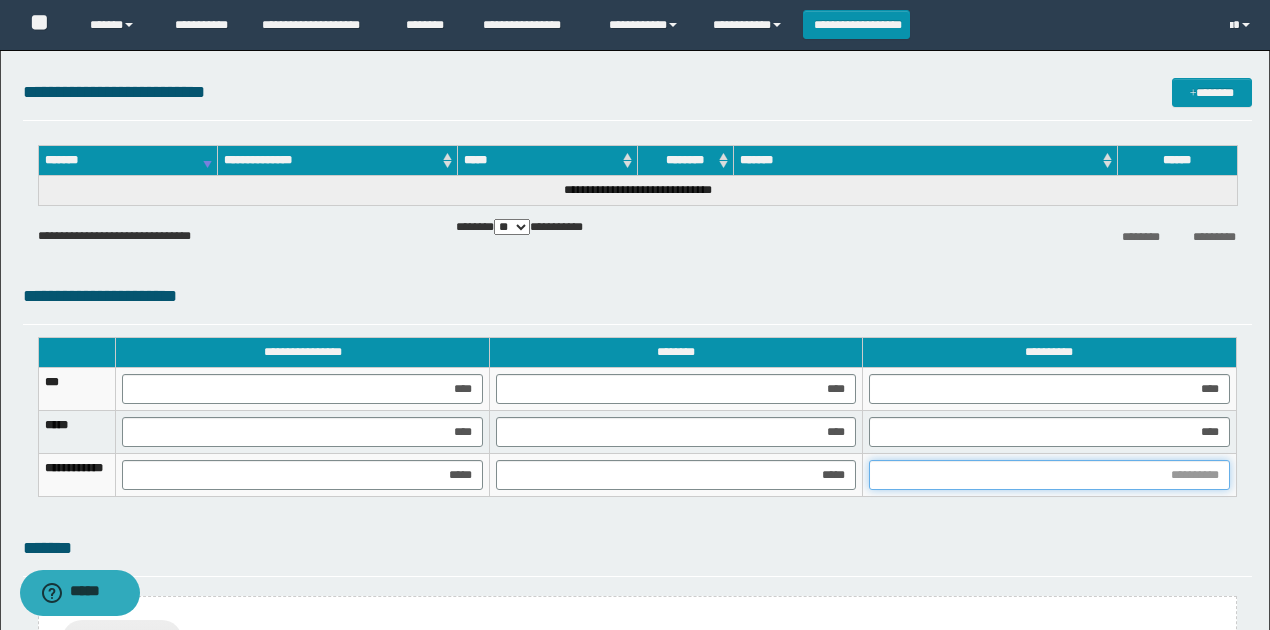 click at bounding box center [1049, 475] 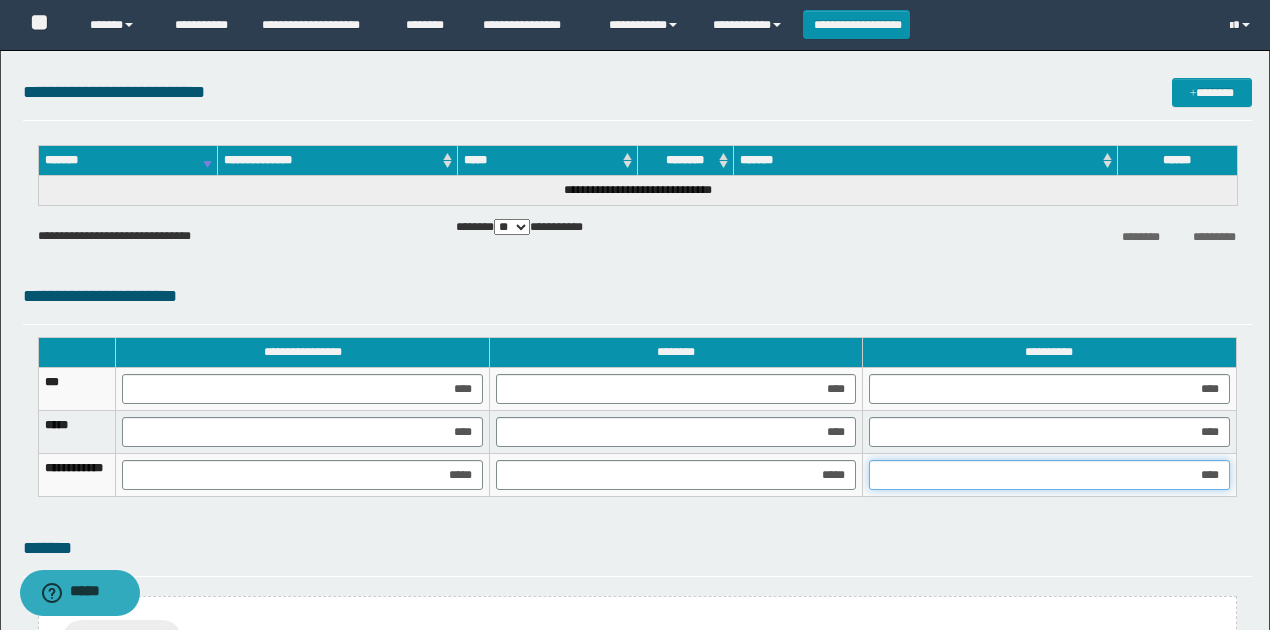 type on "*****" 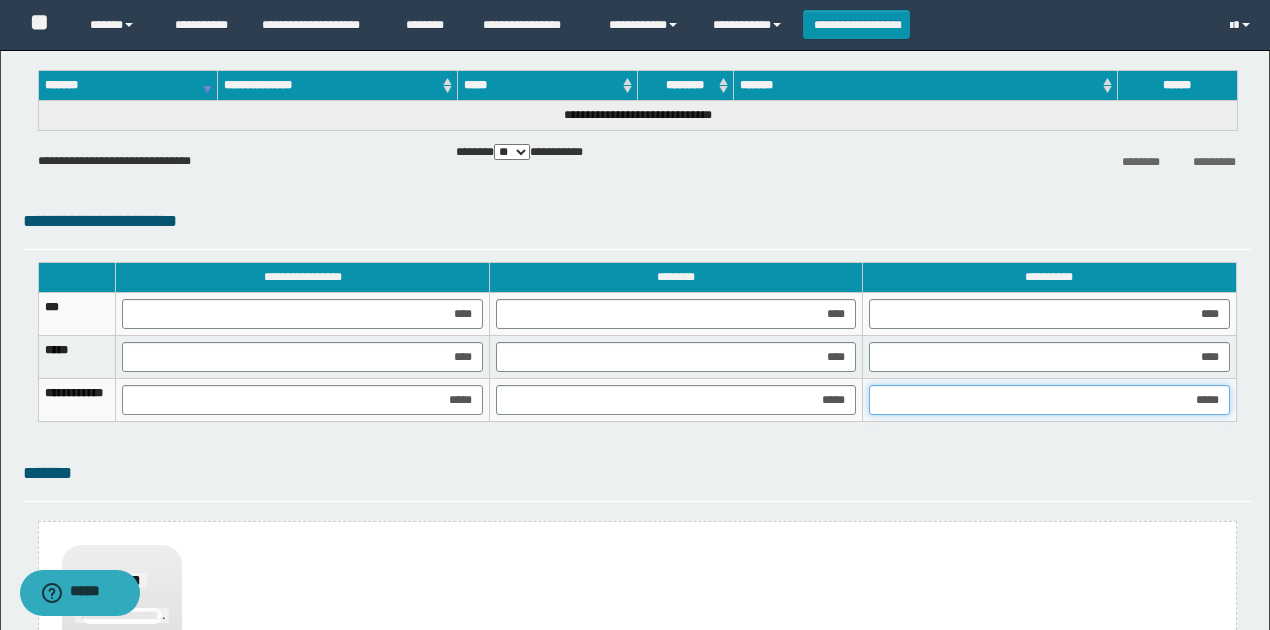 scroll, scrollTop: 1400, scrollLeft: 0, axis: vertical 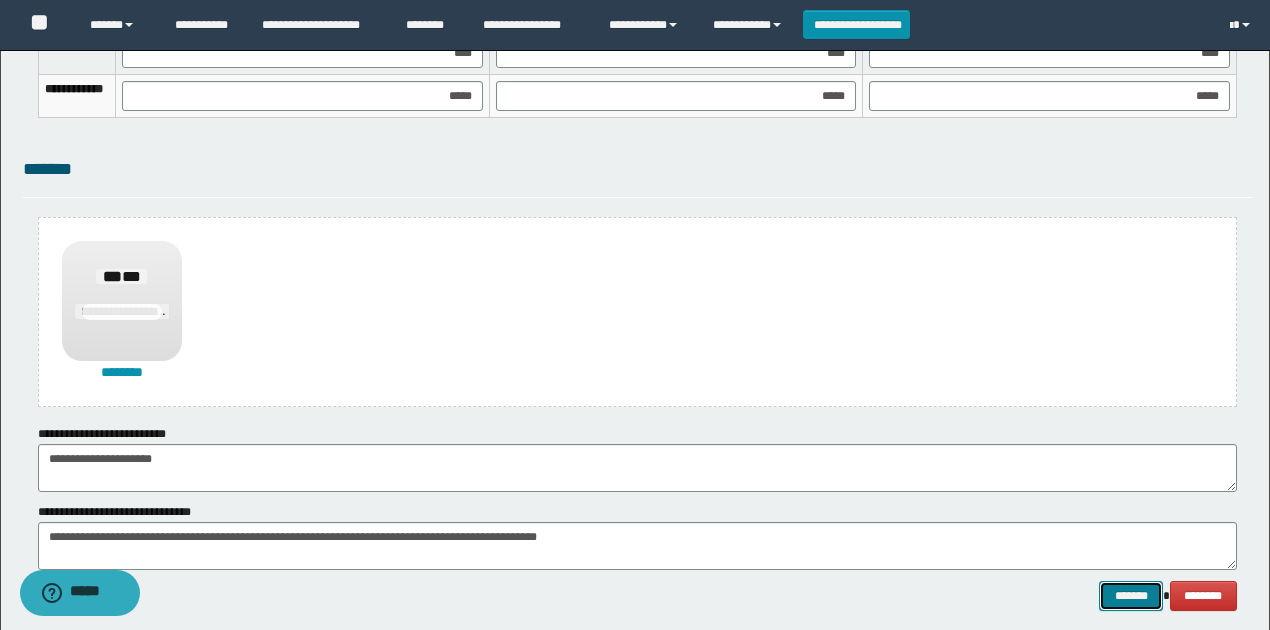 click on "*******" at bounding box center (1131, 595) 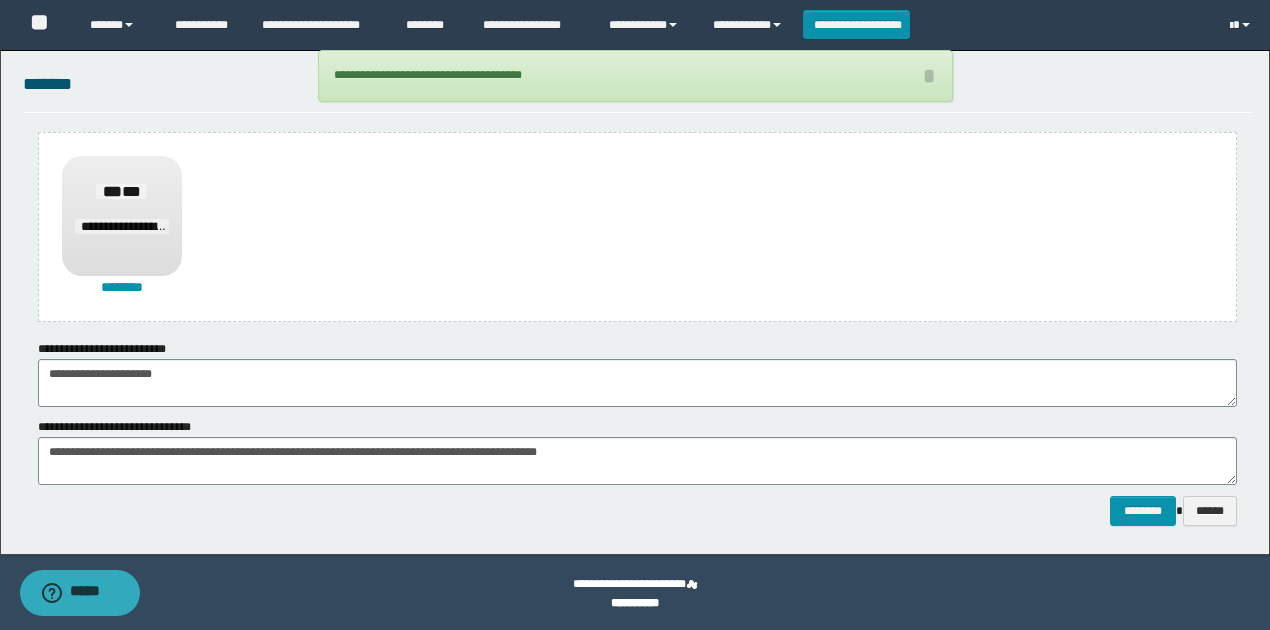 scroll, scrollTop: 1488, scrollLeft: 0, axis: vertical 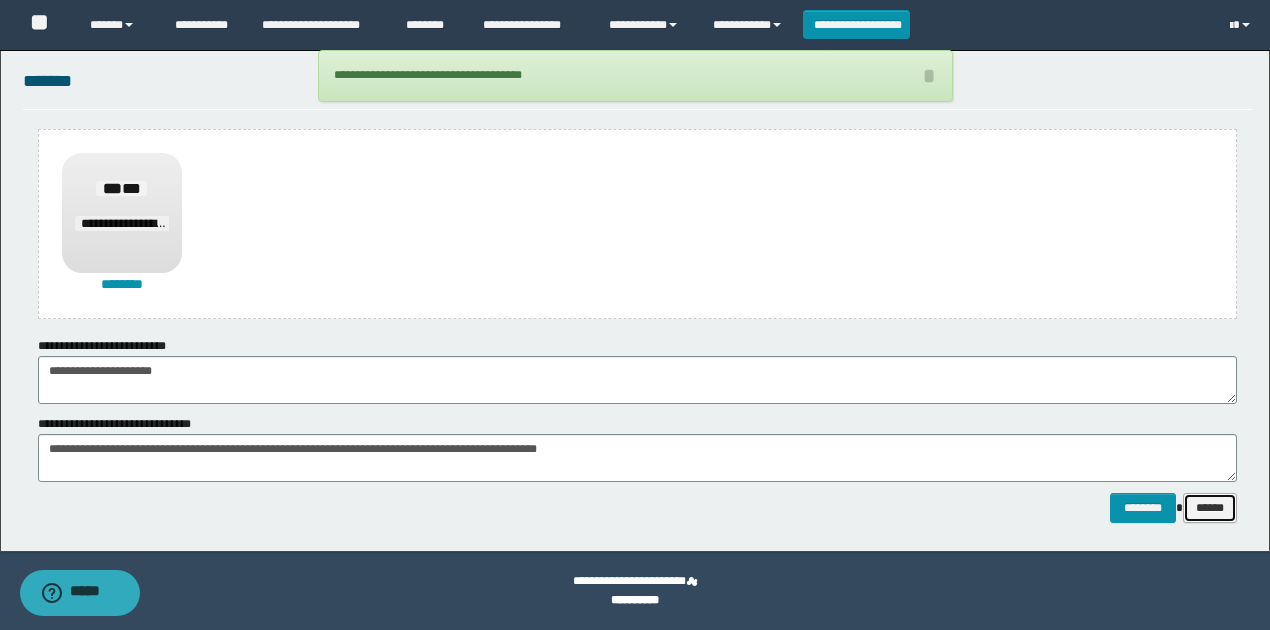 click on "******" at bounding box center (1210, 507) 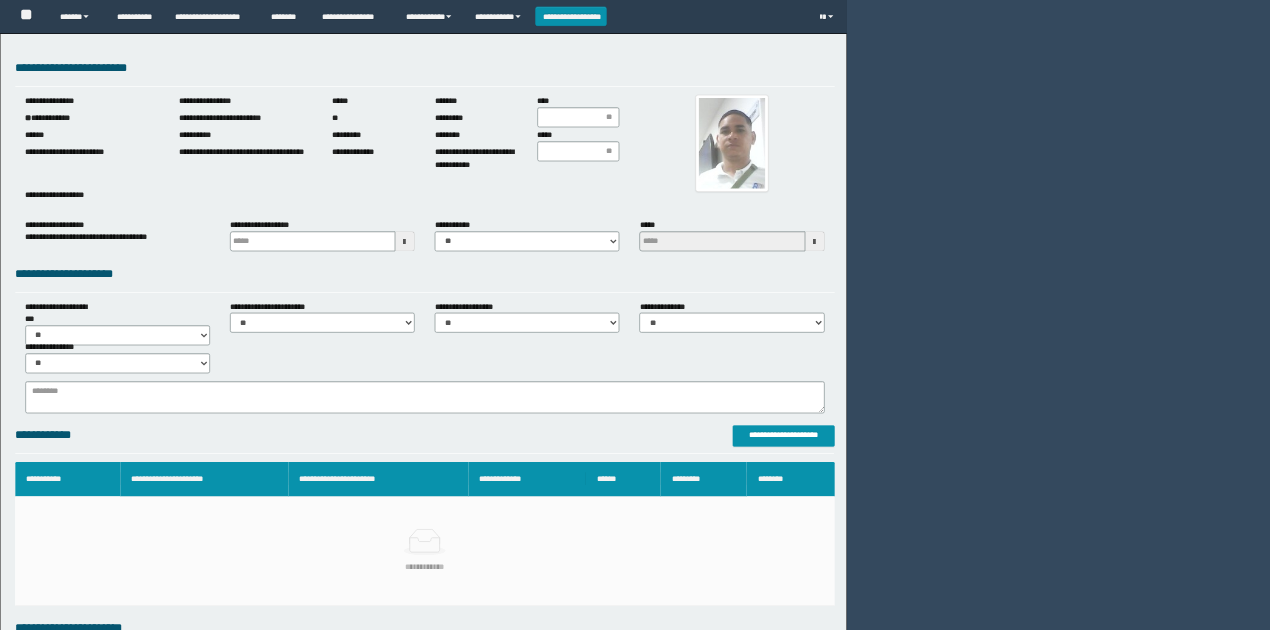 scroll, scrollTop: 0, scrollLeft: 0, axis: both 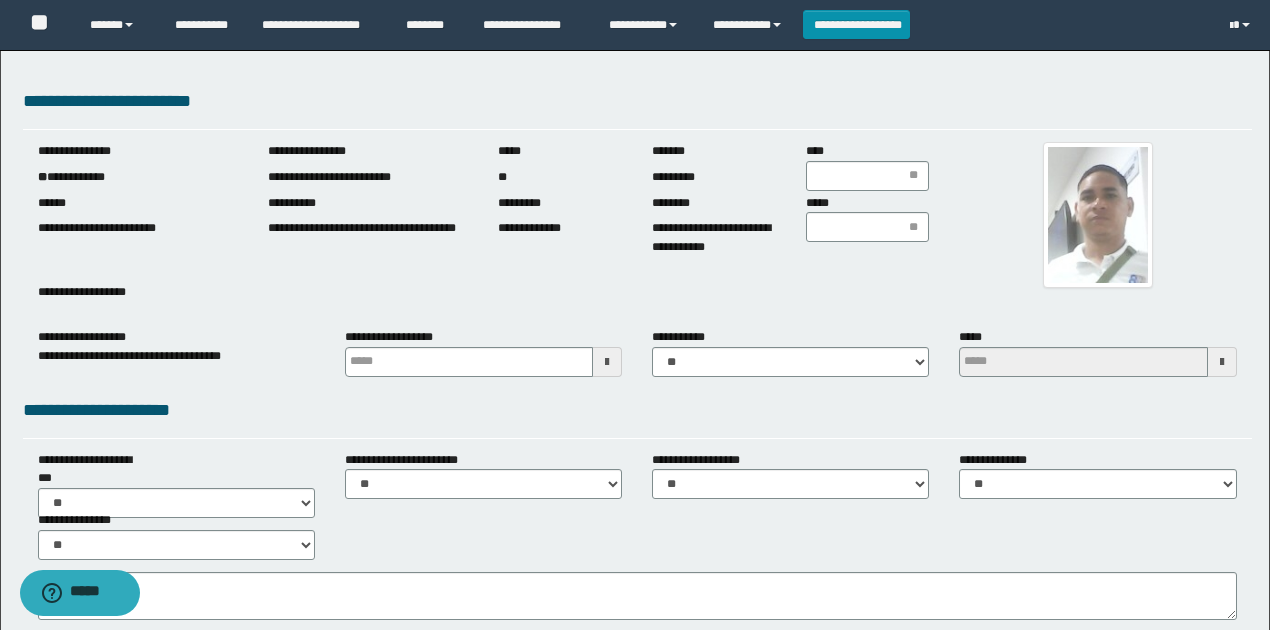 click on "**********" at bounding box center (138, 177) 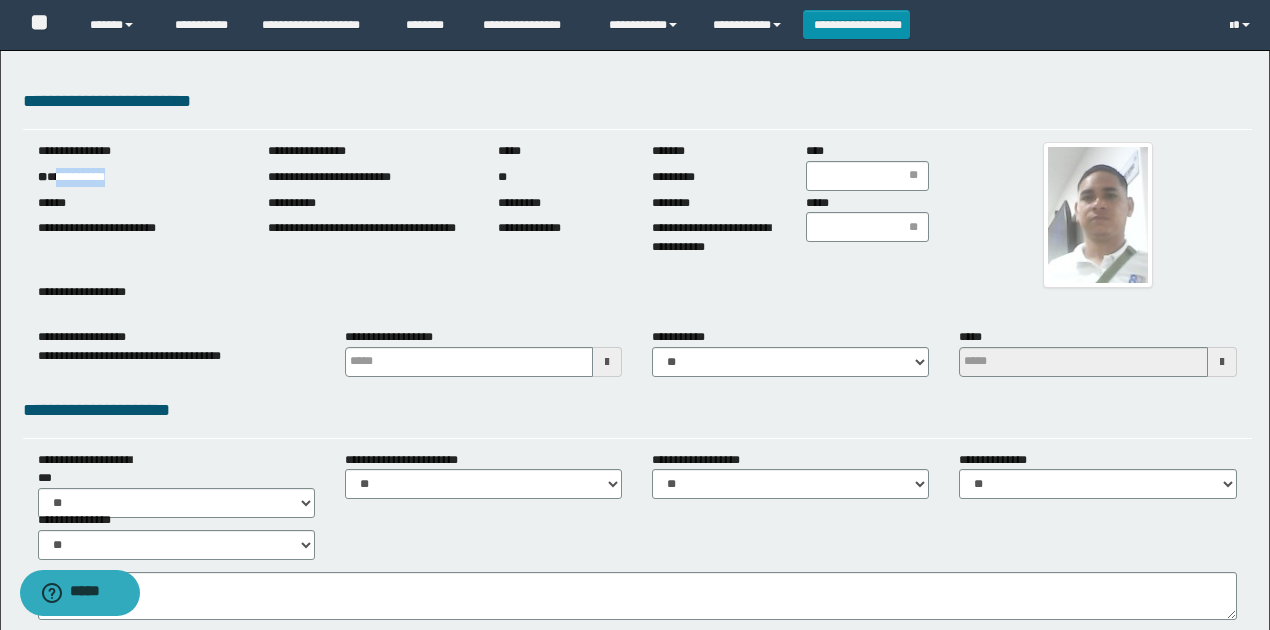 click on "**********" at bounding box center [138, 177] 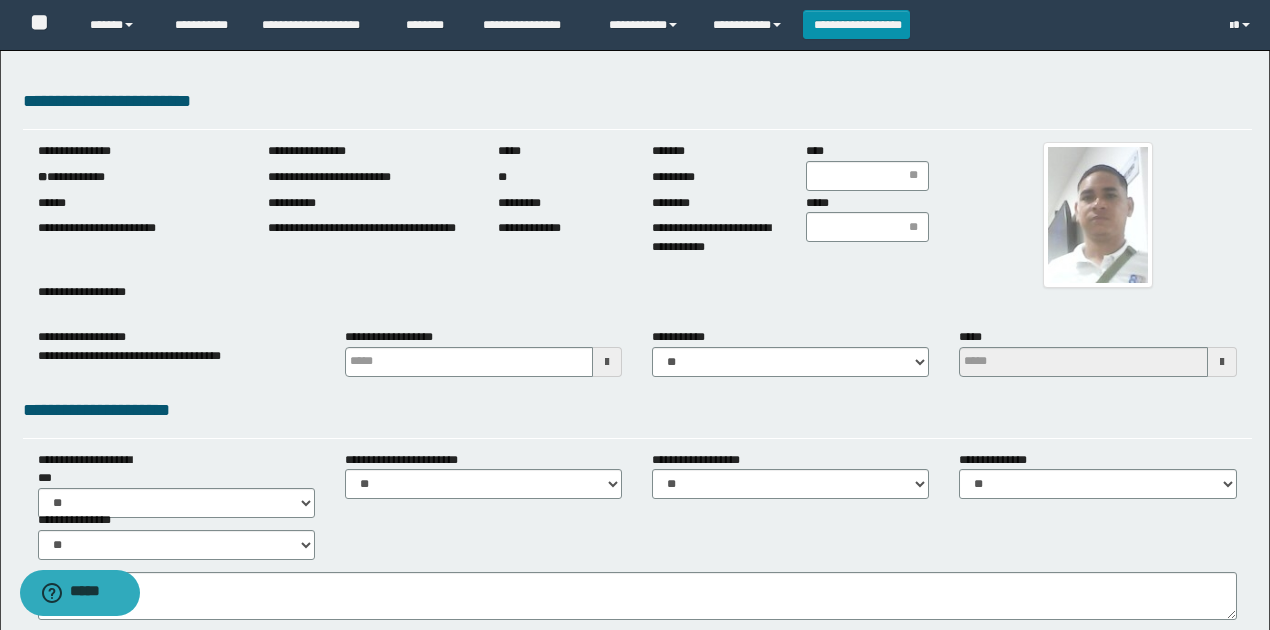 click on "**********" at bounding box center (635, 986) 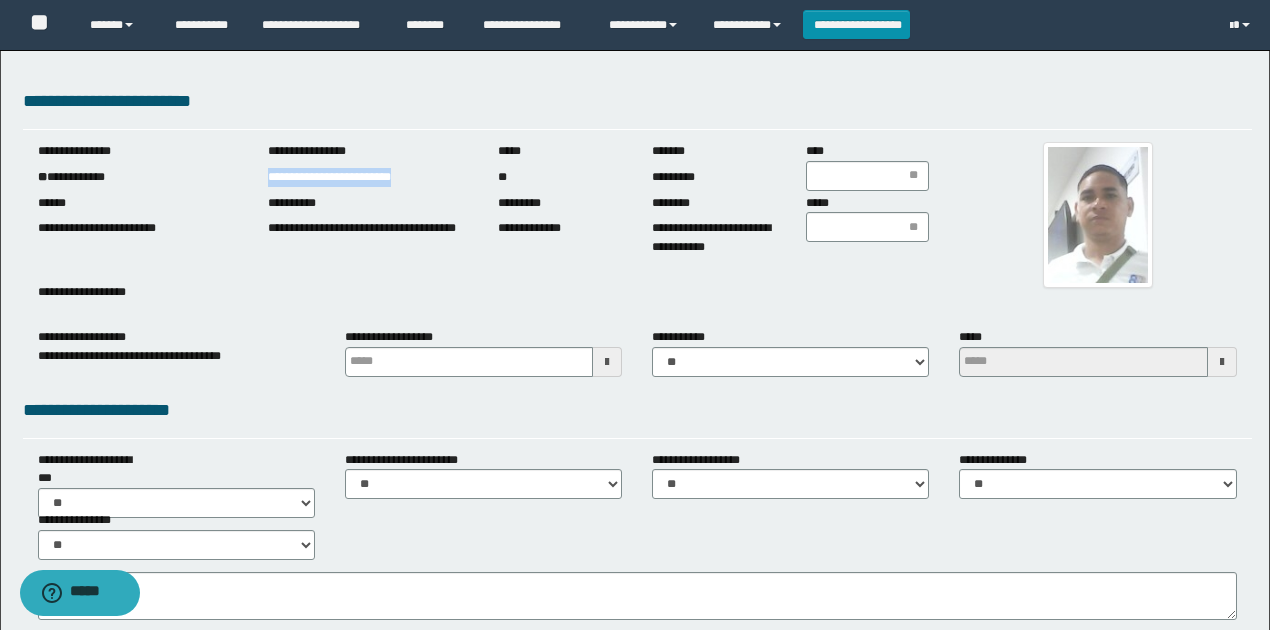 drag, startPoint x: 264, startPoint y: 172, endPoint x: 466, endPoint y: 174, distance: 202.0099 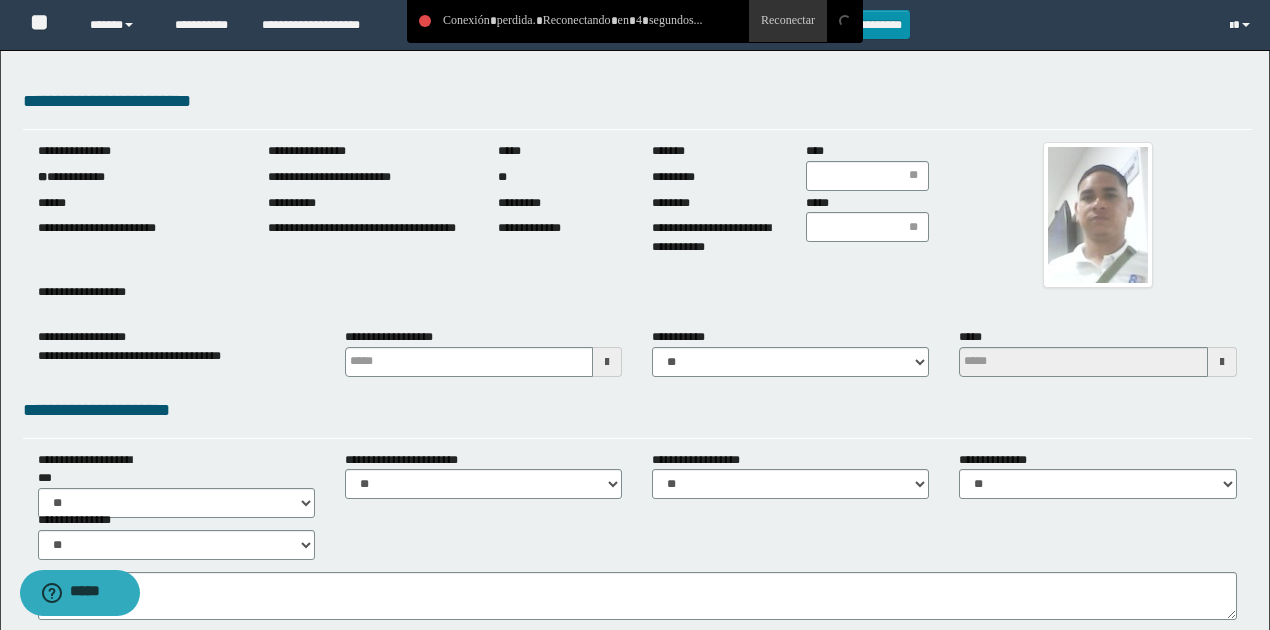 click at bounding box center [1097, 215] 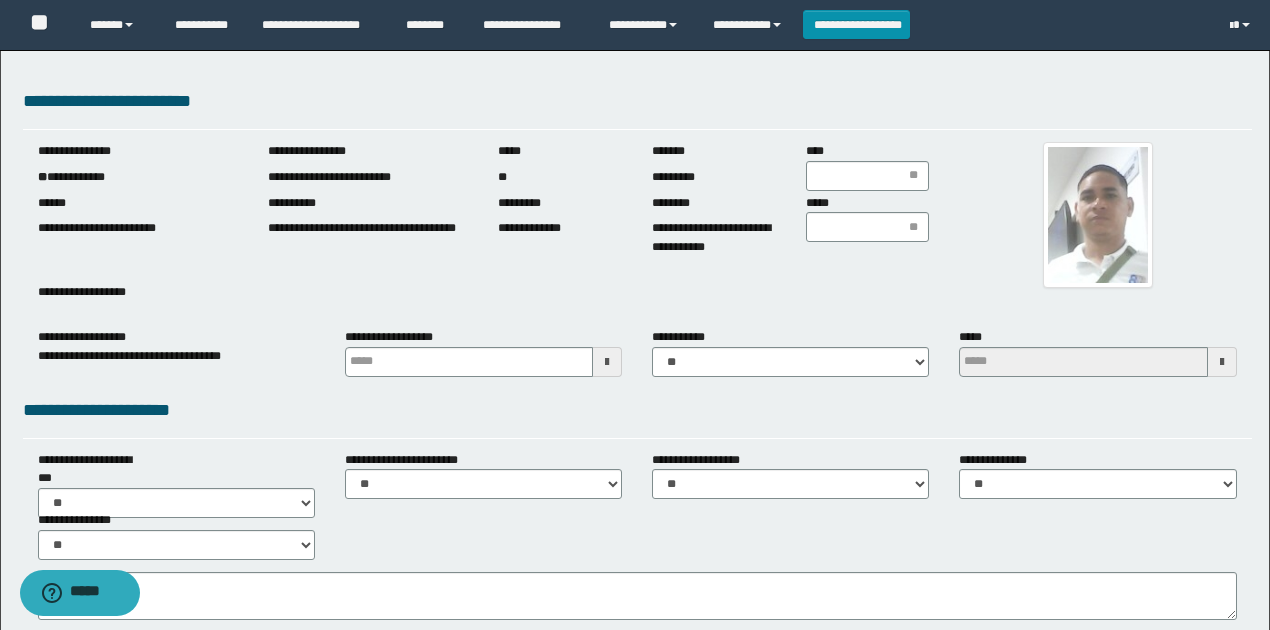 click at bounding box center [1097, 215] 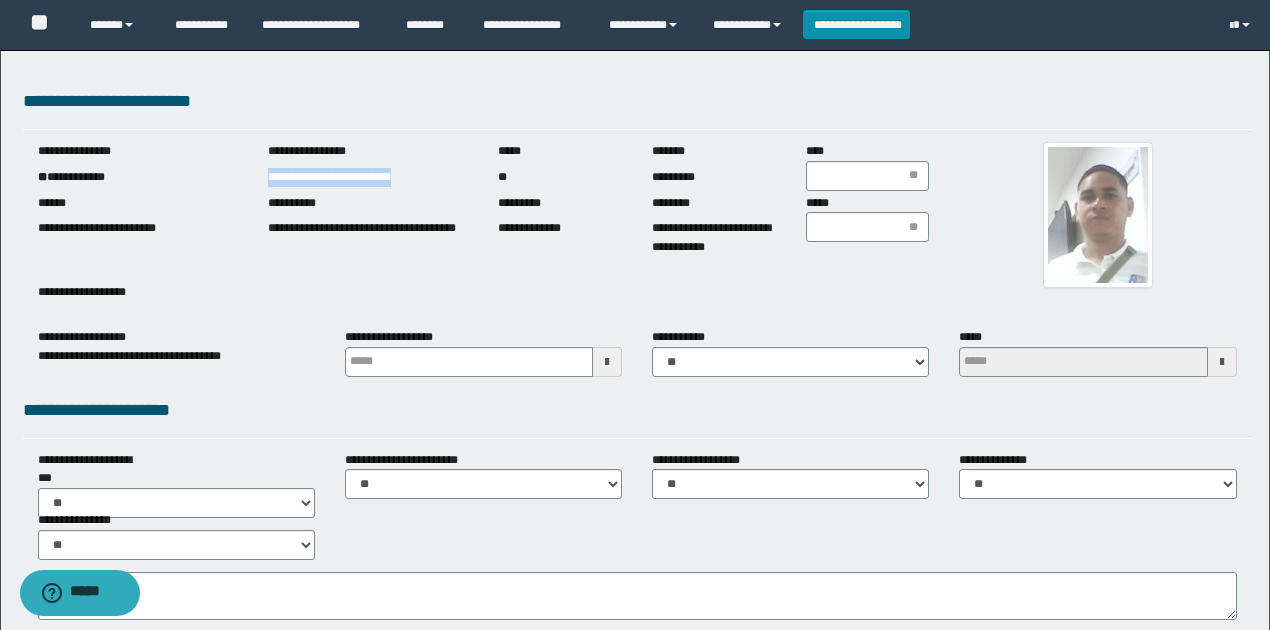 drag, startPoint x: 261, startPoint y: 177, endPoint x: 586, endPoint y: 325, distance: 357.11203 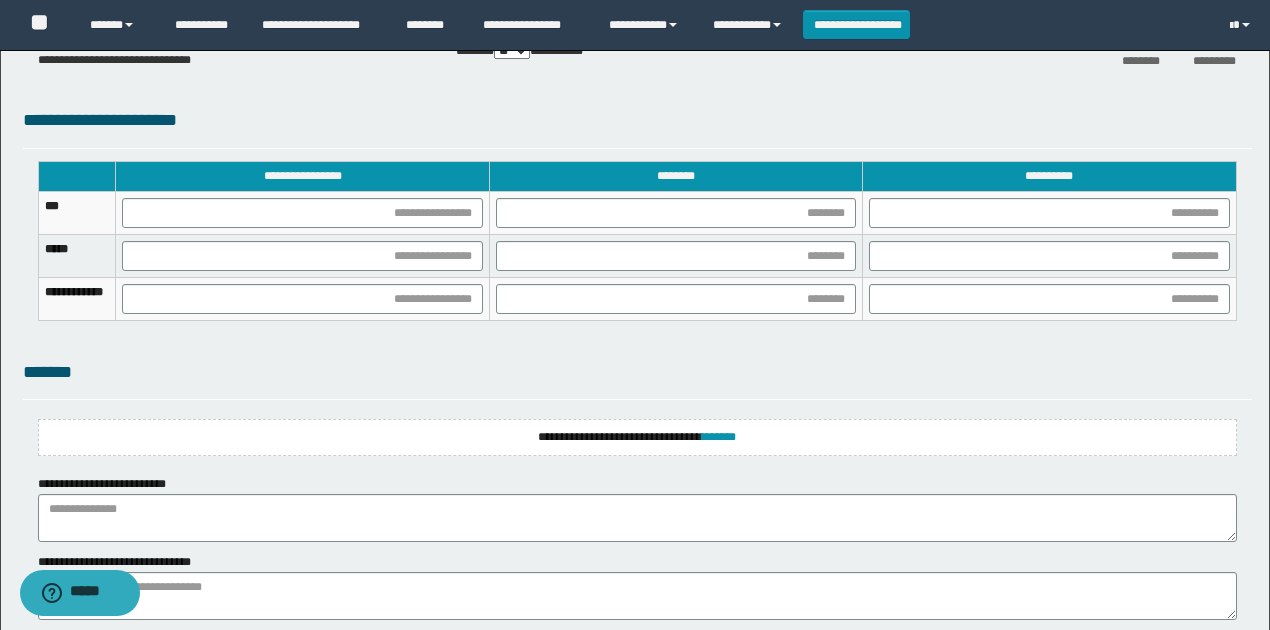 scroll, scrollTop: 1369, scrollLeft: 0, axis: vertical 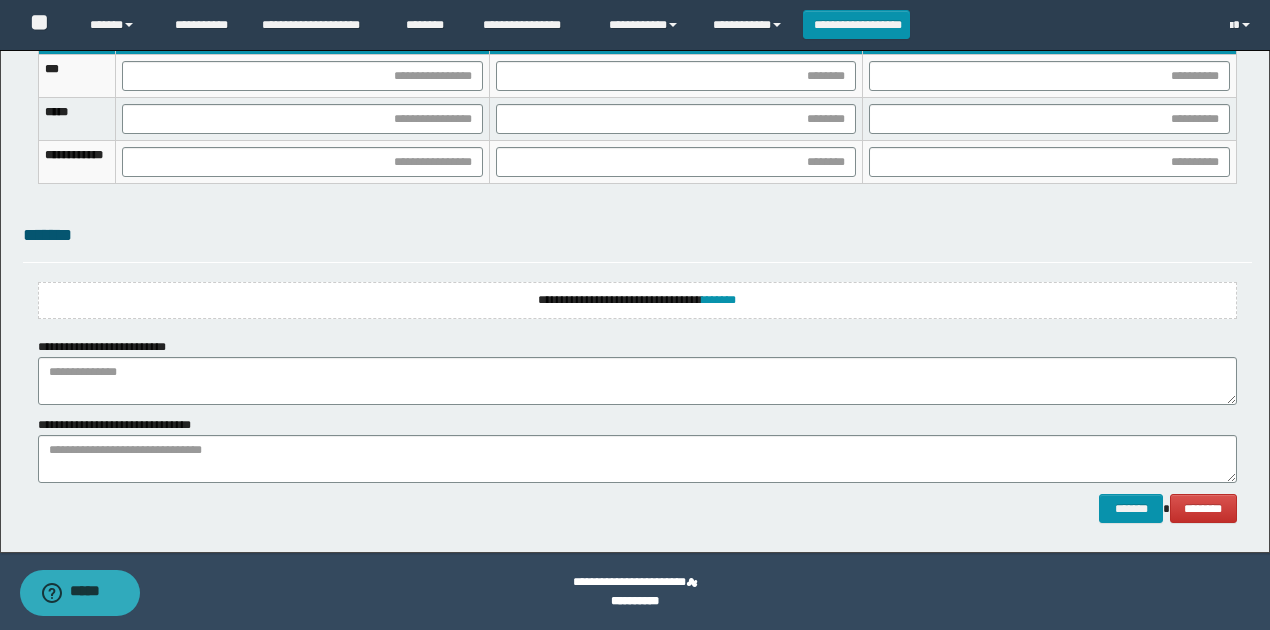 click on "**********" at bounding box center (637, 300) 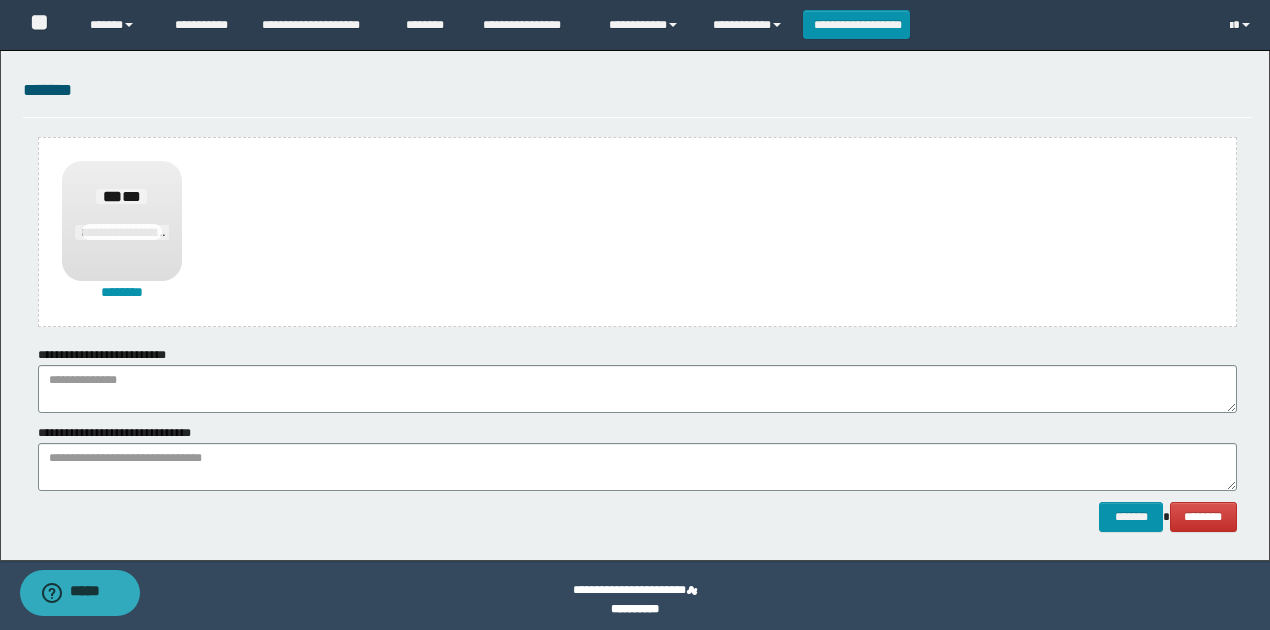 scroll, scrollTop: 1522, scrollLeft: 0, axis: vertical 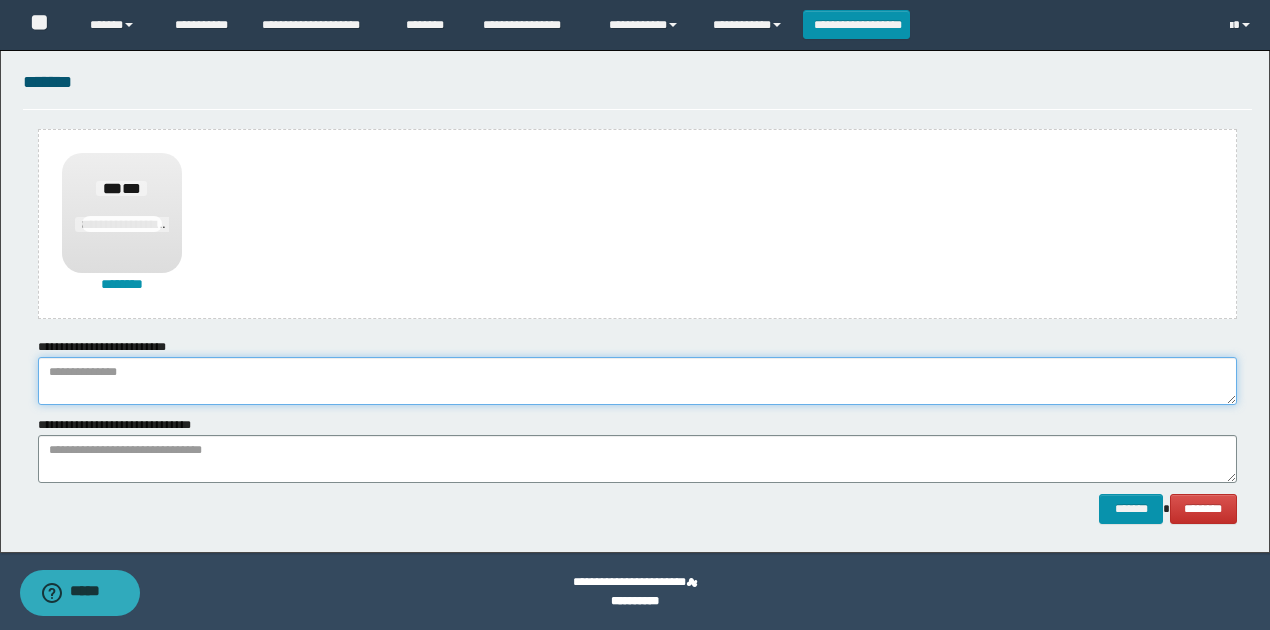 drag, startPoint x: 502, startPoint y: 391, endPoint x: 508, endPoint y: 371, distance: 20.880613 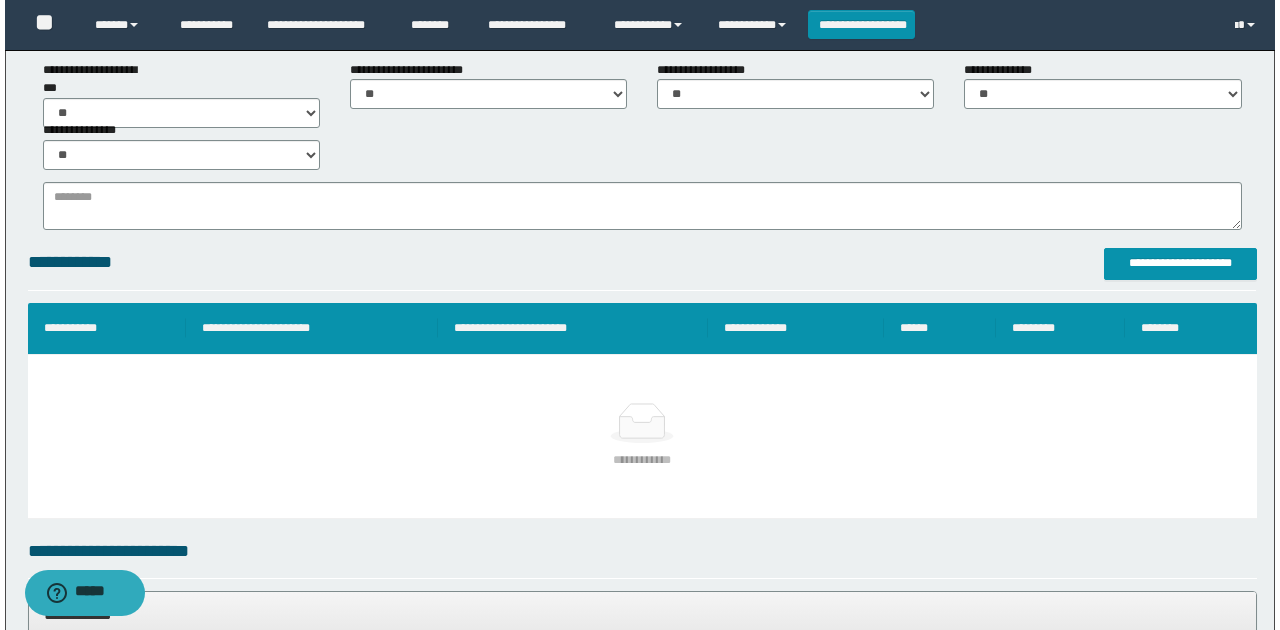 scroll, scrollTop: 389, scrollLeft: 0, axis: vertical 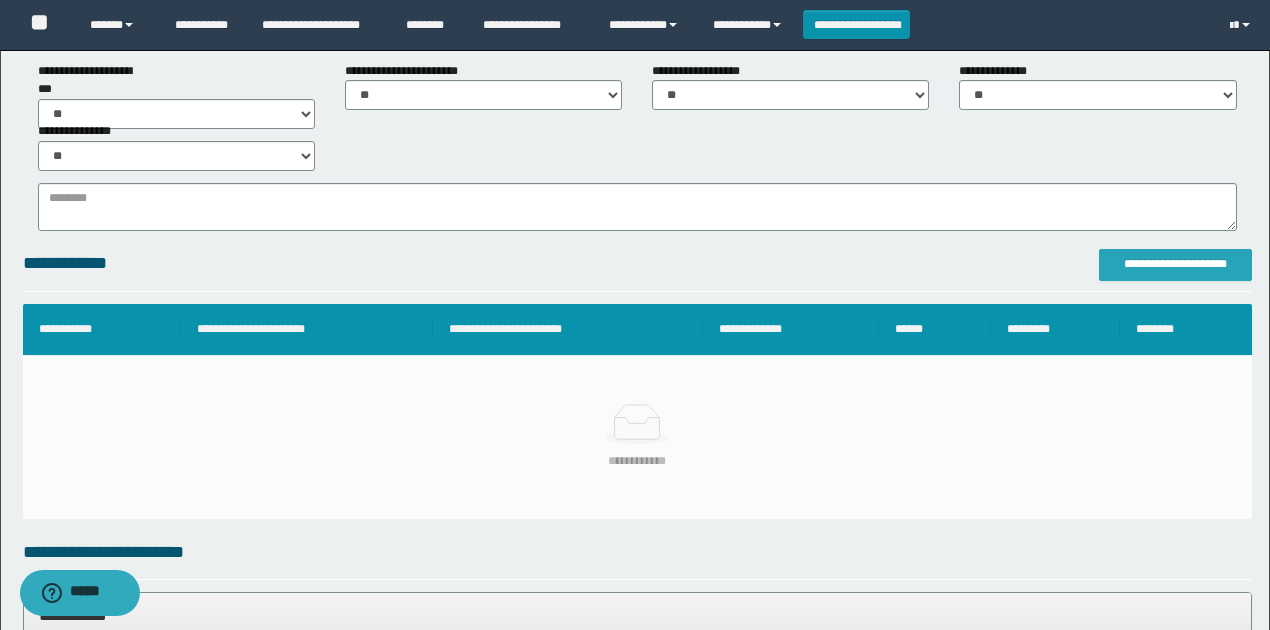 type on "**********" 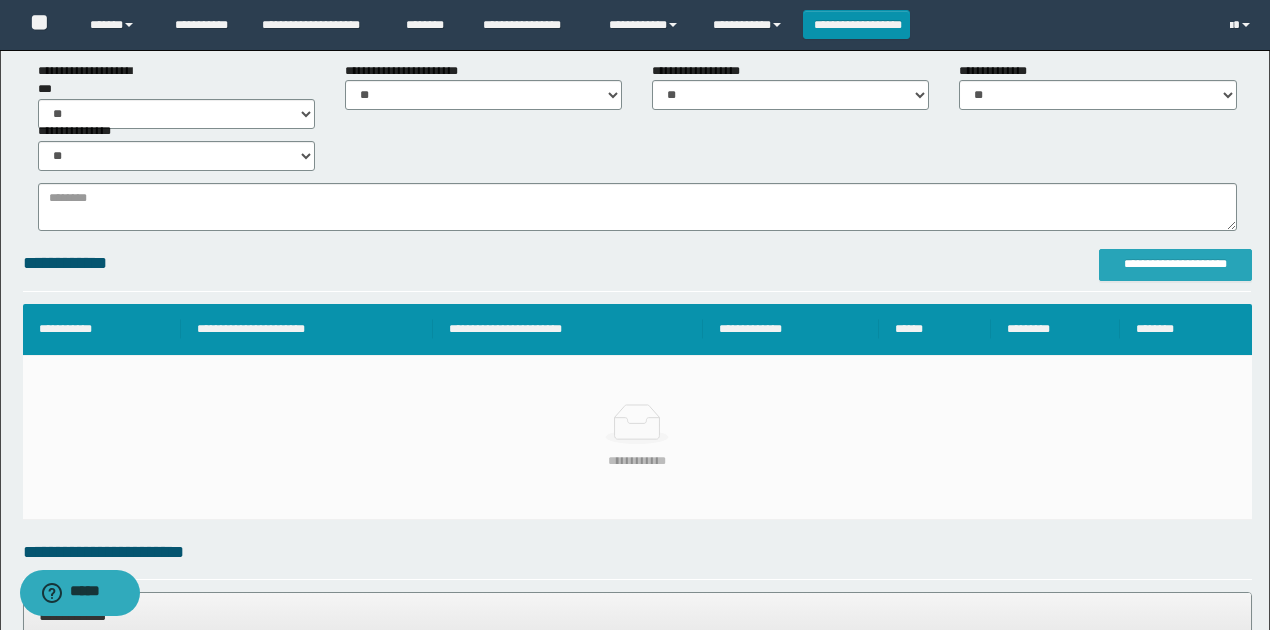 click on "**********" at bounding box center (1175, 264) 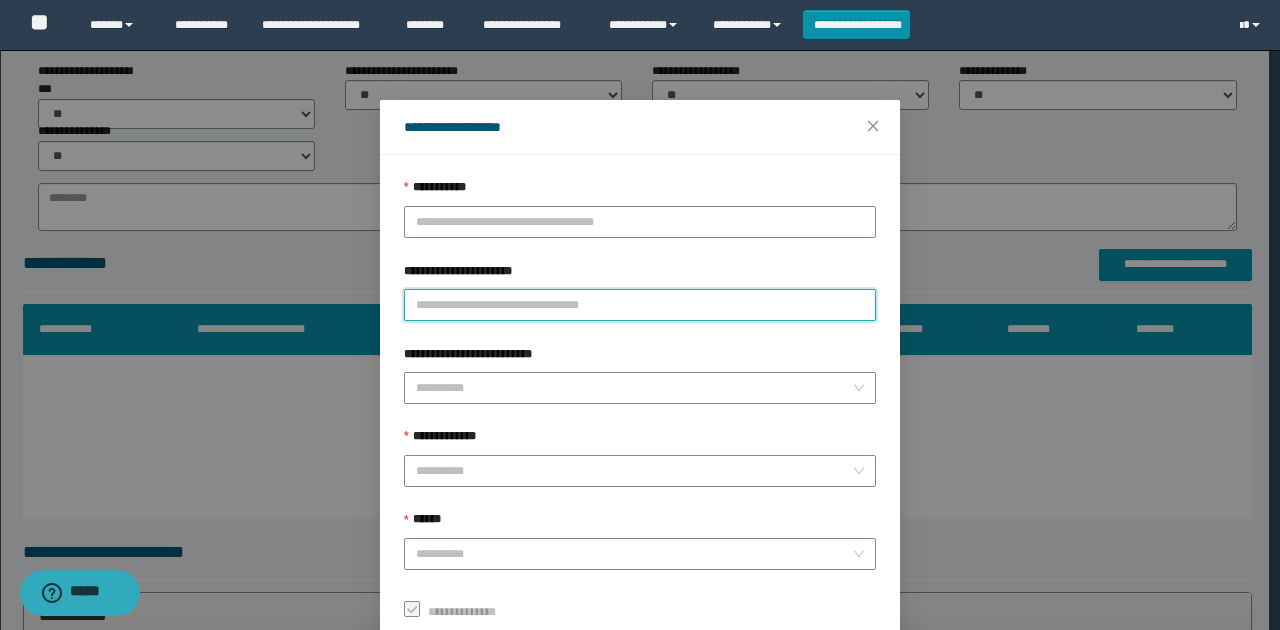 paste on "**********" 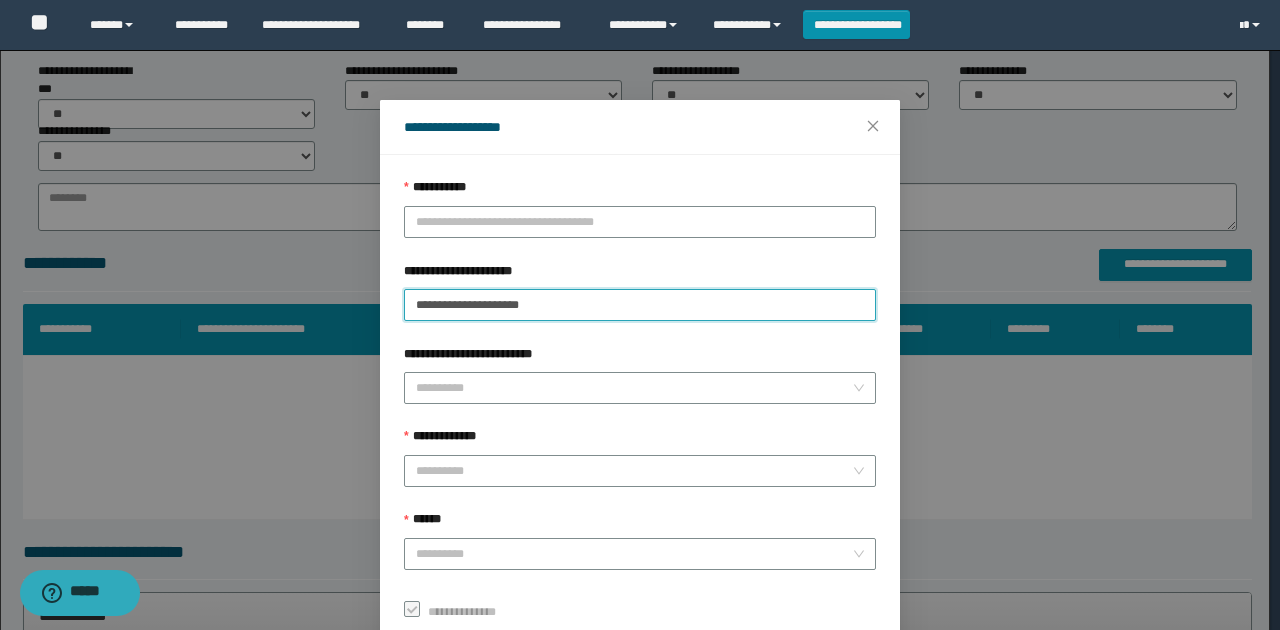 click on "**********" at bounding box center (640, 305) 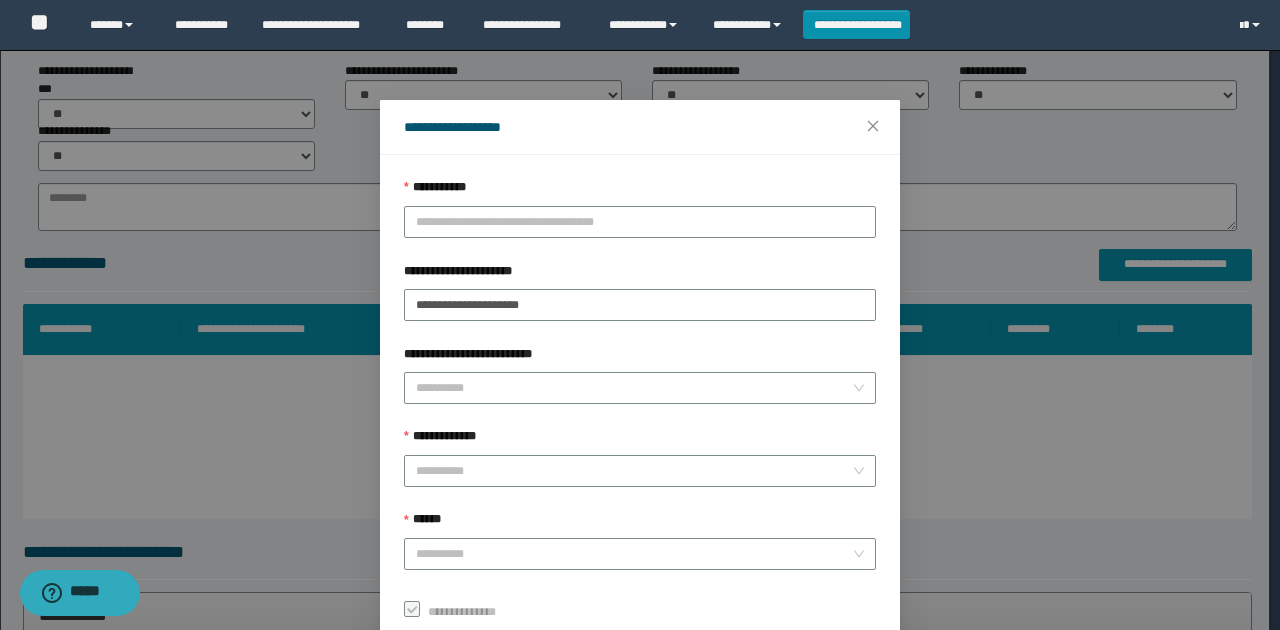 click on "**********" at bounding box center (640, 192) 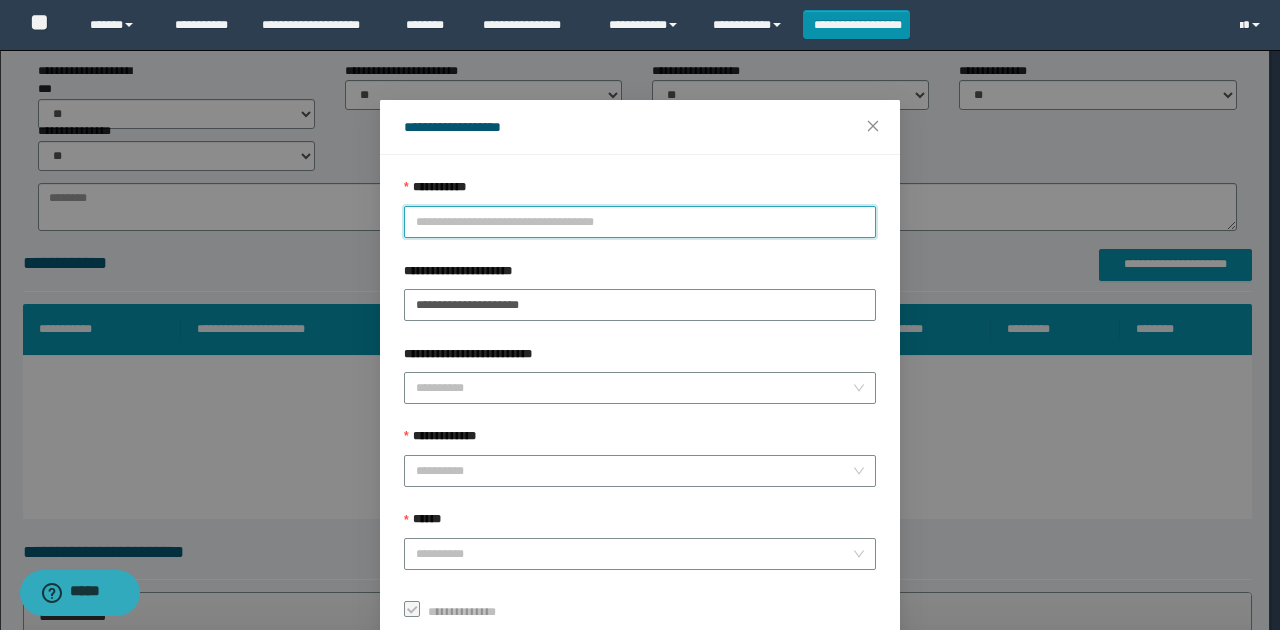 drag, startPoint x: 691, startPoint y: 226, endPoint x: 678, endPoint y: 209, distance: 21.400934 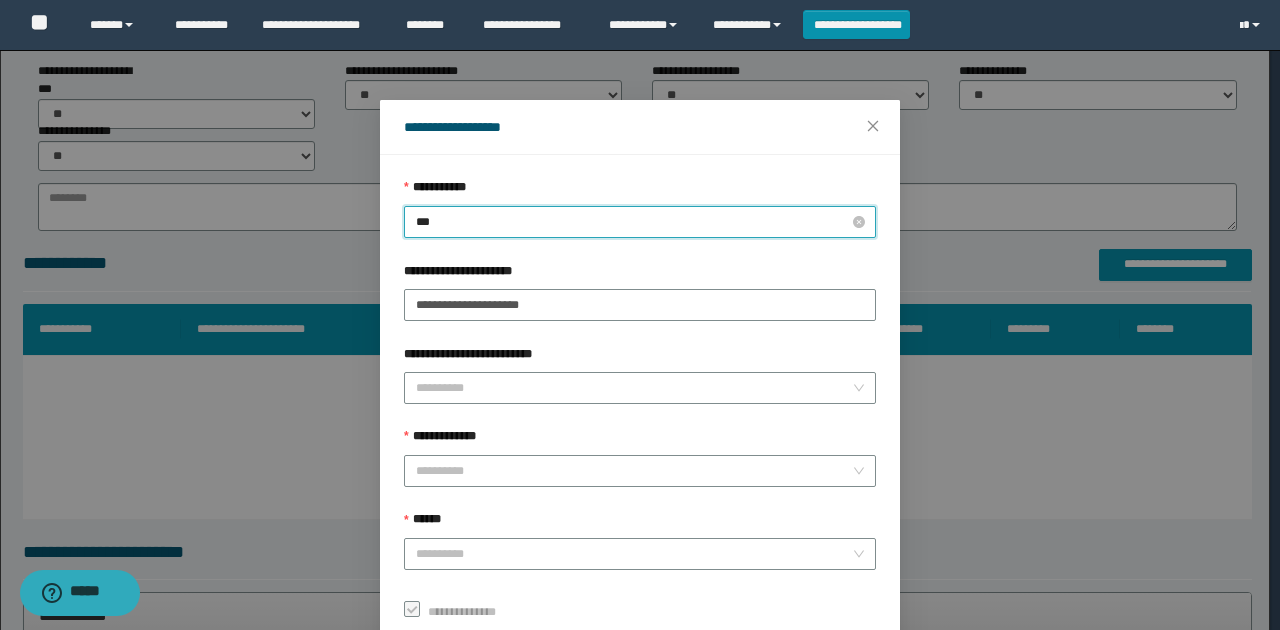 type on "****" 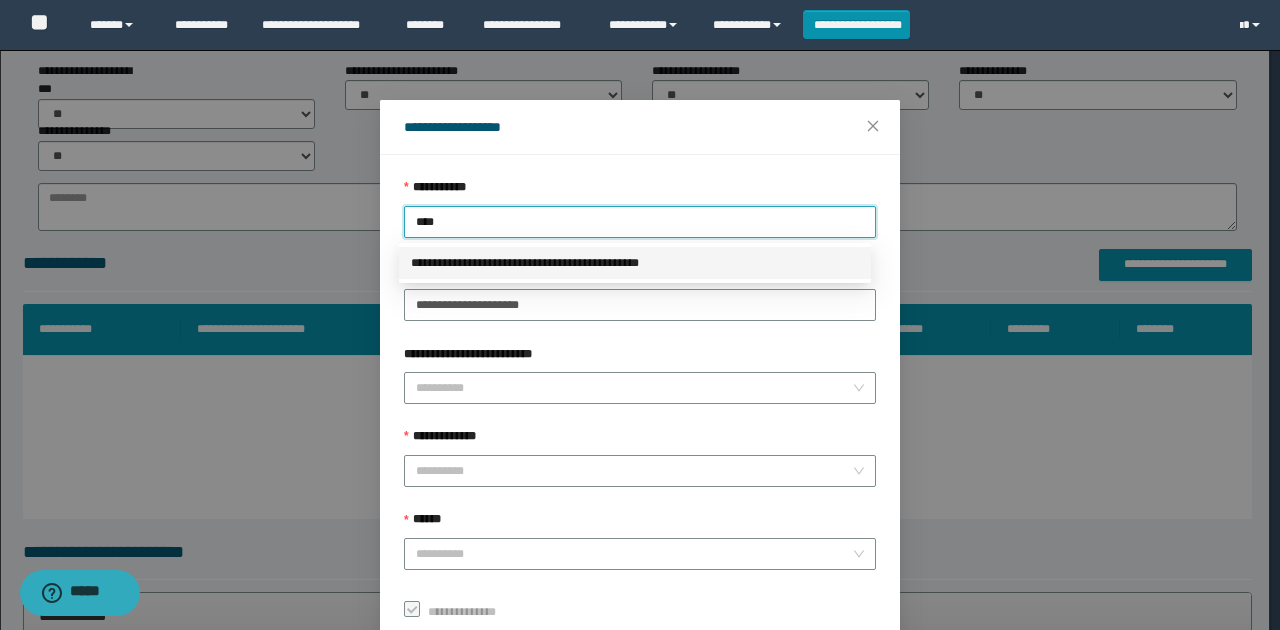 click on "**********" at bounding box center [635, 263] 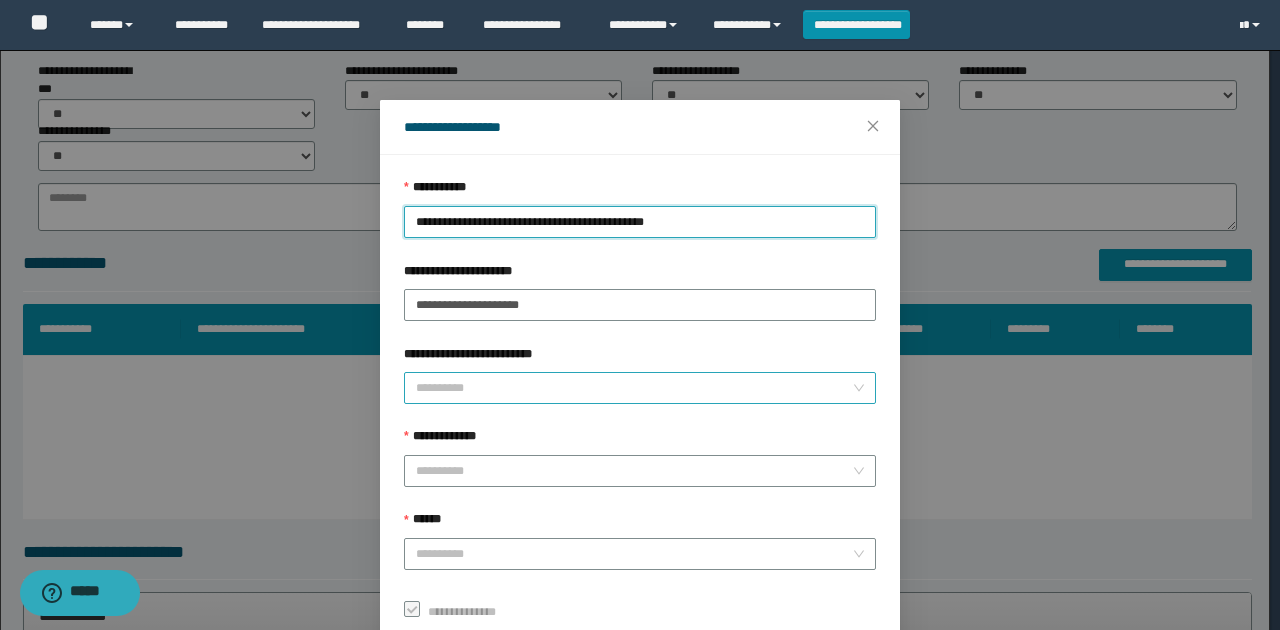 click on "**********" at bounding box center [634, 388] 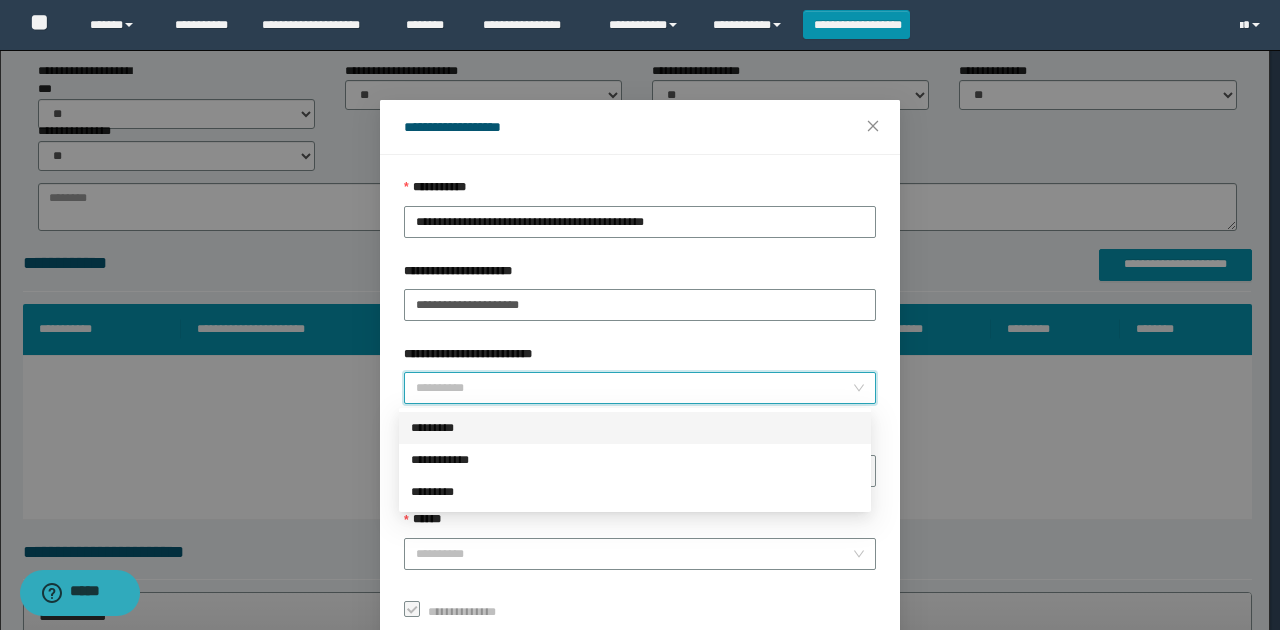 click on "*********" at bounding box center [635, 428] 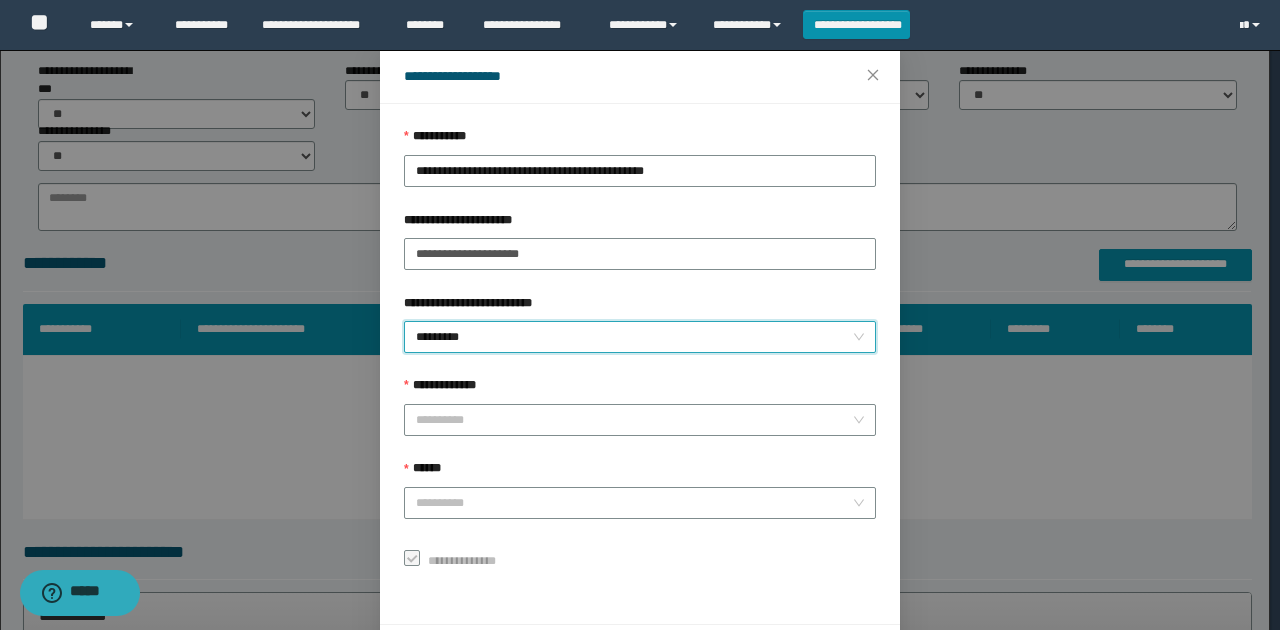 scroll, scrollTop: 121, scrollLeft: 0, axis: vertical 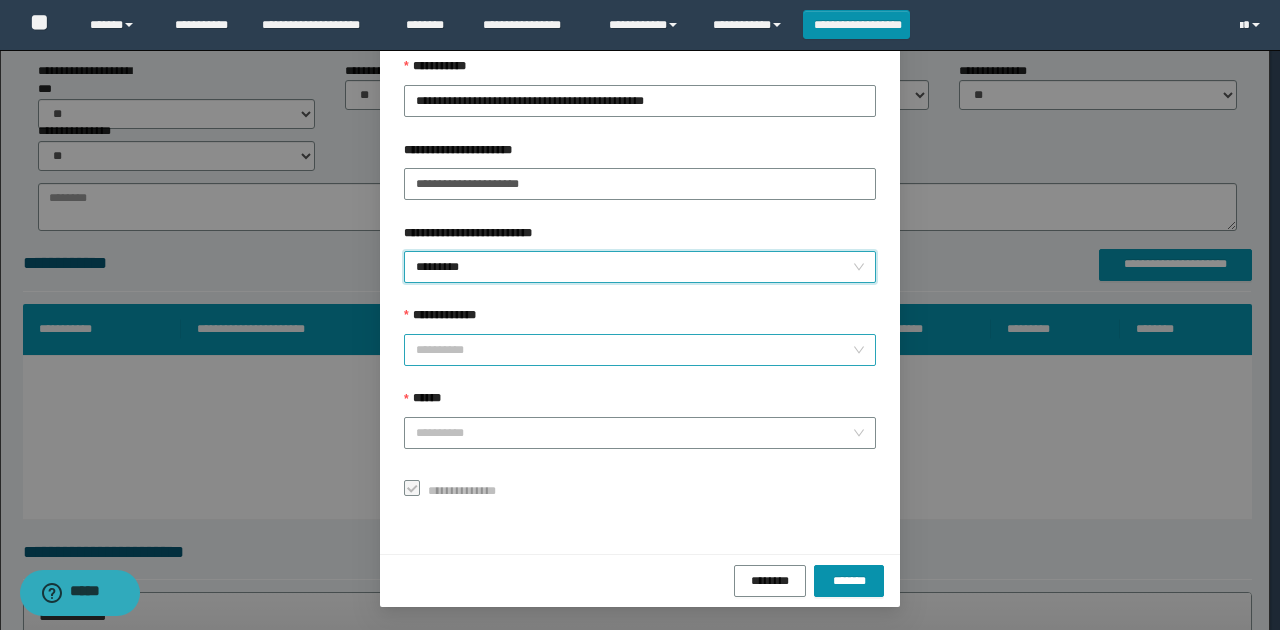 click on "**********" at bounding box center (634, 350) 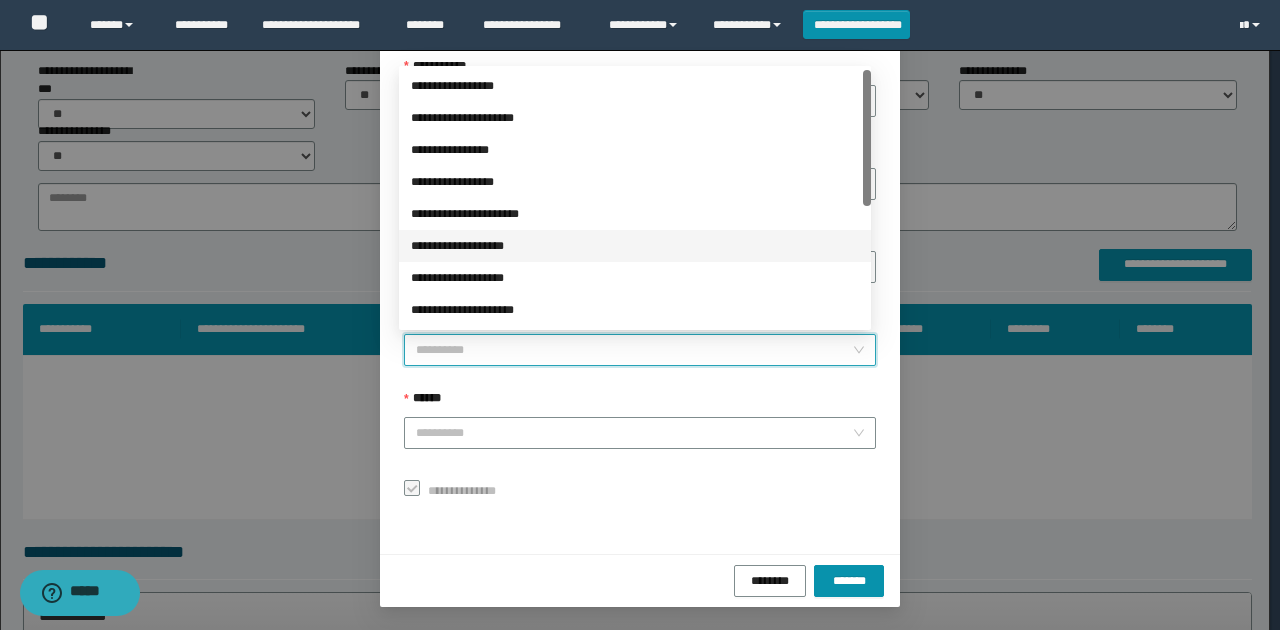 scroll, scrollTop: 224, scrollLeft: 0, axis: vertical 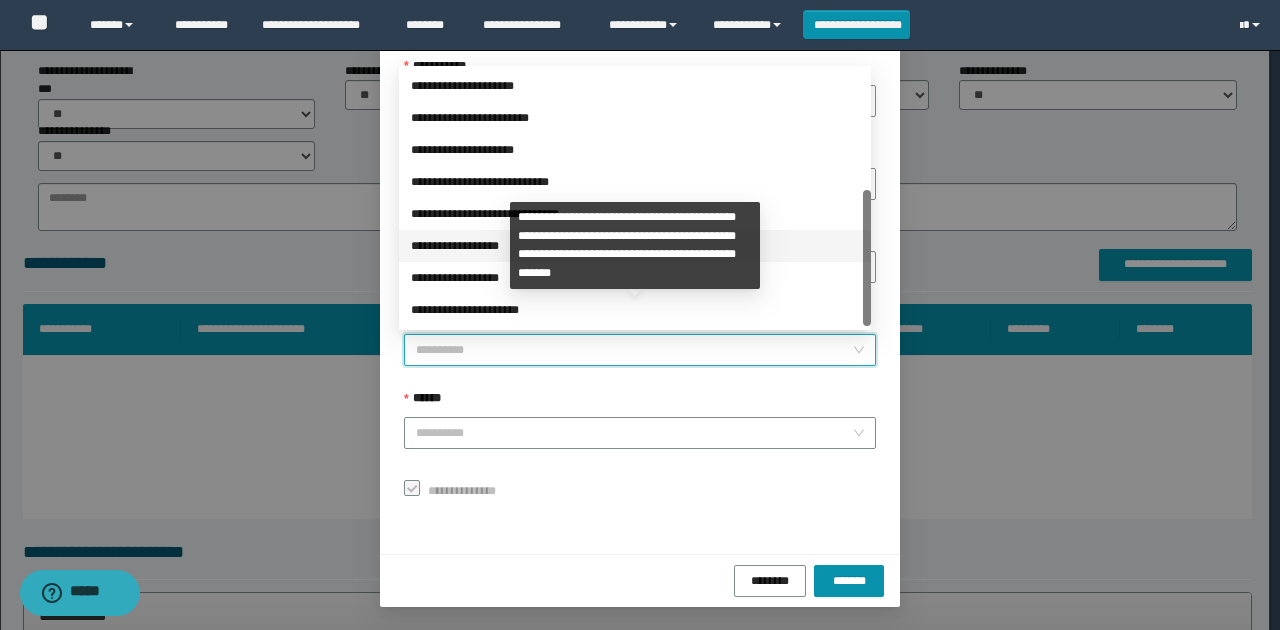 click on "**********" at bounding box center (635, 246) 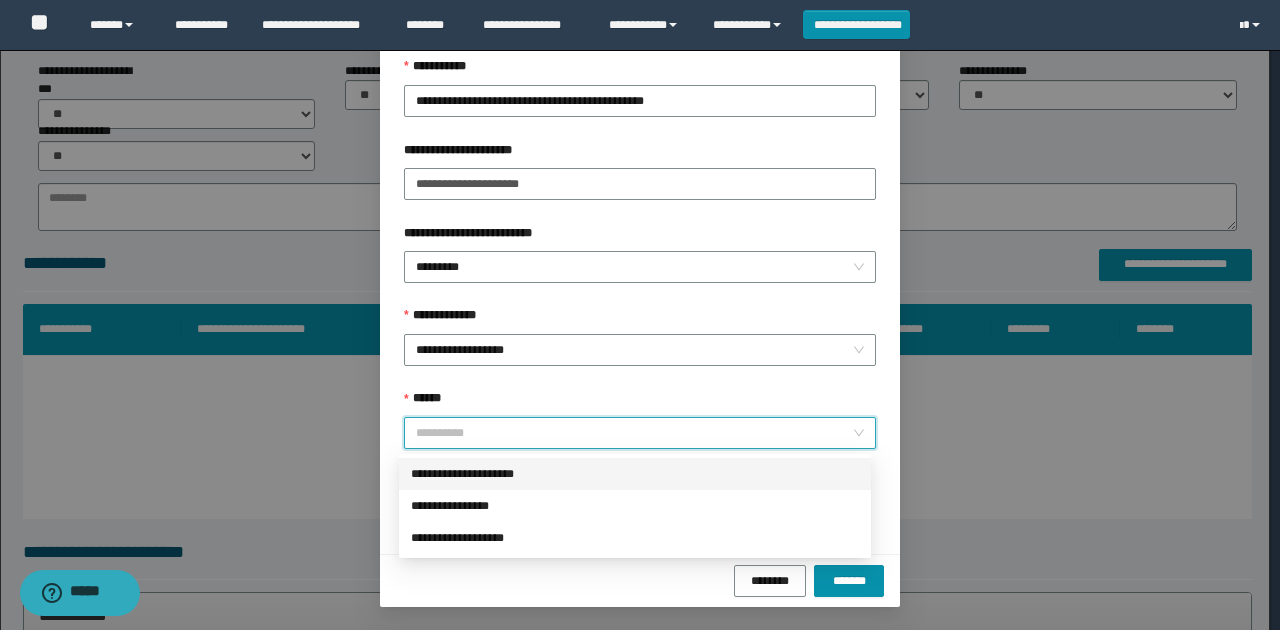 drag, startPoint x: 506, startPoint y: 432, endPoint x: 499, endPoint y: 485, distance: 53.460266 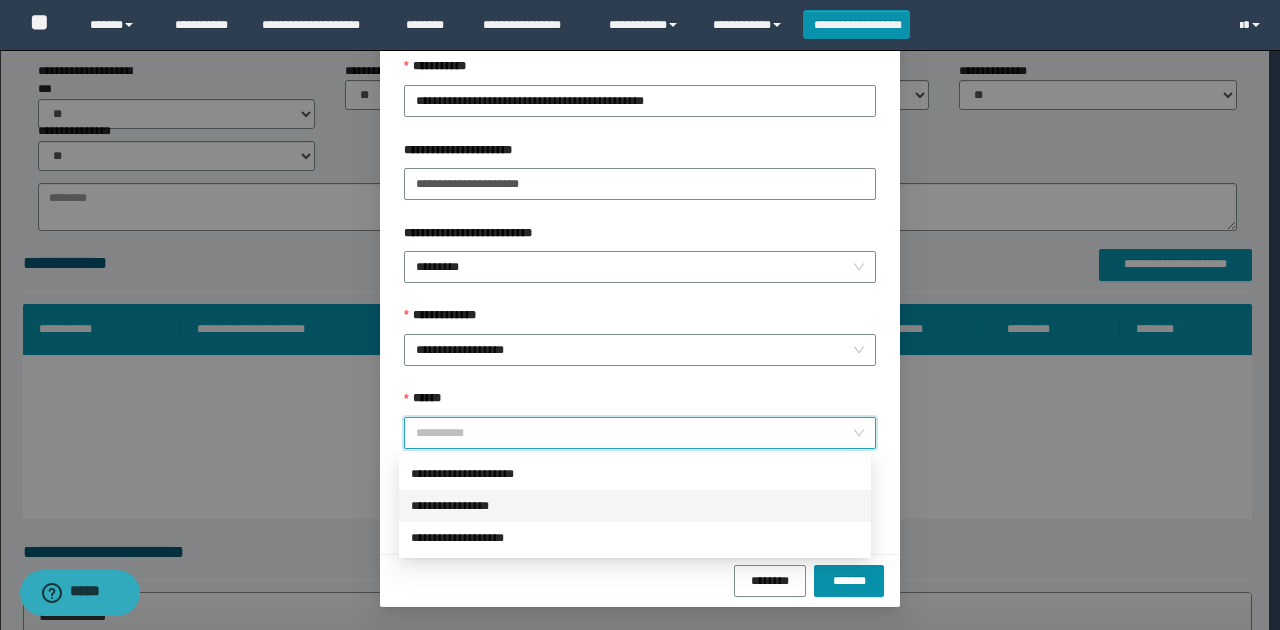 click on "**********" at bounding box center (635, 506) 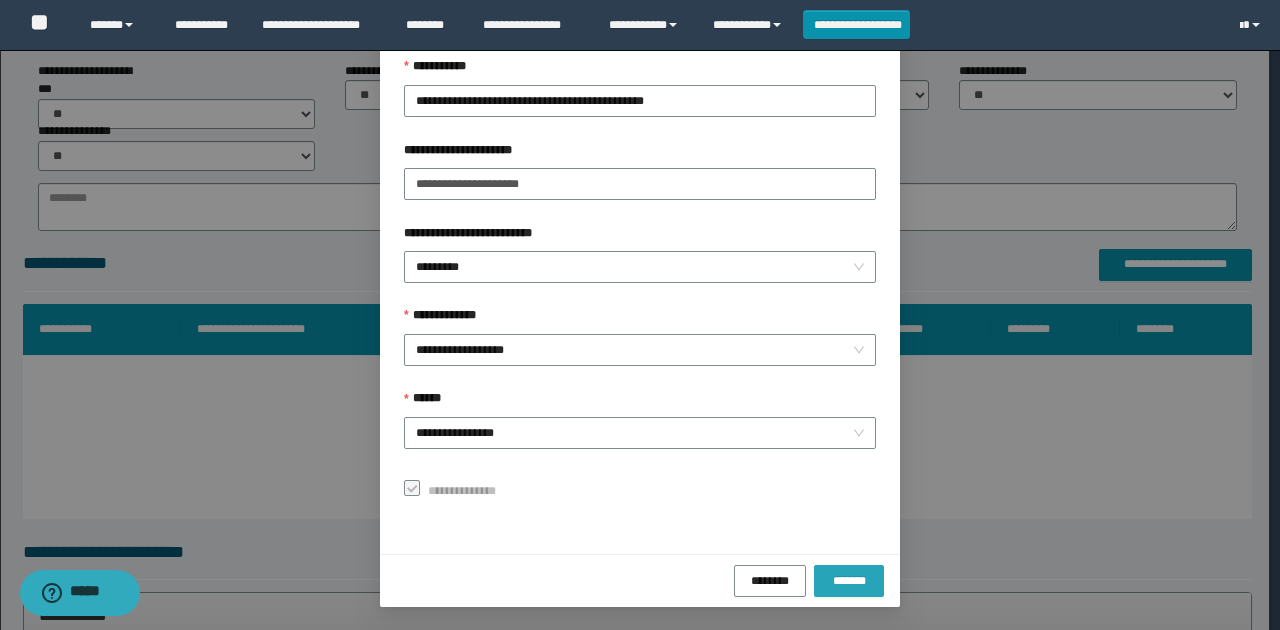 click on "*******" at bounding box center [849, 580] 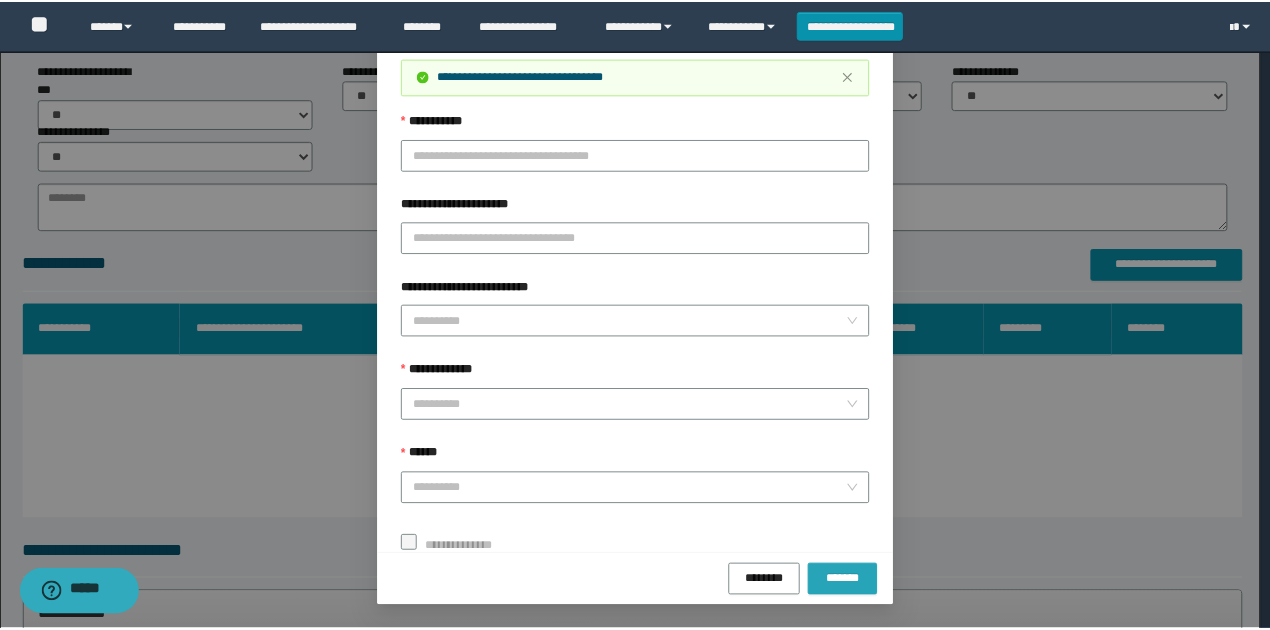 scroll, scrollTop: 73, scrollLeft: 0, axis: vertical 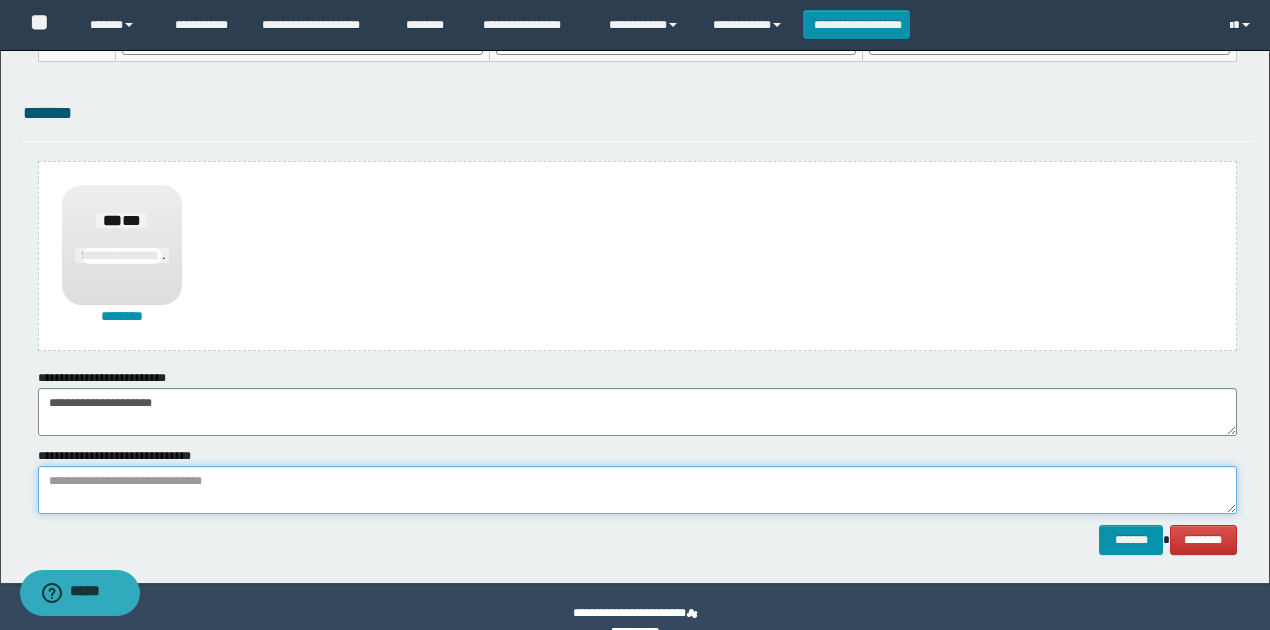 click at bounding box center (637, 490) 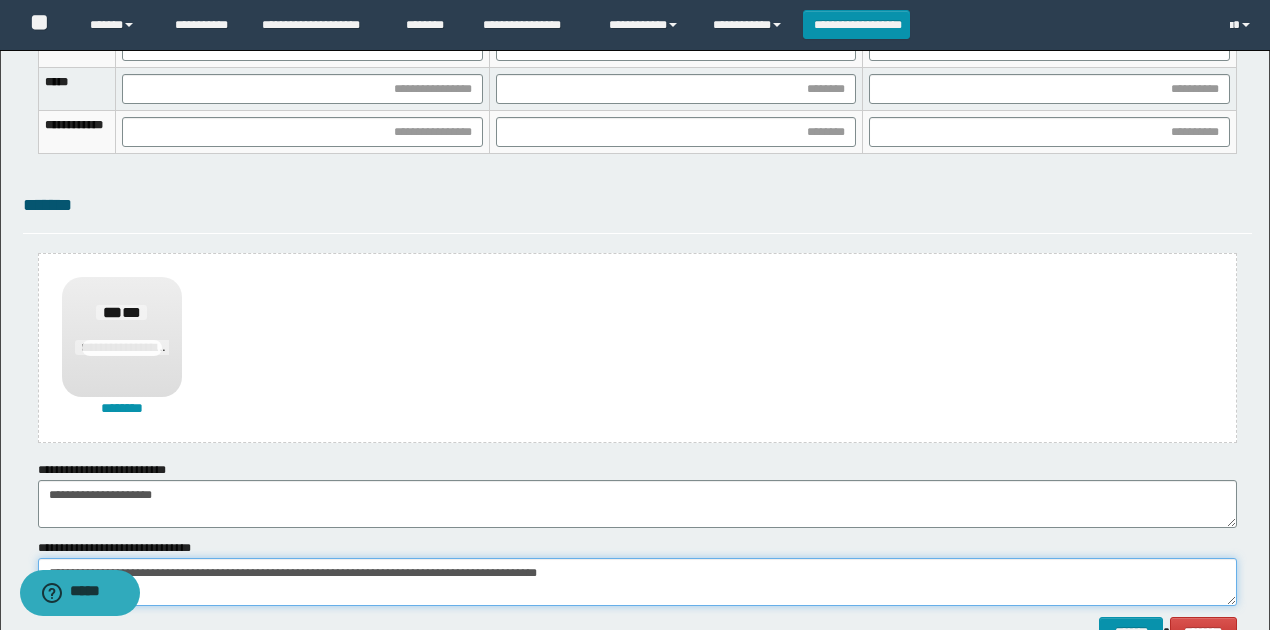 scroll, scrollTop: 1189, scrollLeft: 0, axis: vertical 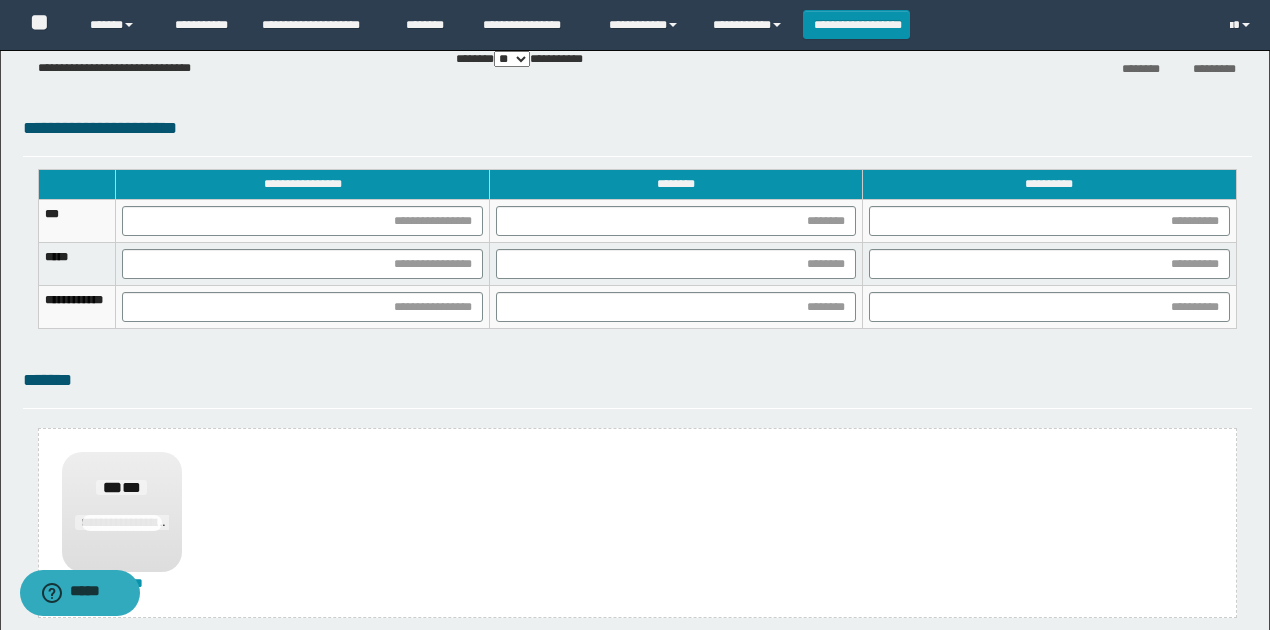 type on "**********" 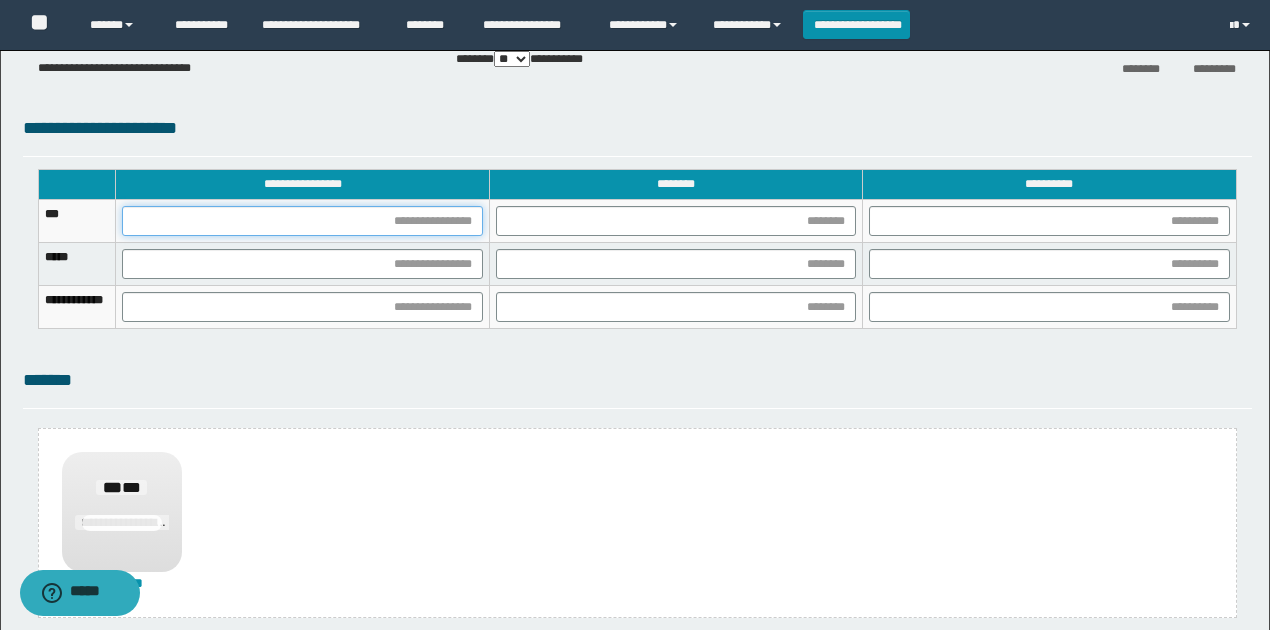 click at bounding box center (302, 221) 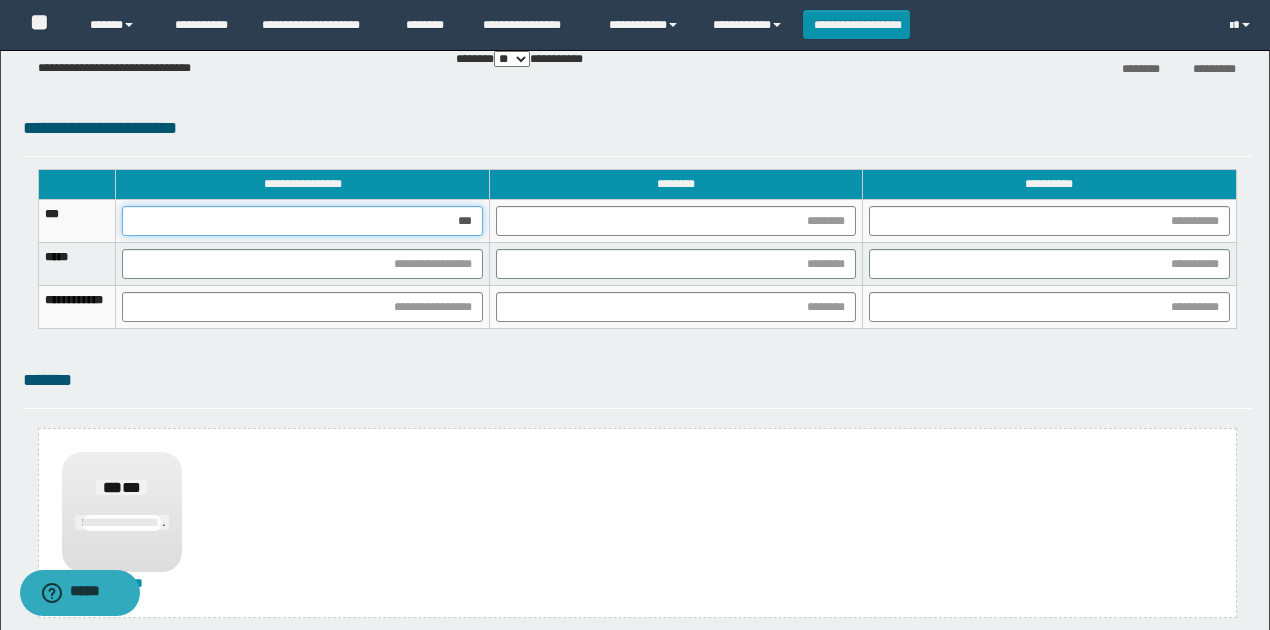 type on "****" 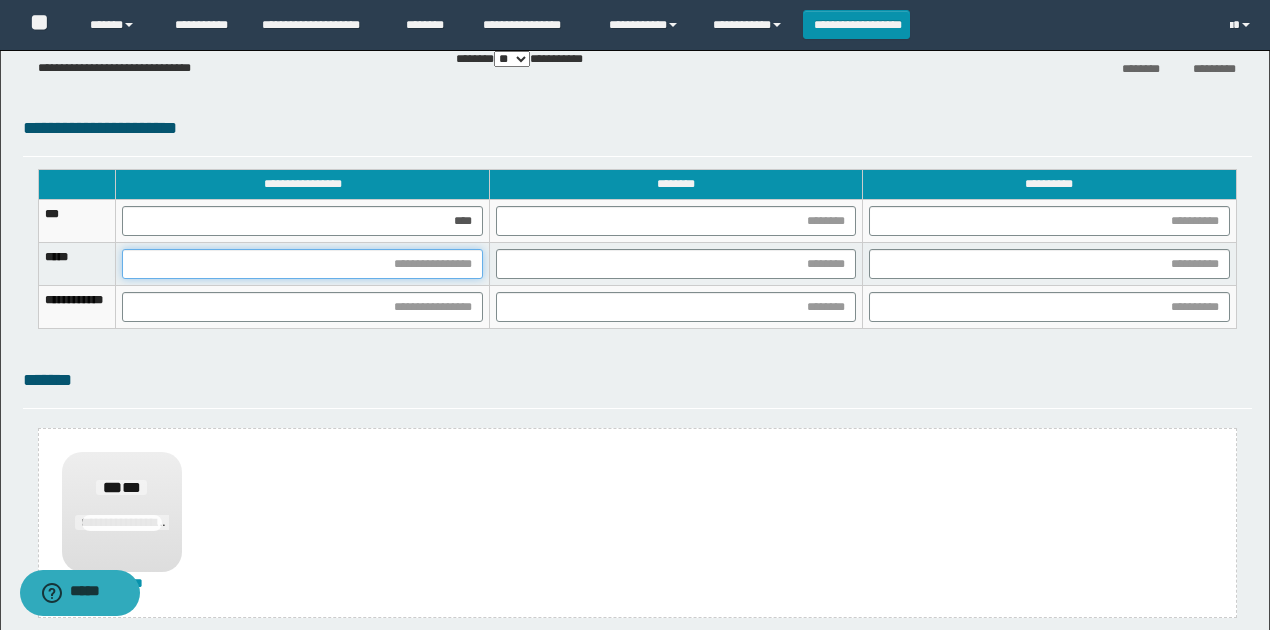 click at bounding box center [302, 264] 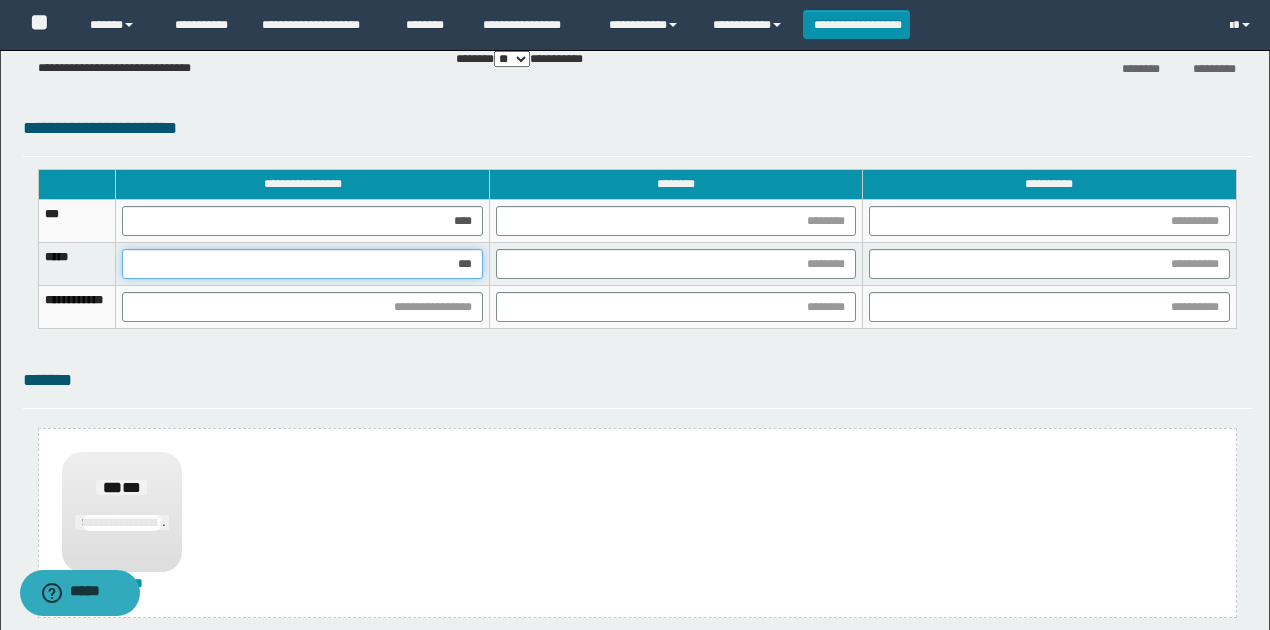 type on "****" 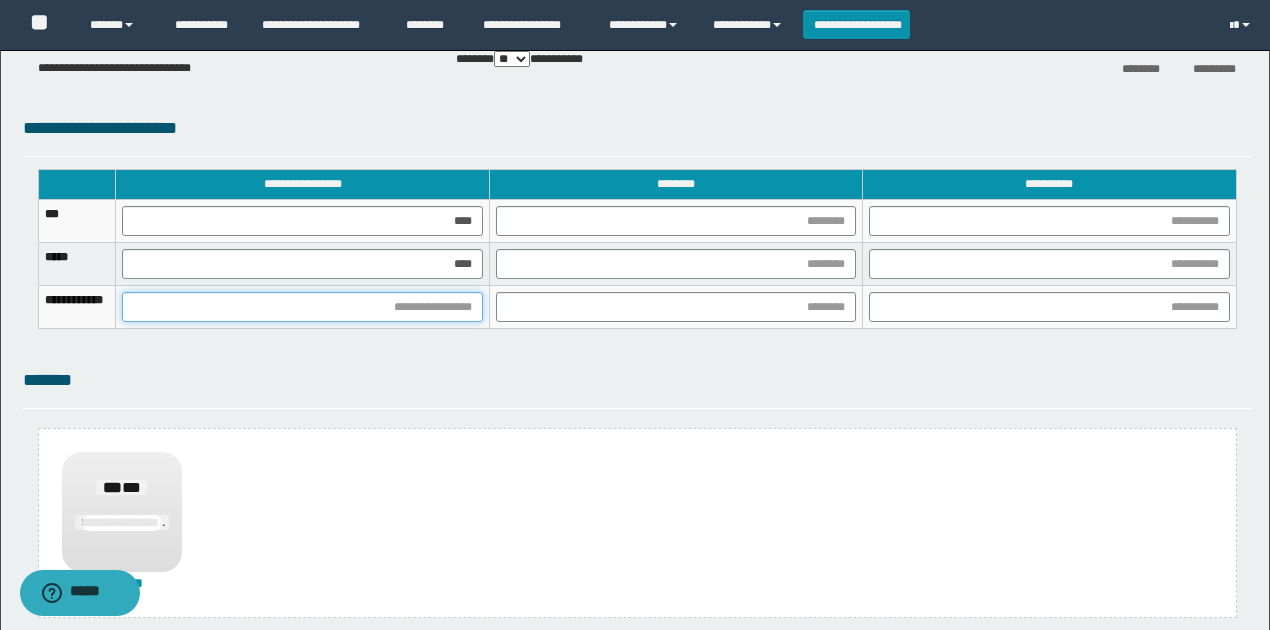 click at bounding box center [302, 307] 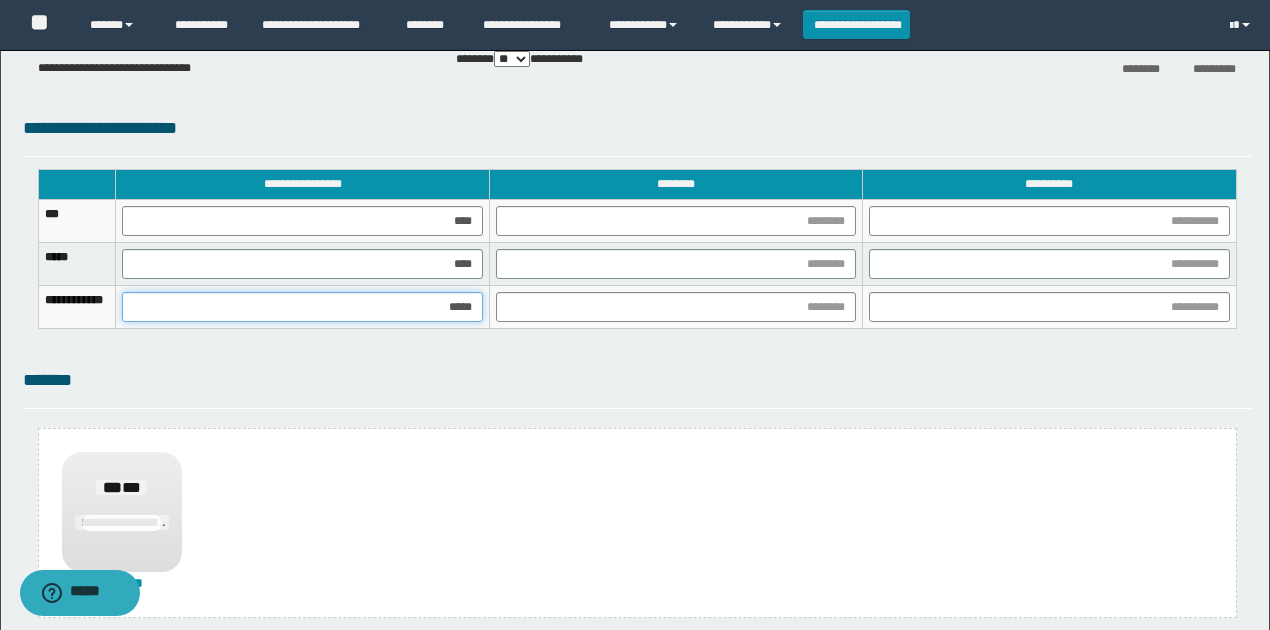 type on "******" 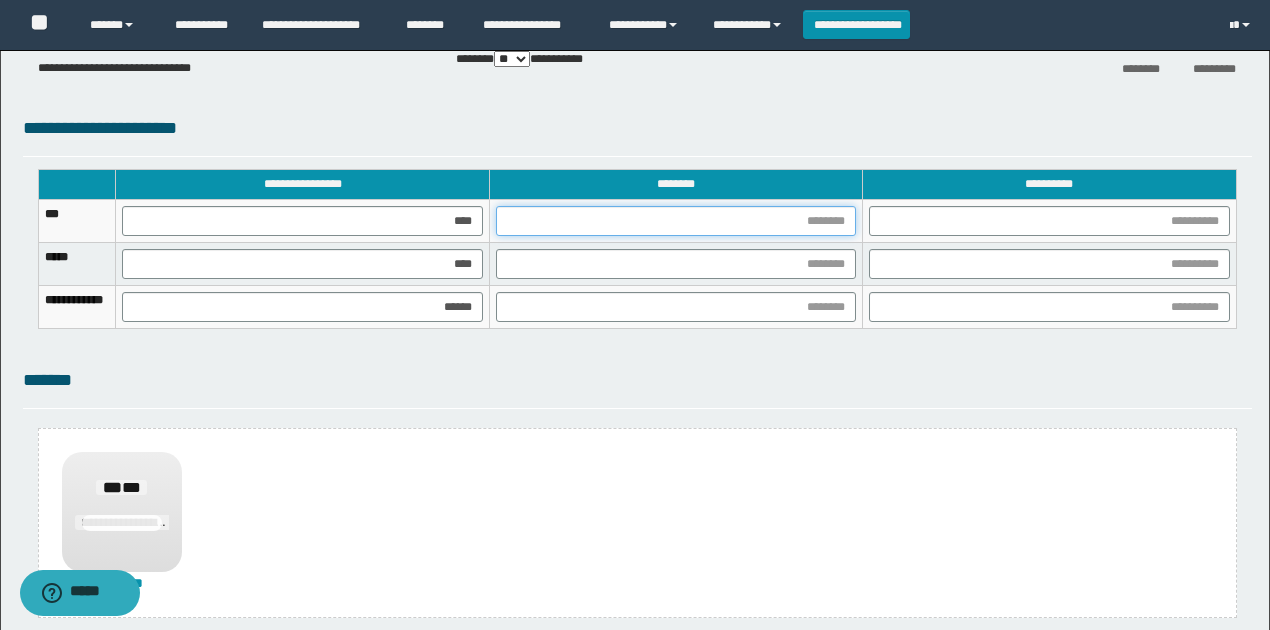 drag, startPoint x: 846, startPoint y: 220, endPoint x: 826, endPoint y: 224, distance: 20.396078 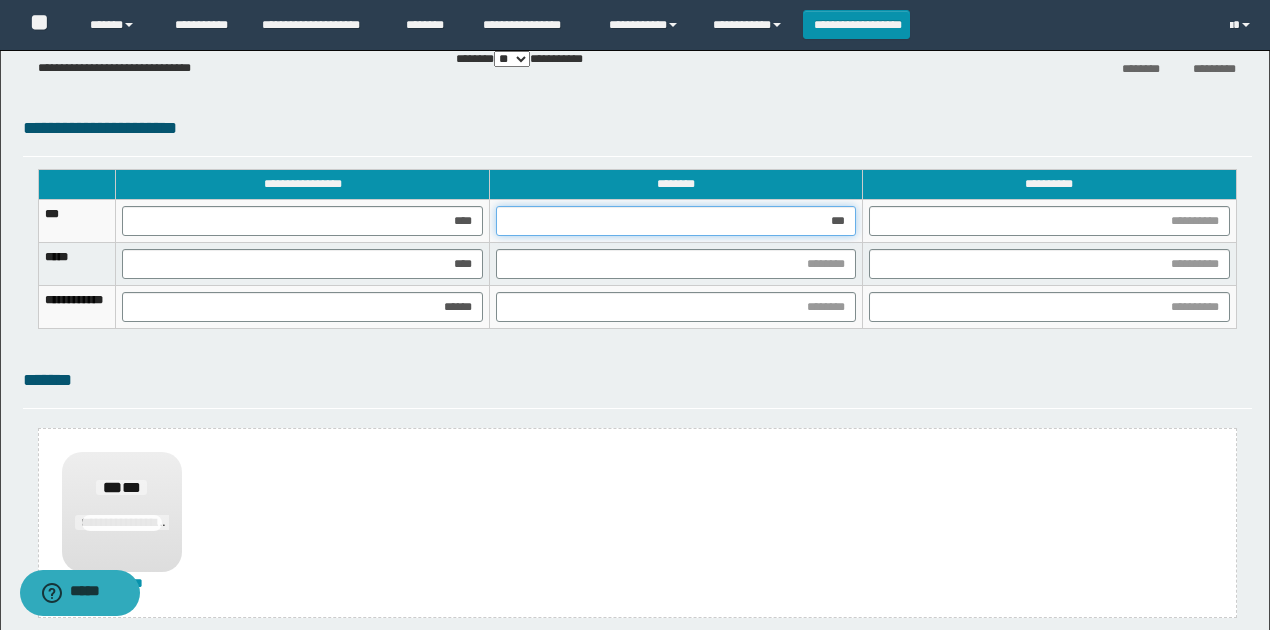 type on "****" 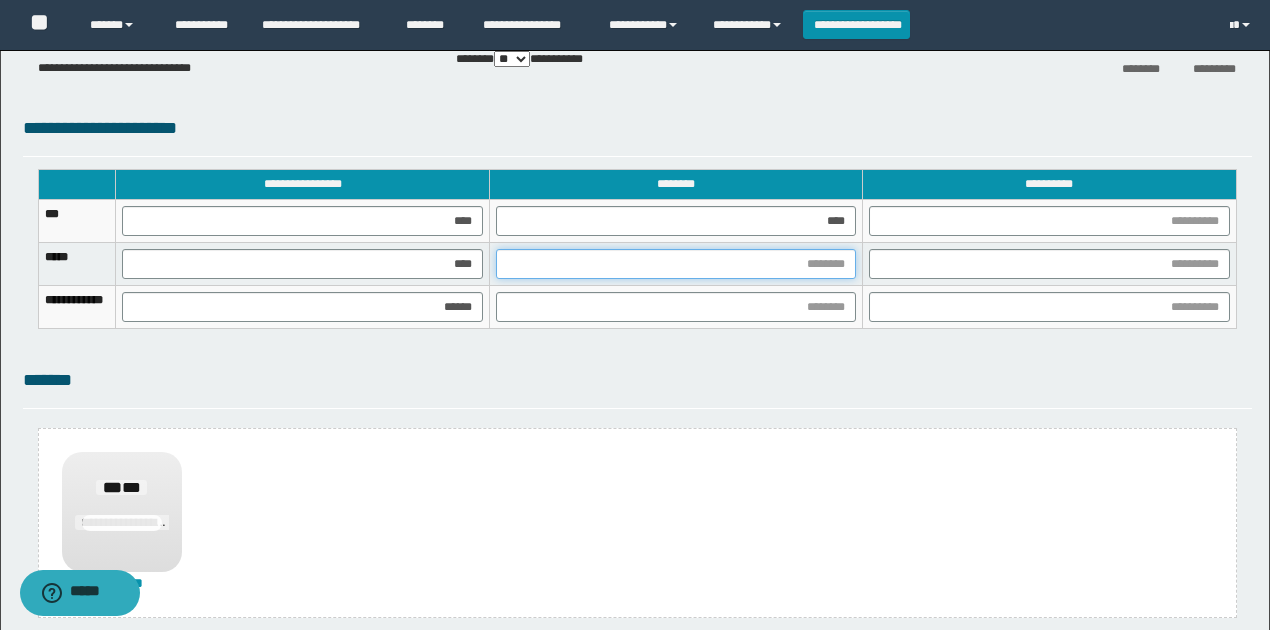 drag, startPoint x: 880, startPoint y: 262, endPoint x: 866, endPoint y: 261, distance: 14.035668 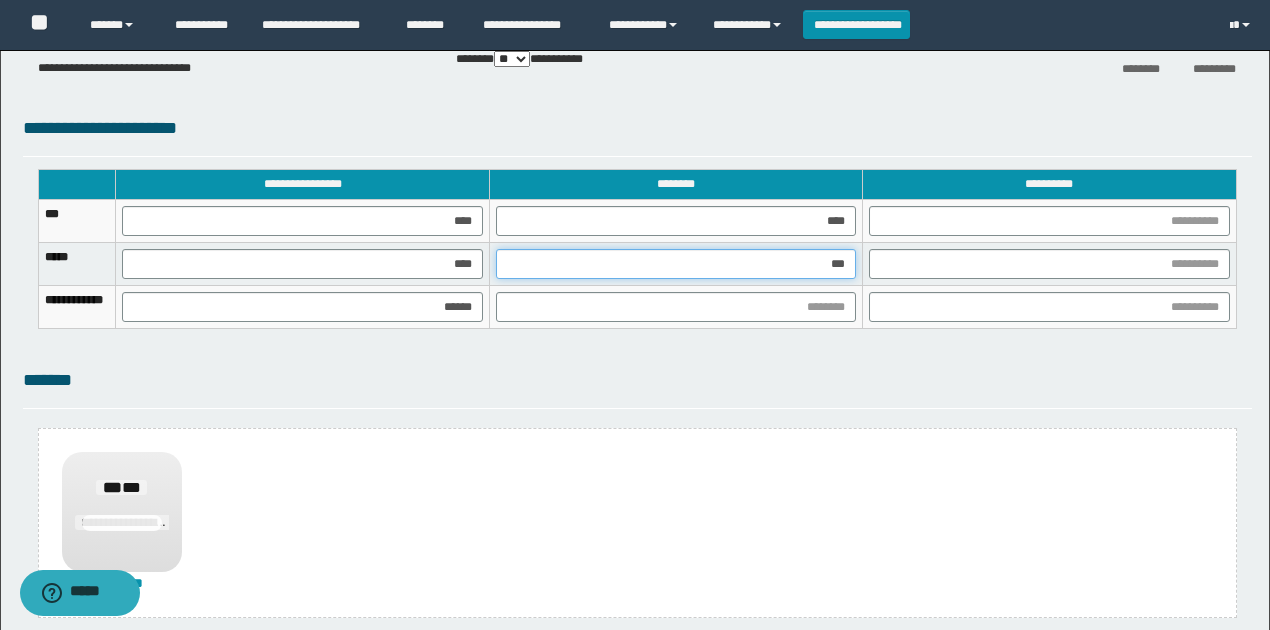 type on "****" 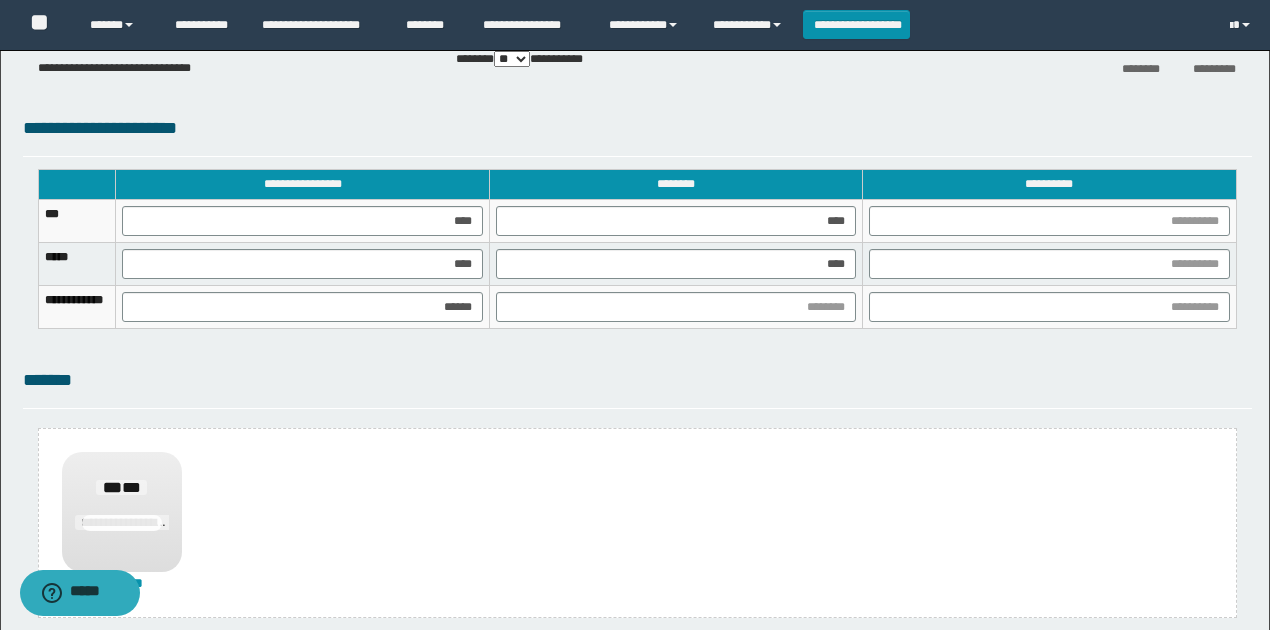 drag, startPoint x: 1161, startPoint y: 362, endPoint x: 1098, endPoint y: 343, distance: 65.802734 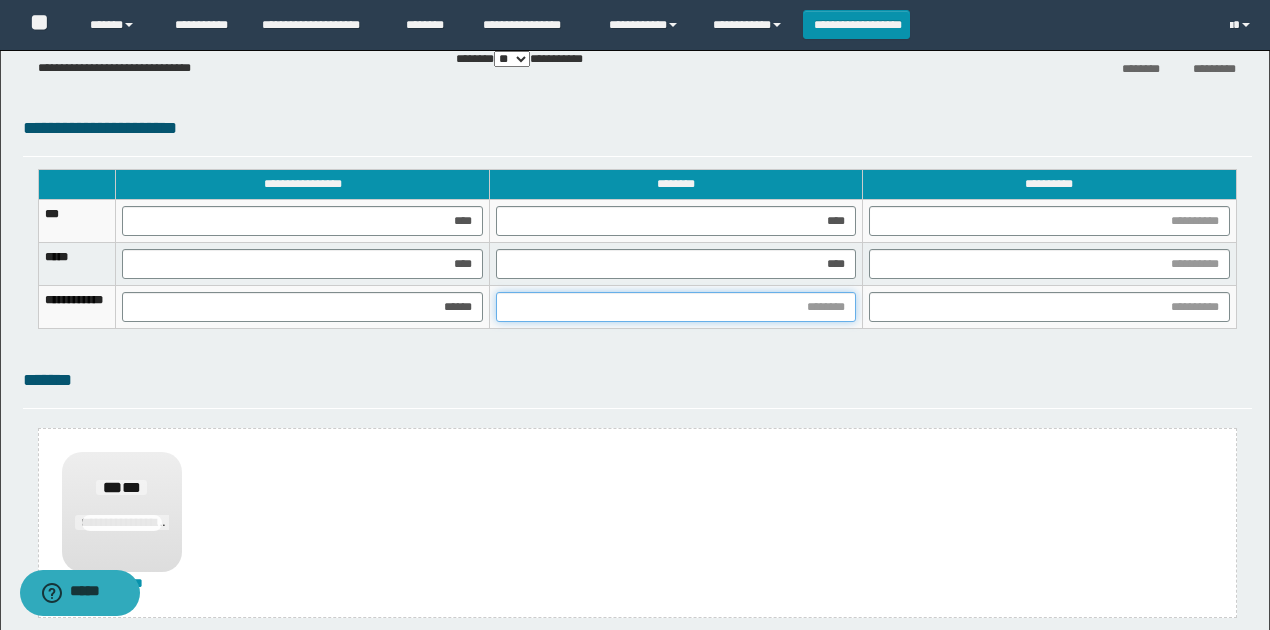 click at bounding box center (676, 307) 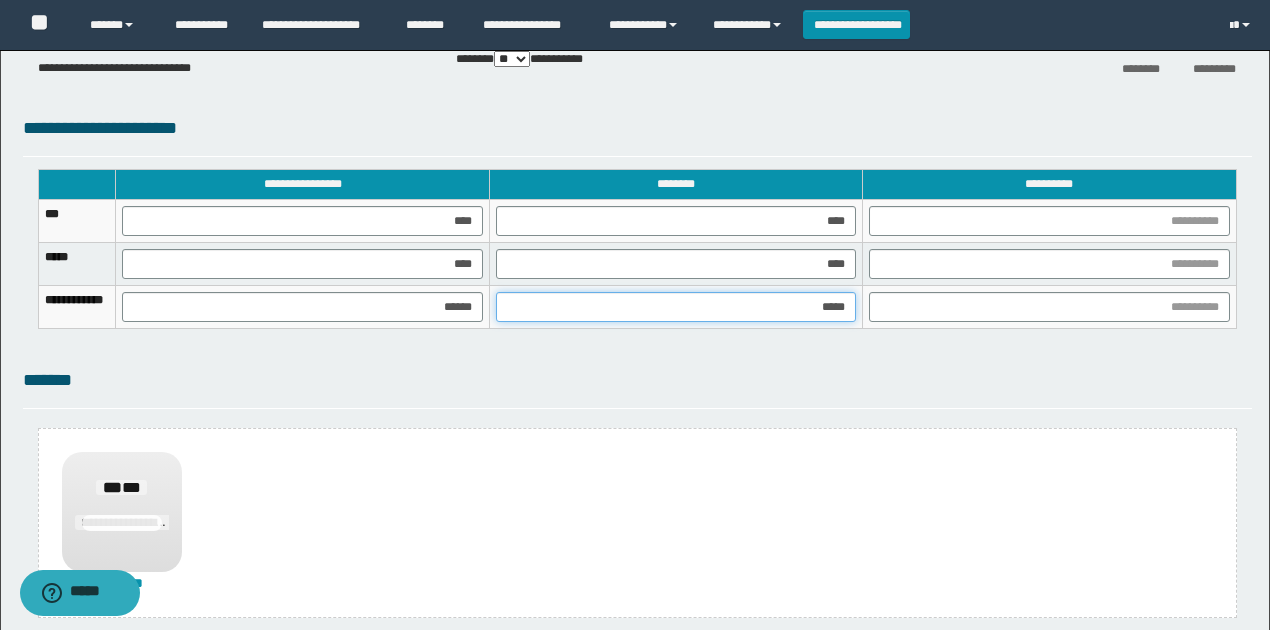 type on "******" 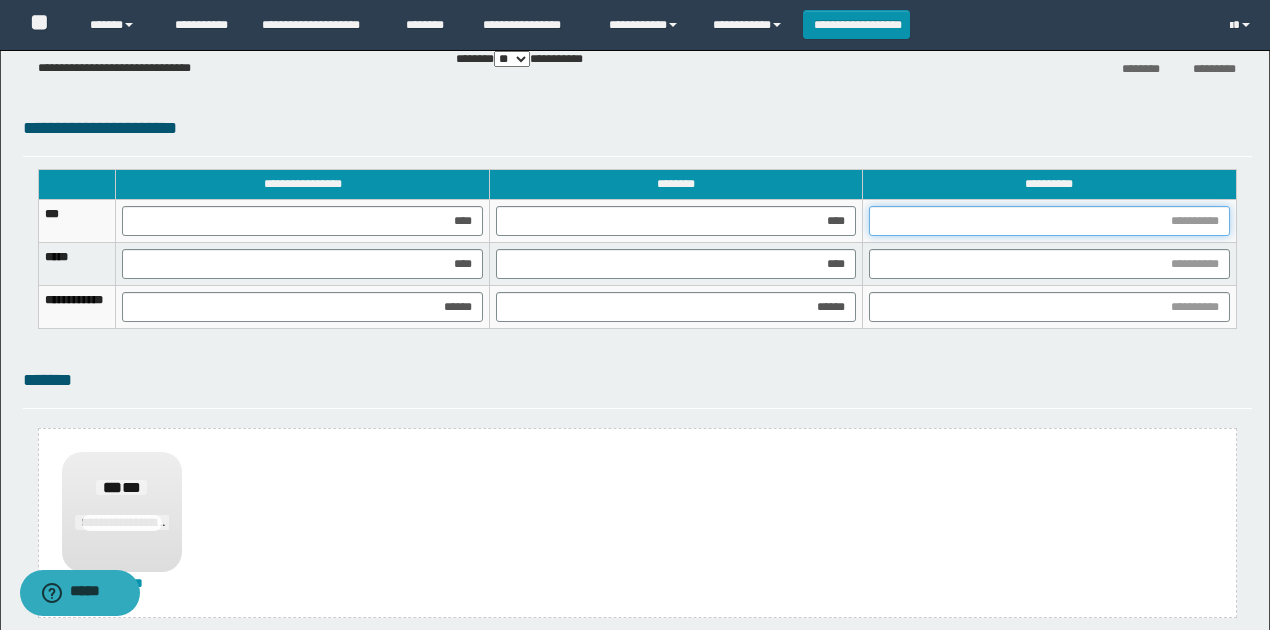 click at bounding box center [1049, 221] 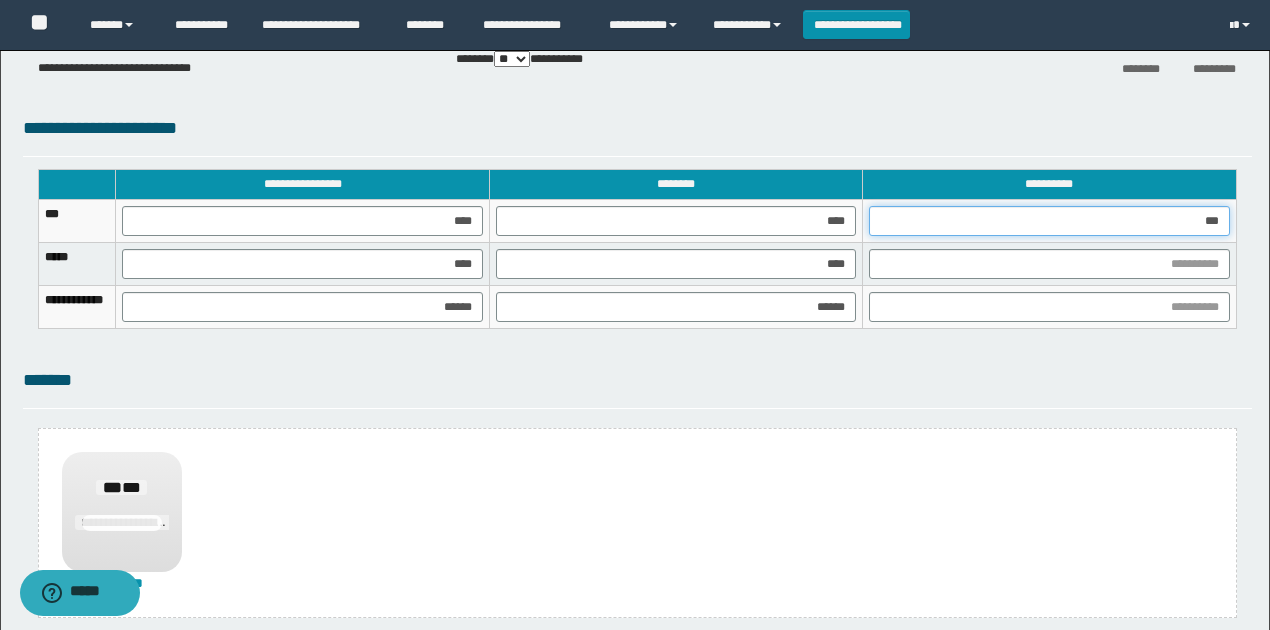 type on "****" 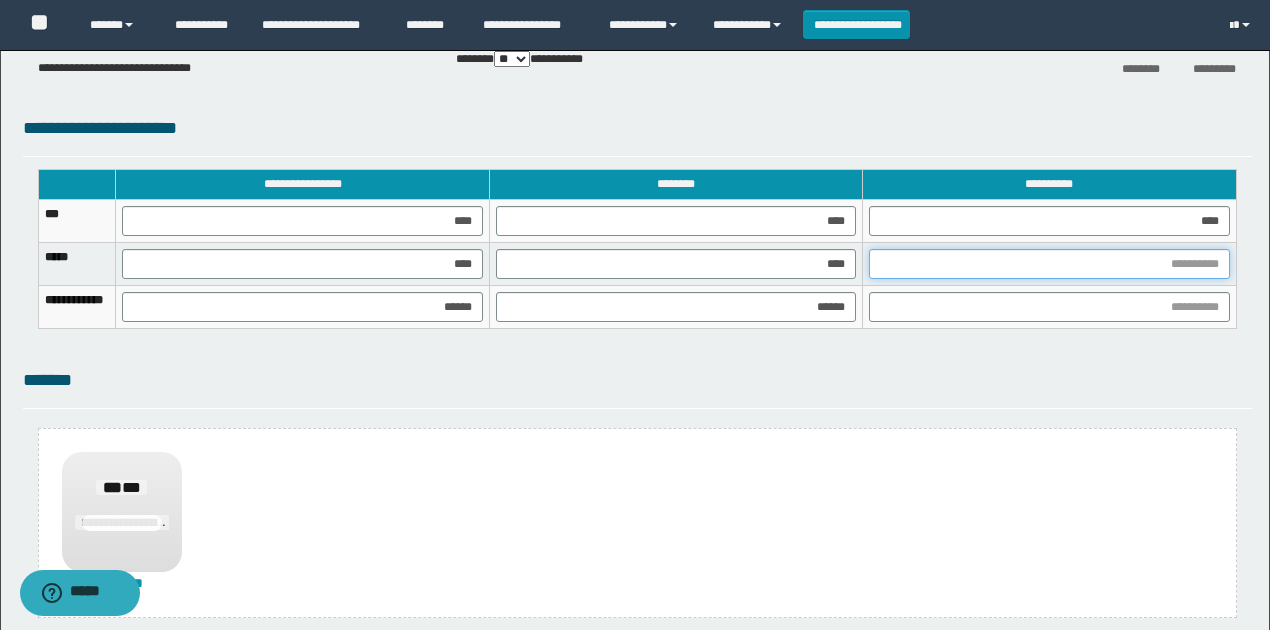click at bounding box center [1049, 264] 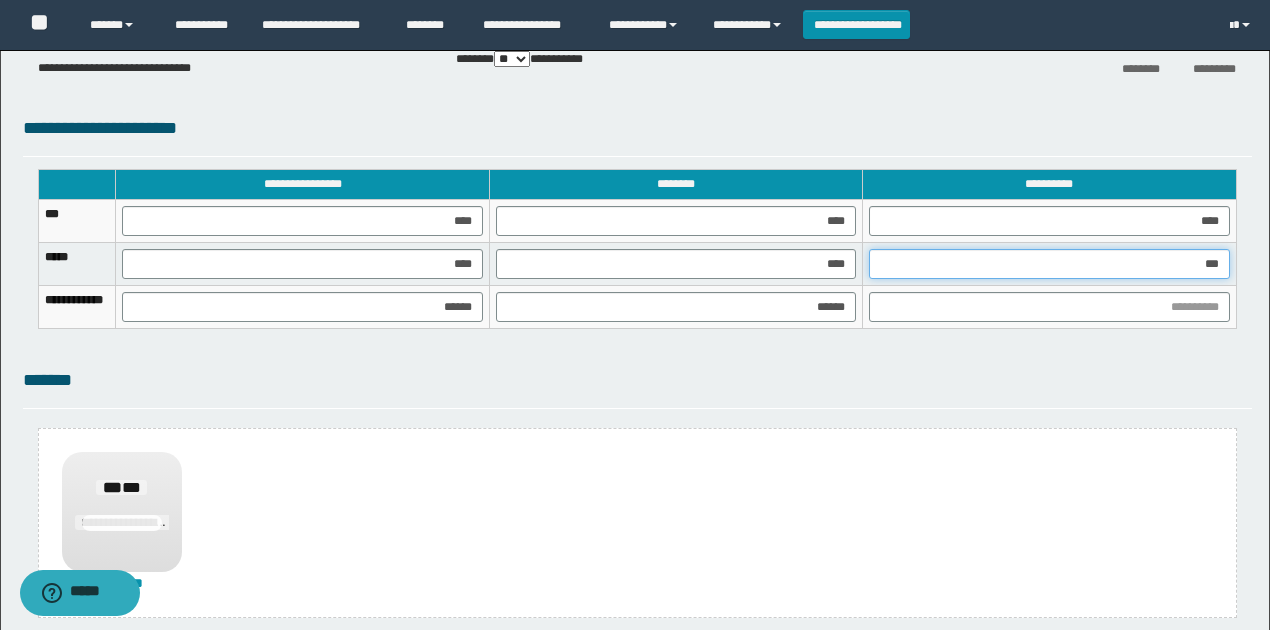 type on "****" 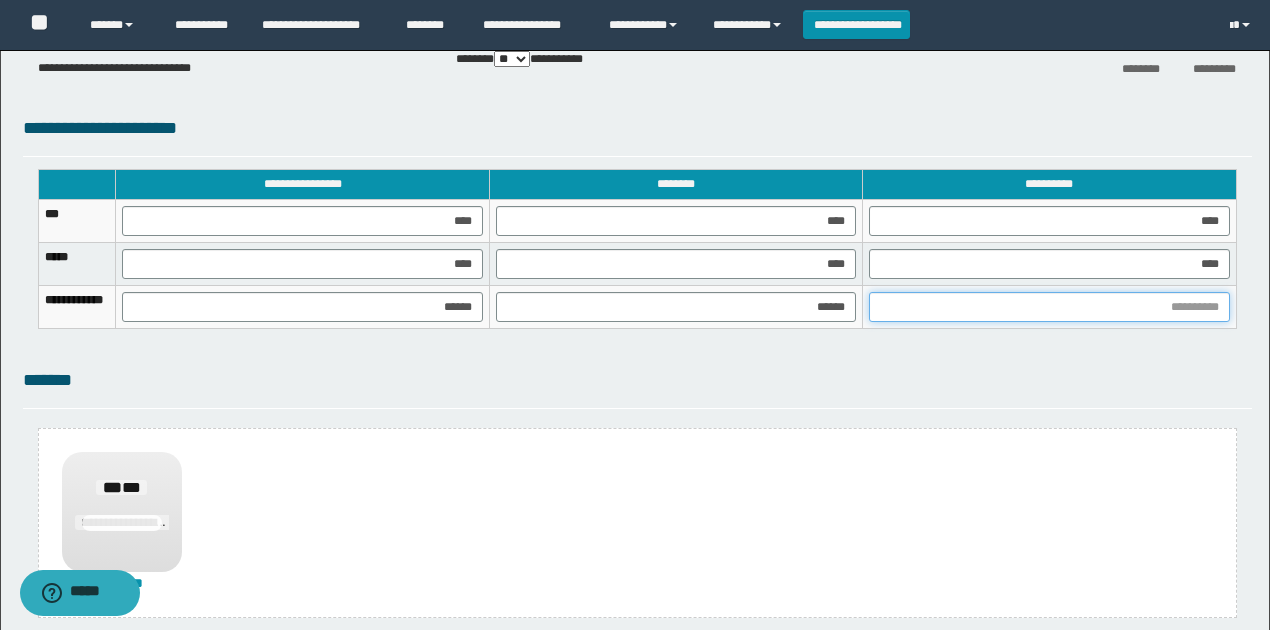 click at bounding box center [1049, 307] 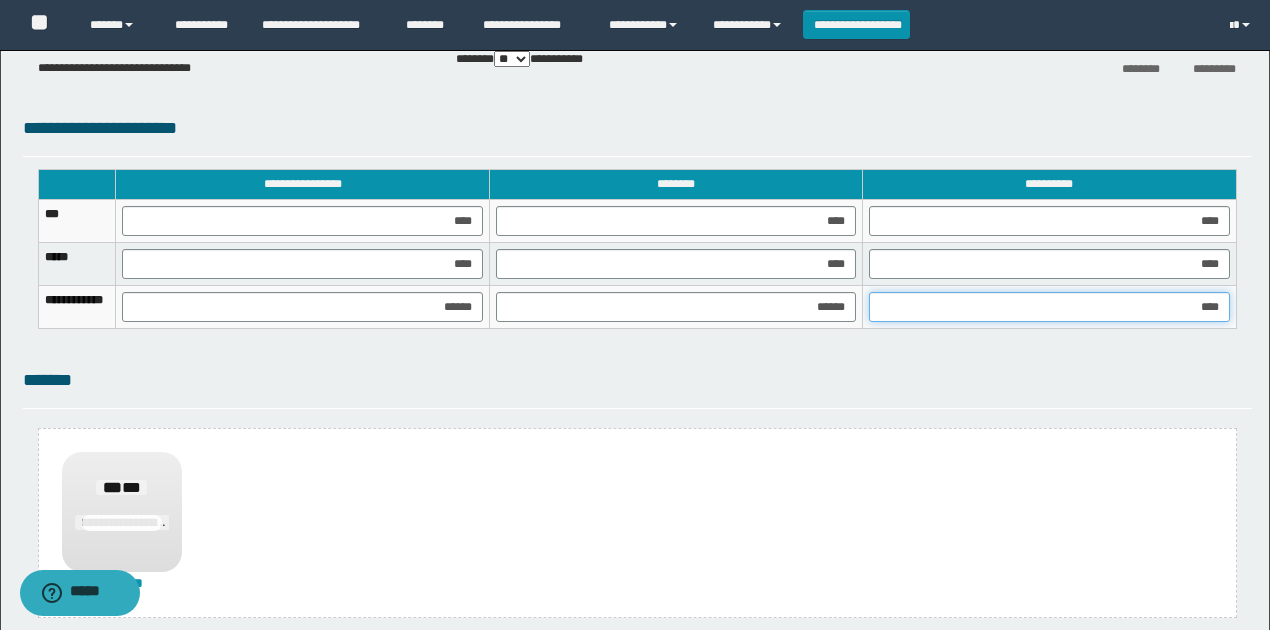 type on "*****" 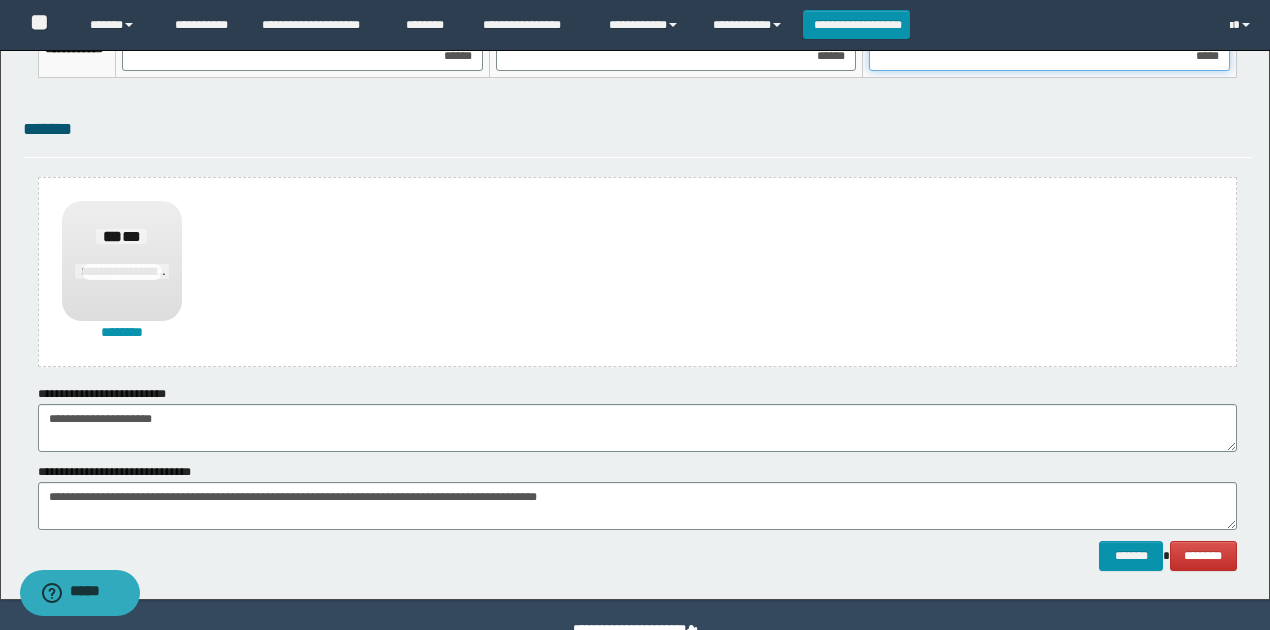 scroll, scrollTop: 1488, scrollLeft: 0, axis: vertical 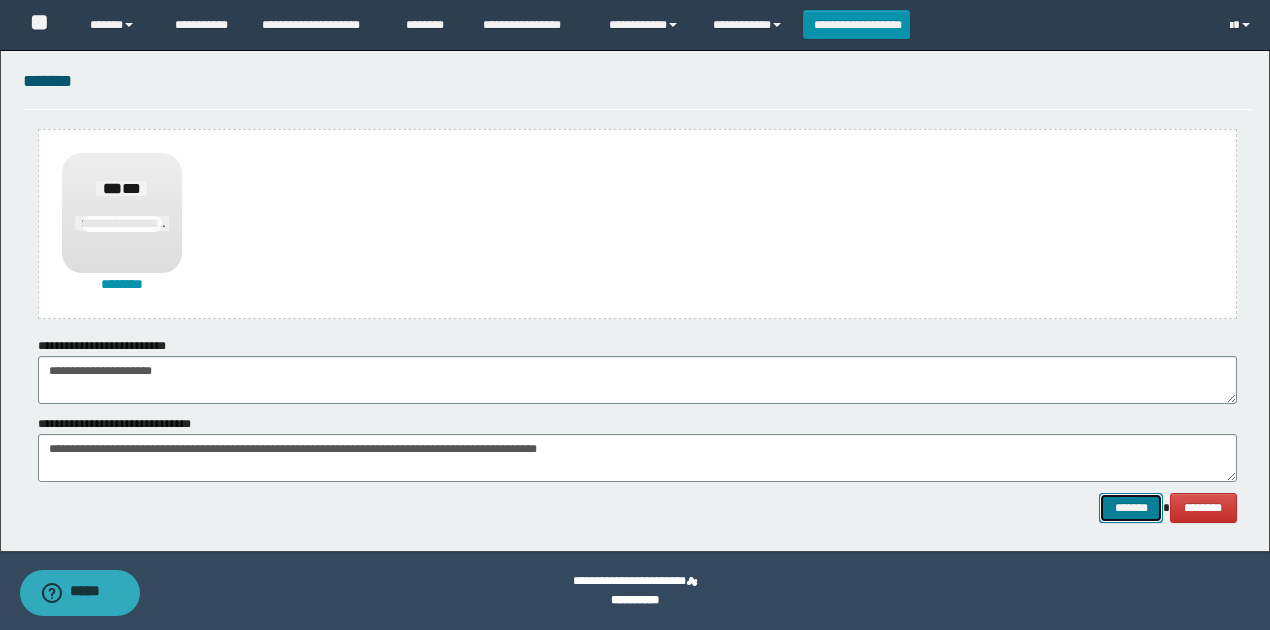 click on "*******" at bounding box center (1131, 507) 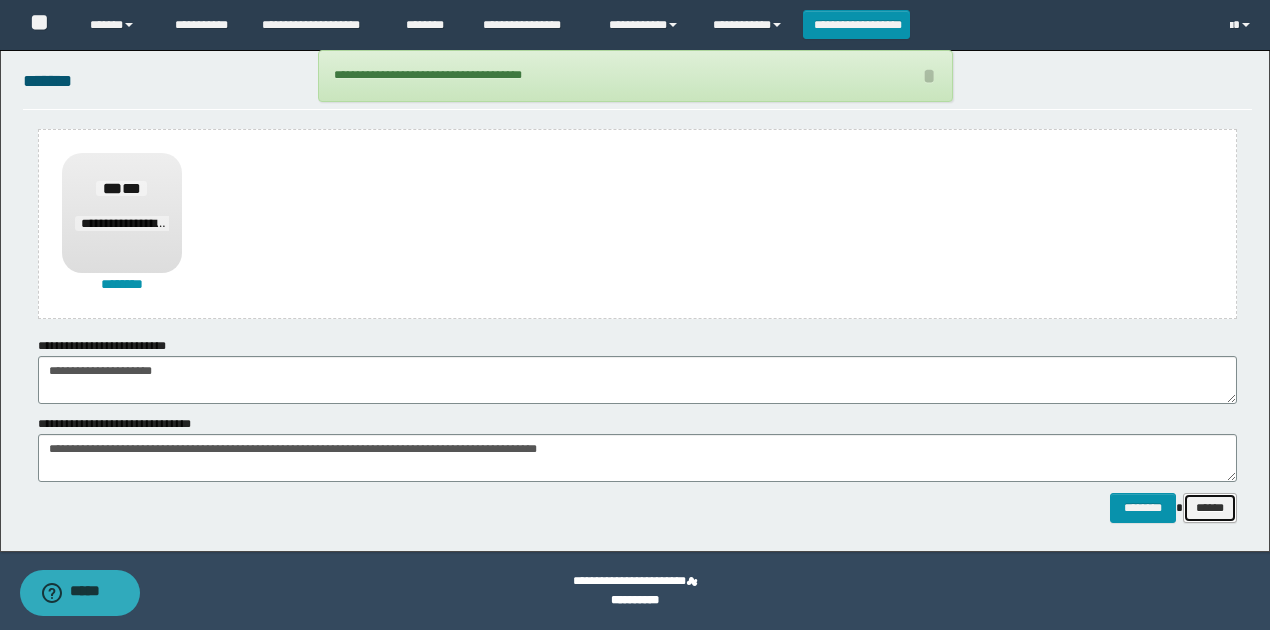 click on "******" at bounding box center [1210, 507] 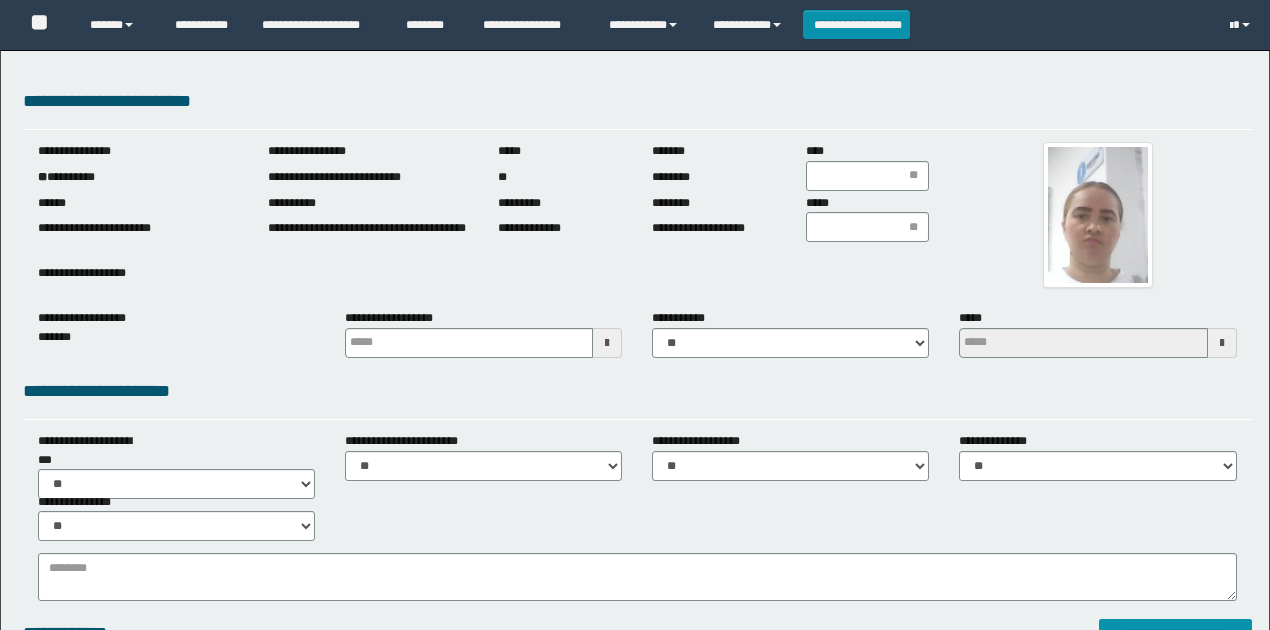 scroll, scrollTop: 0, scrollLeft: 0, axis: both 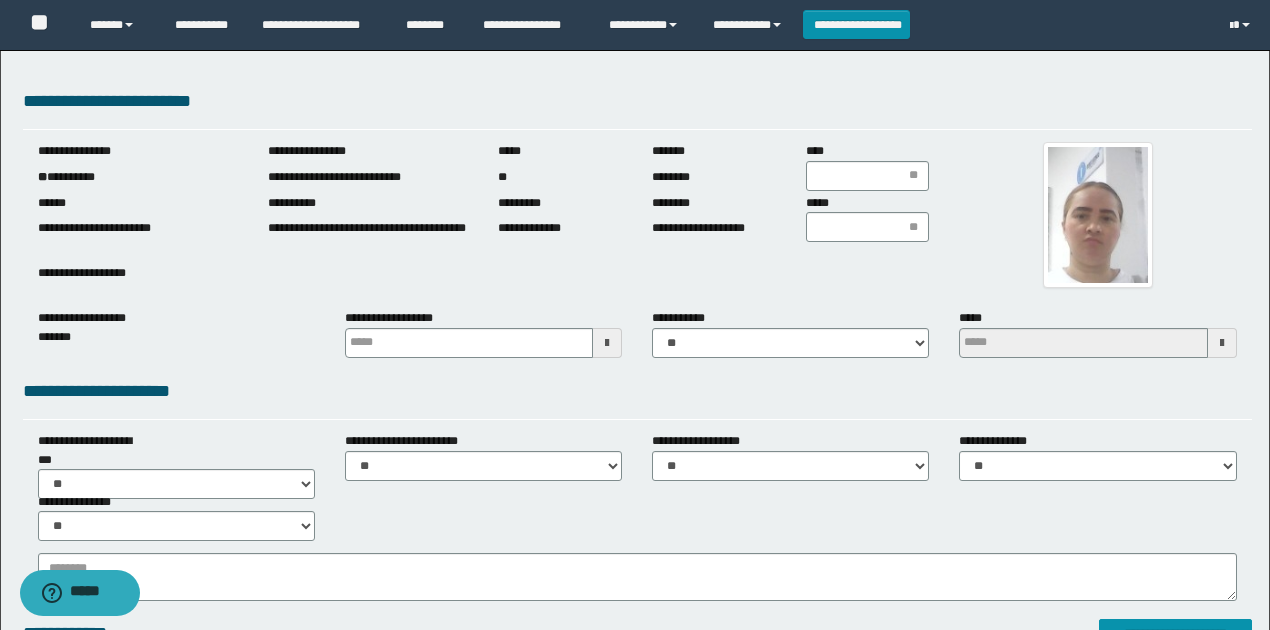 click on "**********" at bounding box center (138, 177) 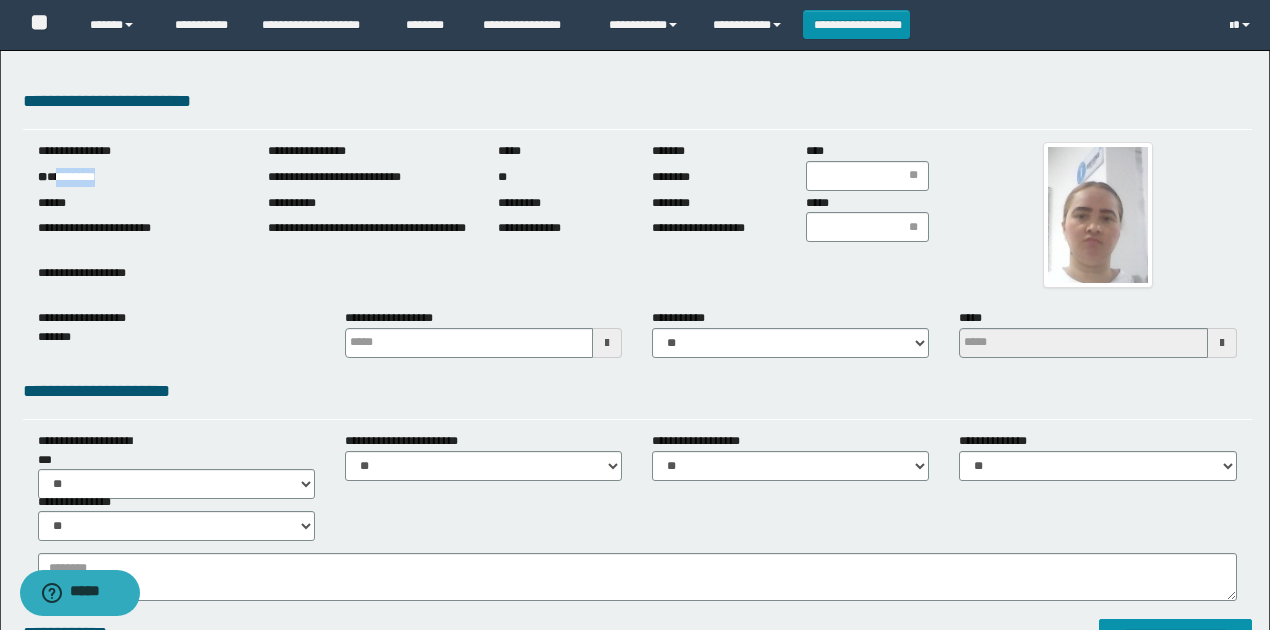 click on "**********" at bounding box center [138, 177] 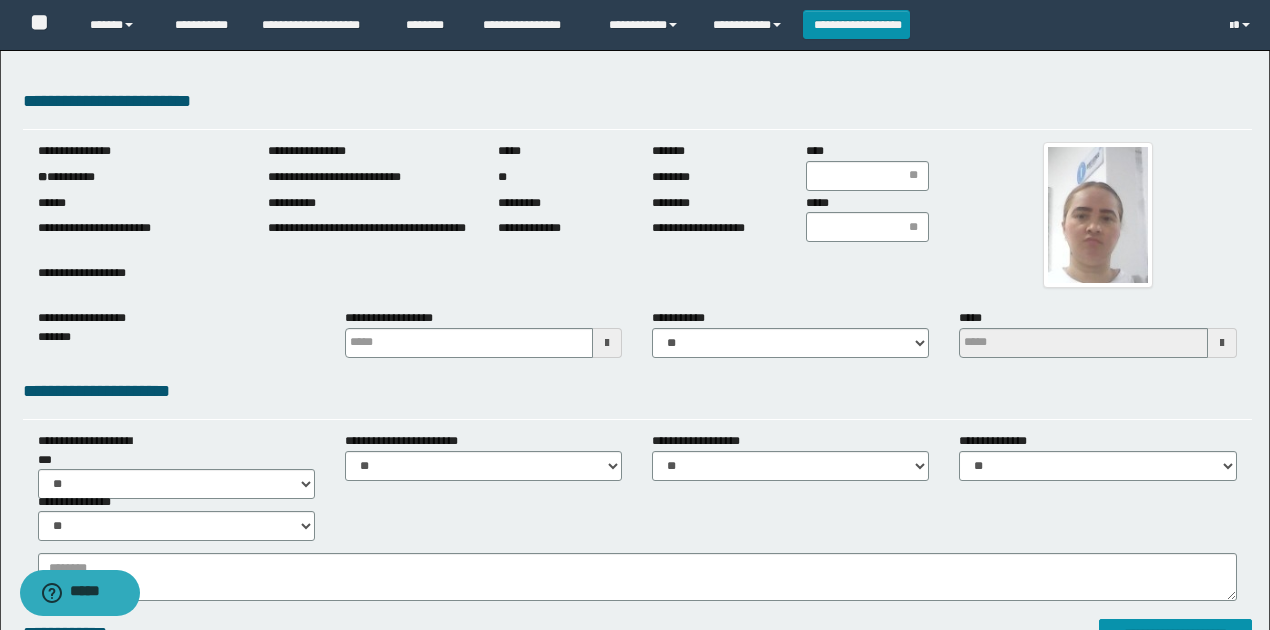 click at bounding box center [1097, 215] 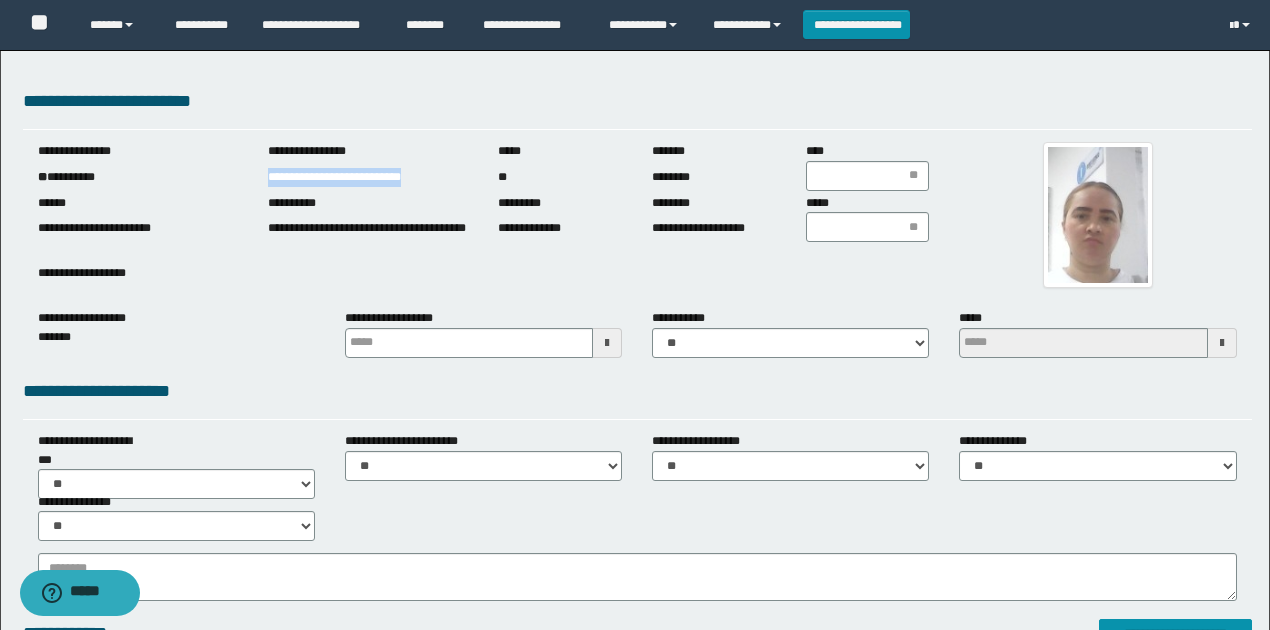 drag, startPoint x: 260, startPoint y: 172, endPoint x: 542, endPoint y: 245, distance: 291.29538 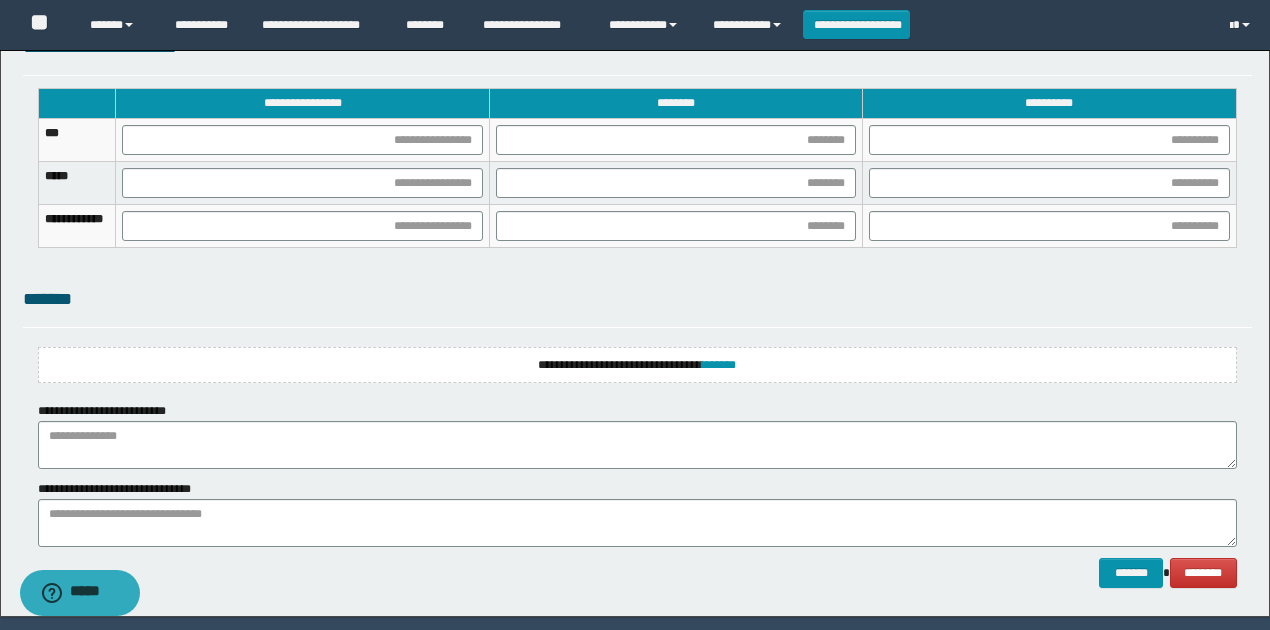 scroll, scrollTop: 1350, scrollLeft: 0, axis: vertical 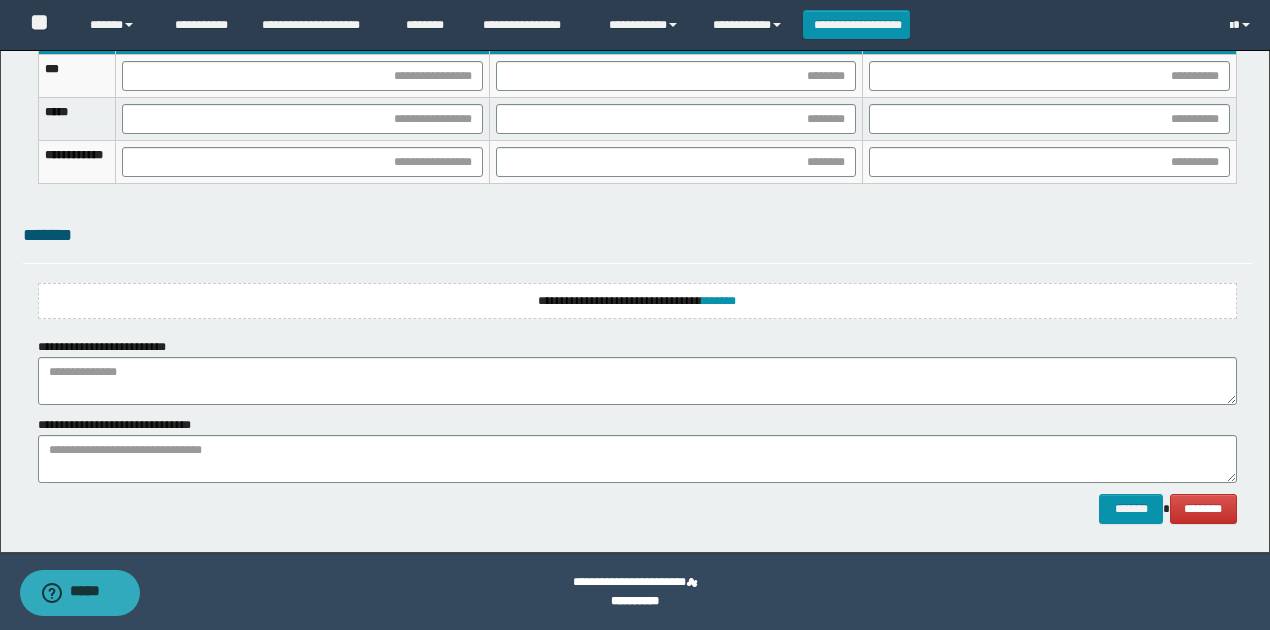 click on "**********" at bounding box center [637, 301] 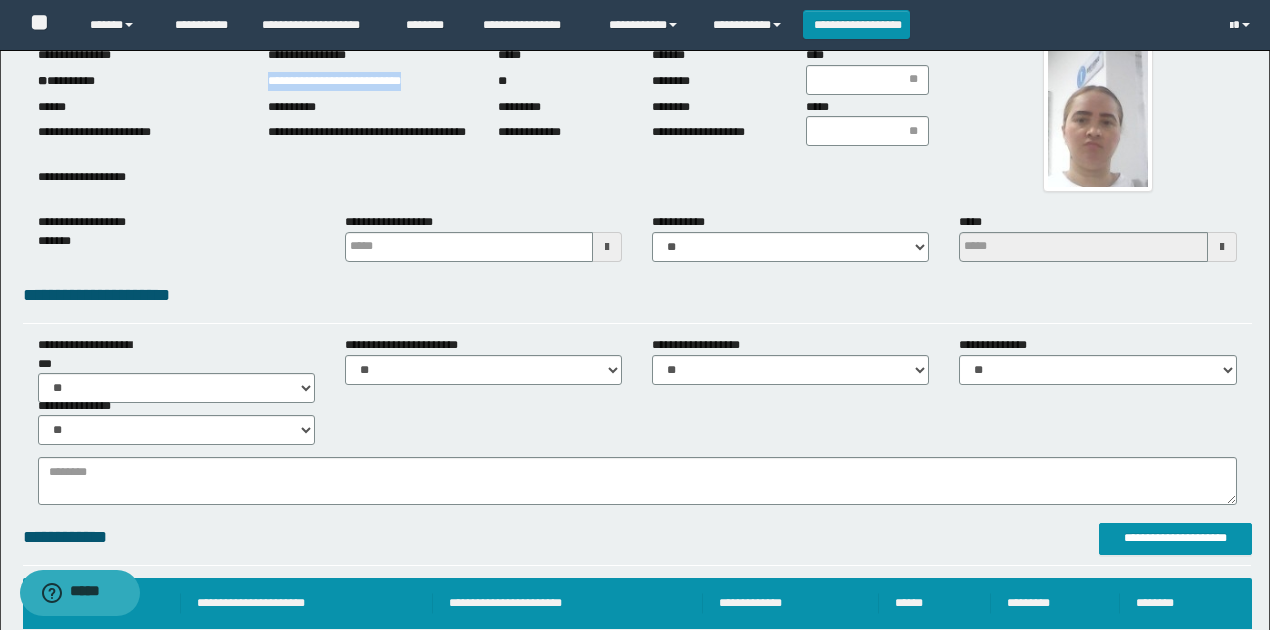 scroll, scrollTop: 0, scrollLeft: 0, axis: both 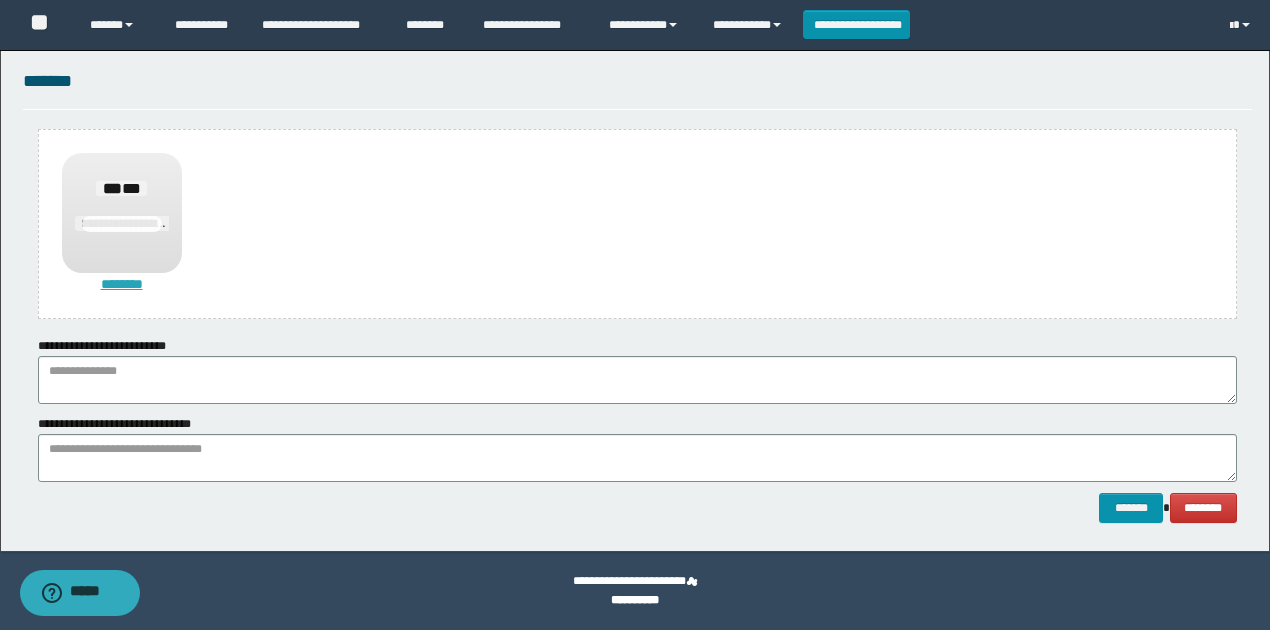 click on "********" at bounding box center [122, 284] 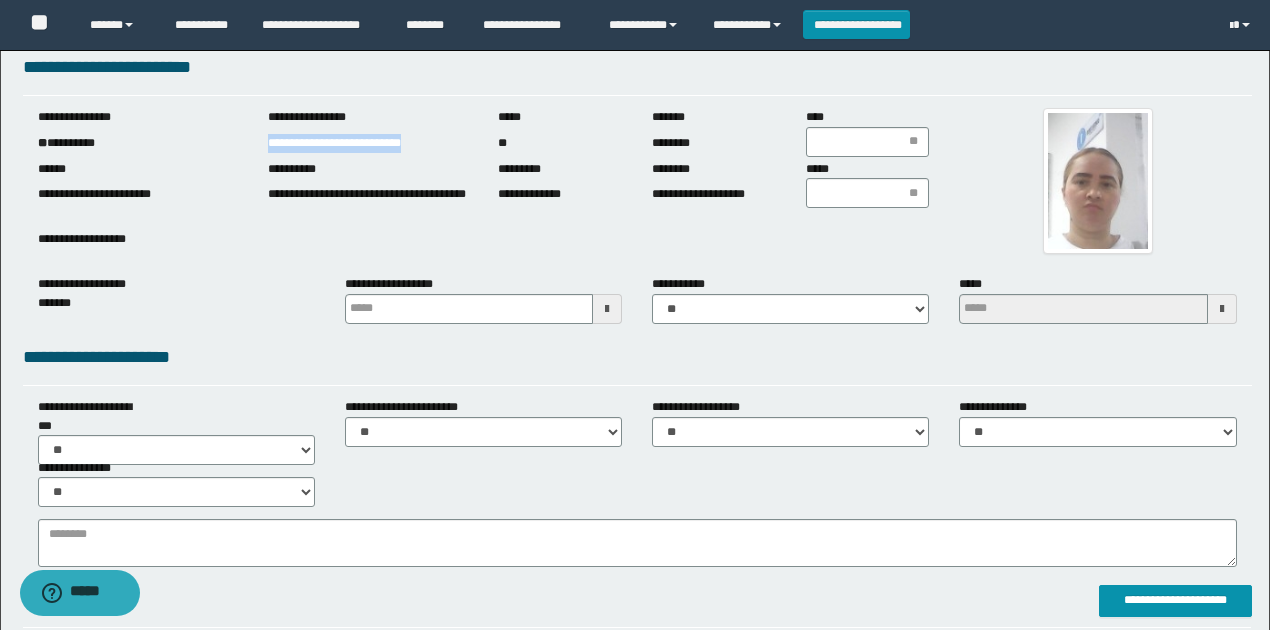 scroll, scrollTop: 0, scrollLeft: 0, axis: both 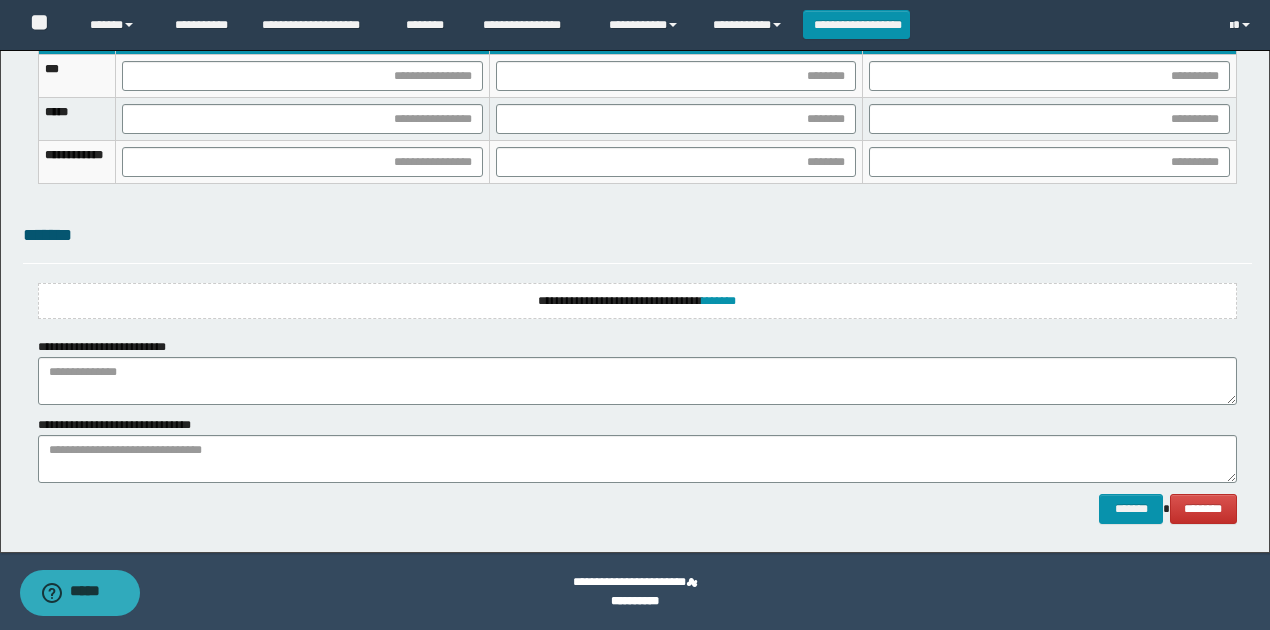 click on "**********" at bounding box center [637, 301] 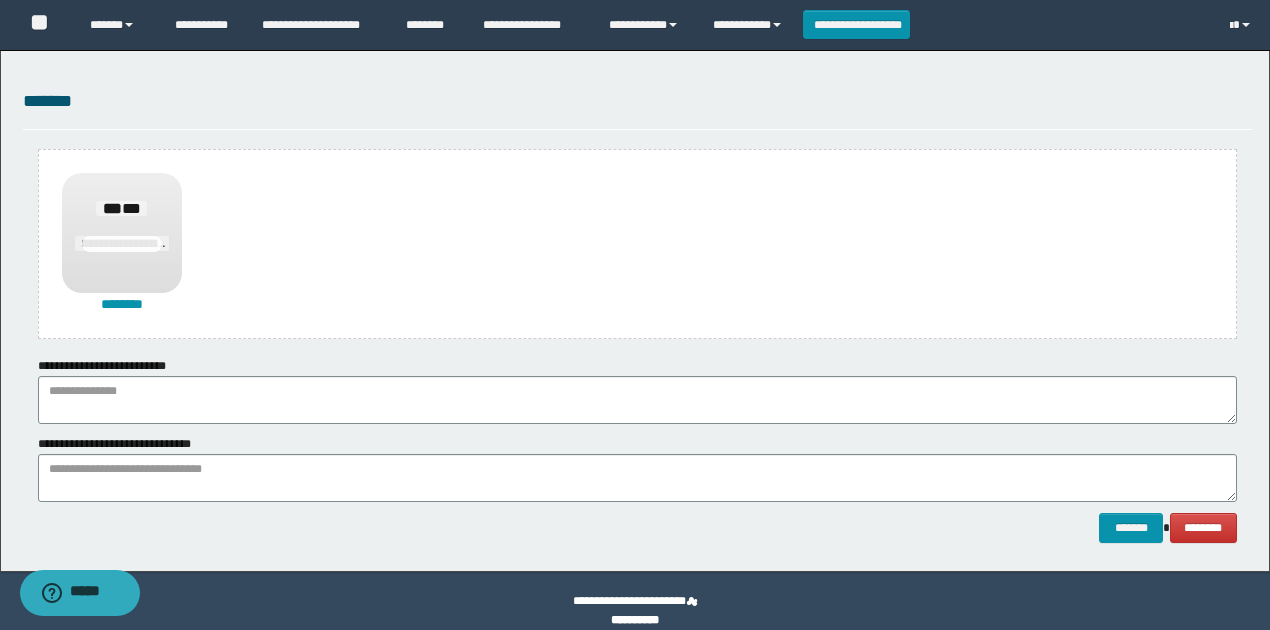 scroll, scrollTop: 1504, scrollLeft: 0, axis: vertical 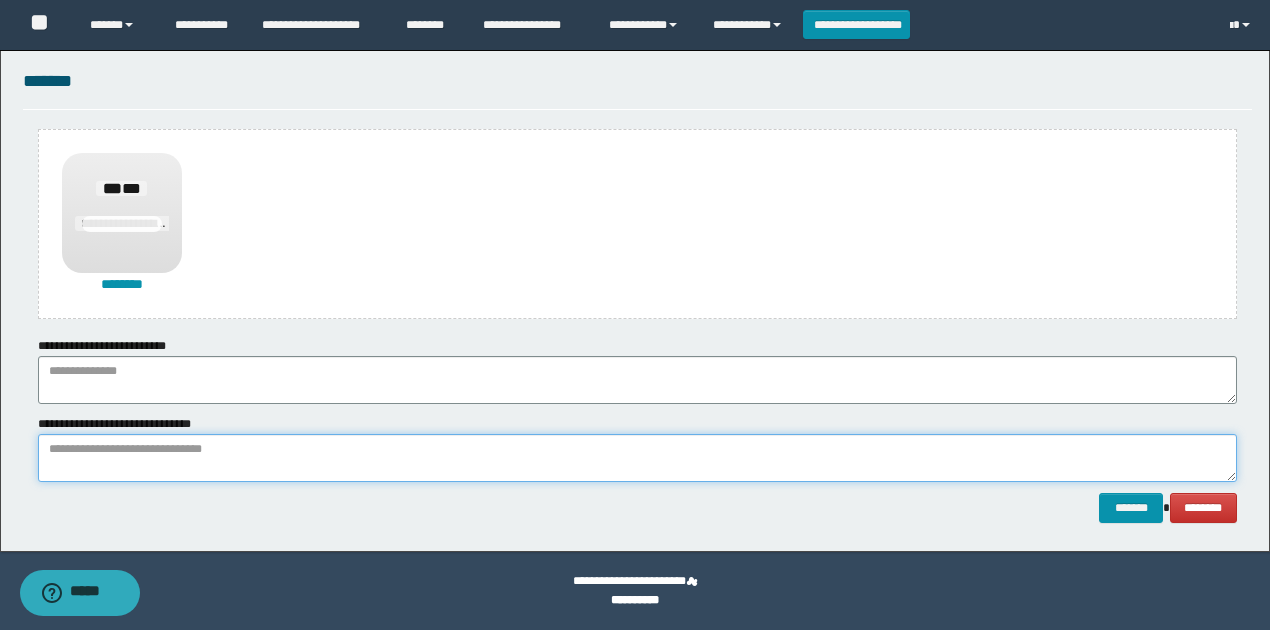 paste on "**********" 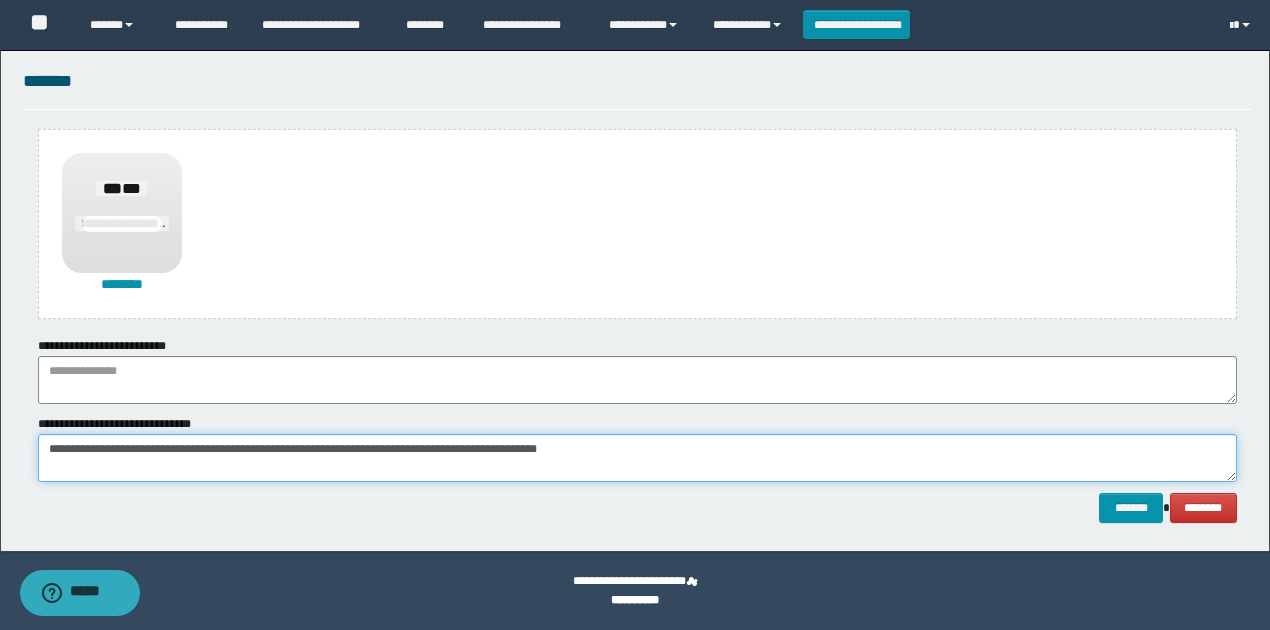 click on "**********" at bounding box center [637, 458] 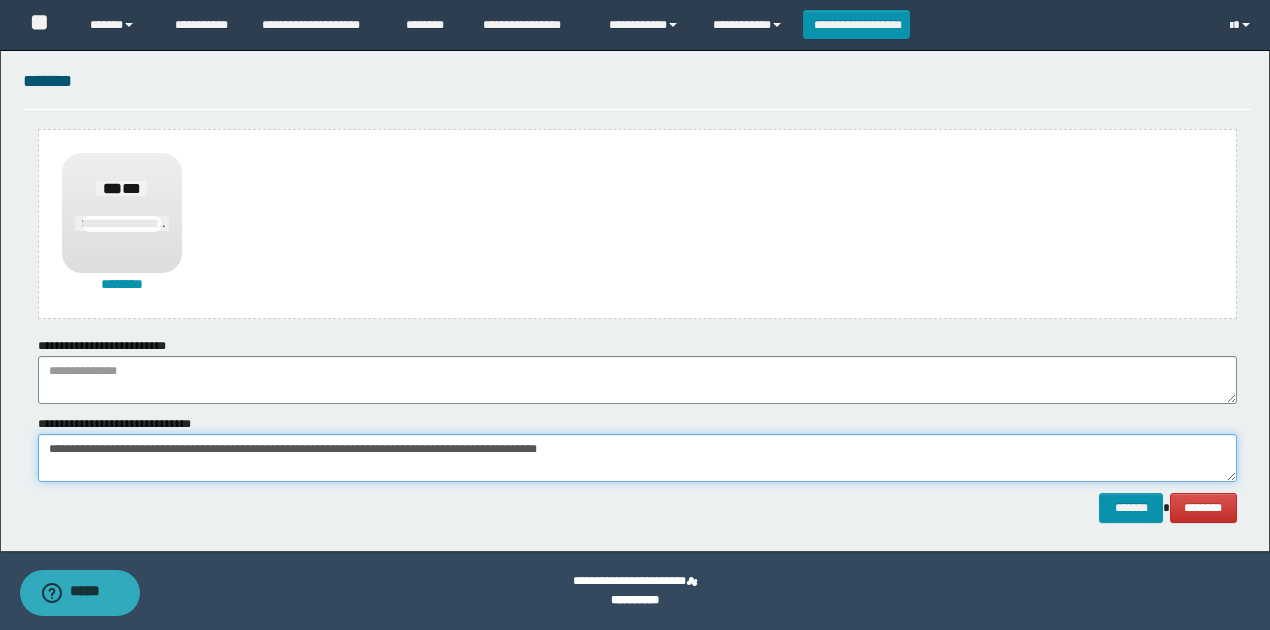 type on "**********" 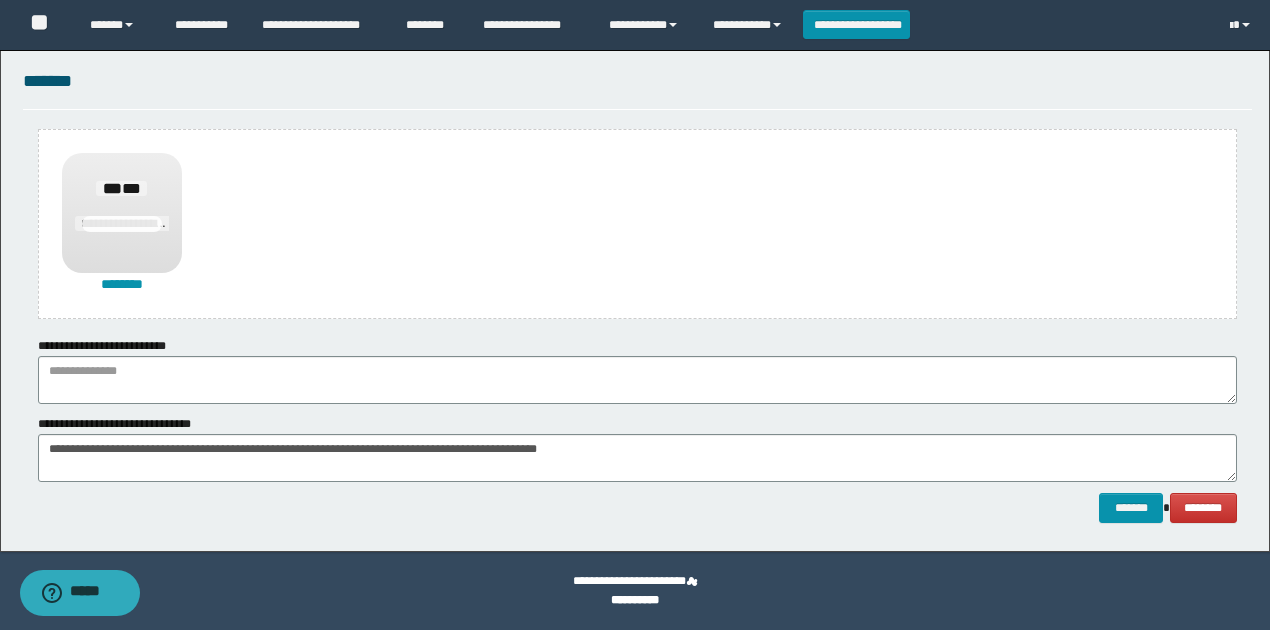 drag, startPoint x: 463, startPoint y: 350, endPoint x: 461, endPoint y: 369, distance: 19.104973 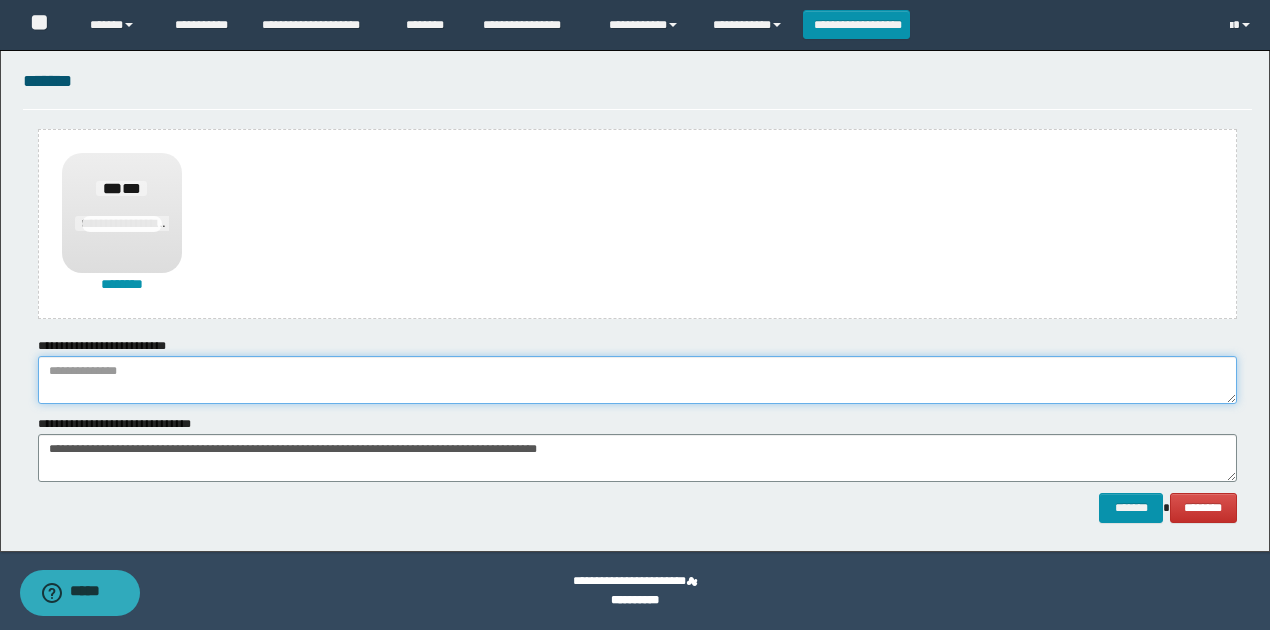 paste on "**********" 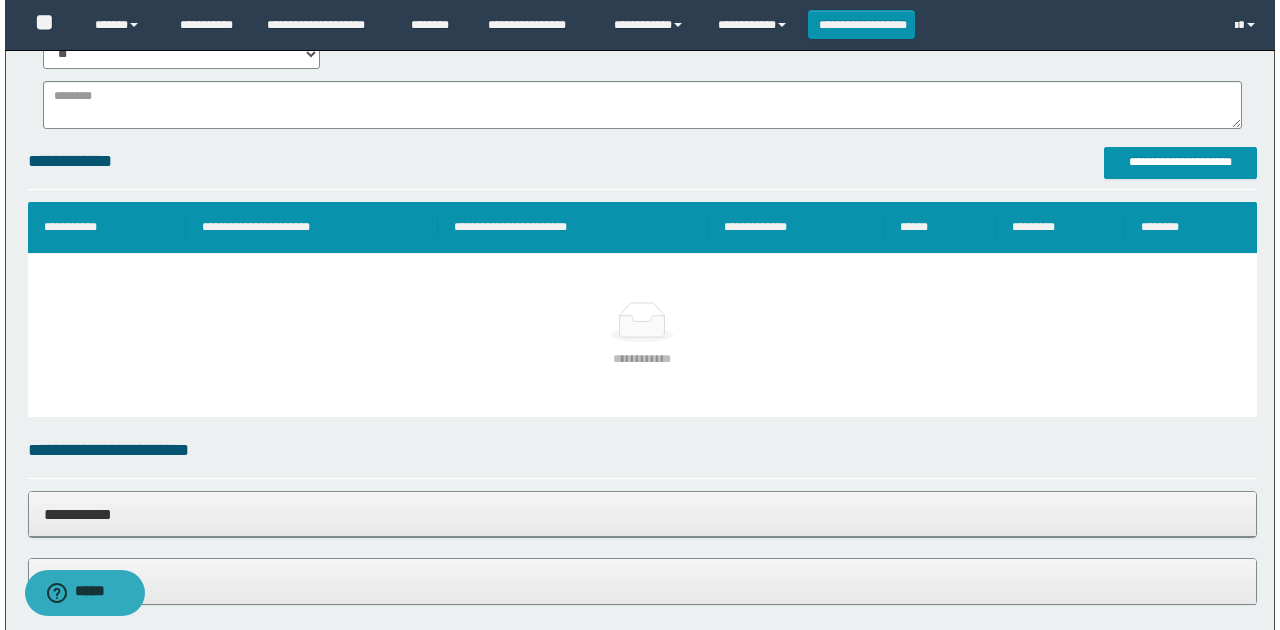 scroll, scrollTop: 304, scrollLeft: 0, axis: vertical 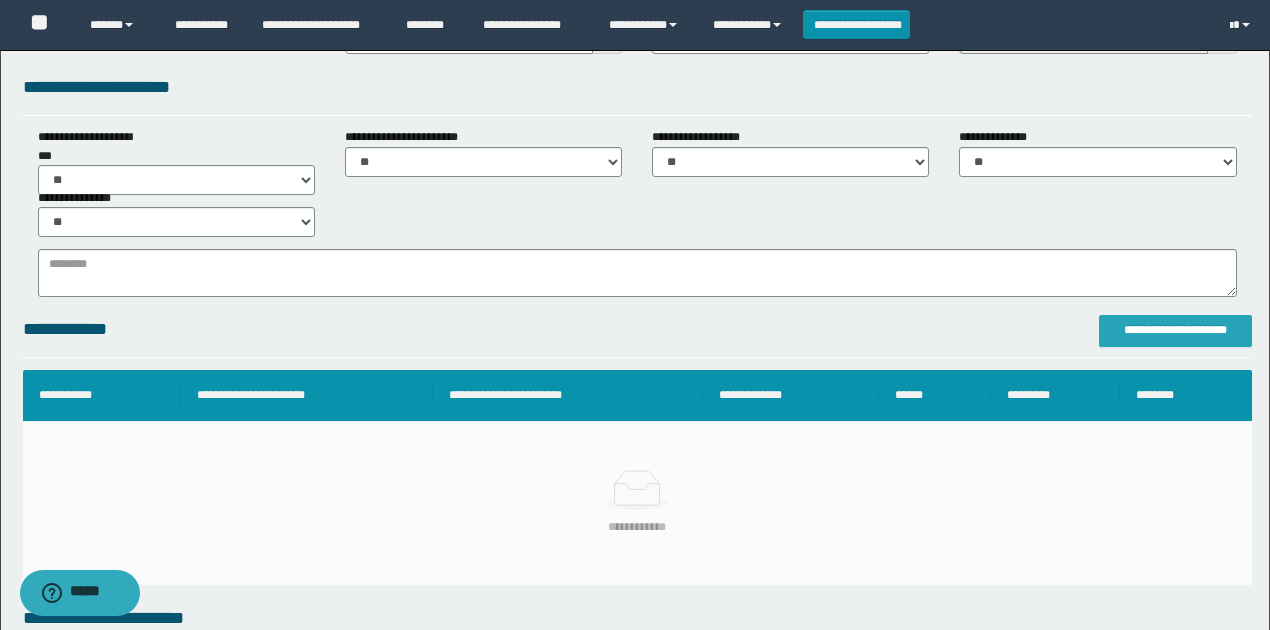 type on "**********" 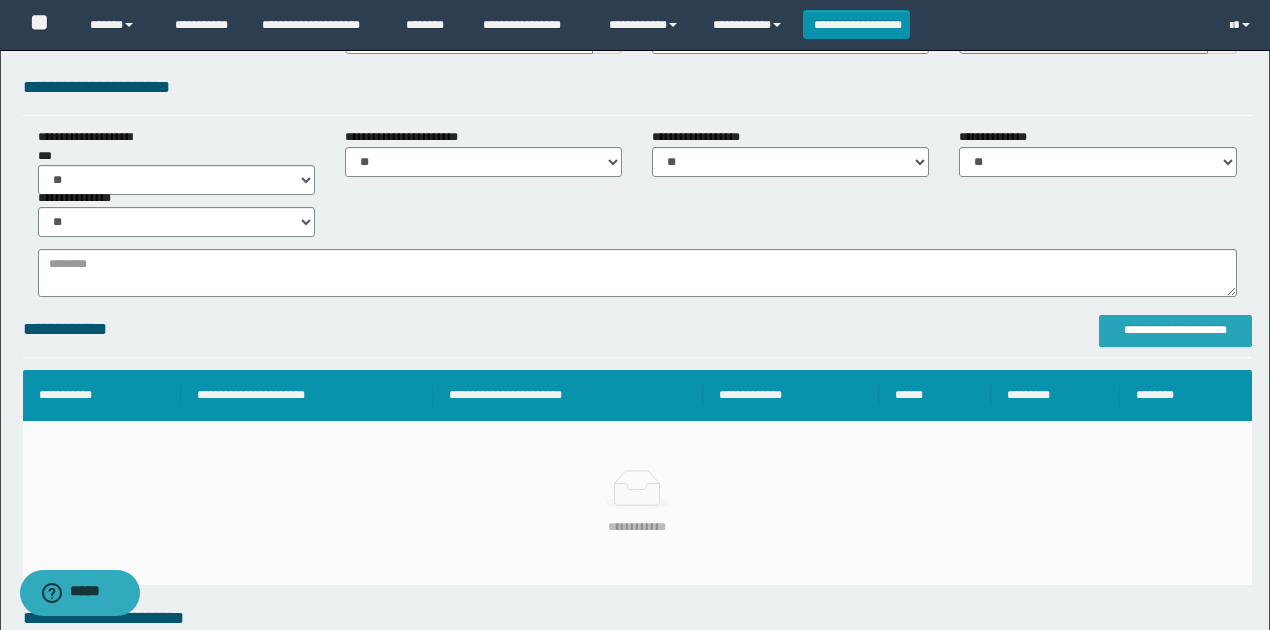 click on "**********" at bounding box center (1175, 330) 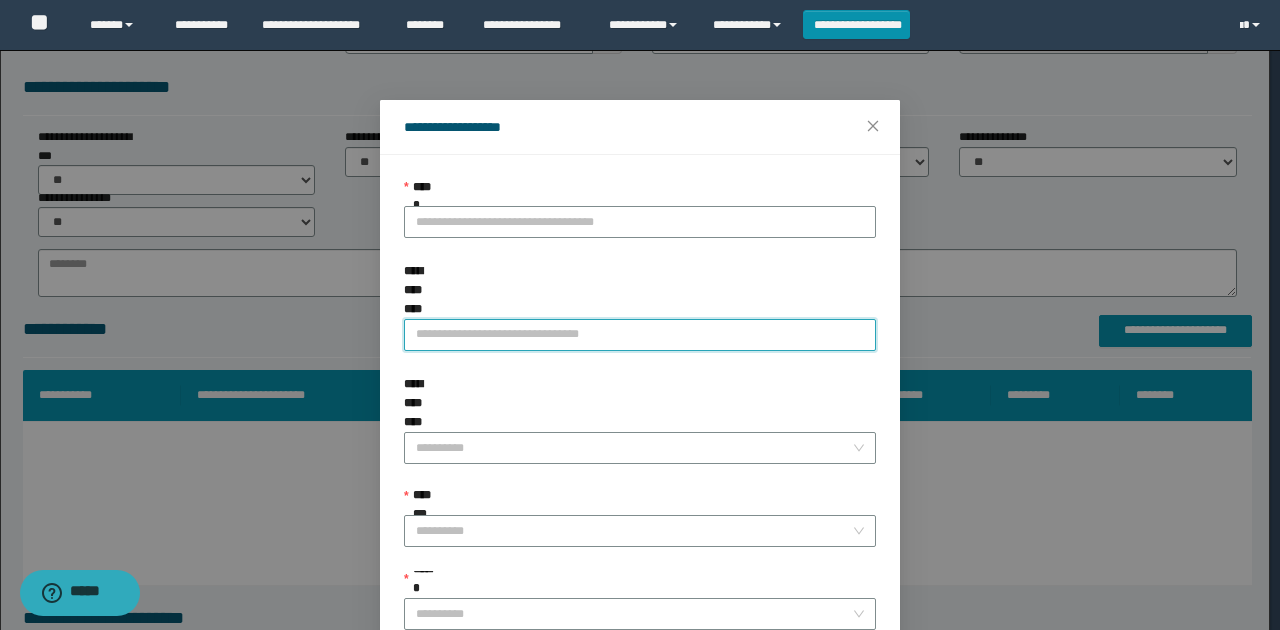 click on "**********" at bounding box center (640, 335) 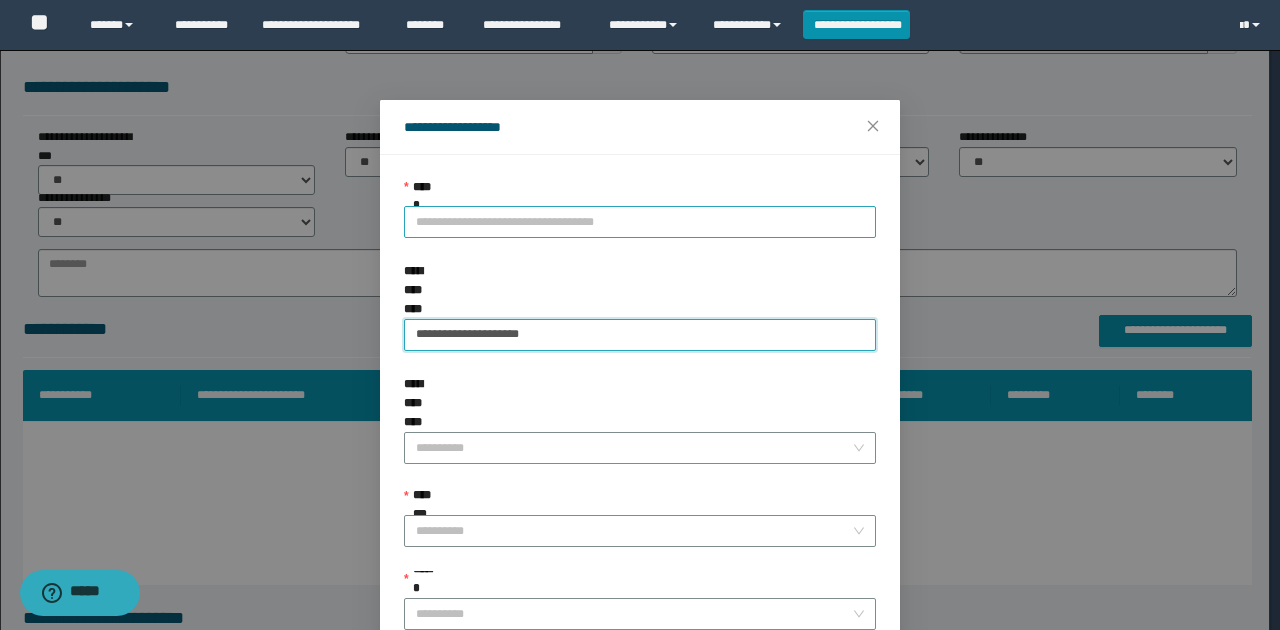type on "**********" 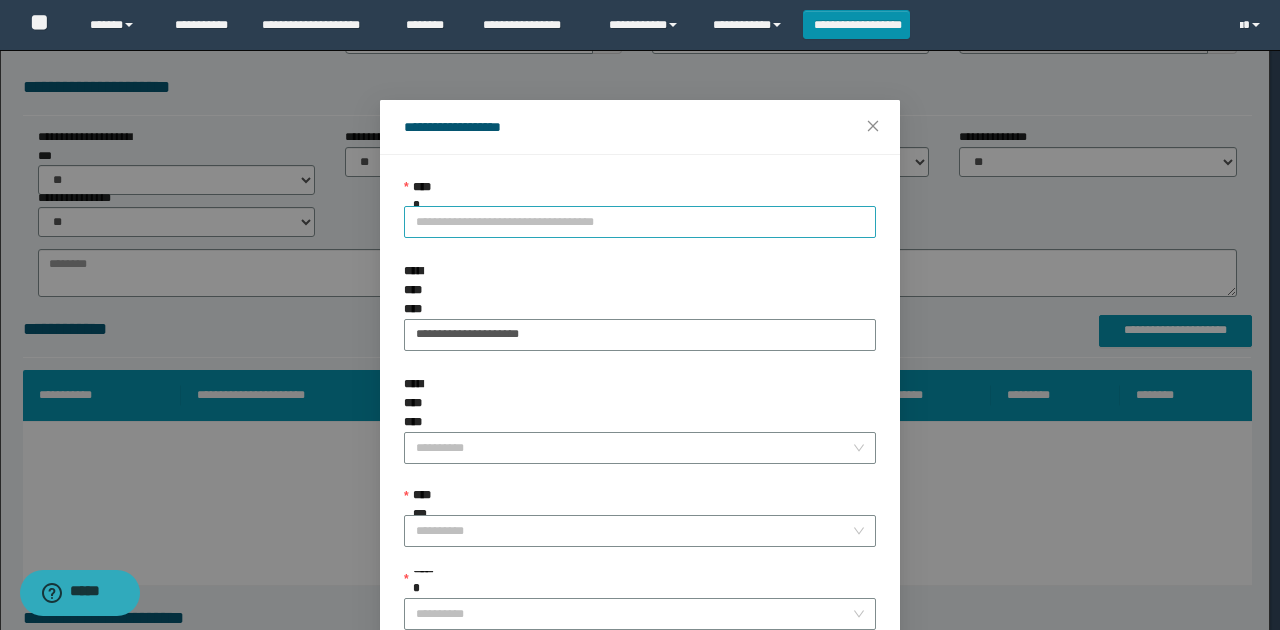 click on "**********" at bounding box center (640, 222) 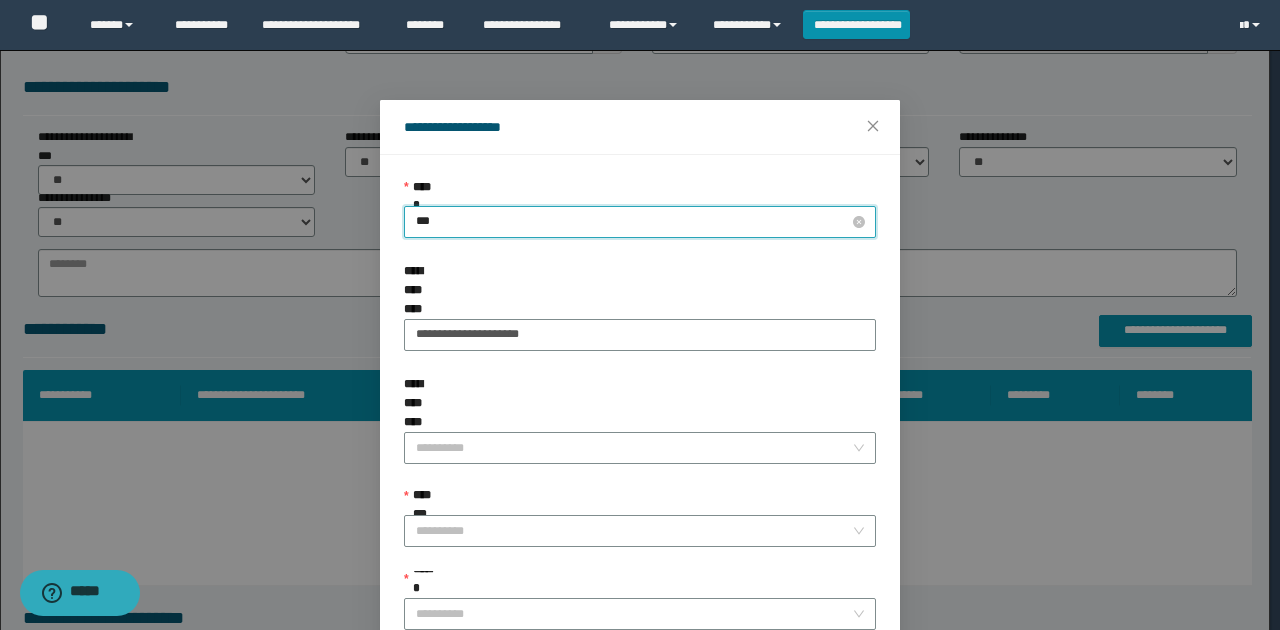 type on "****" 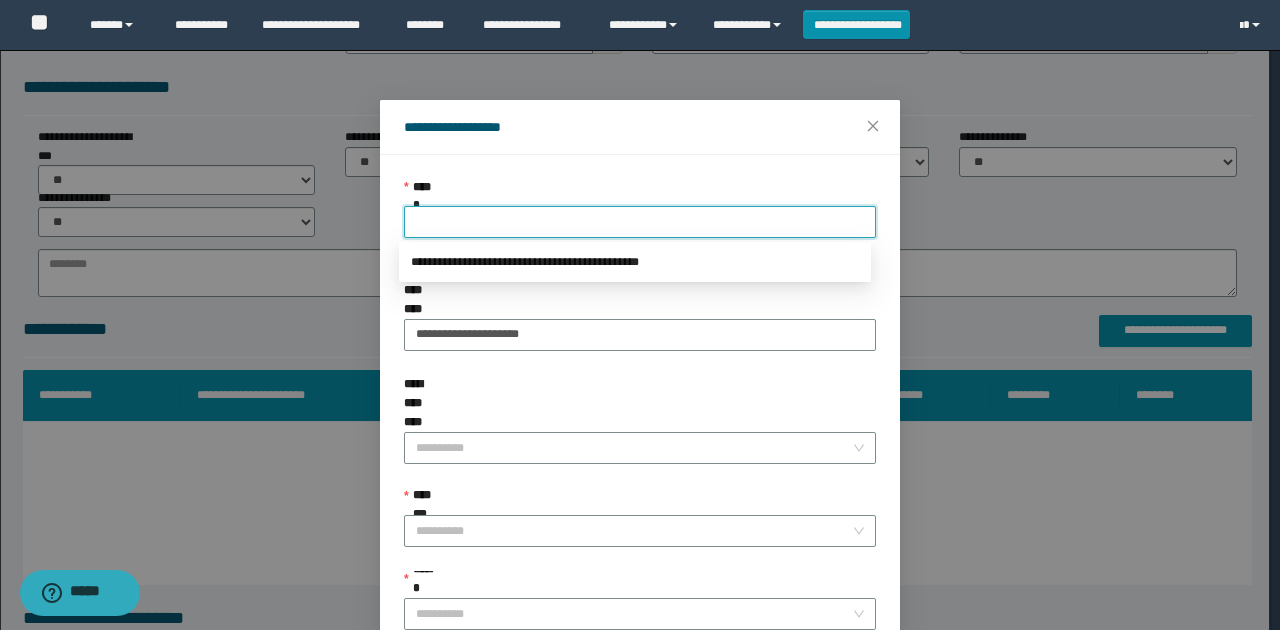 click on "**********" at bounding box center (635, 11) 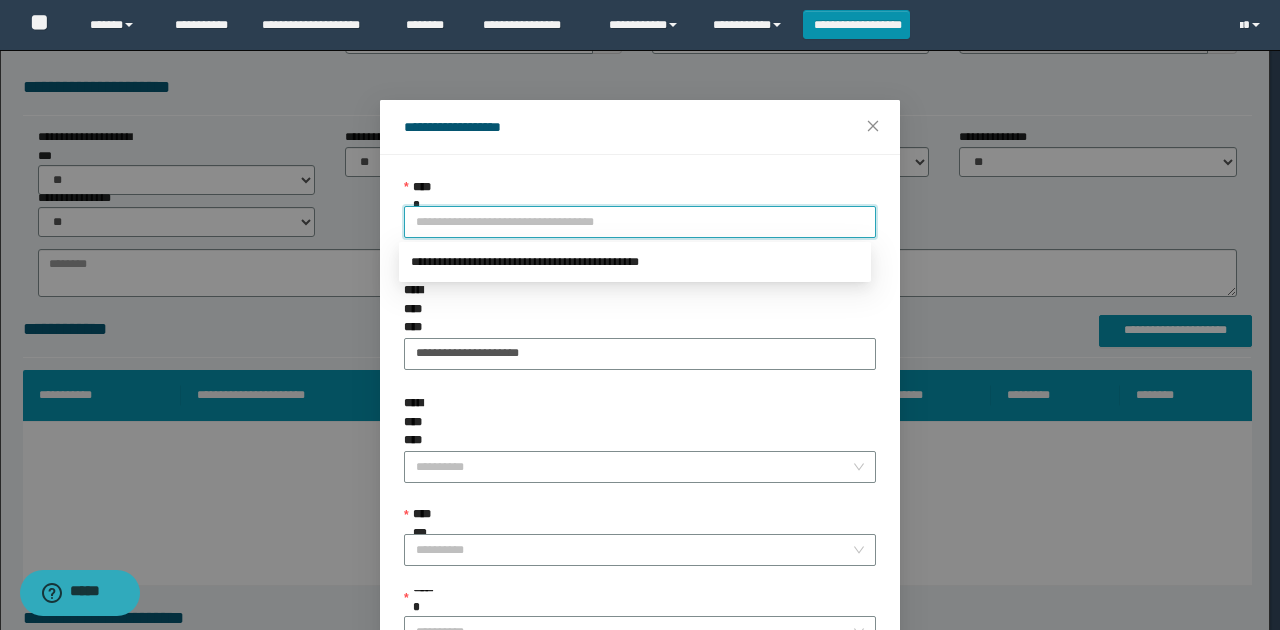 click on "**********" at bounding box center [640, 222] 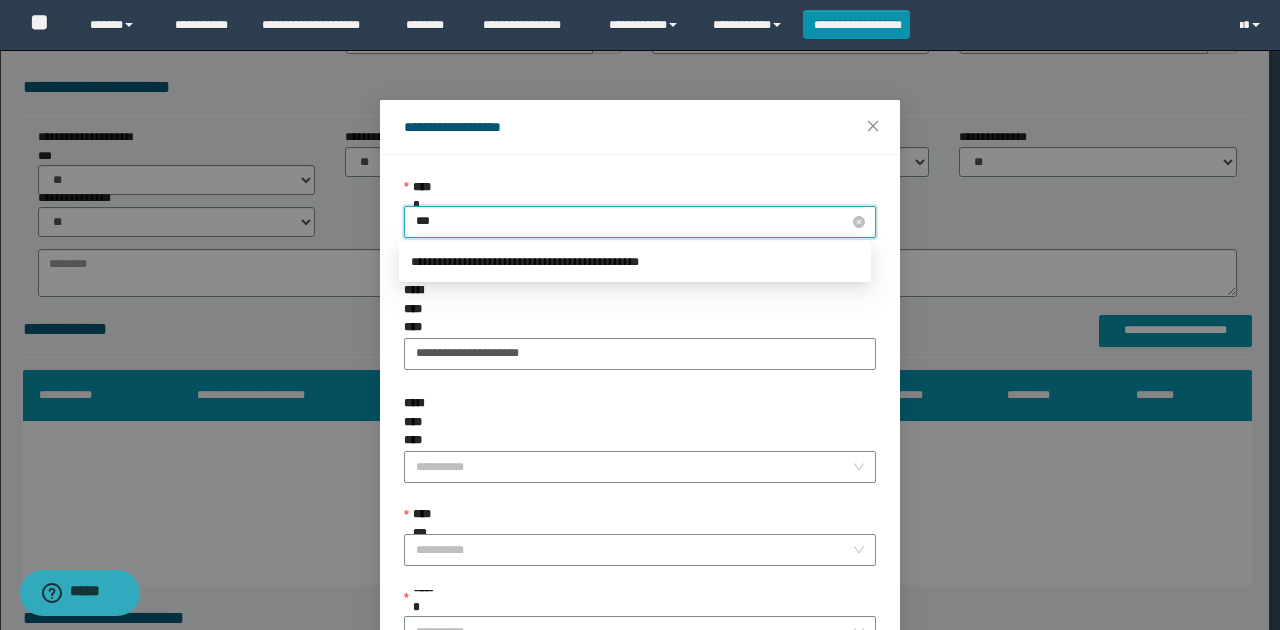 type on "****" 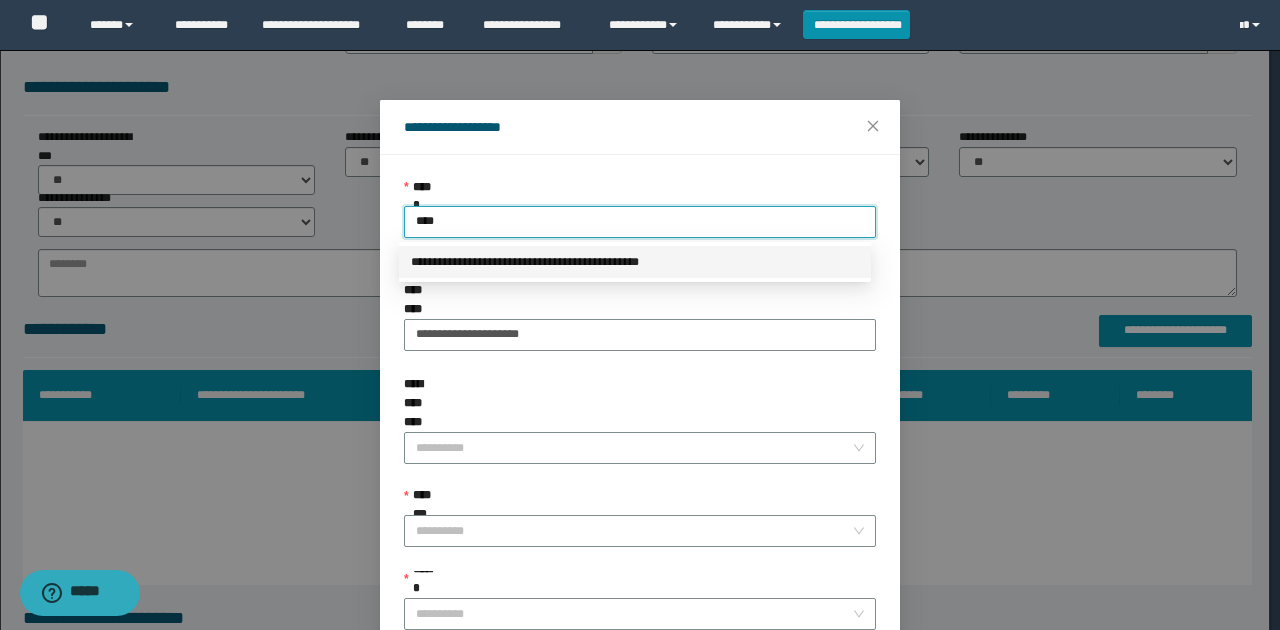 click on "**********" at bounding box center (635, 262) 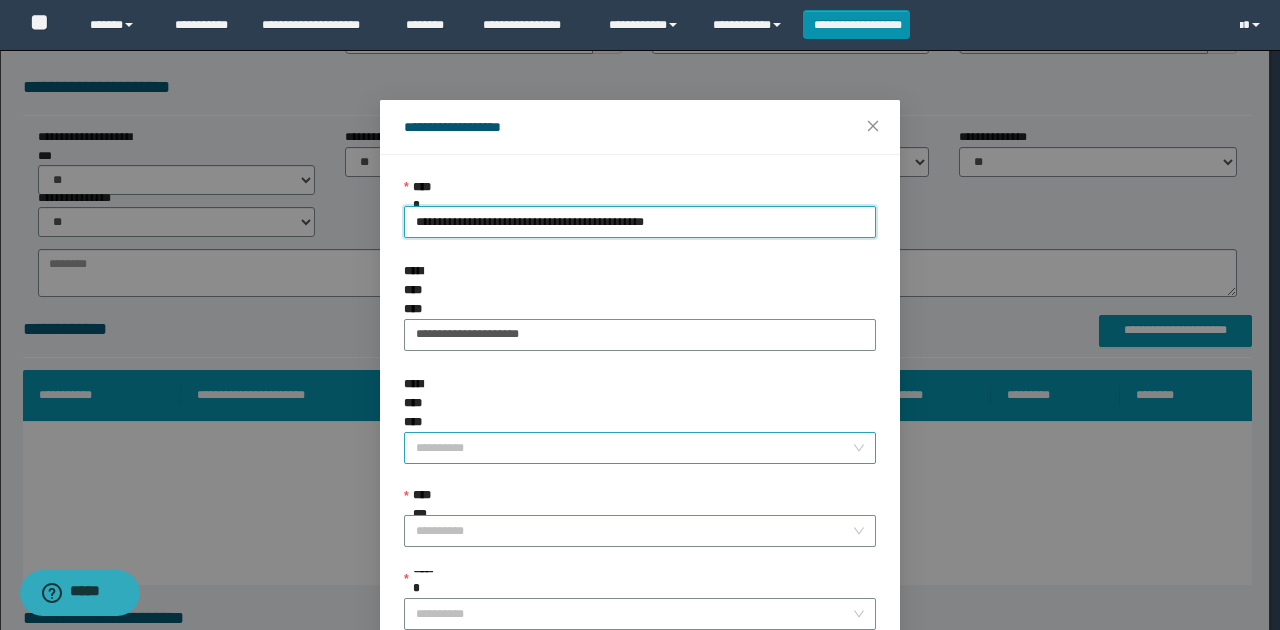 click on "**********" at bounding box center (634, 448) 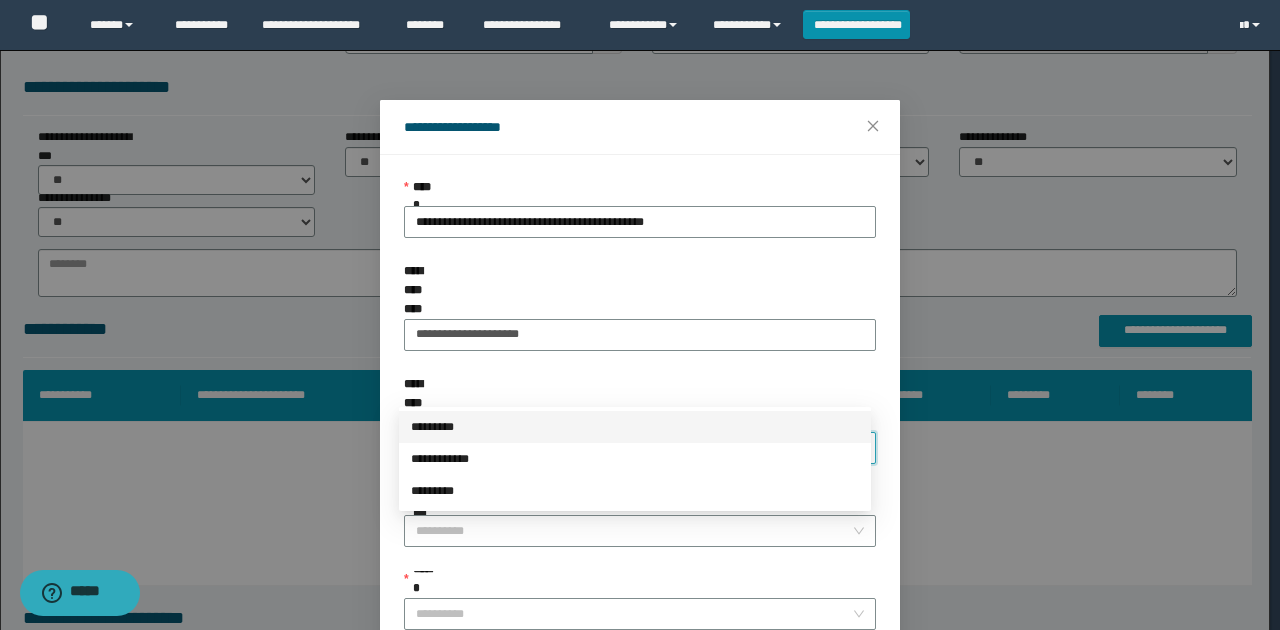 click on "*********" at bounding box center (635, 427) 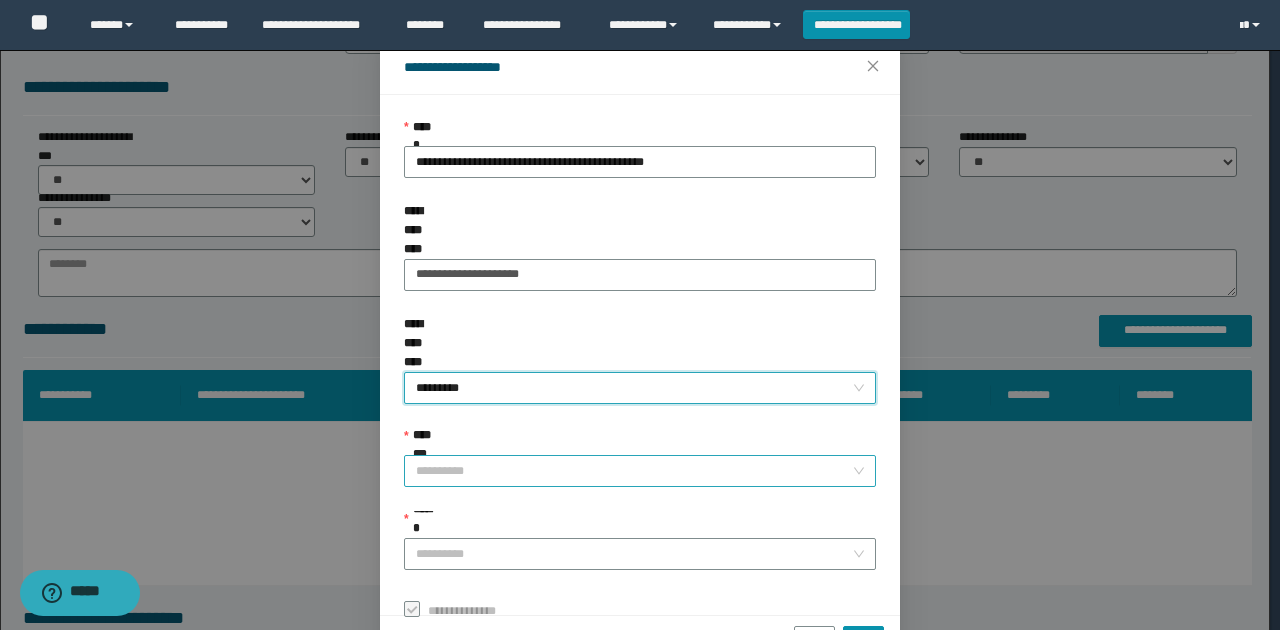 scroll, scrollTop: 121, scrollLeft: 0, axis: vertical 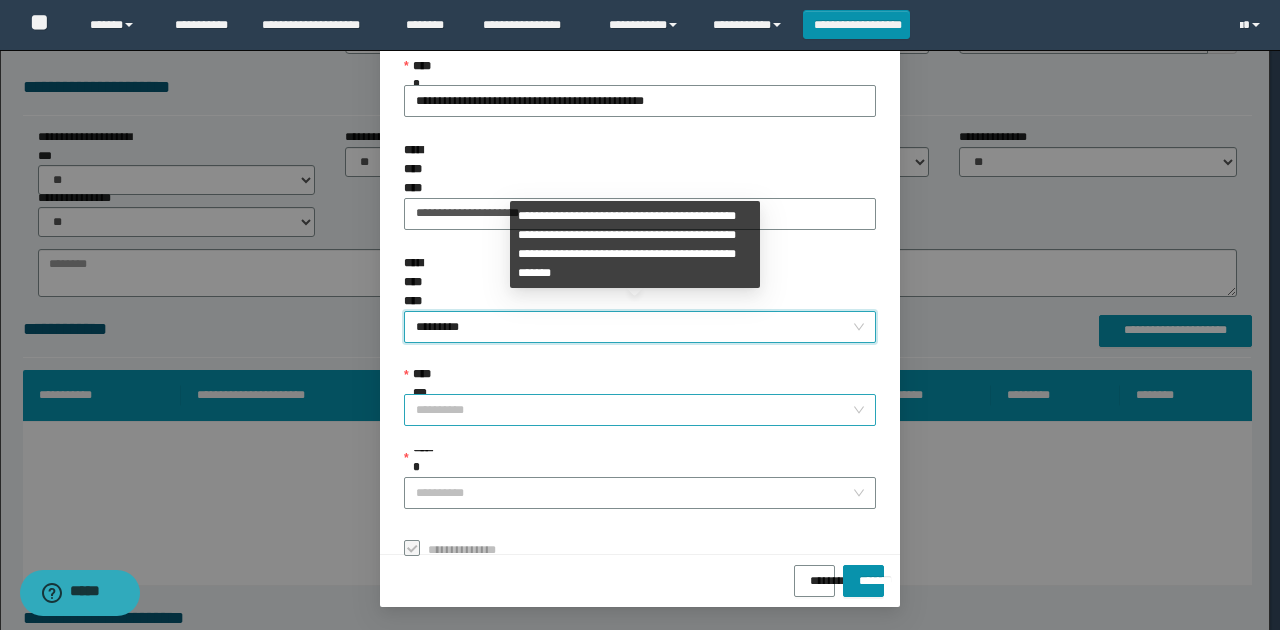 click on "**********" at bounding box center [634, 410] 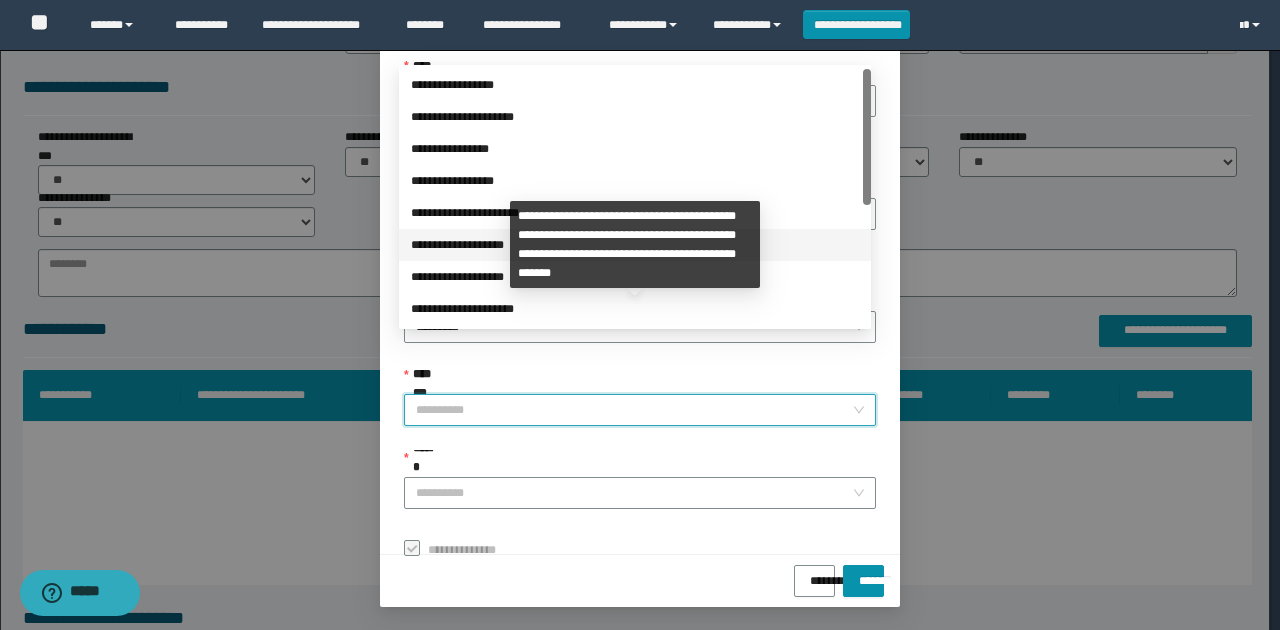 scroll, scrollTop: 224, scrollLeft: 0, axis: vertical 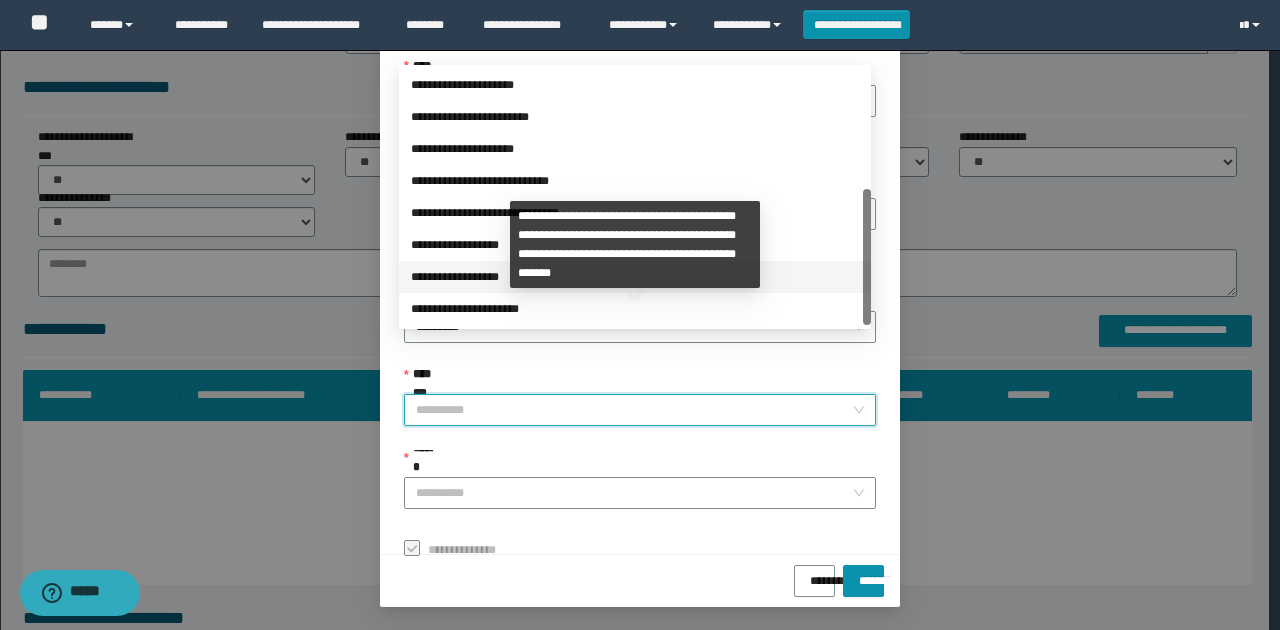 click on "**********" at bounding box center (635, 277) 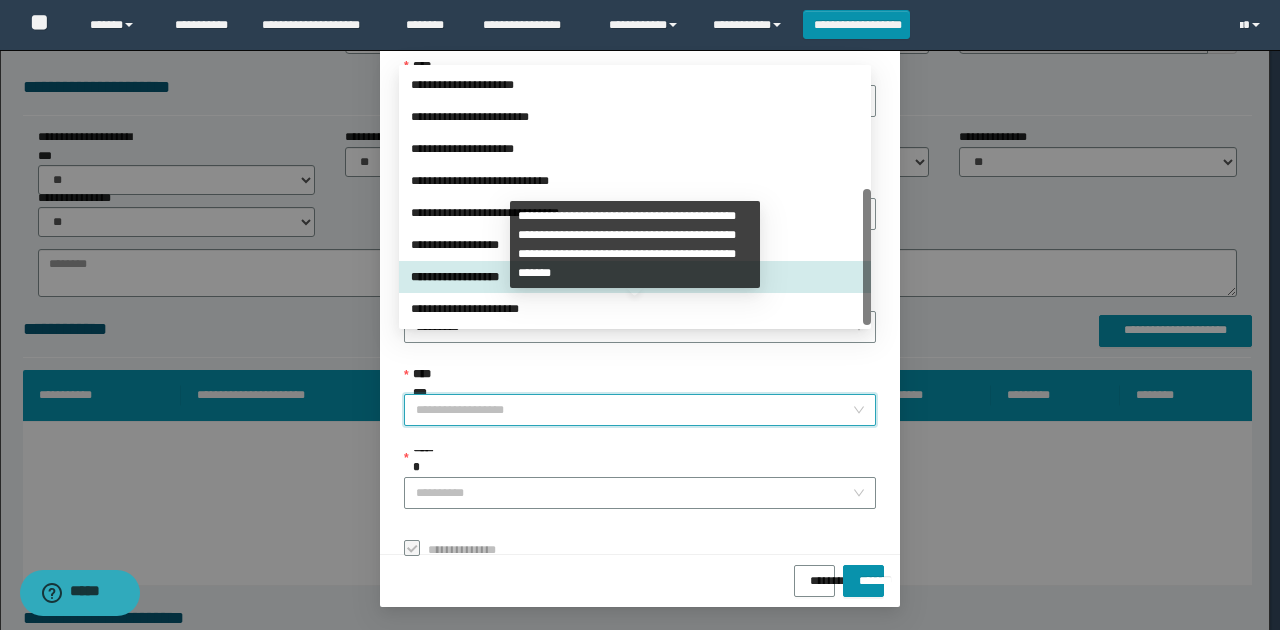 click on "**********" at bounding box center [640, 410] 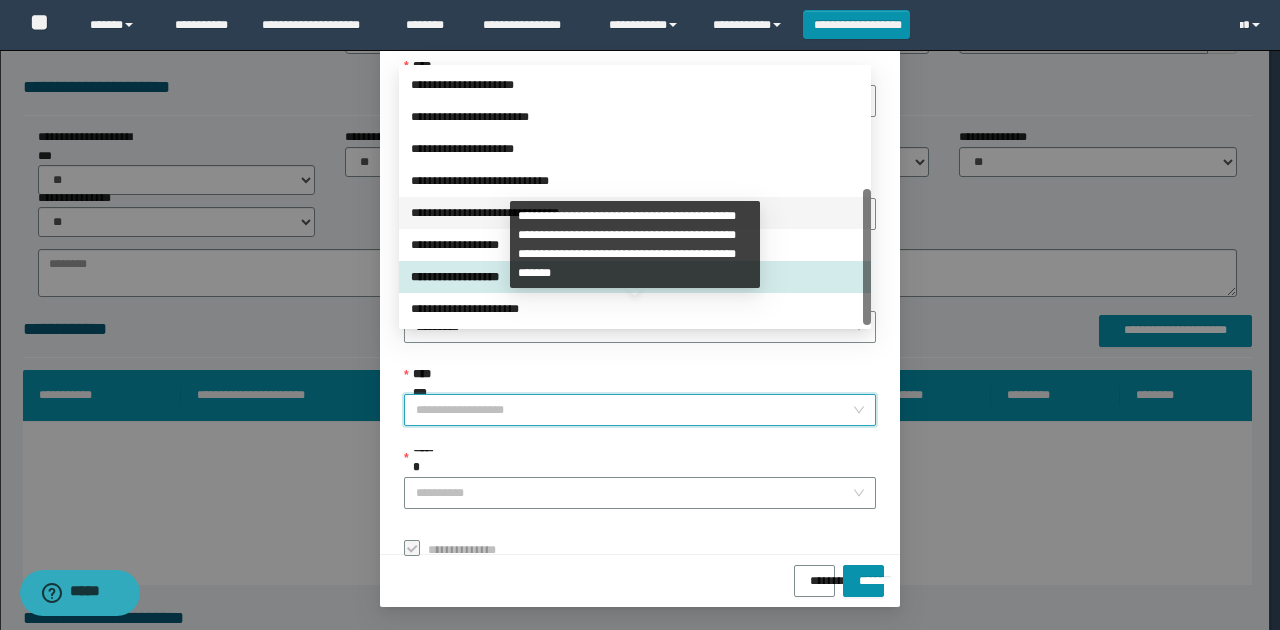 click on "**********" at bounding box center [635, 213] 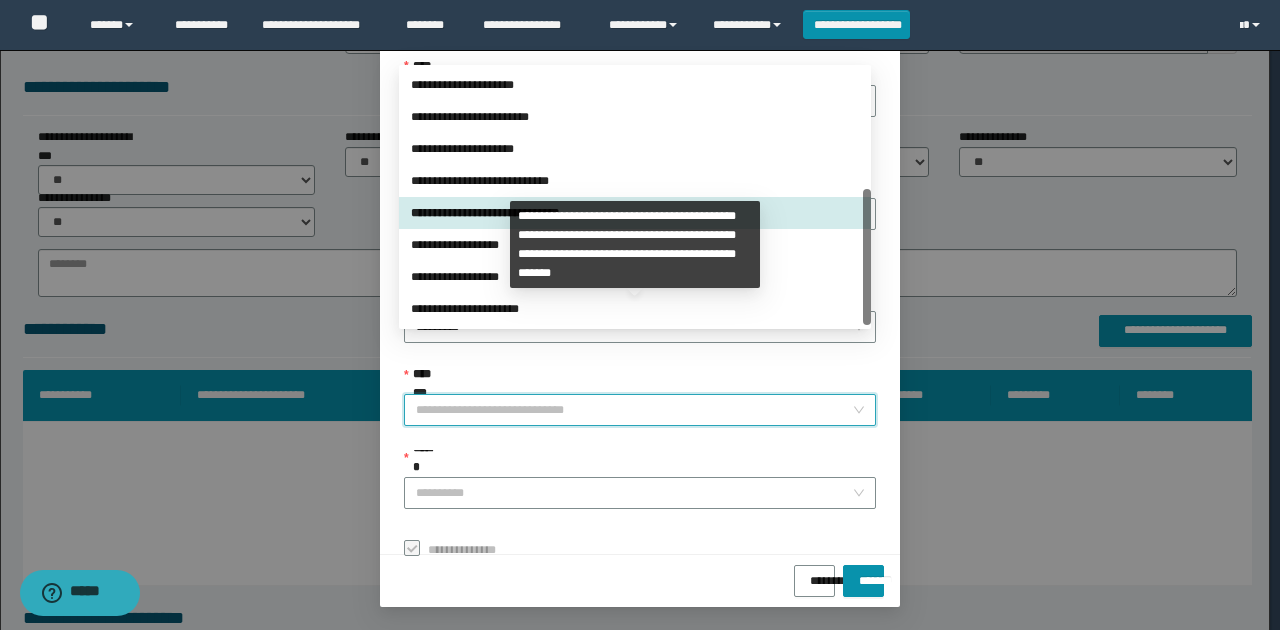 click on "**********" at bounding box center [640, 410] 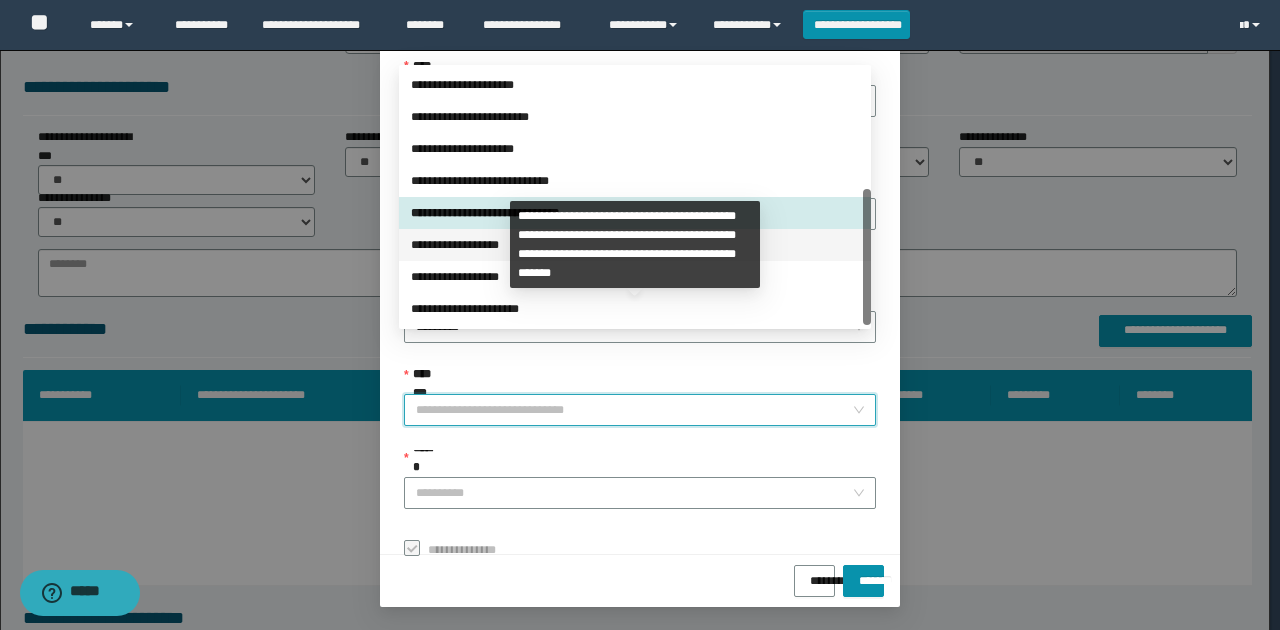 click on "**********" at bounding box center (635, 245) 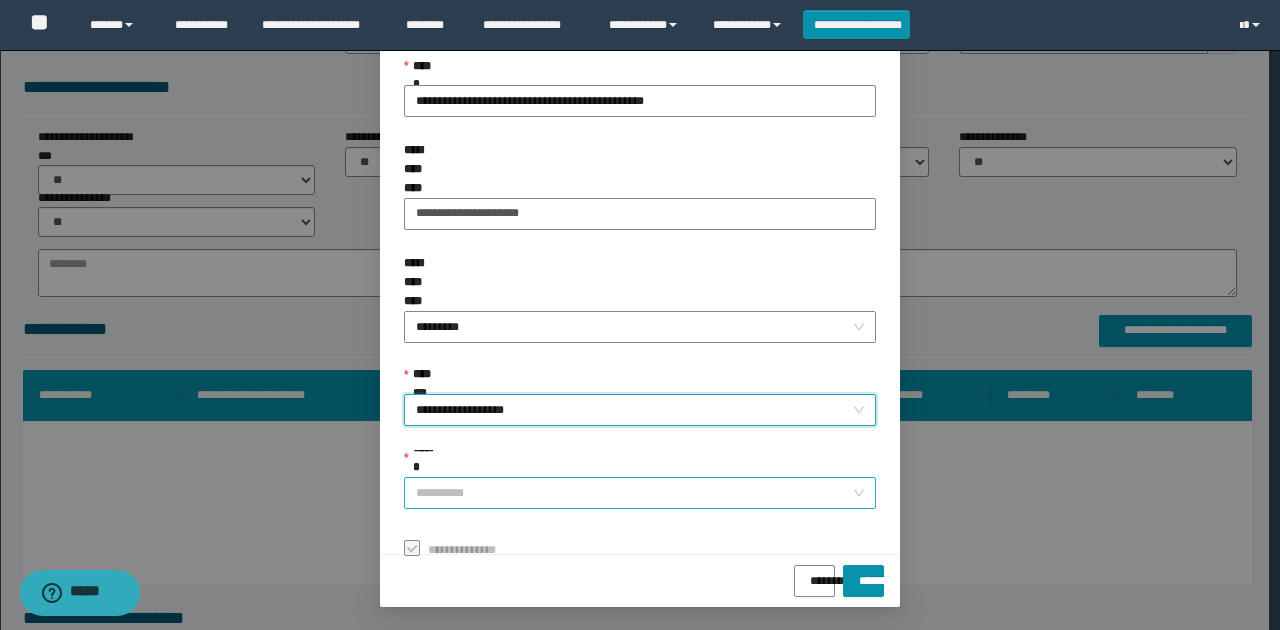 click on "******" at bounding box center (634, 493) 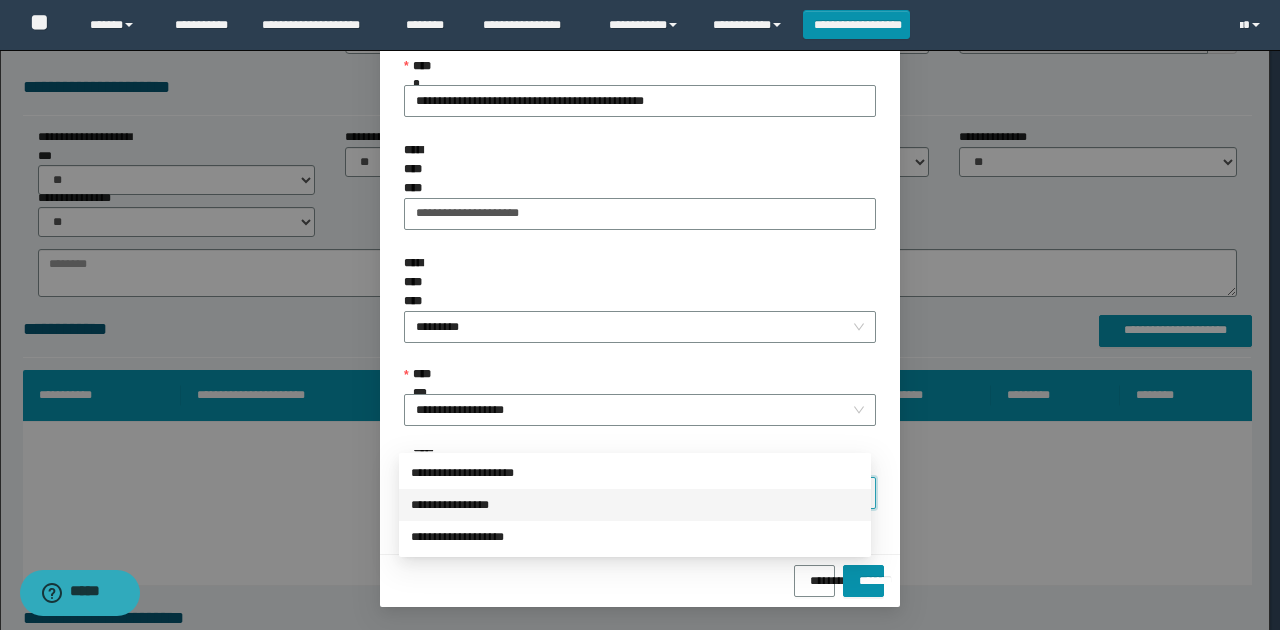 click on "**********" at bounding box center (635, 505) 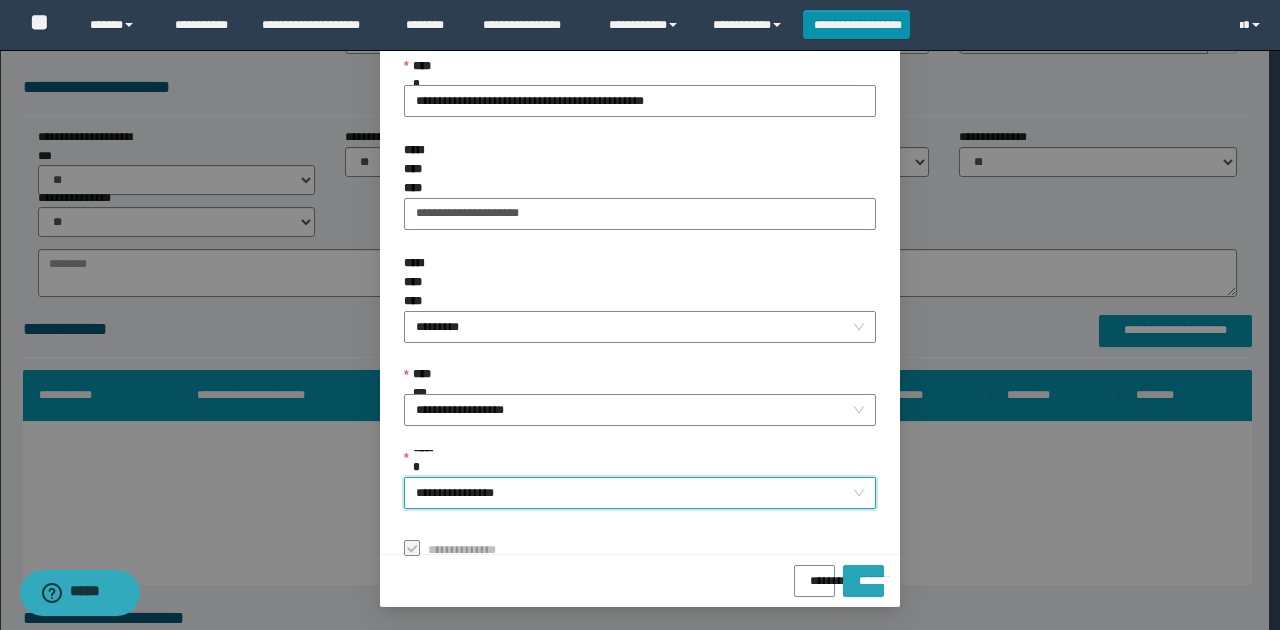 click on "*******" at bounding box center (863, 581) 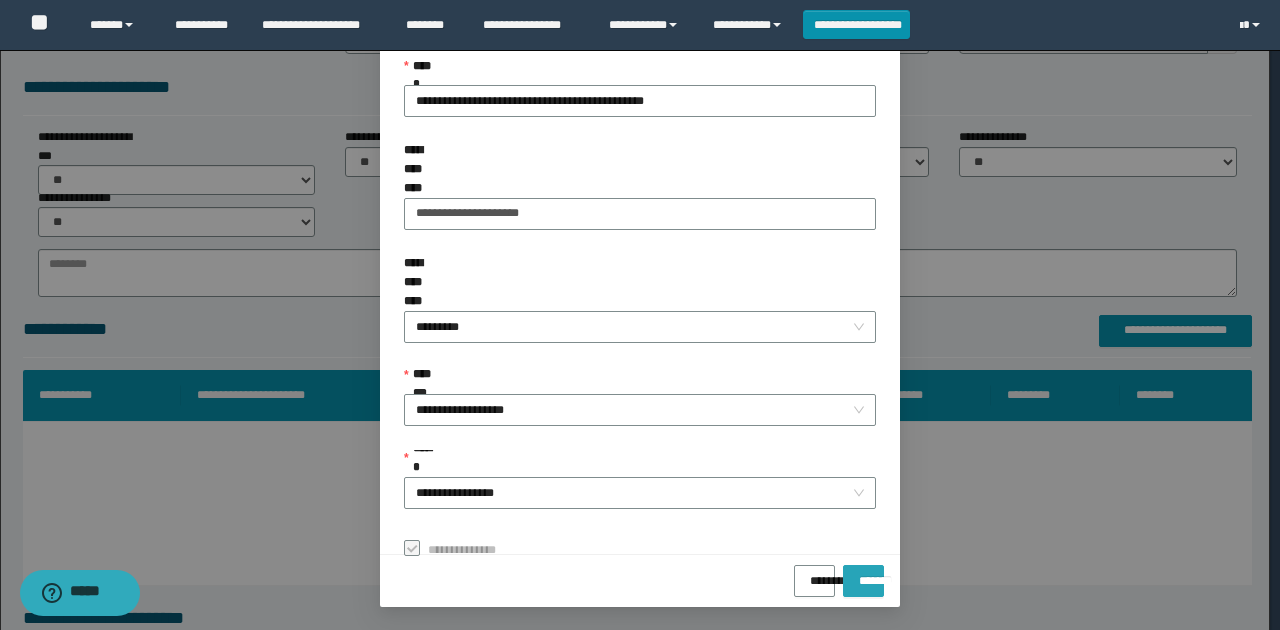 click on "*******" at bounding box center (863, 574) 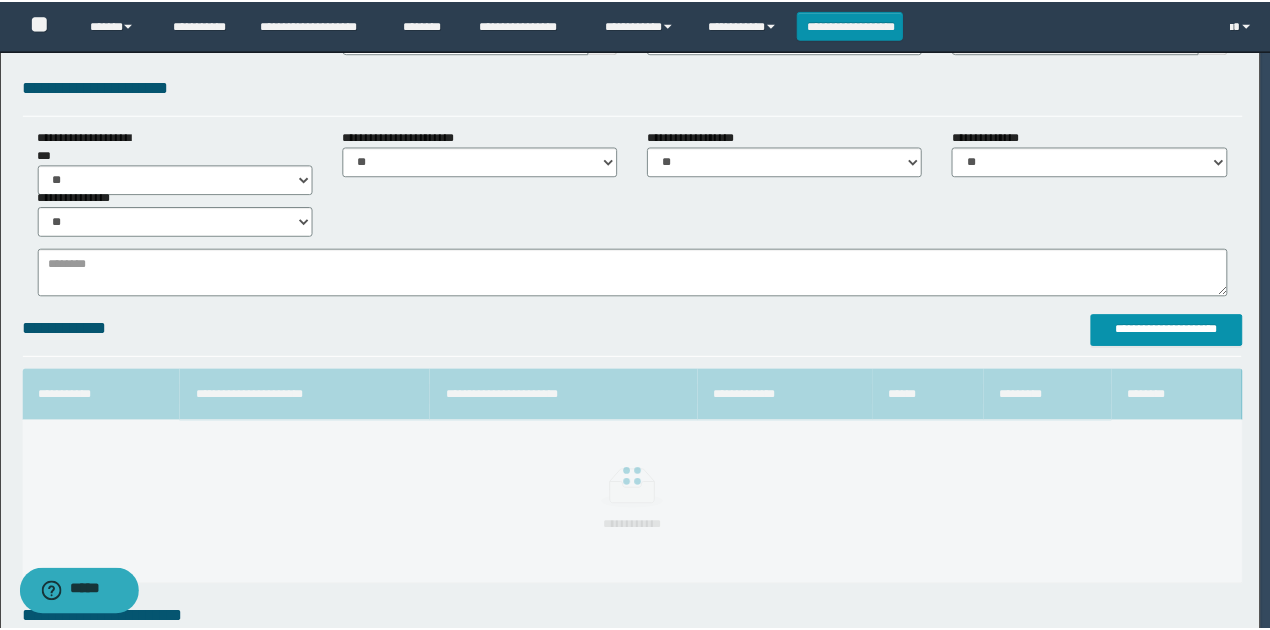 scroll, scrollTop: 73, scrollLeft: 0, axis: vertical 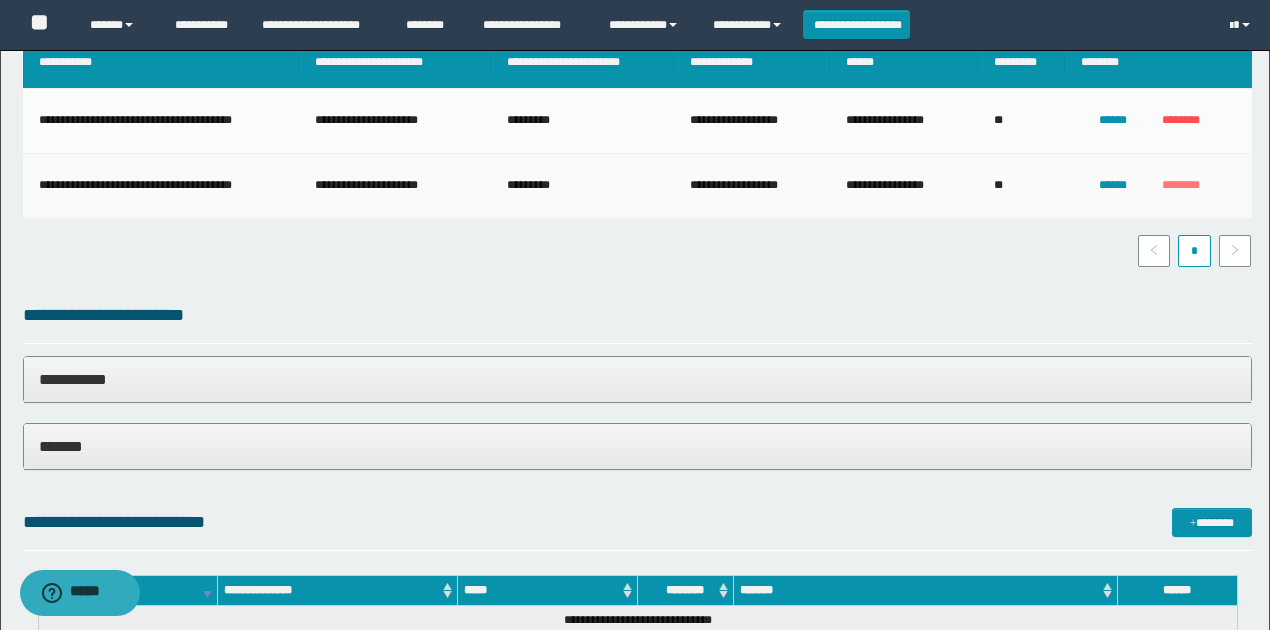 click on "********" at bounding box center (1181, 185) 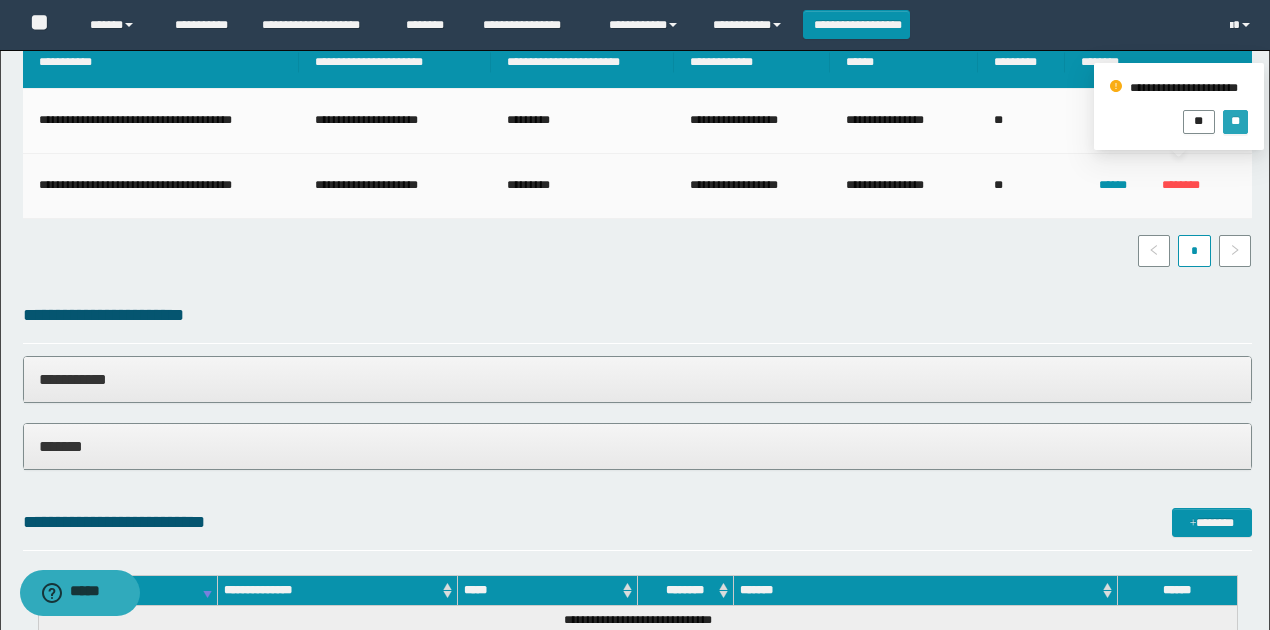 click on "**" at bounding box center [1235, 121] 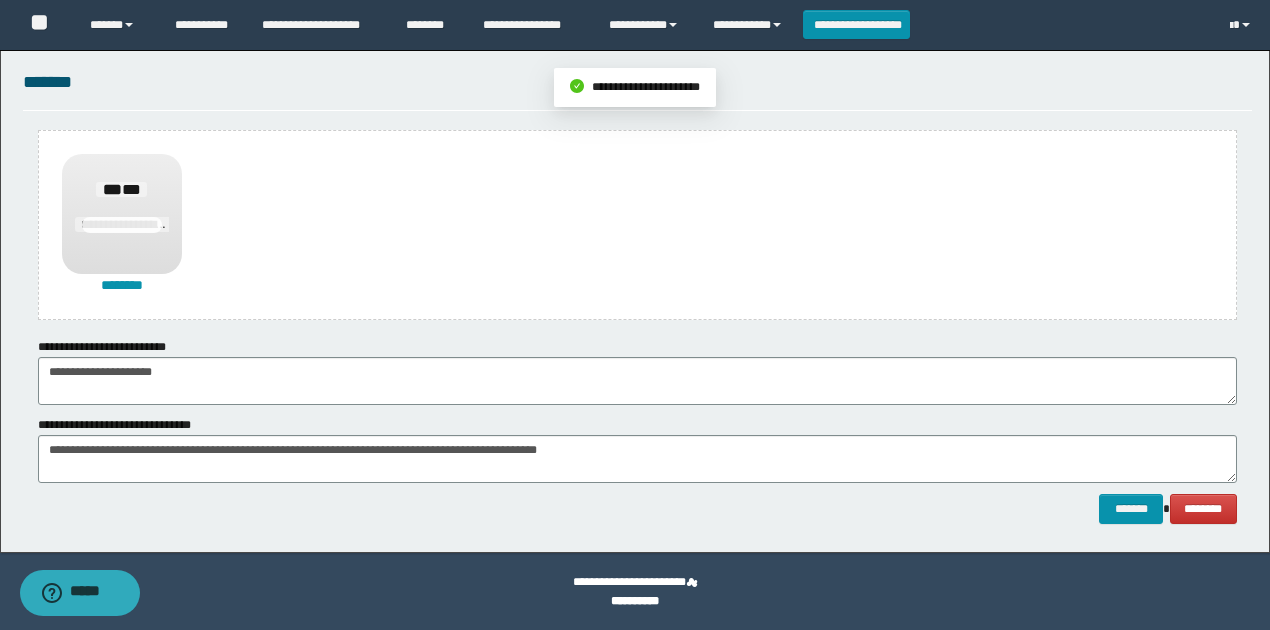 scroll, scrollTop: 1202, scrollLeft: 0, axis: vertical 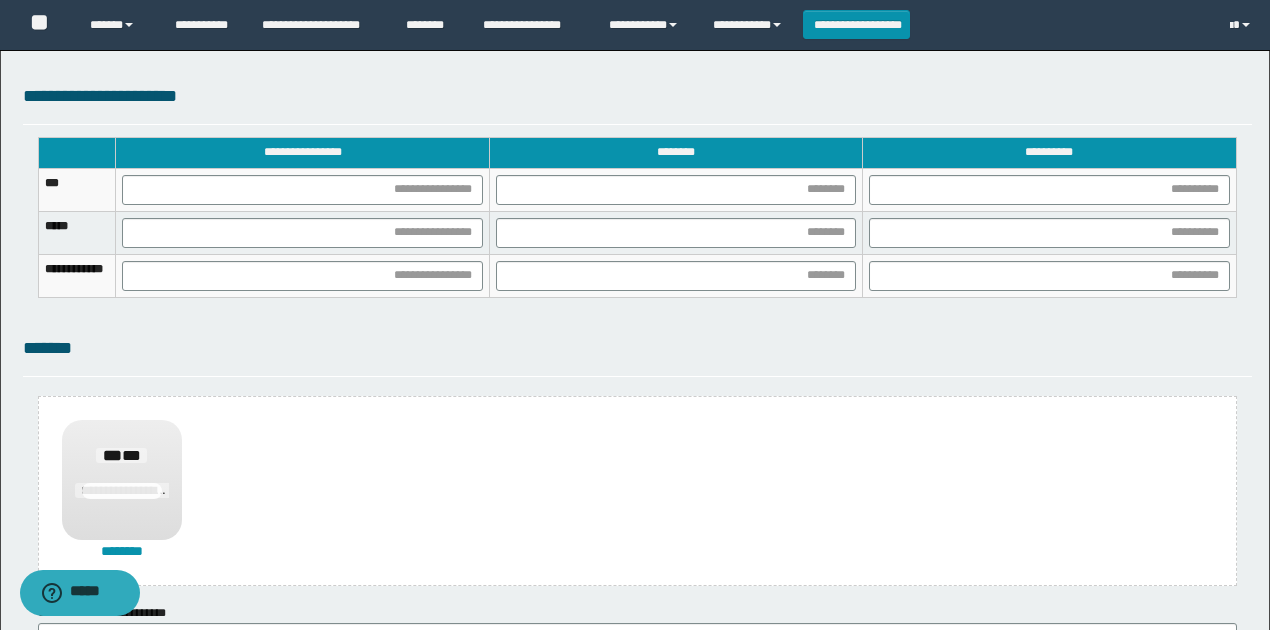 click on "**********" at bounding box center [635, -167] 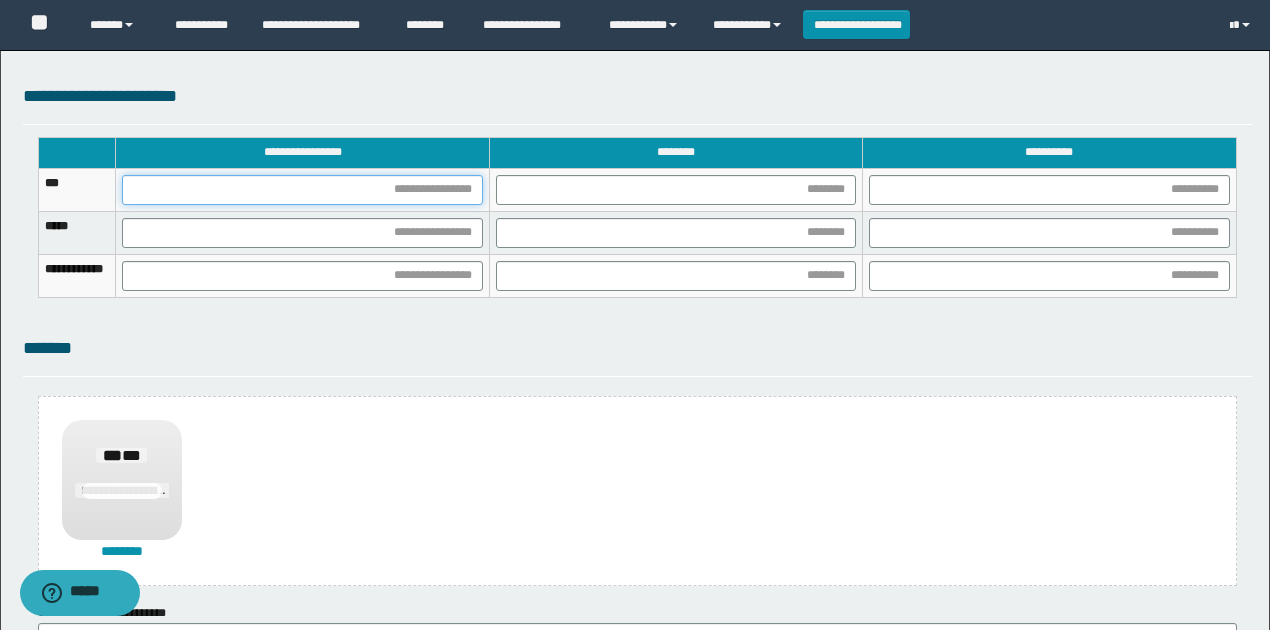 drag, startPoint x: 498, startPoint y: 184, endPoint x: 480, endPoint y: 165, distance: 26.172504 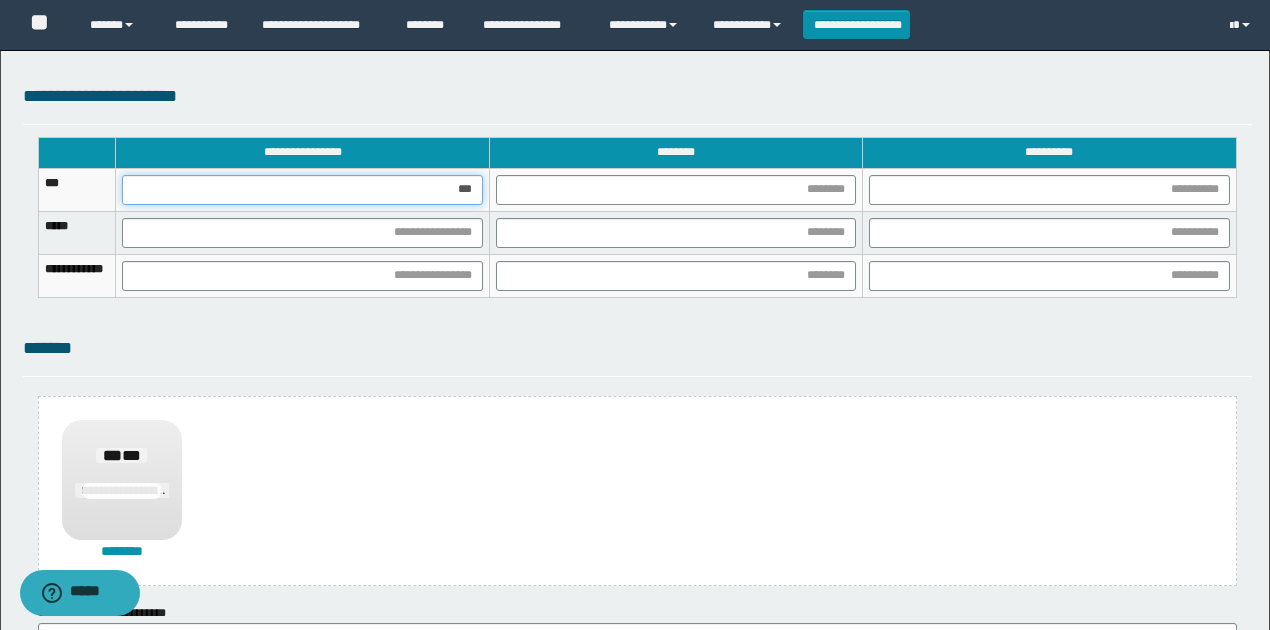type on "****" 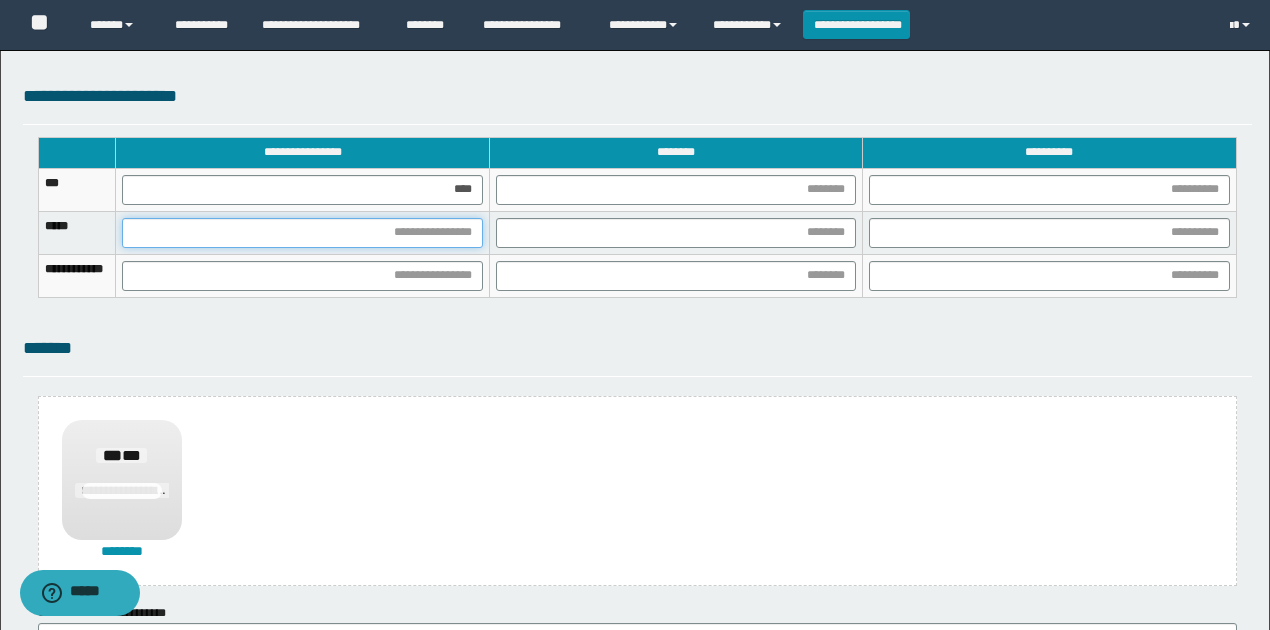 drag, startPoint x: 524, startPoint y: 238, endPoint x: 486, endPoint y: 225, distance: 40.16217 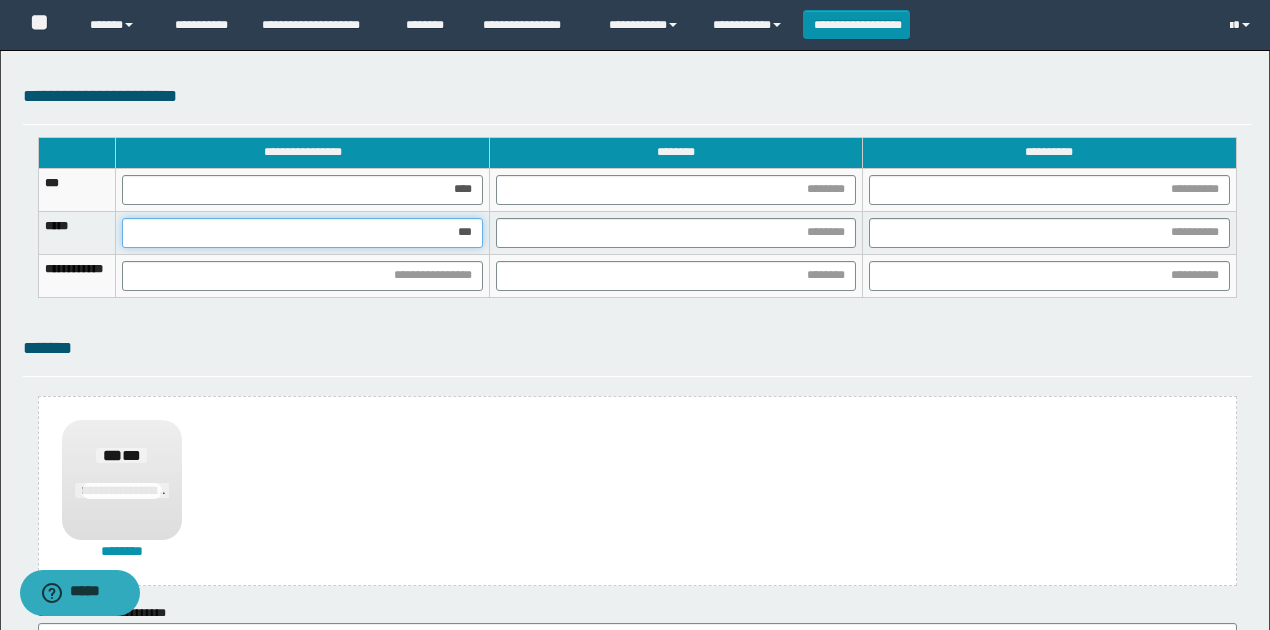type on "****" 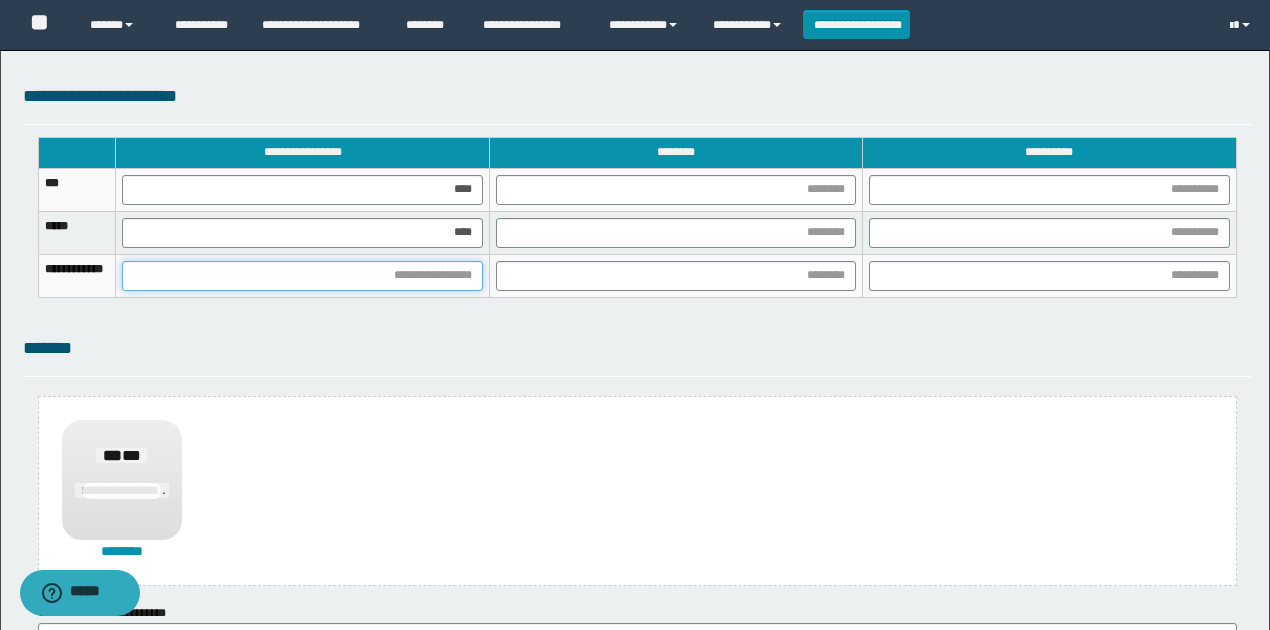 click at bounding box center (302, 276) 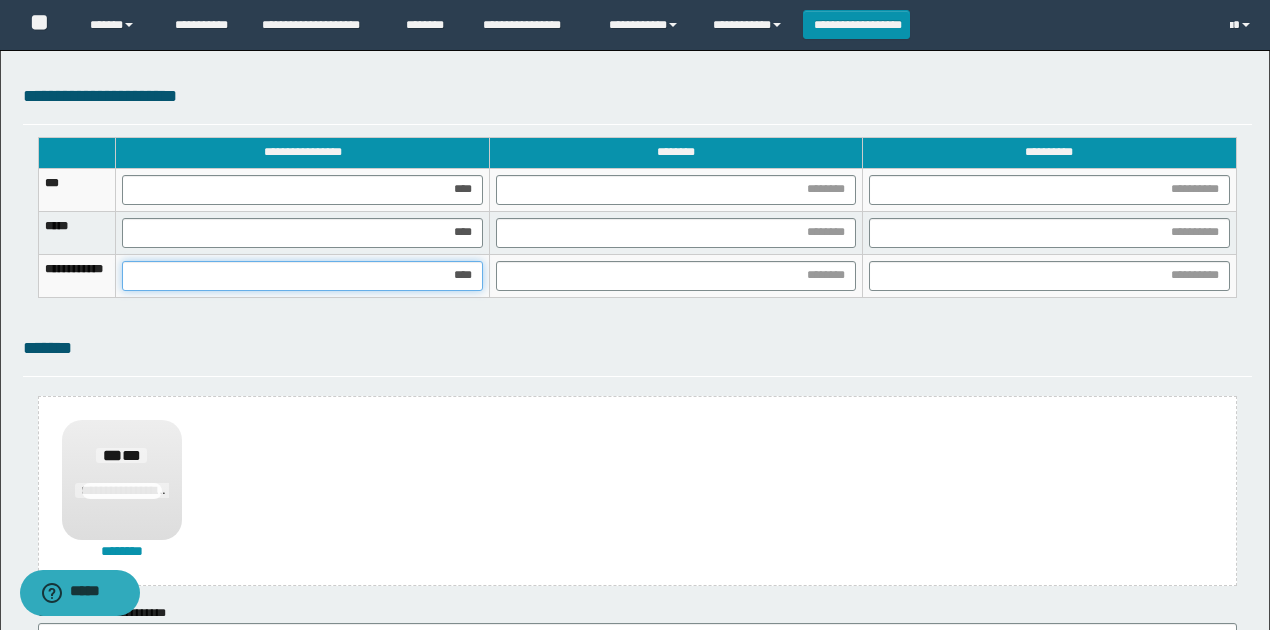 type on "*****" 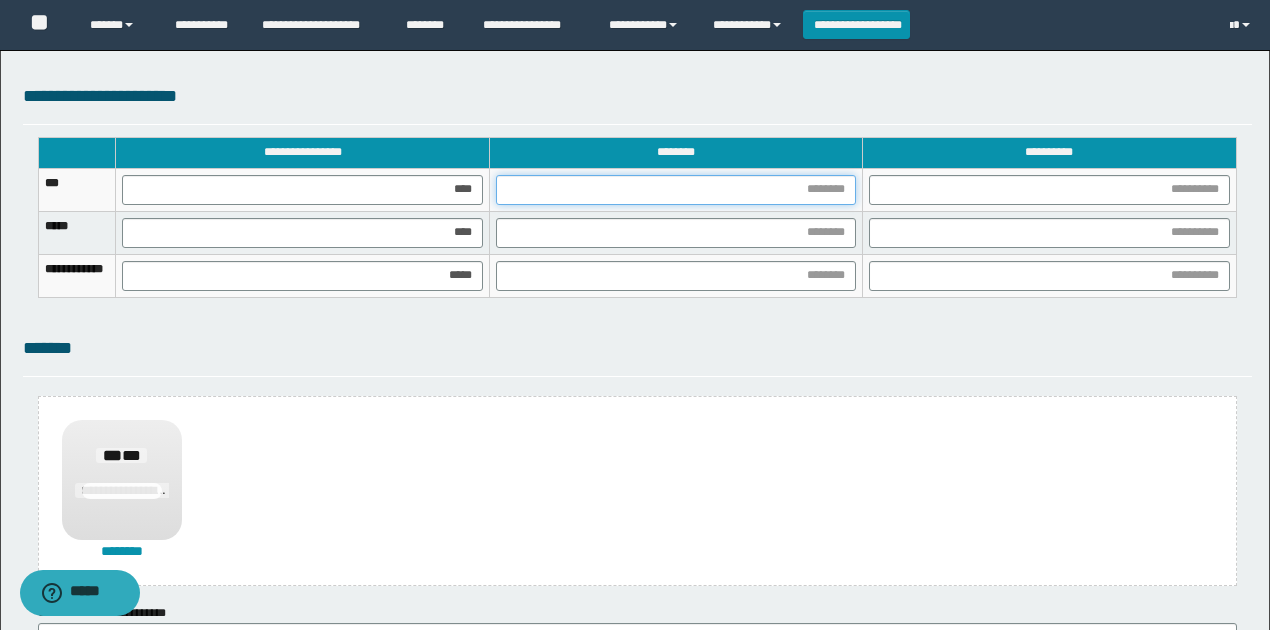 click at bounding box center (676, 190) 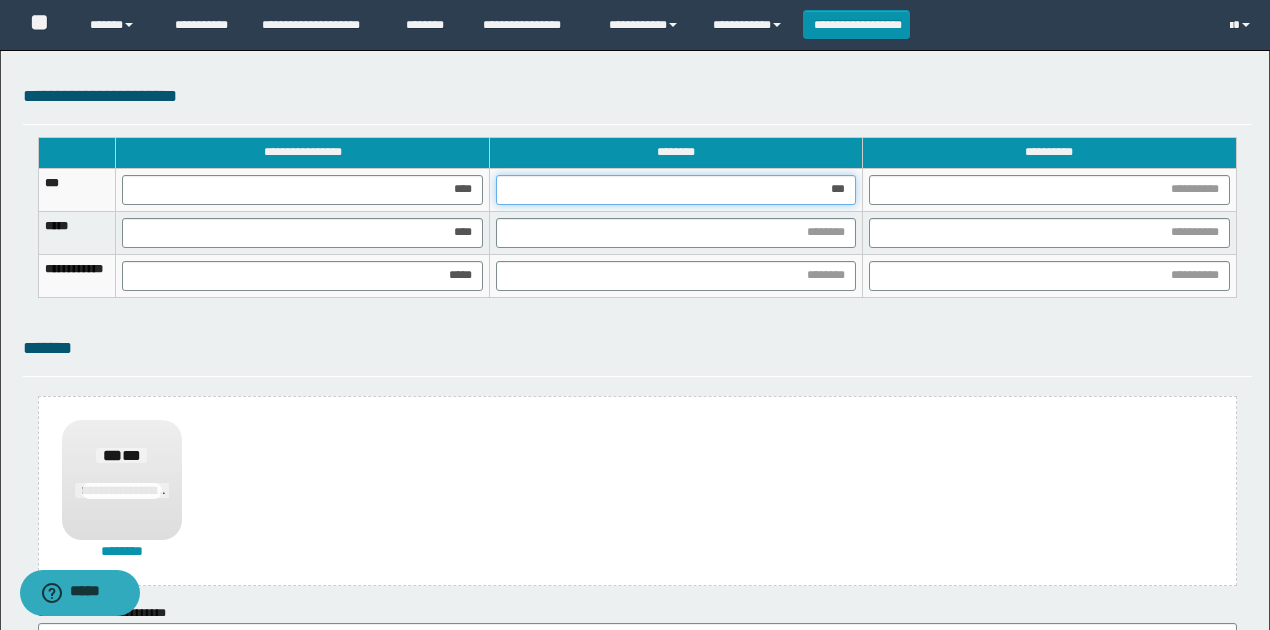 type on "****" 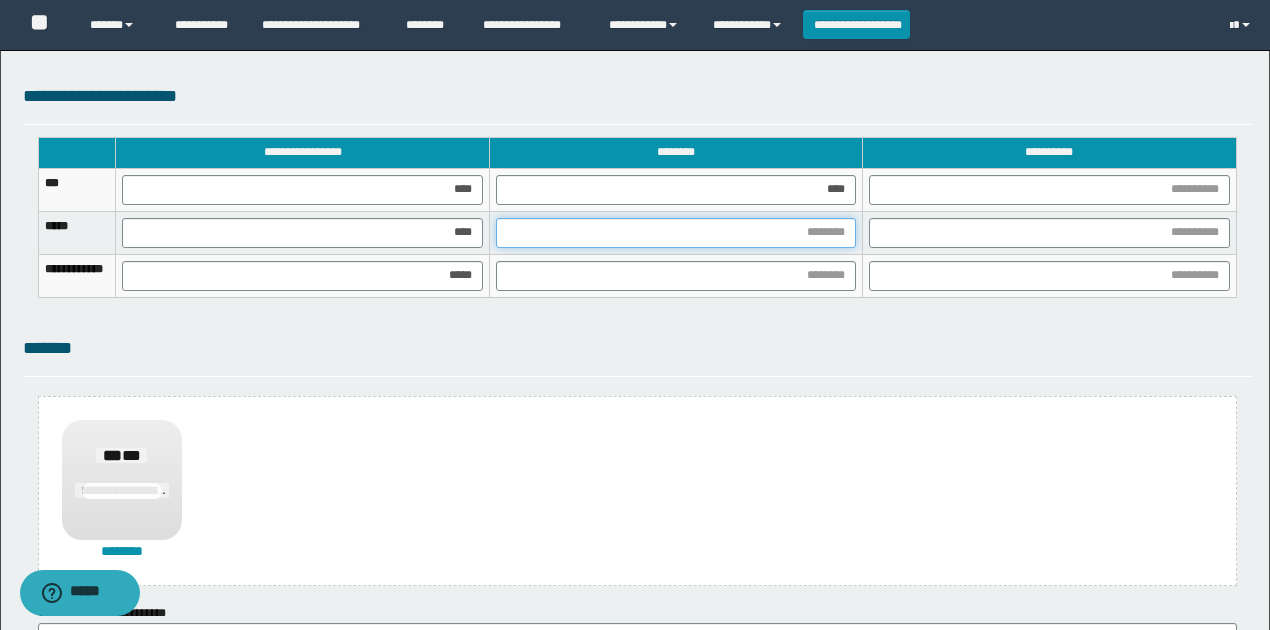 drag, startPoint x: 864, startPoint y: 230, endPoint x: 840, endPoint y: 238, distance: 25.298222 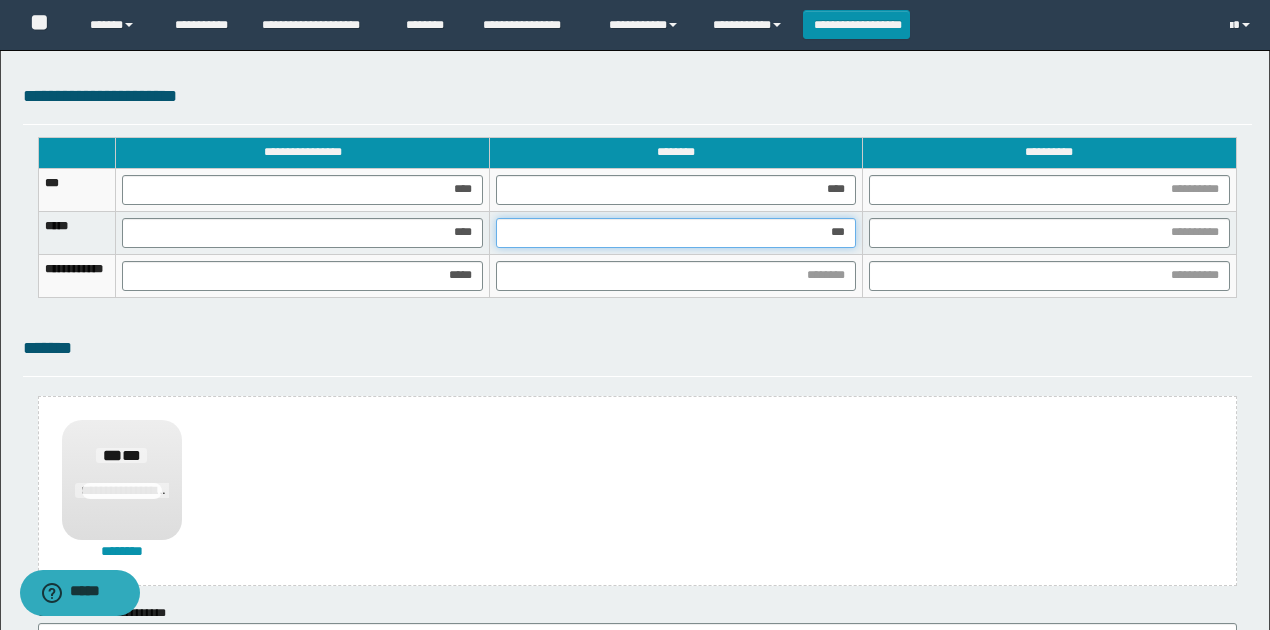 type on "****" 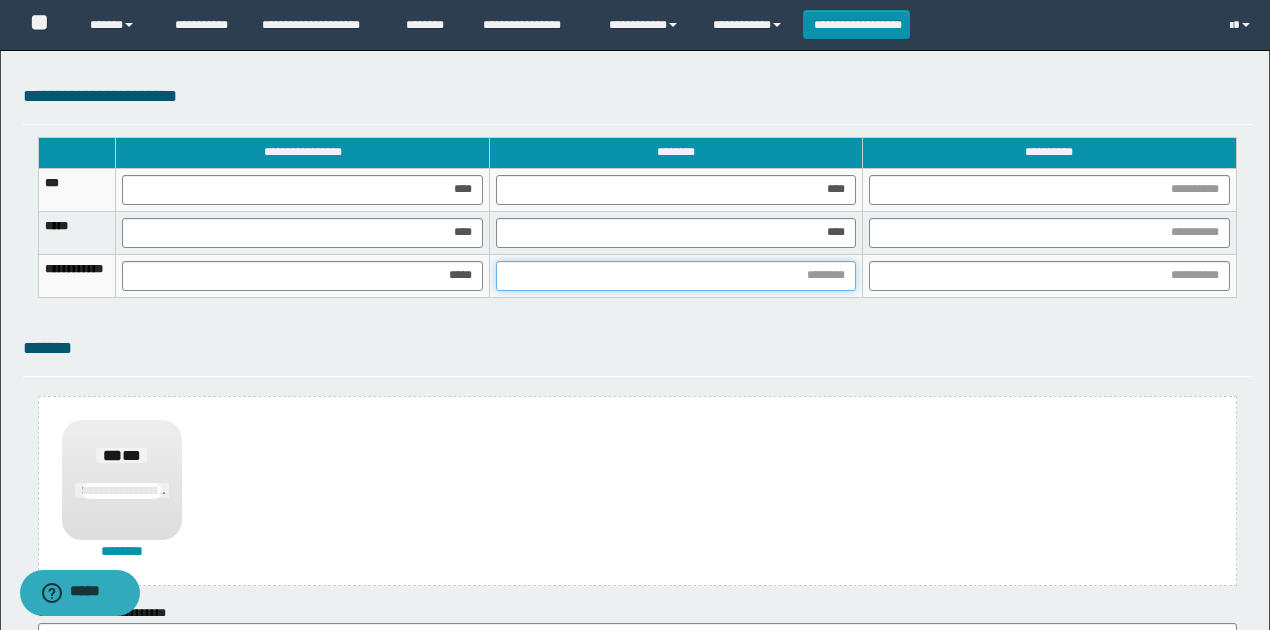 click at bounding box center [676, 276] 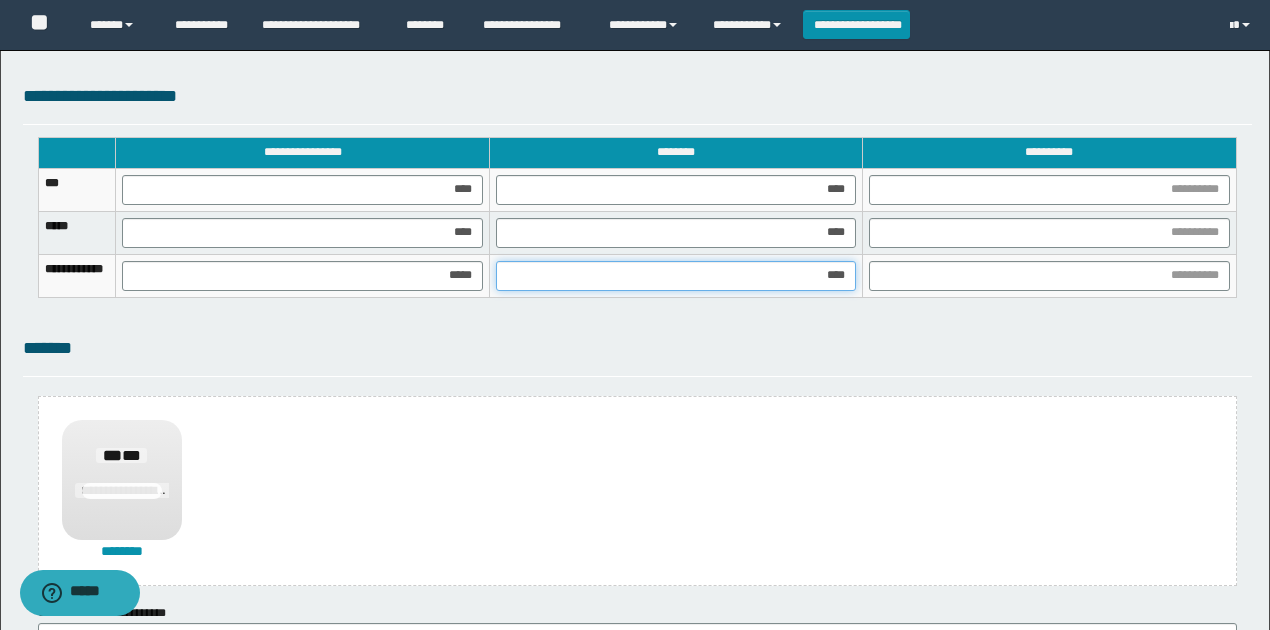 type on "*****" 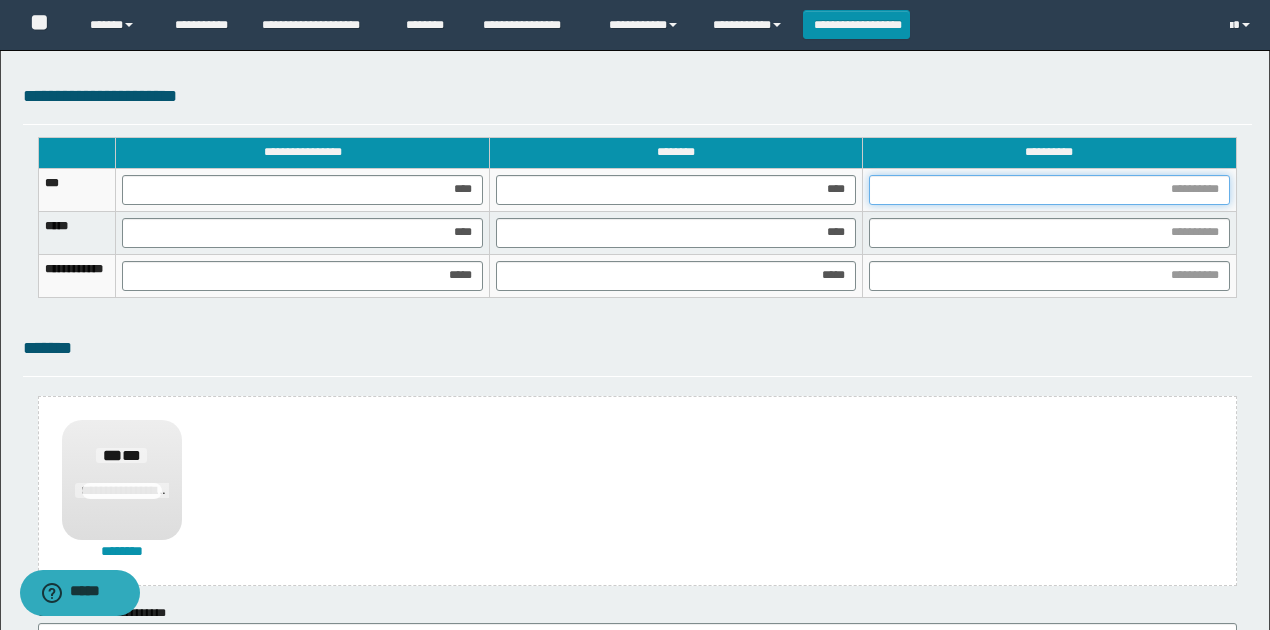 click at bounding box center [1049, 190] 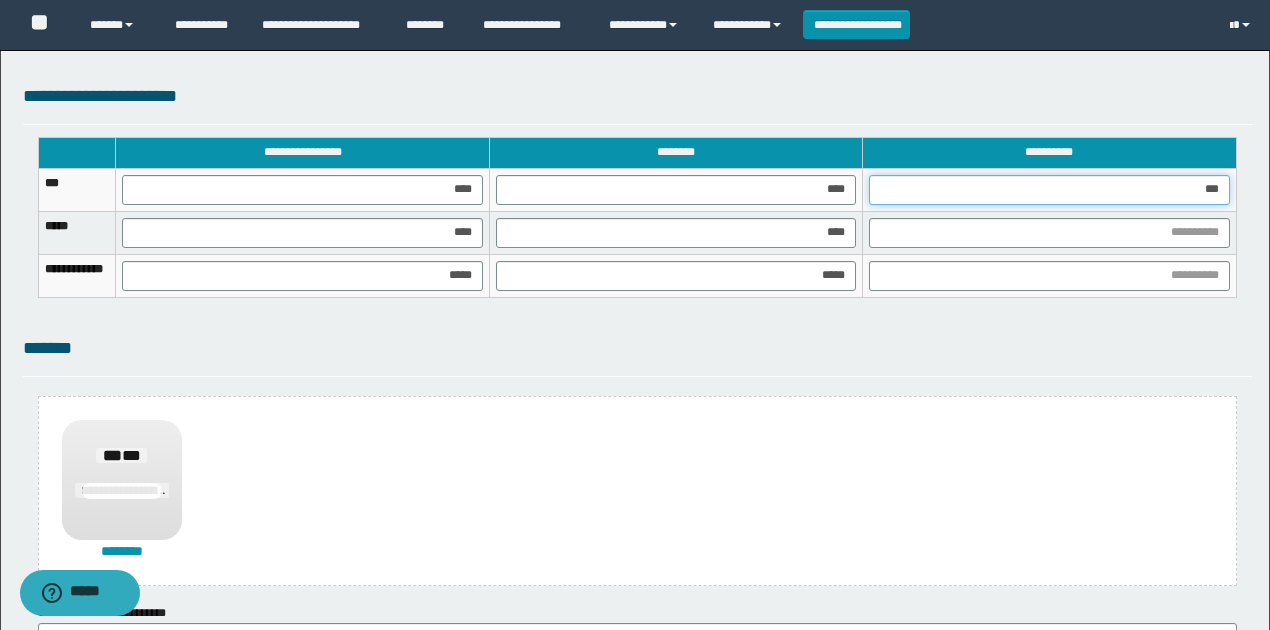 type on "****" 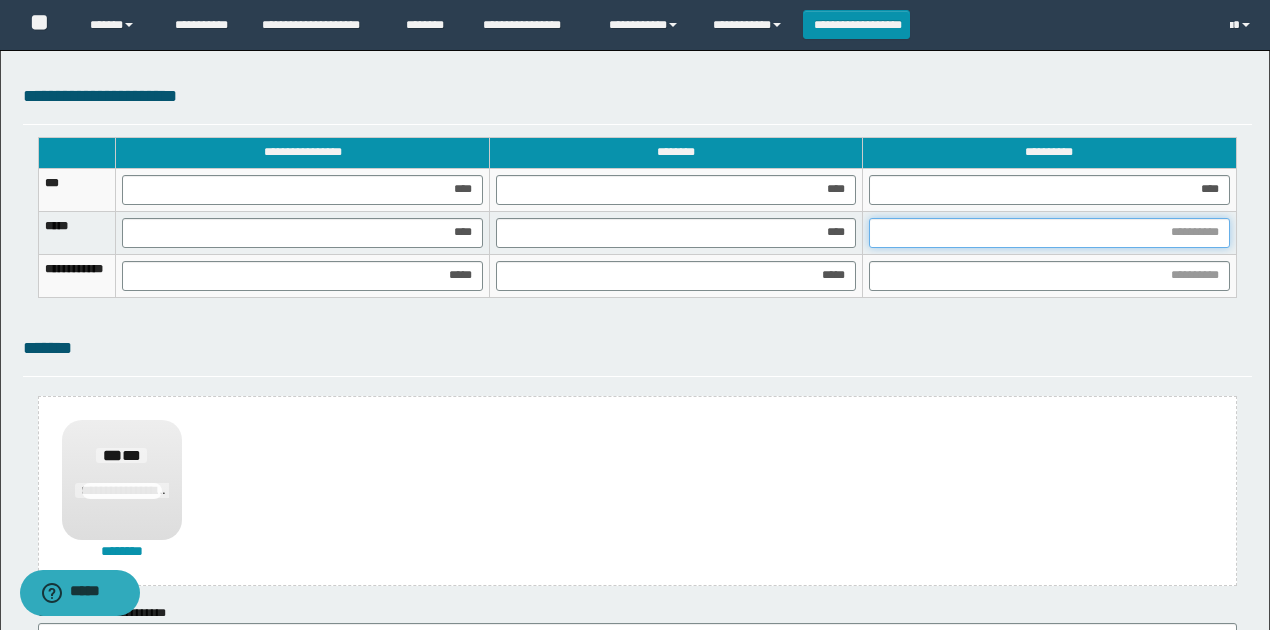 click at bounding box center [1049, 233] 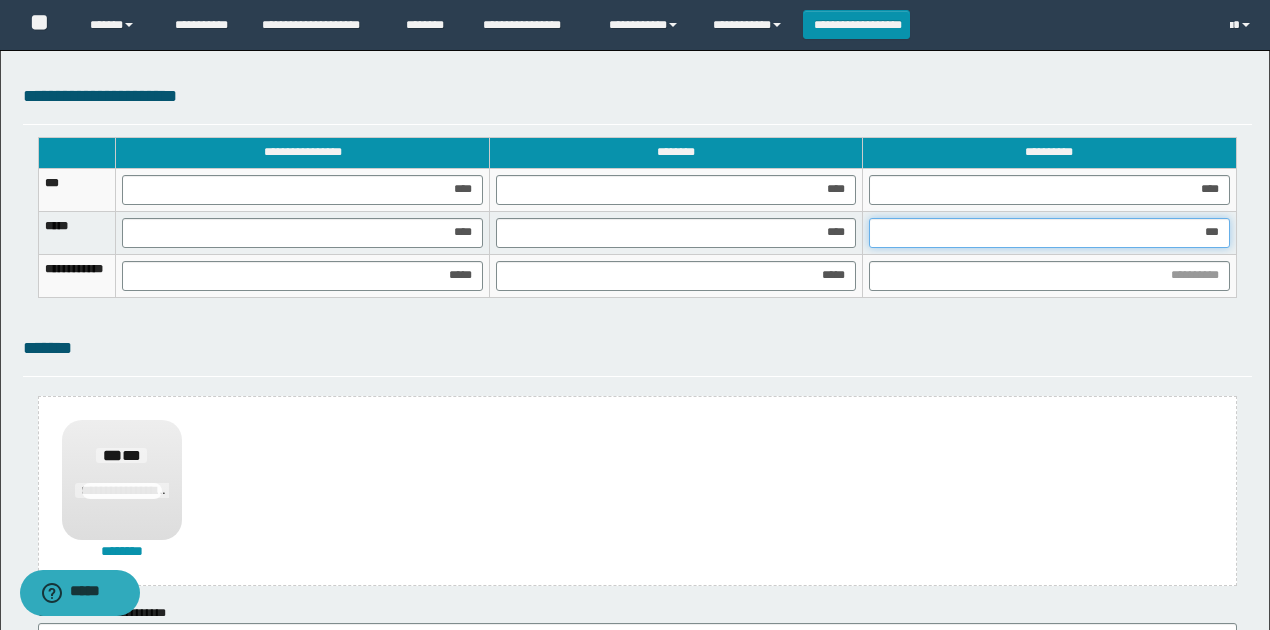 type on "****" 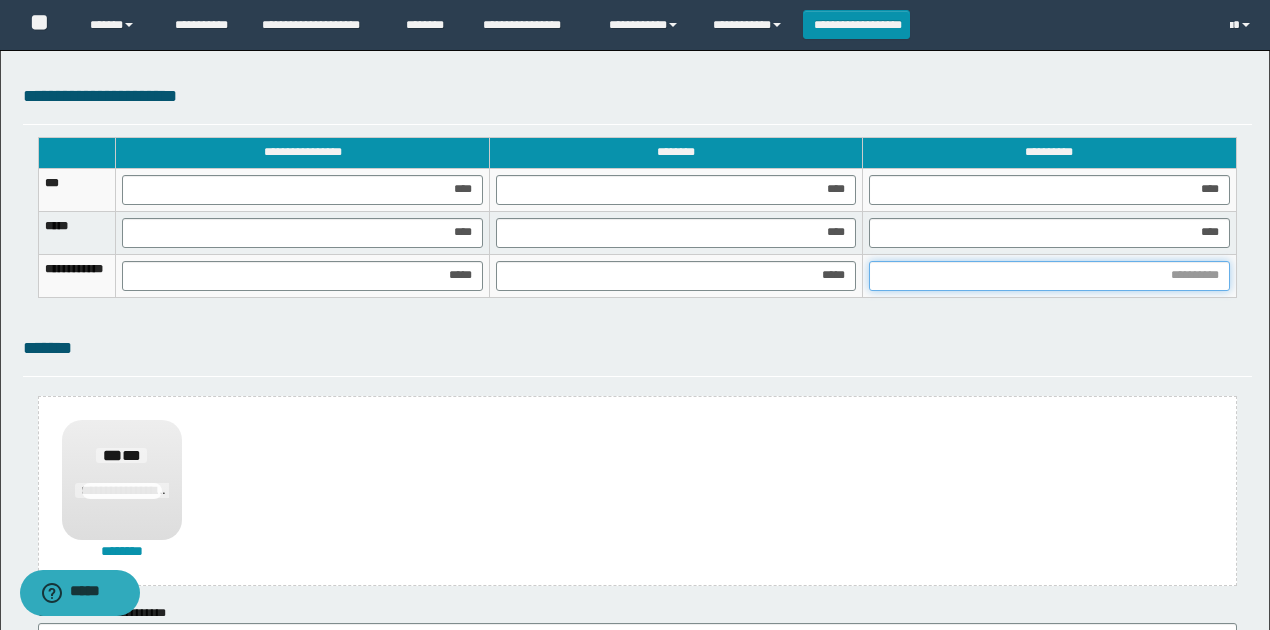 click at bounding box center [1049, 276] 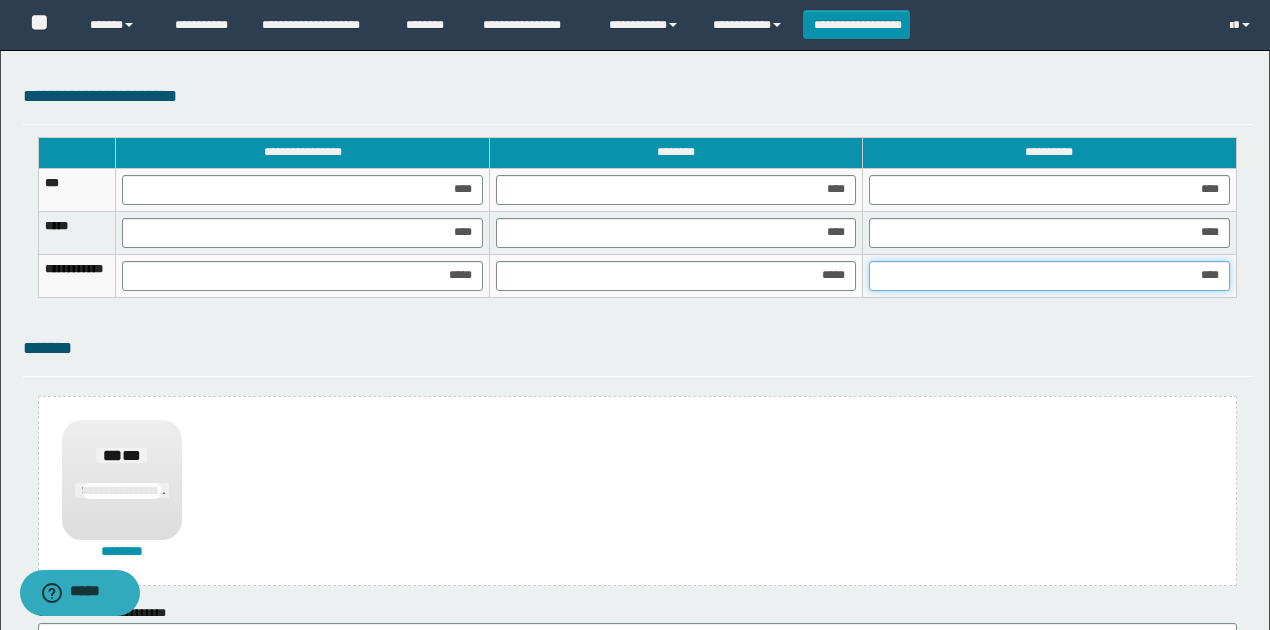 type on "*****" 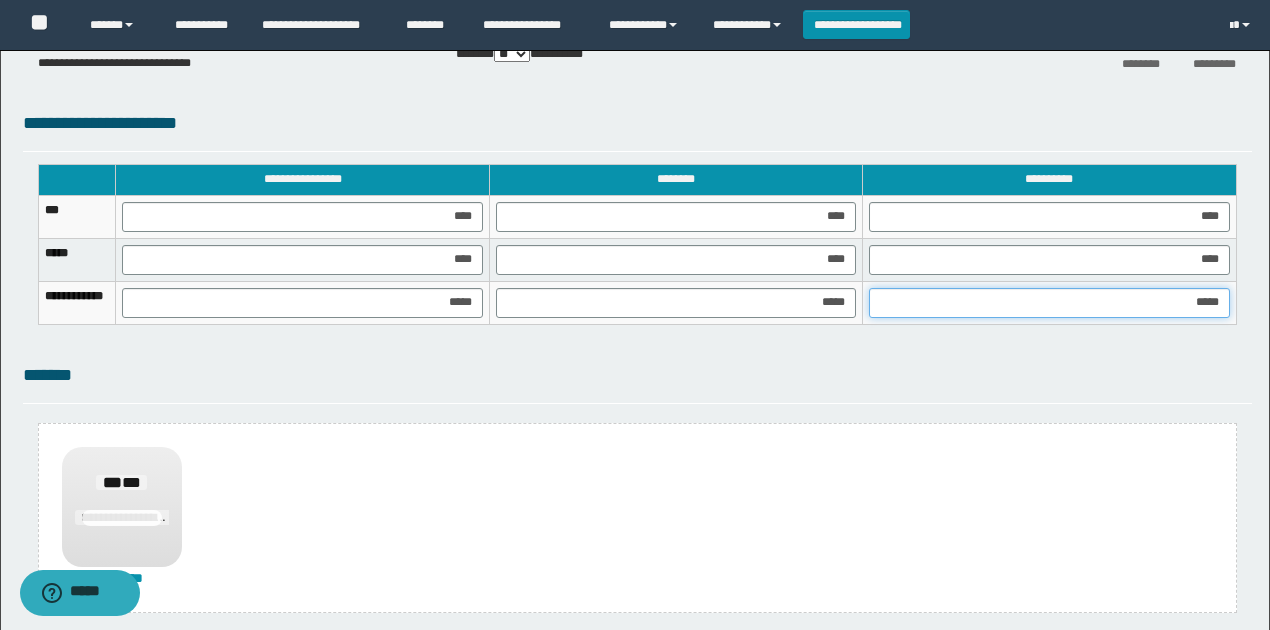 scroll, scrollTop: 1468, scrollLeft: 0, axis: vertical 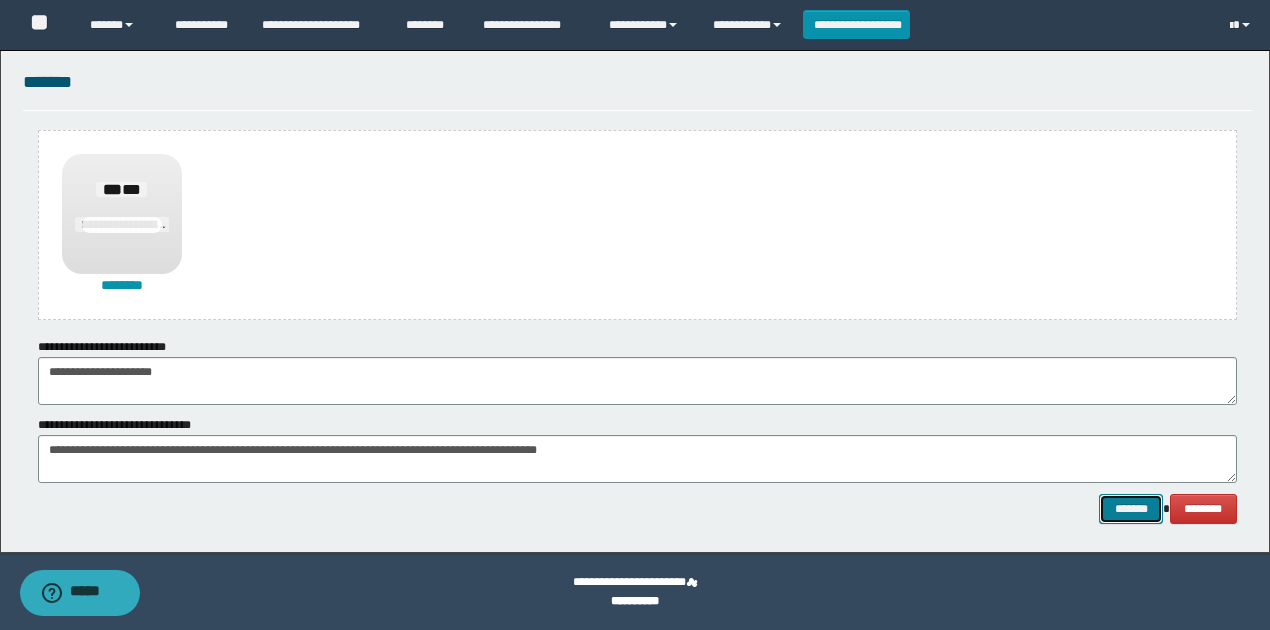 click on "*******" at bounding box center (1131, 508) 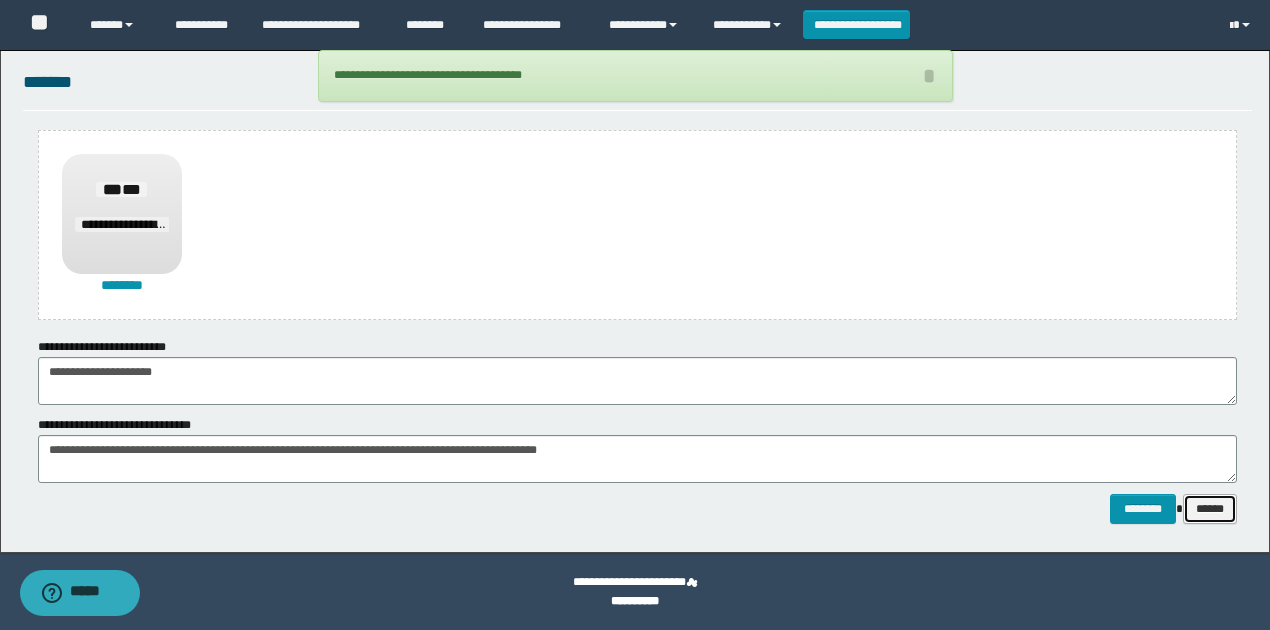 click on "******" at bounding box center [1210, 508] 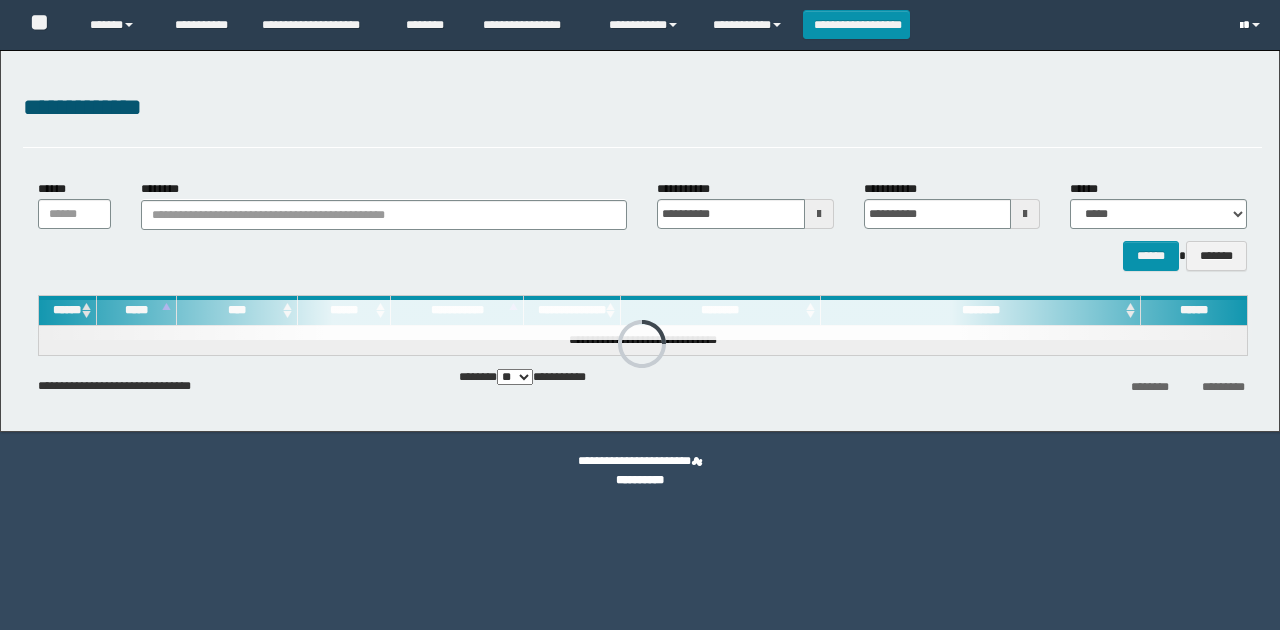 scroll, scrollTop: 0, scrollLeft: 0, axis: both 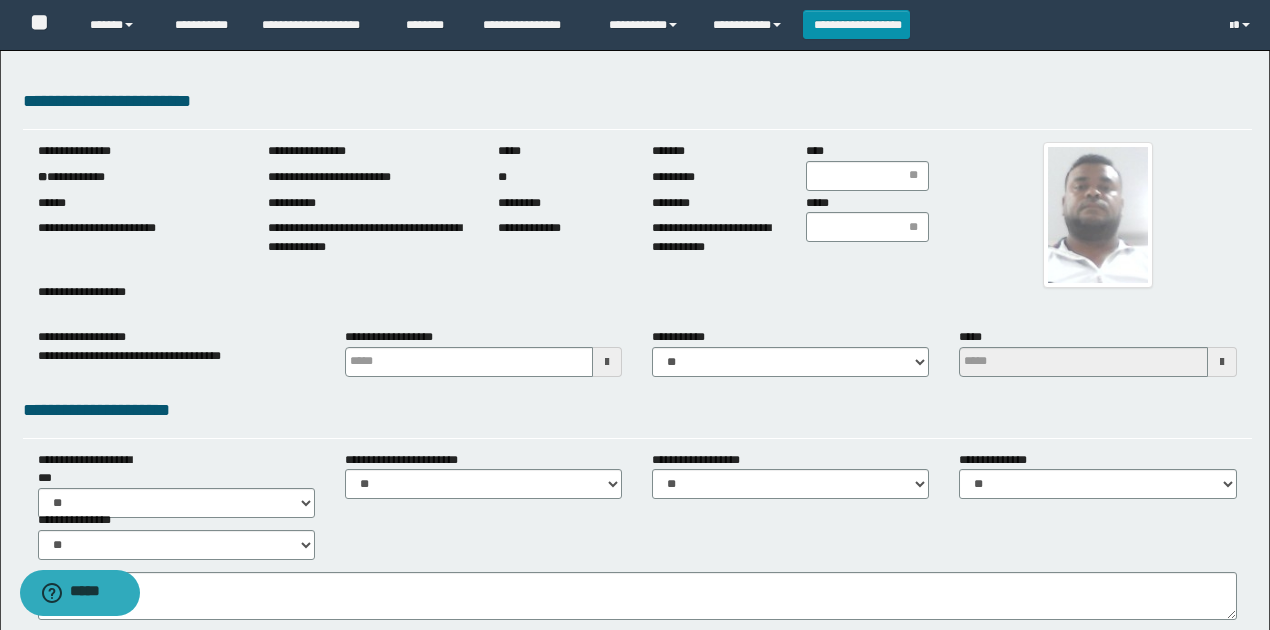 click on "**********" at bounding box center (138, 177) 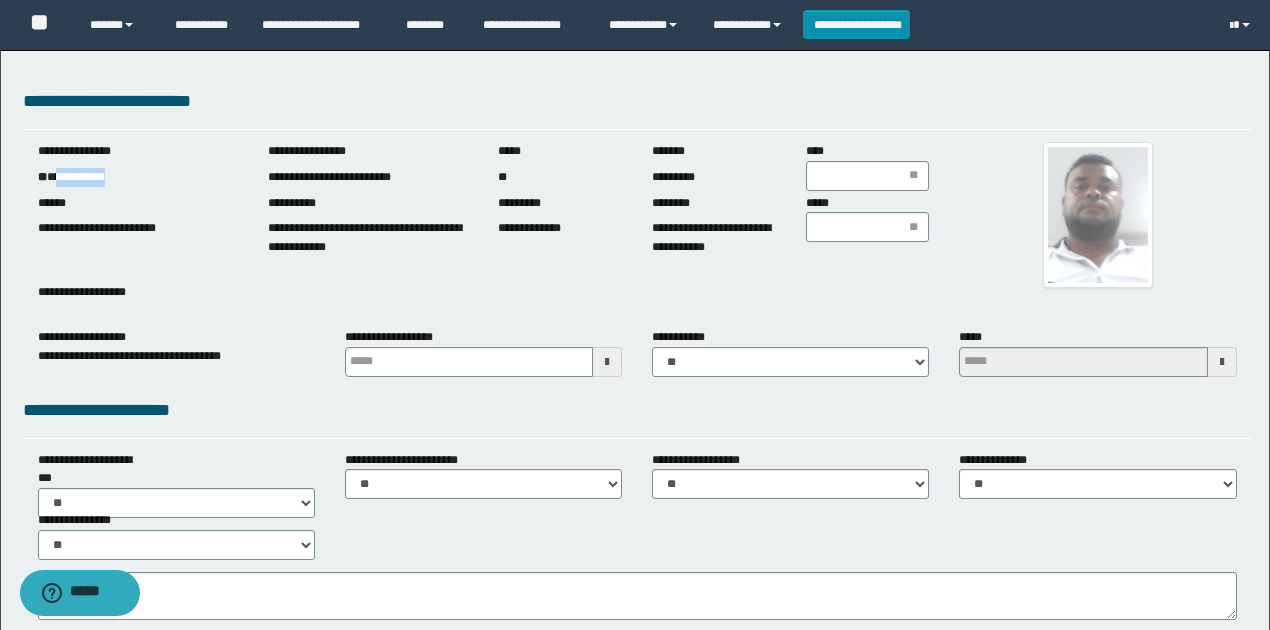 click on "**********" at bounding box center [138, 177] 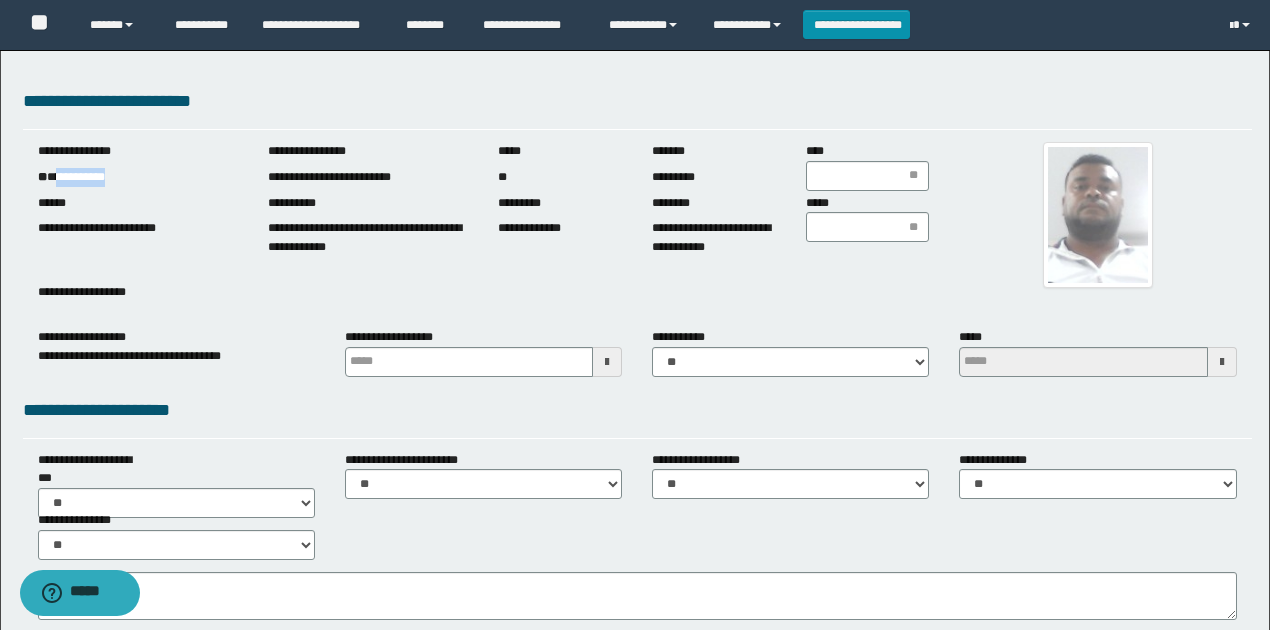 copy on "**********" 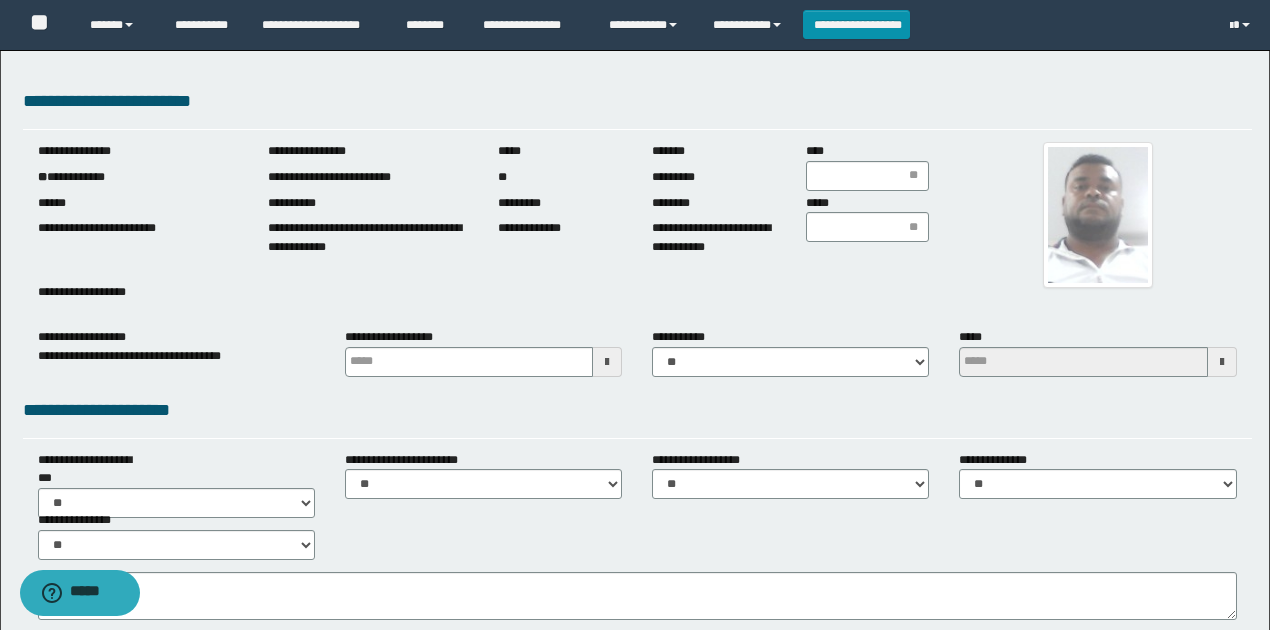 drag, startPoint x: 1176, startPoint y: 238, endPoint x: 1144, endPoint y: 206, distance: 45.254833 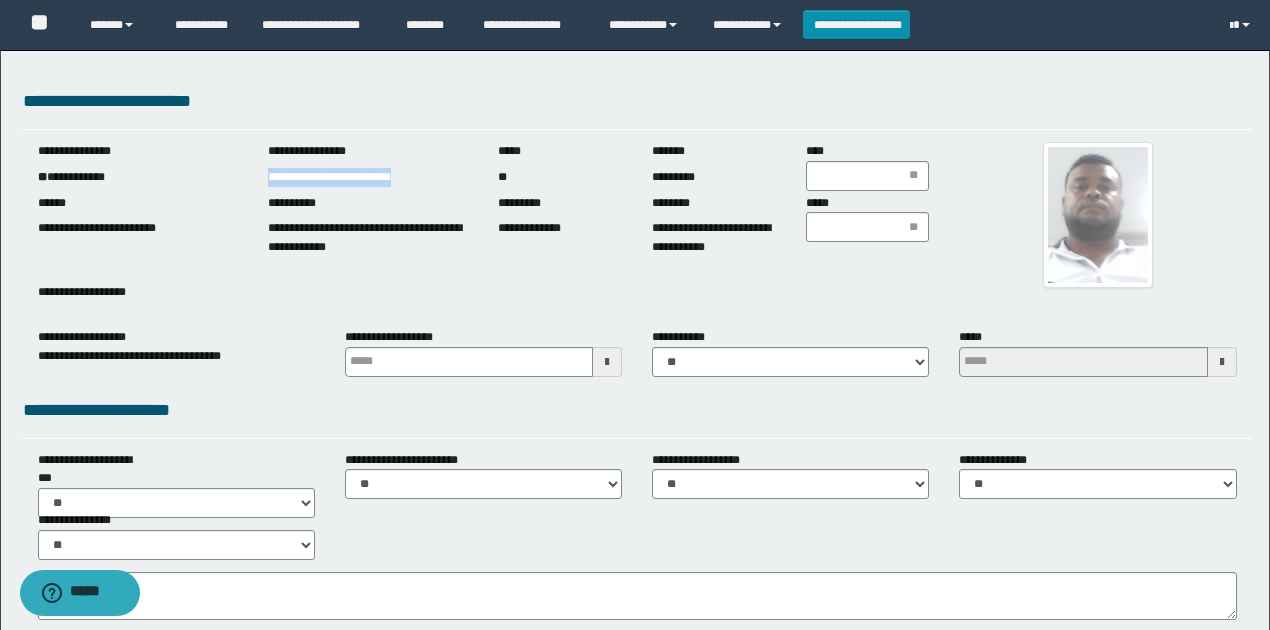 drag, startPoint x: 261, startPoint y: 178, endPoint x: 657, endPoint y: 420, distance: 464.0905 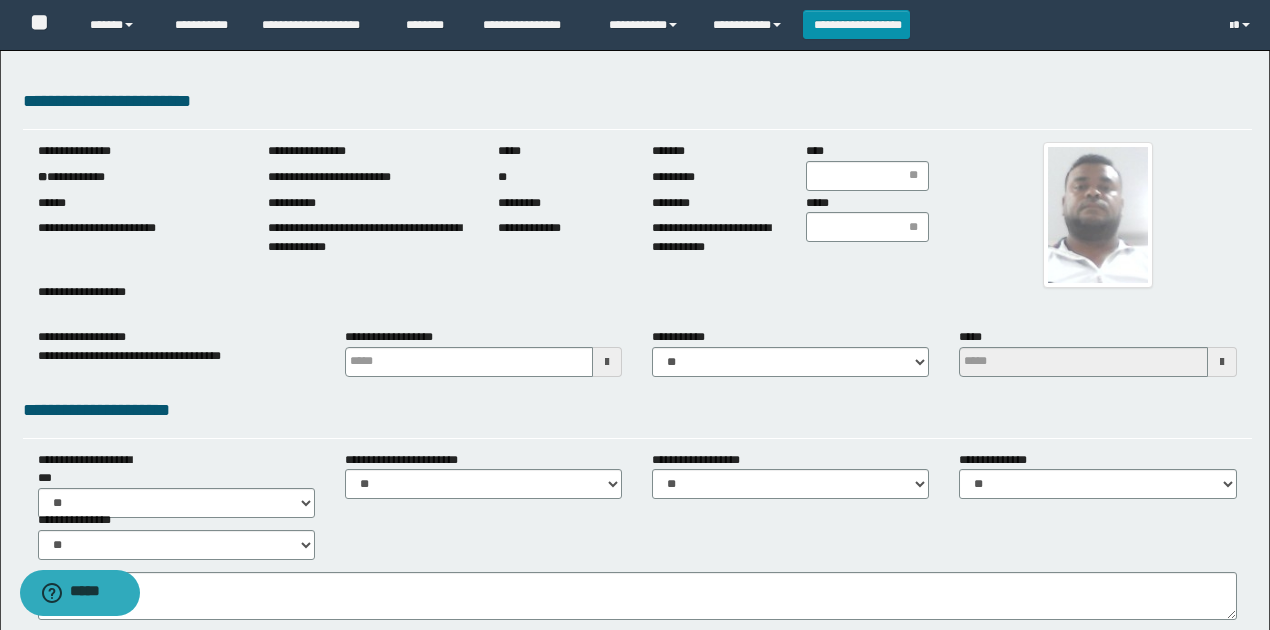 drag, startPoint x: 1202, startPoint y: 255, endPoint x: 1178, endPoint y: 243, distance: 26.832815 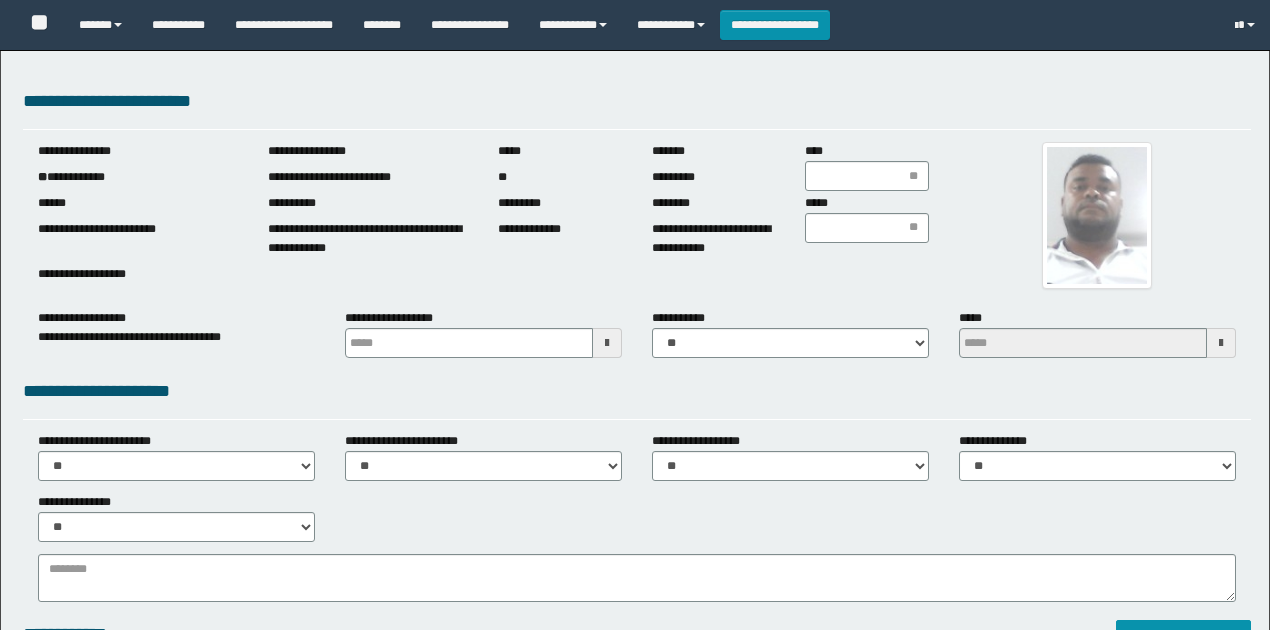 scroll, scrollTop: 0, scrollLeft: 0, axis: both 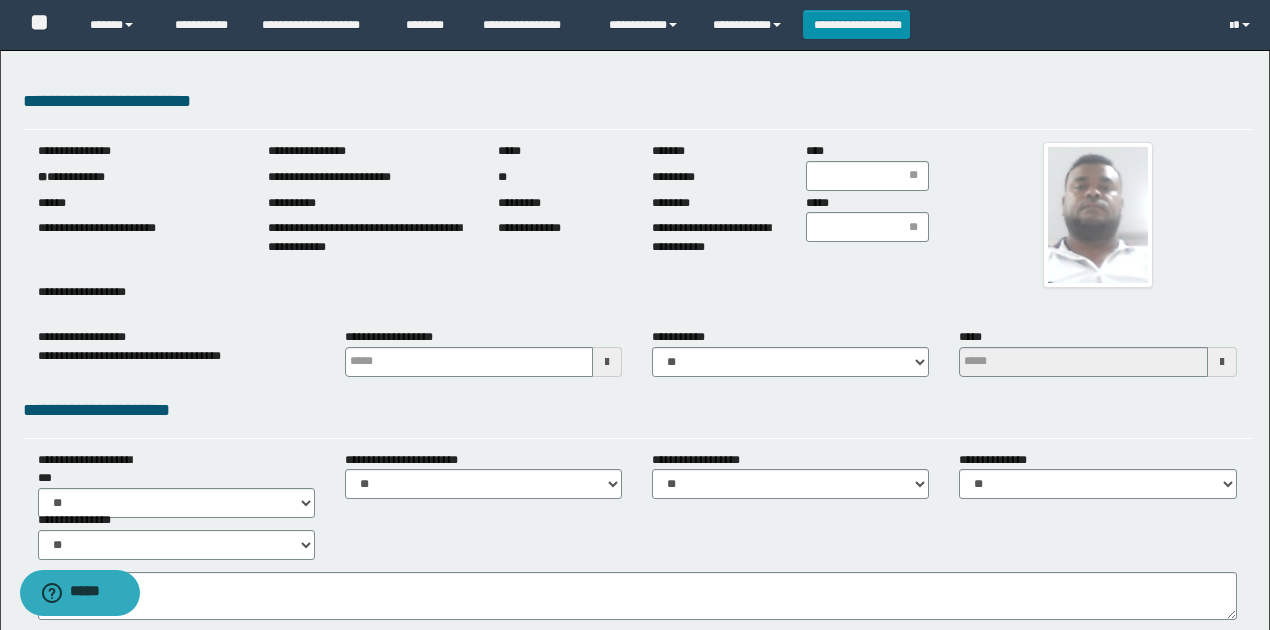 click on "**********" at bounding box center (138, 177) 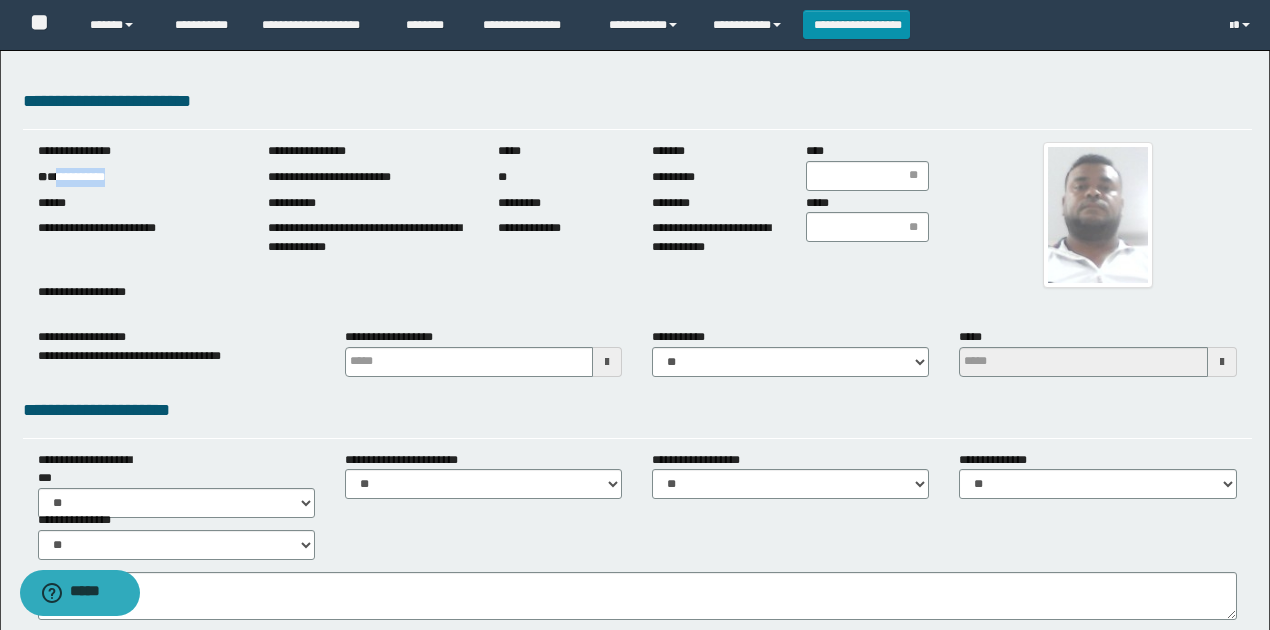 click on "**********" at bounding box center [138, 177] 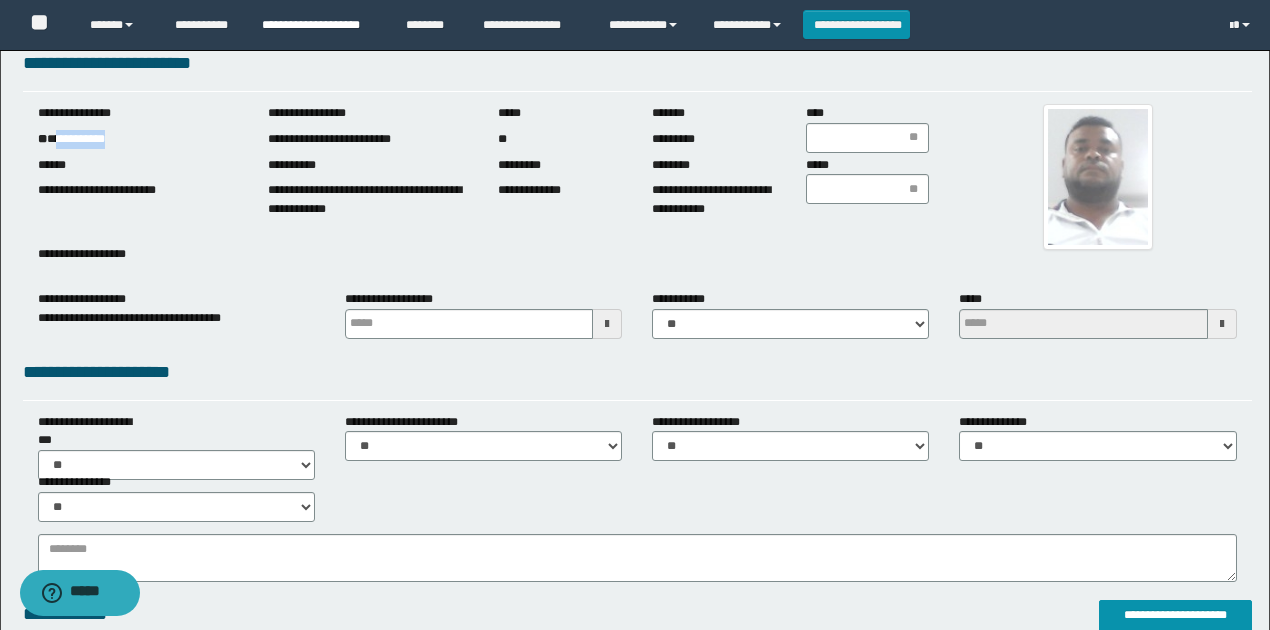 scroll, scrollTop: 66, scrollLeft: 0, axis: vertical 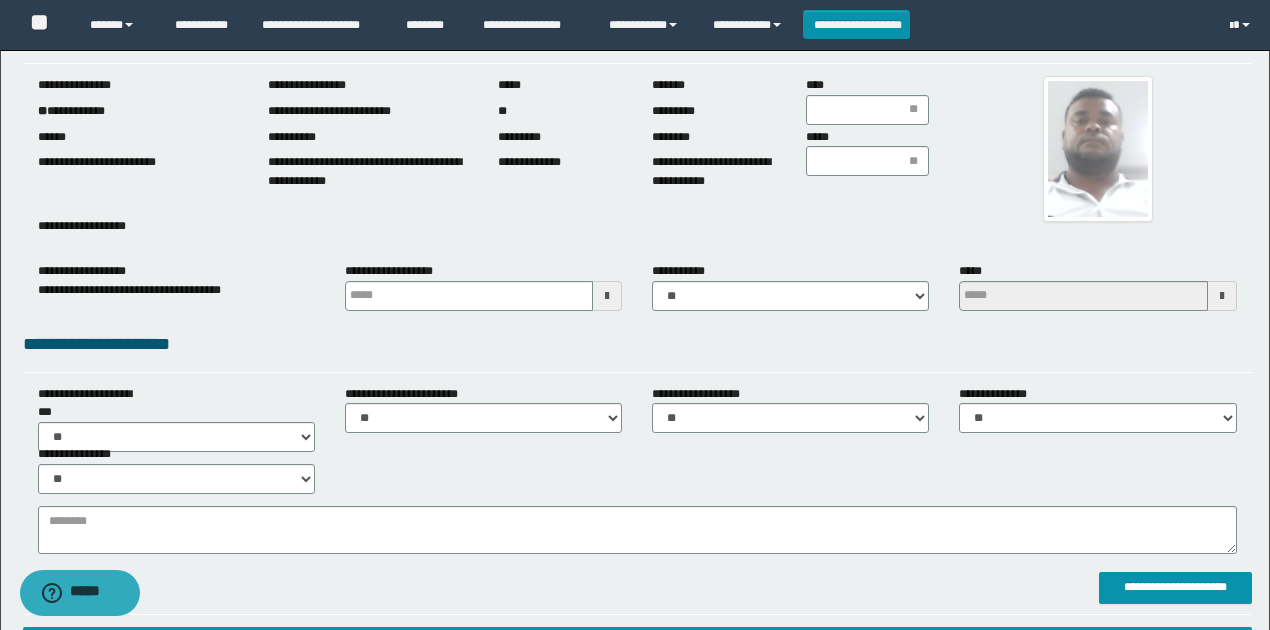 click at bounding box center [1097, 149] 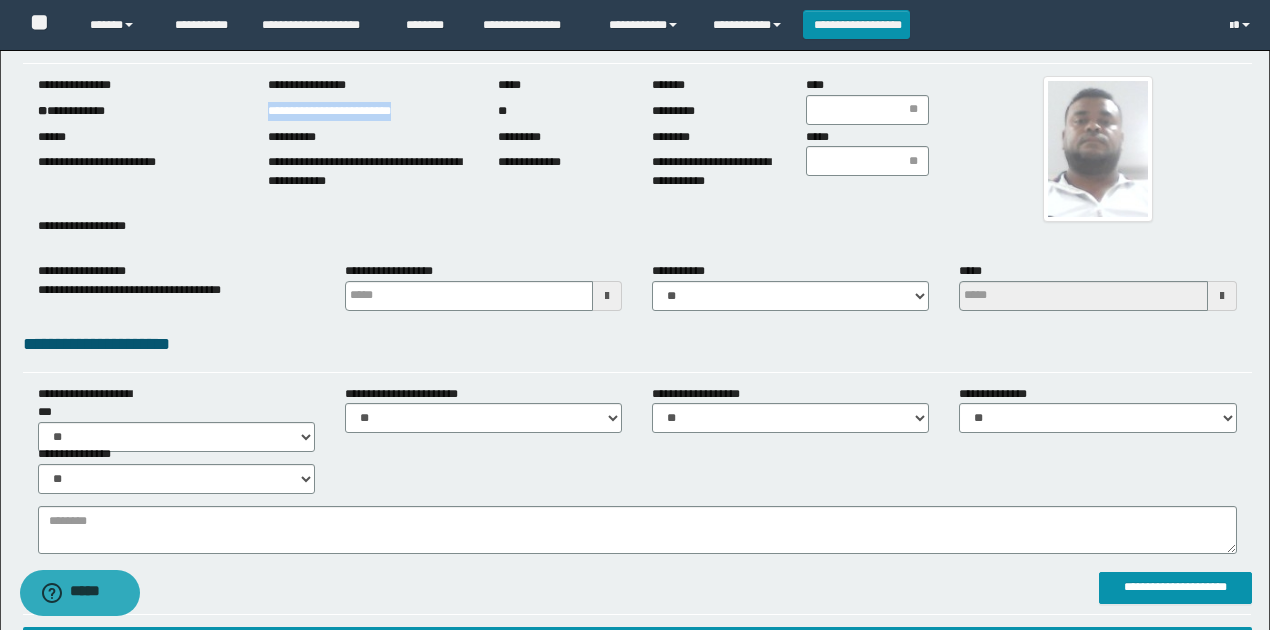 drag, startPoint x: 262, startPoint y: 115, endPoint x: 432, endPoint y: 118, distance: 170.02647 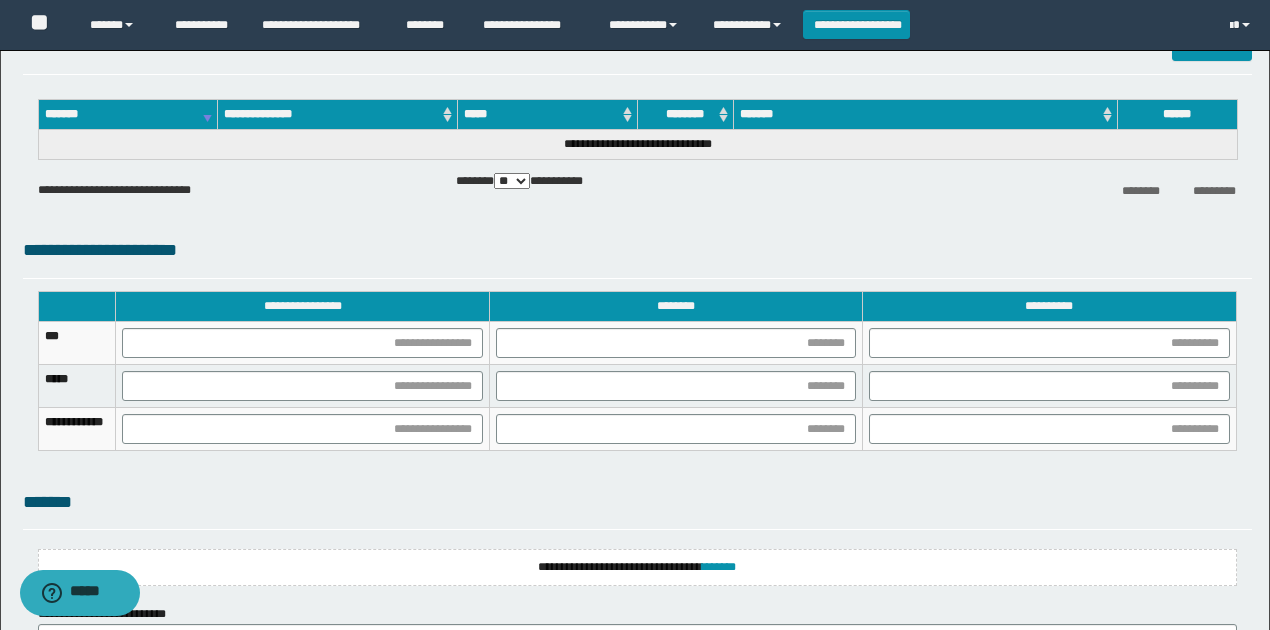 scroll, scrollTop: 1333, scrollLeft: 0, axis: vertical 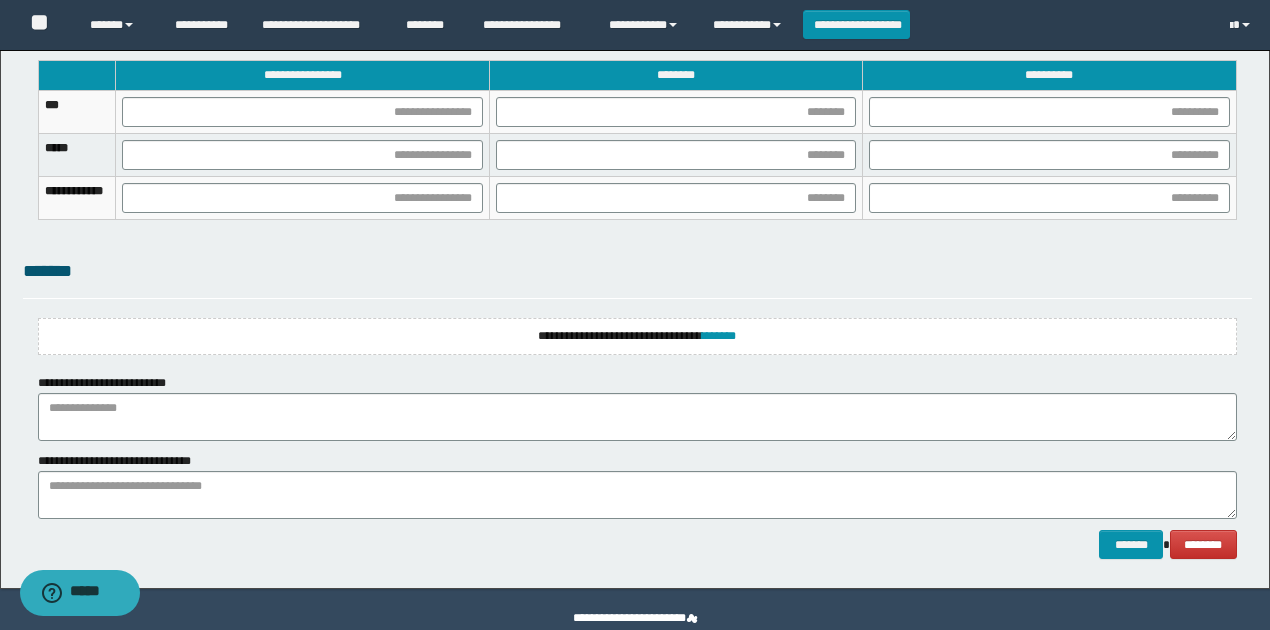 click on "**********" at bounding box center (637, 336) 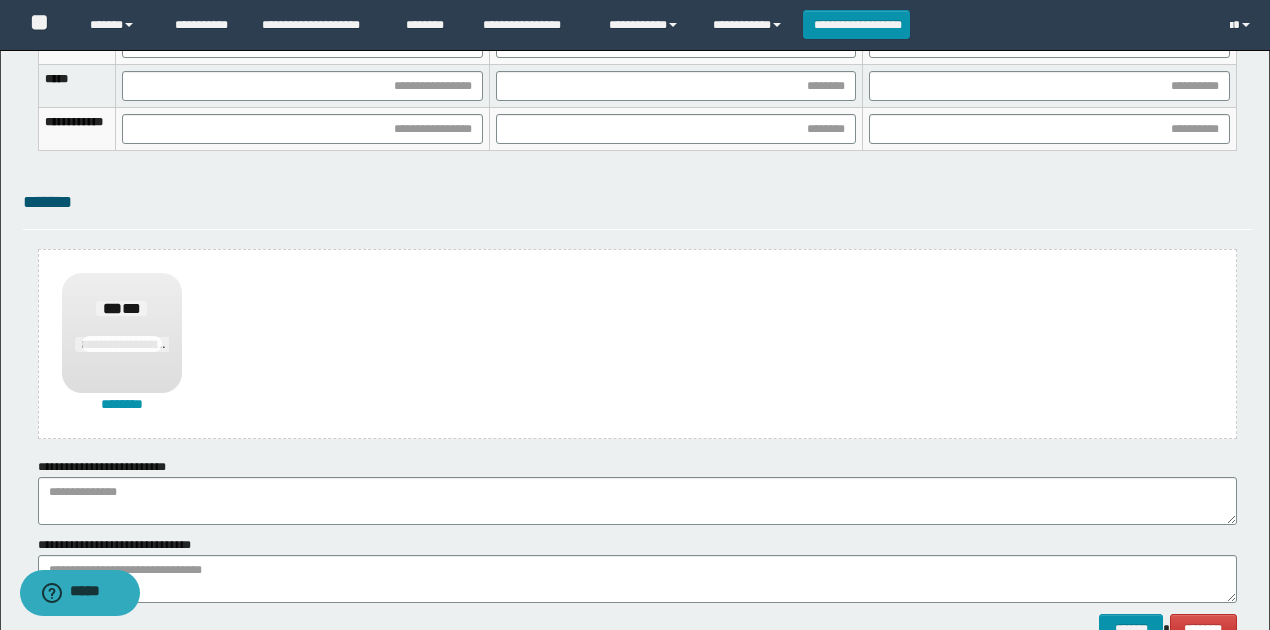 scroll, scrollTop: 1522, scrollLeft: 0, axis: vertical 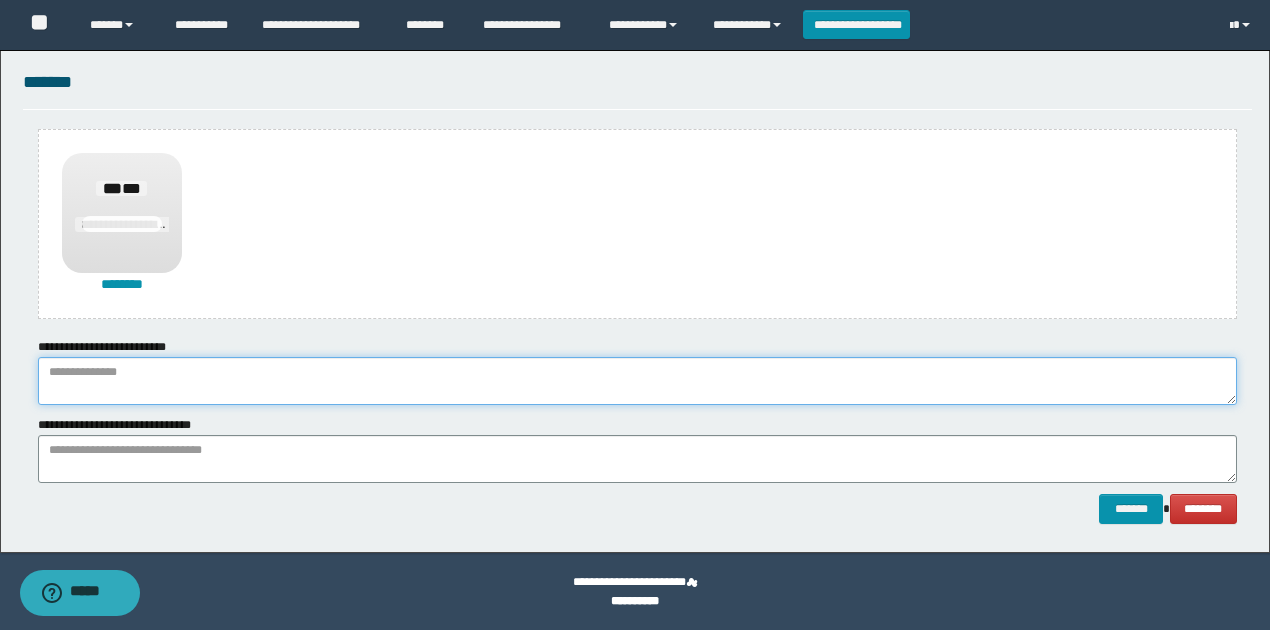paste on "**********" 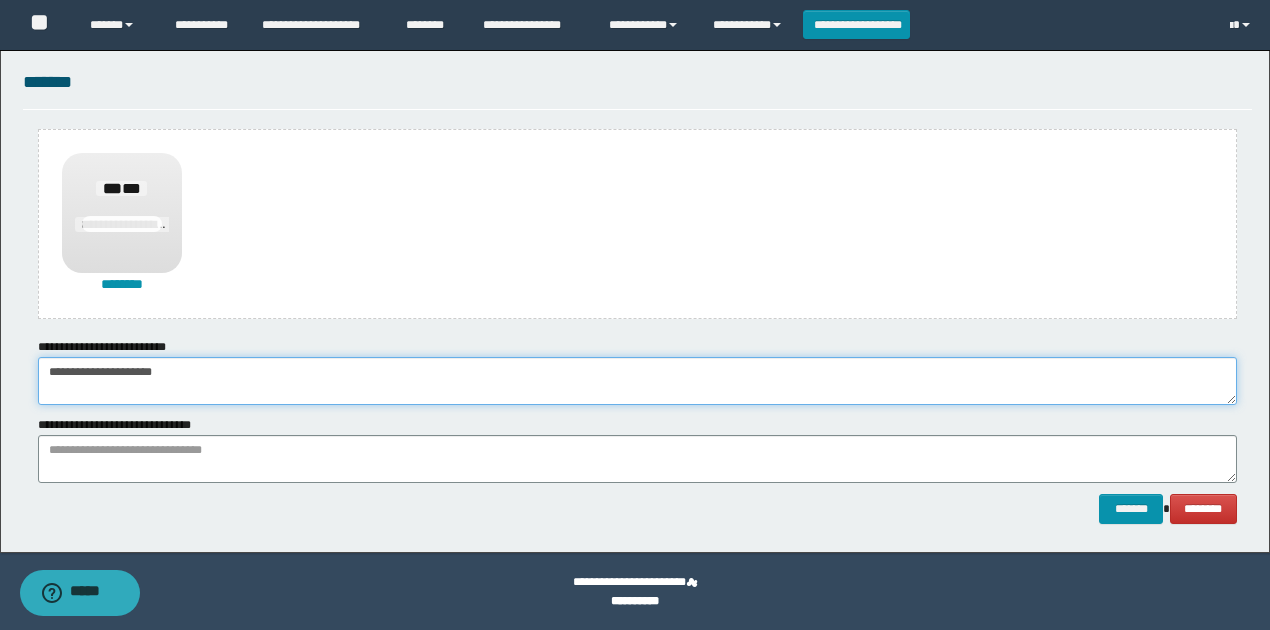 click on "**********" at bounding box center (637, 381) 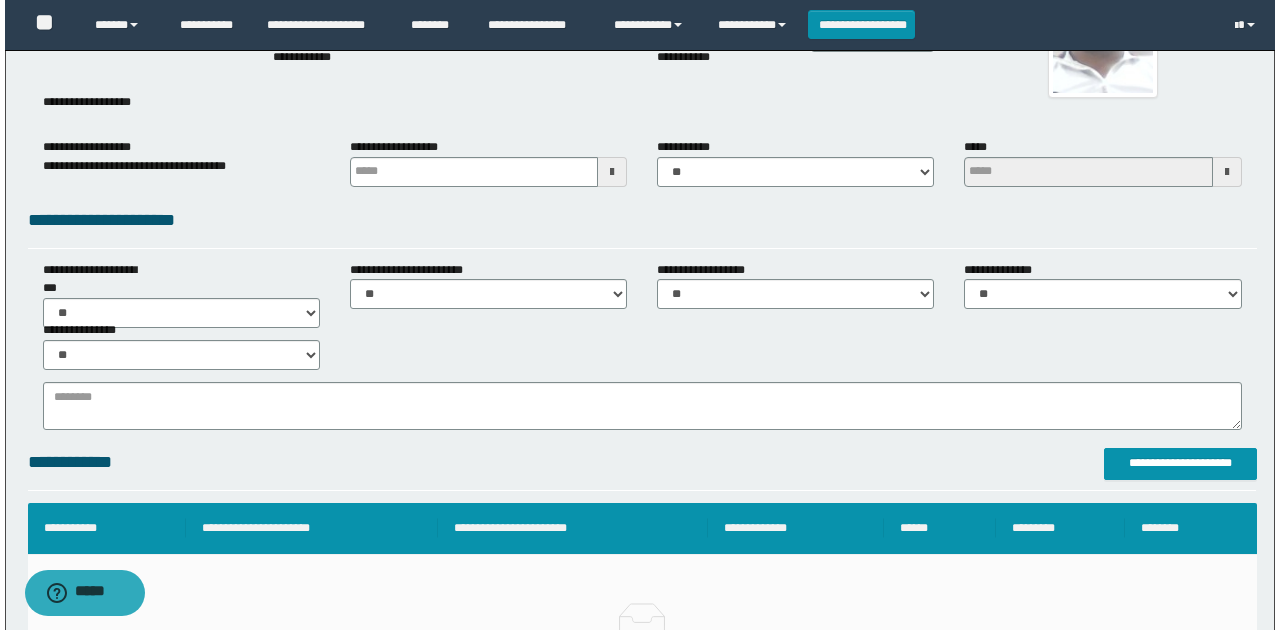 scroll, scrollTop: 189, scrollLeft: 0, axis: vertical 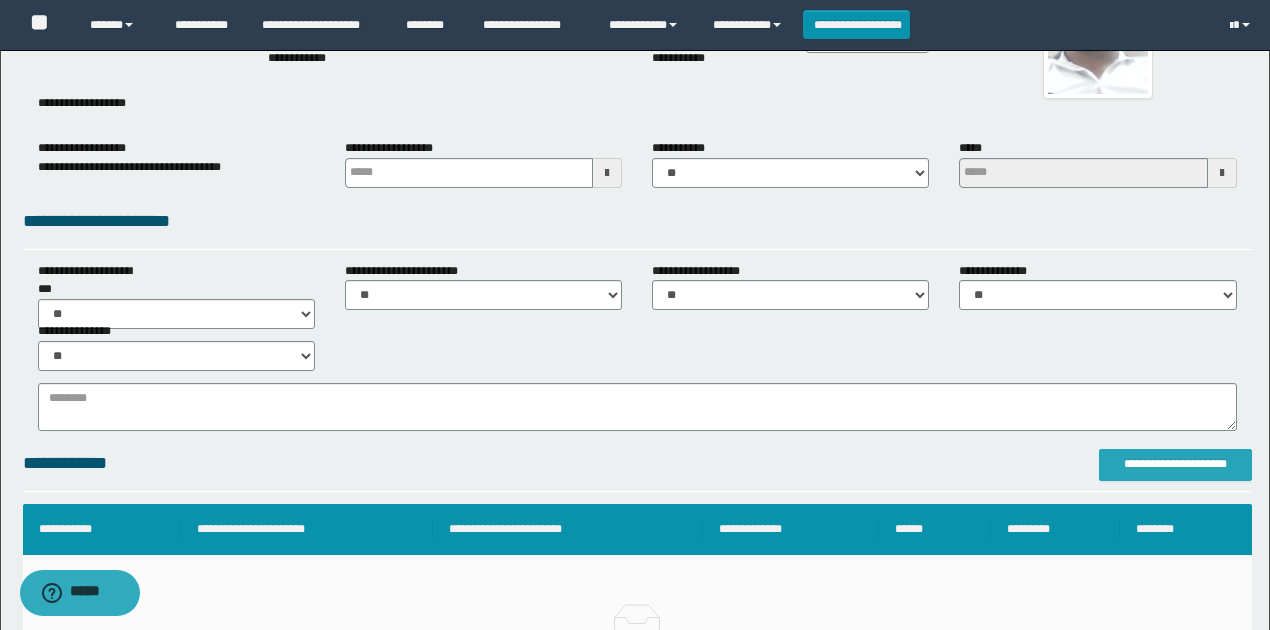 type on "**********" 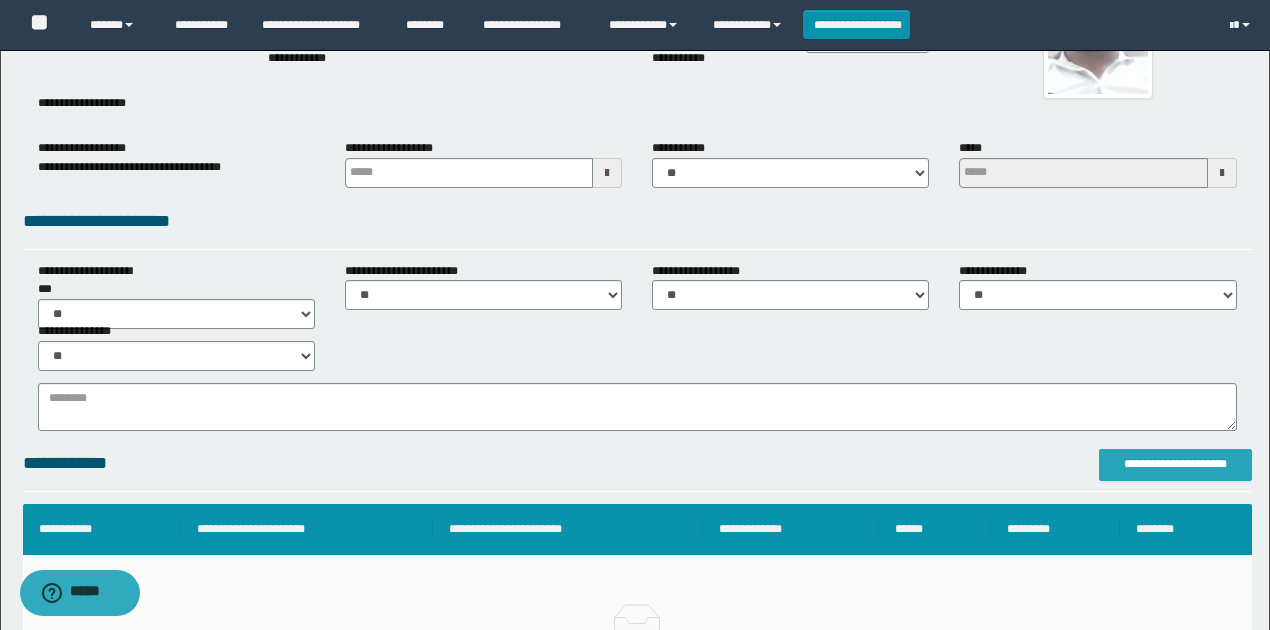 click on "**********" at bounding box center (1175, 464) 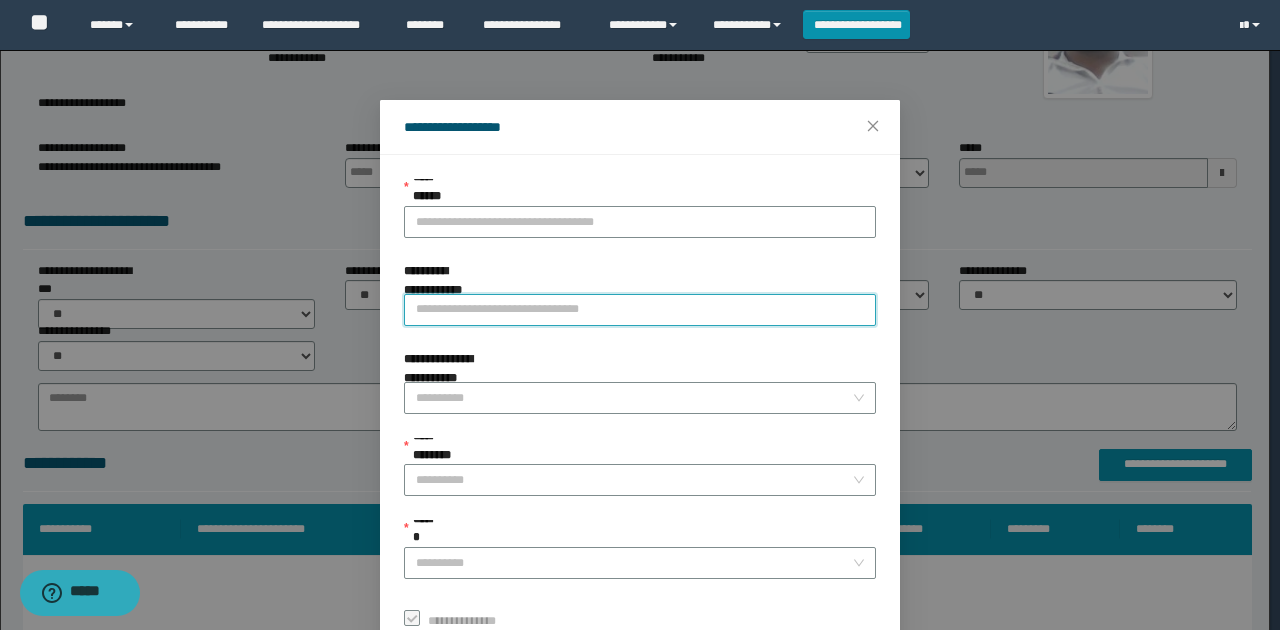 paste on "**********" 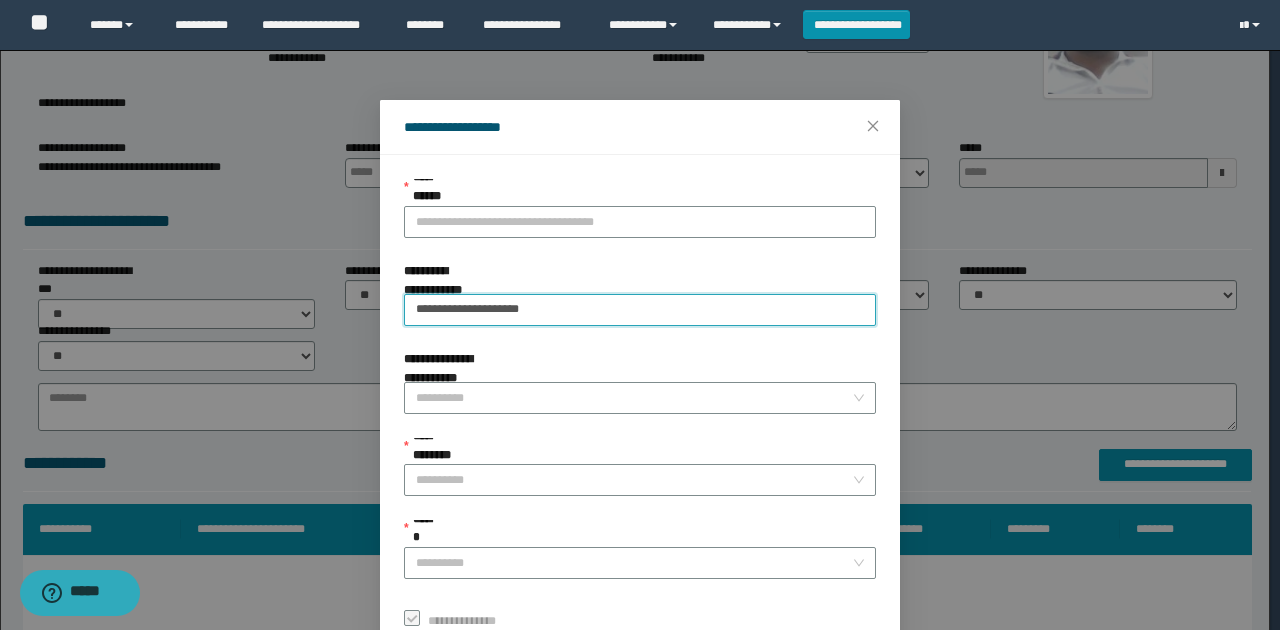 click on "**********" at bounding box center (640, 310) 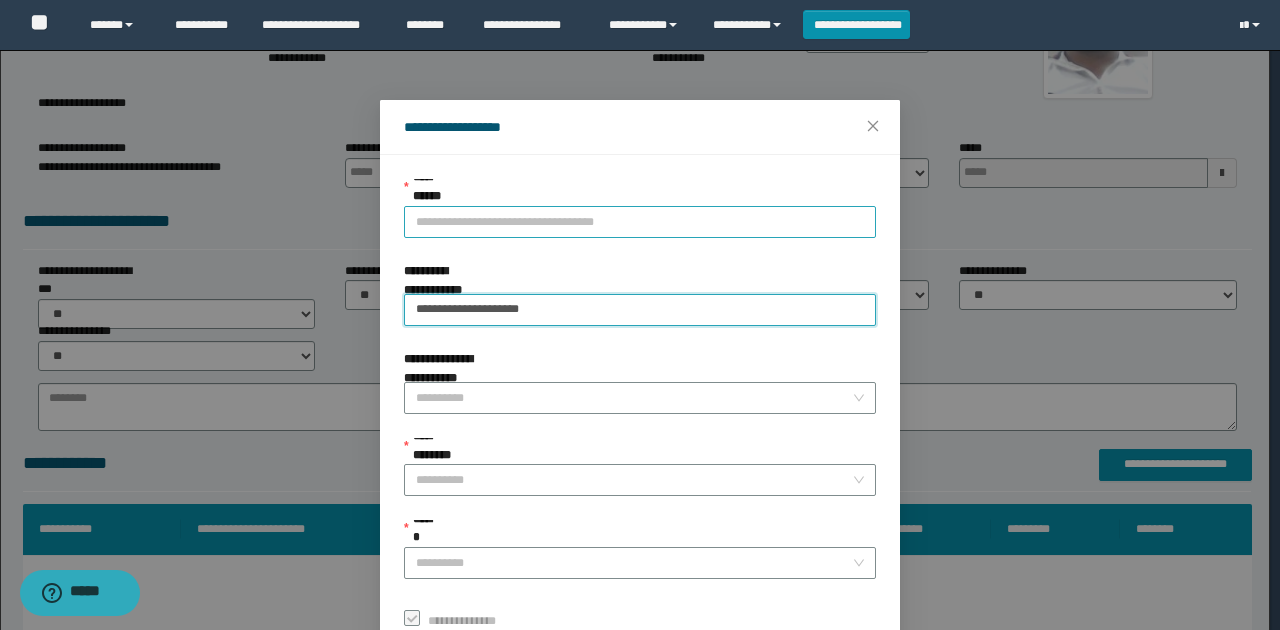 type on "**********" 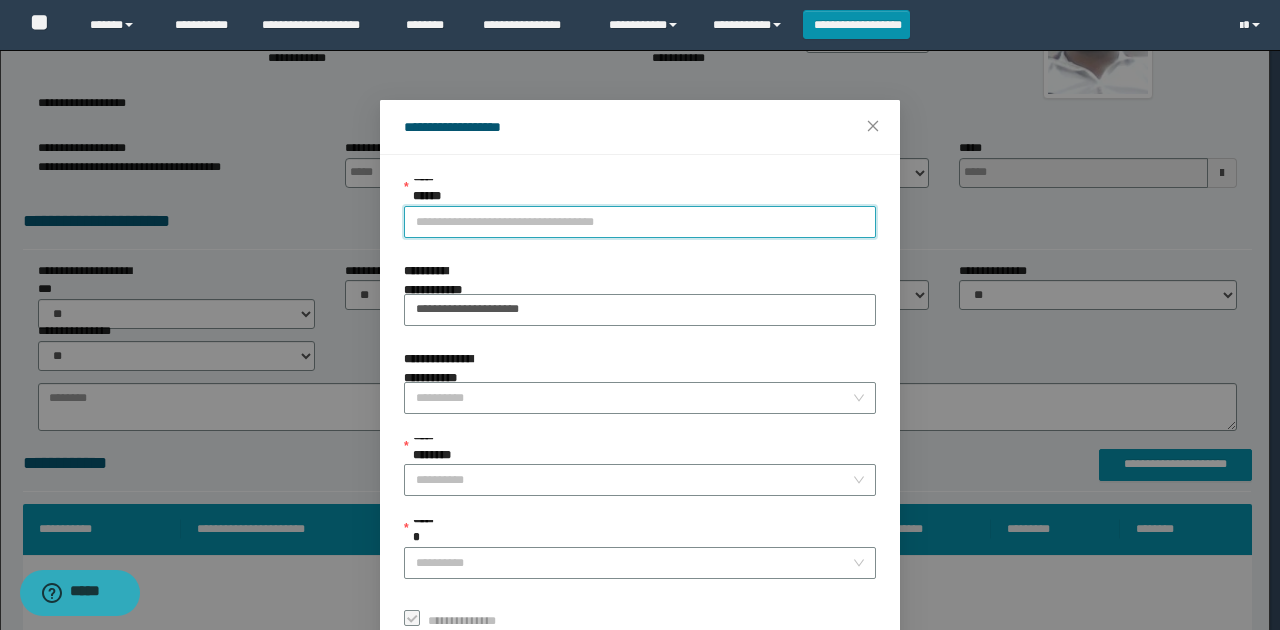 click on "**********" at bounding box center (640, 222) 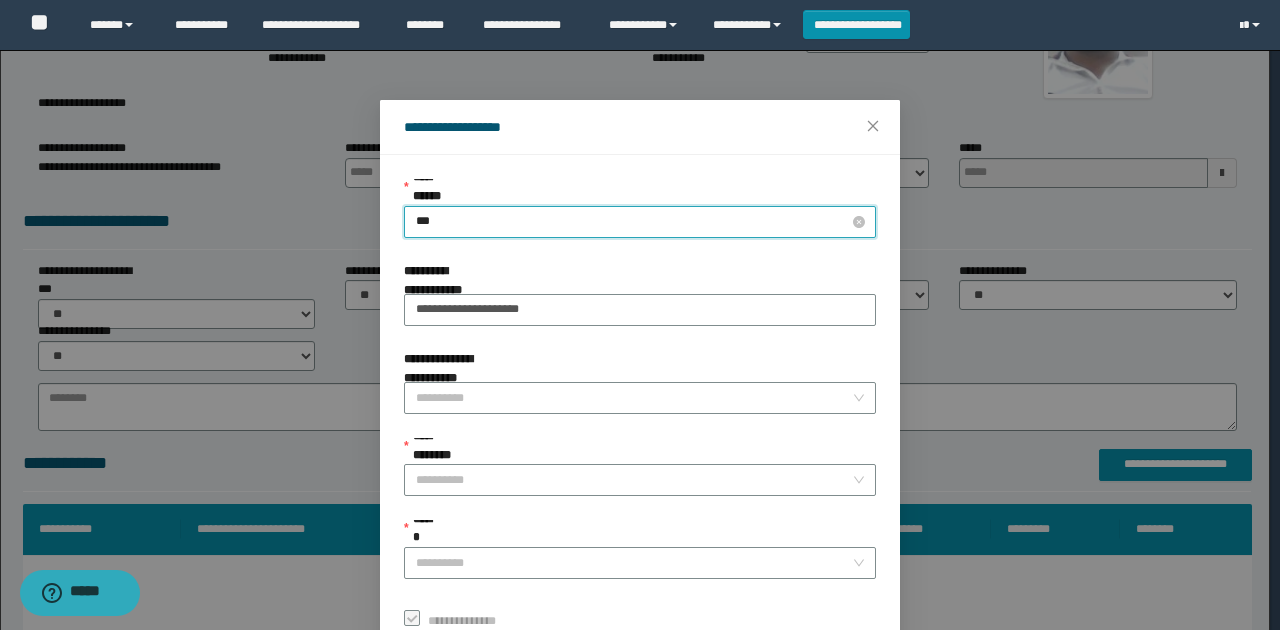 type on "****" 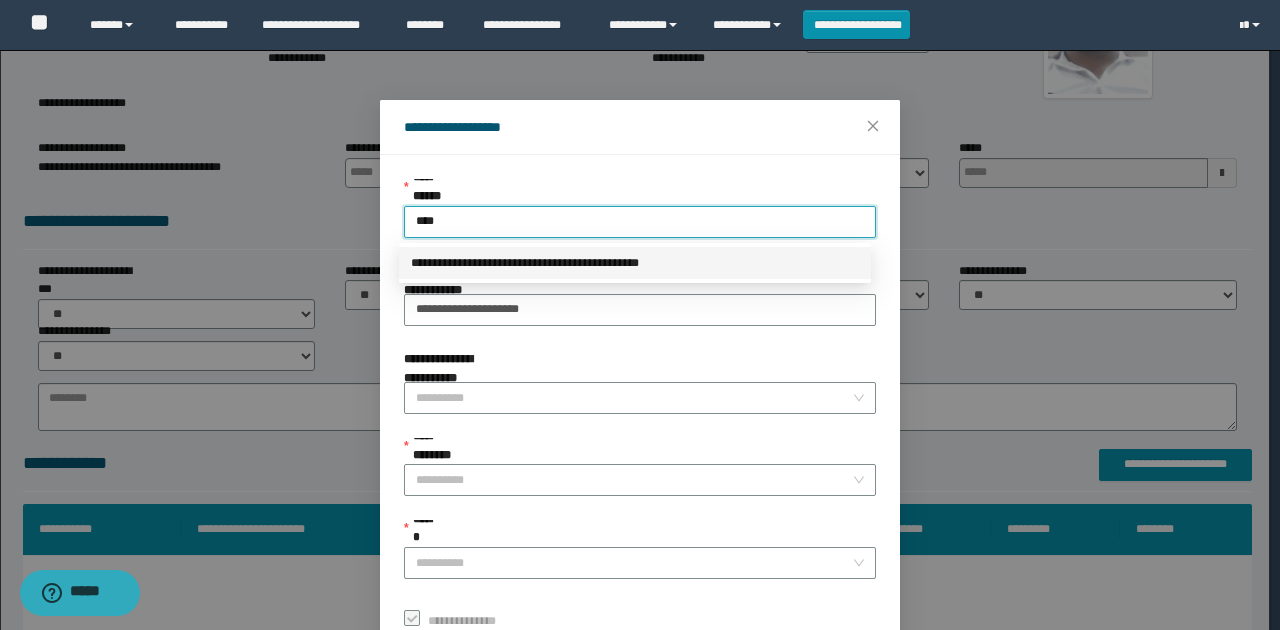 click on "**********" at bounding box center [635, 263] 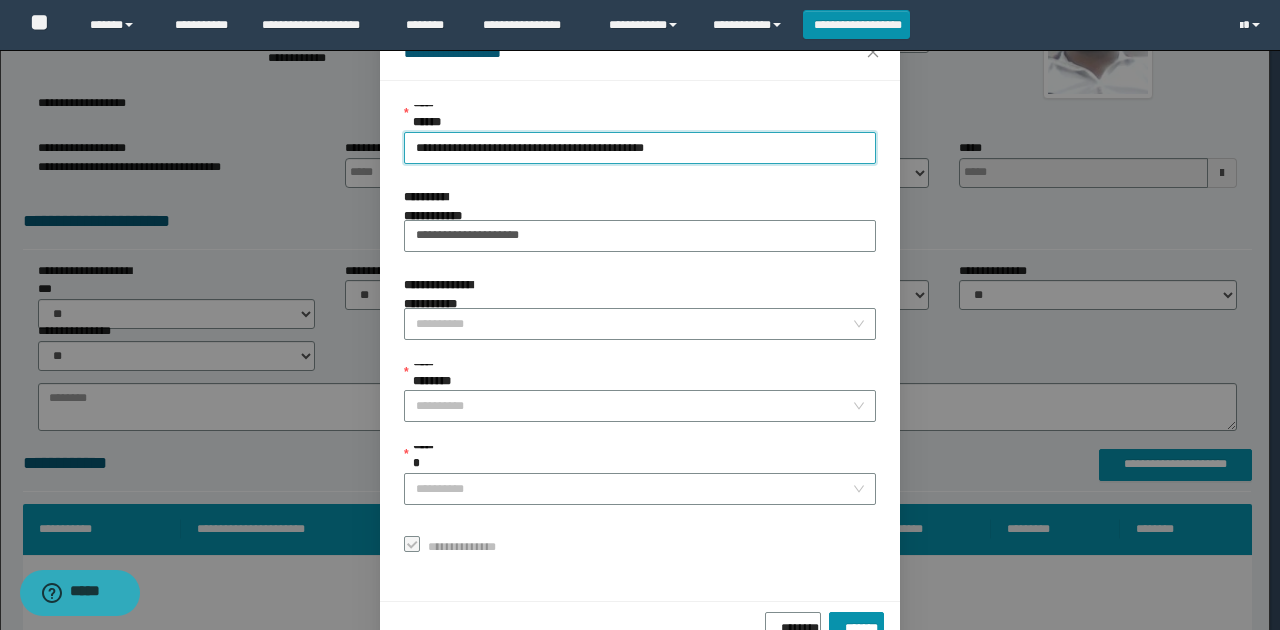 scroll, scrollTop: 121, scrollLeft: 0, axis: vertical 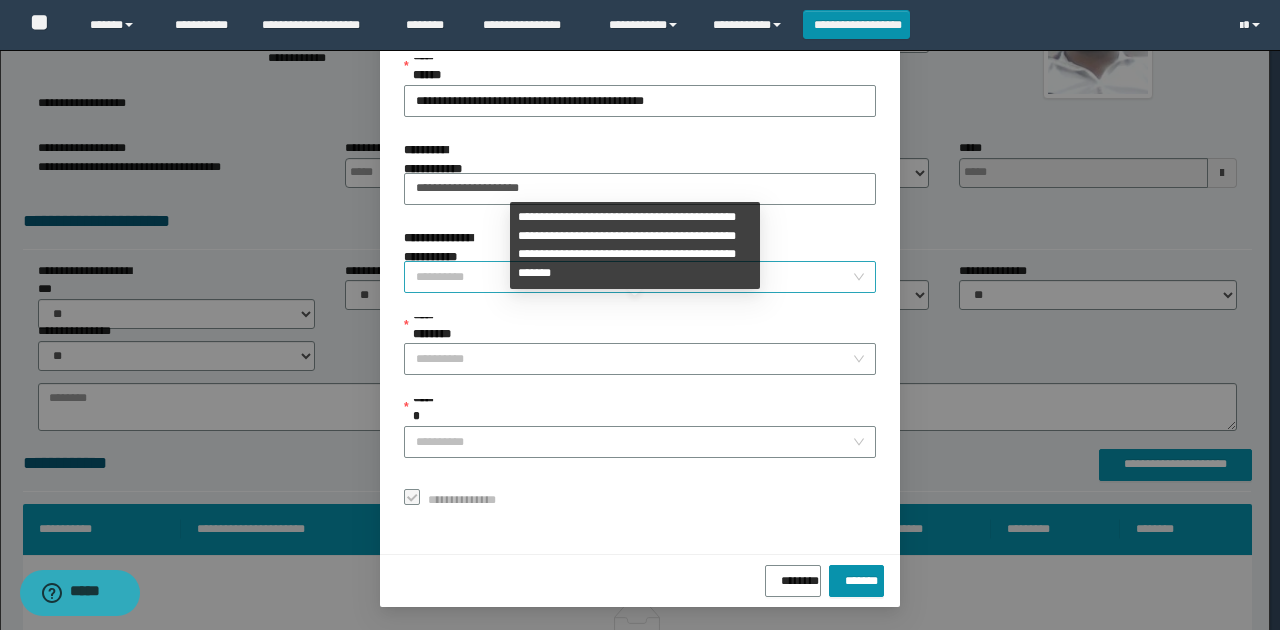 drag, startPoint x: 512, startPoint y: 271, endPoint x: 432, endPoint y: 265, distance: 80.224686 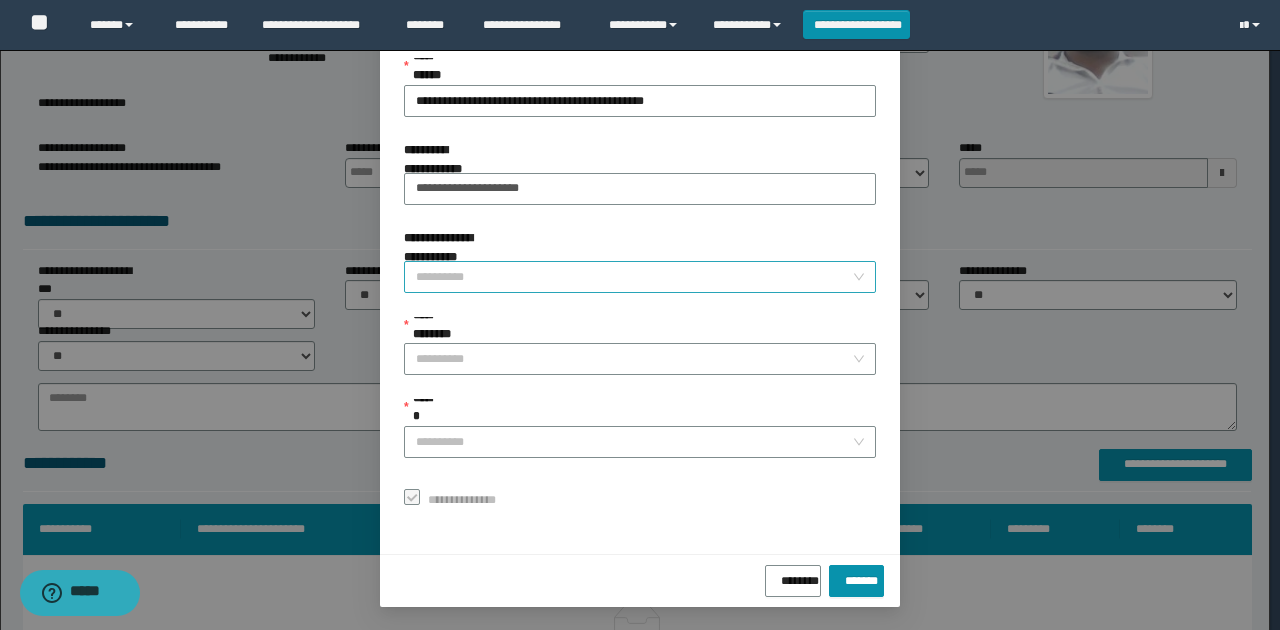 click on "**********" at bounding box center [634, 277] 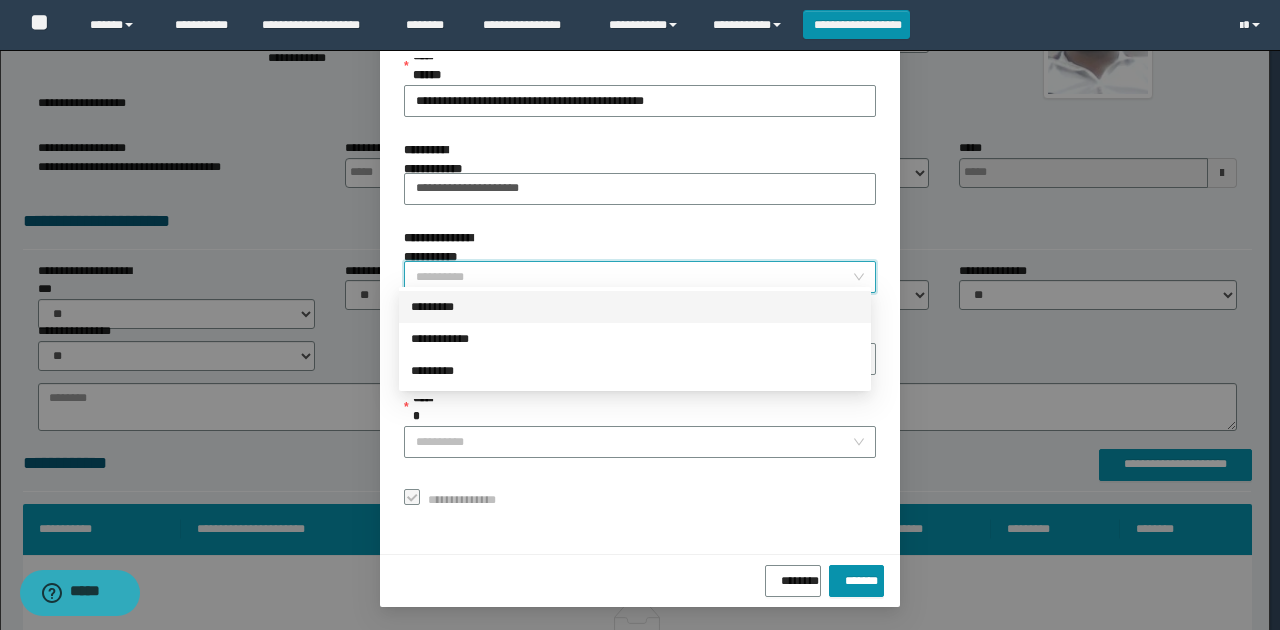 drag, startPoint x: 493, startPoint y: 308, endPoint x: 464, endPoint y: 317, distance: 30.364452 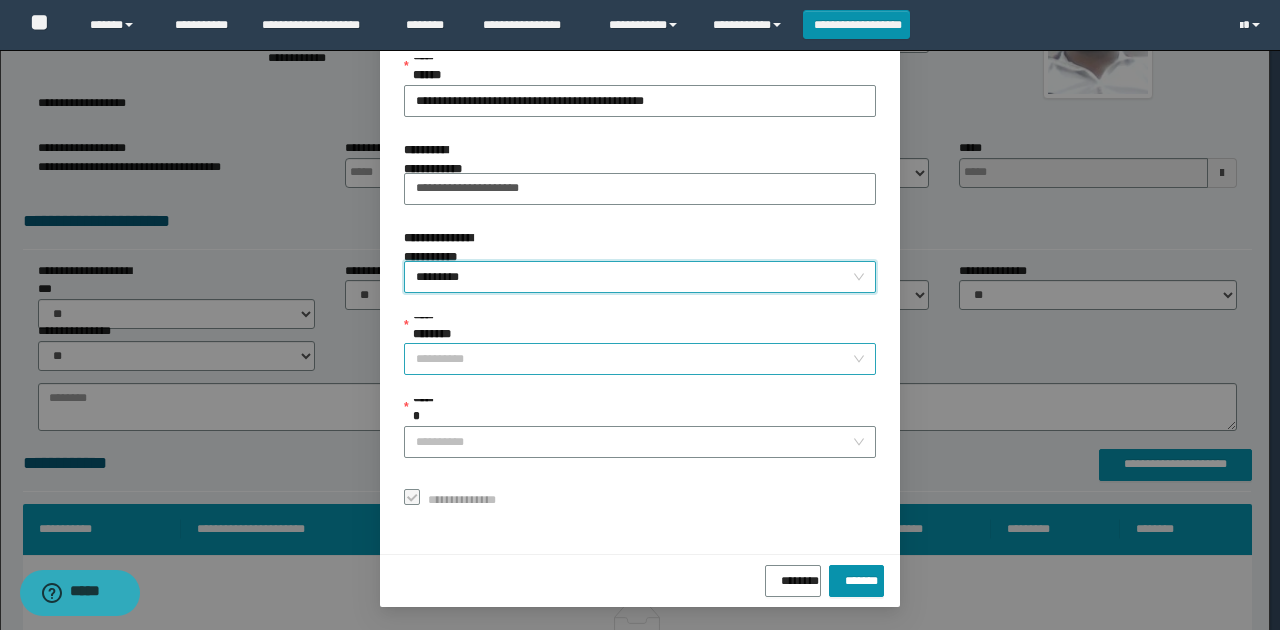 click on "**********" at bounding box center [634, 359] 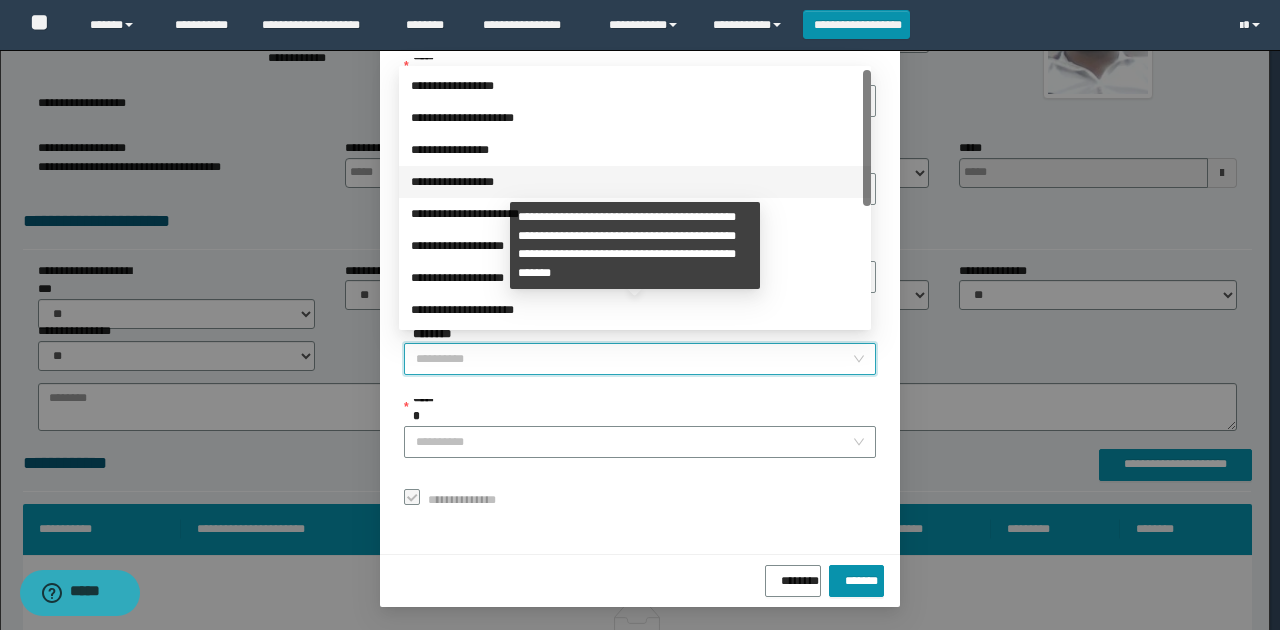 scroll, scrollTop: 224, scrollLeft: 0, axis: vertical 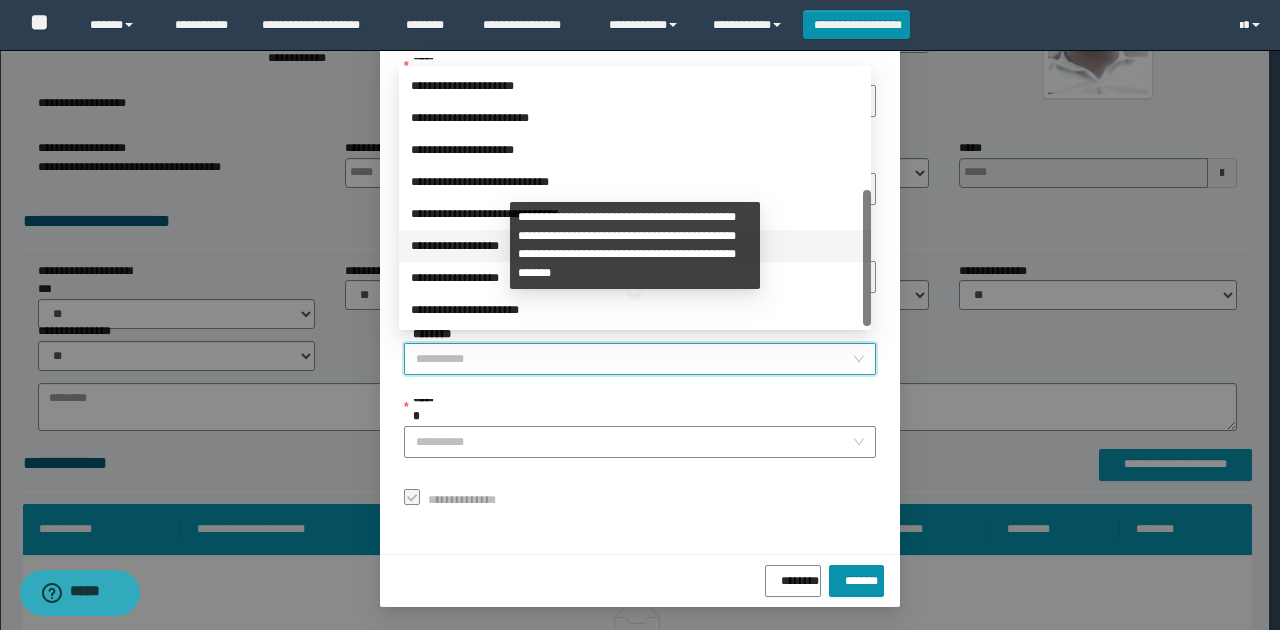 click on "**********" at bounding box center (635, 246) 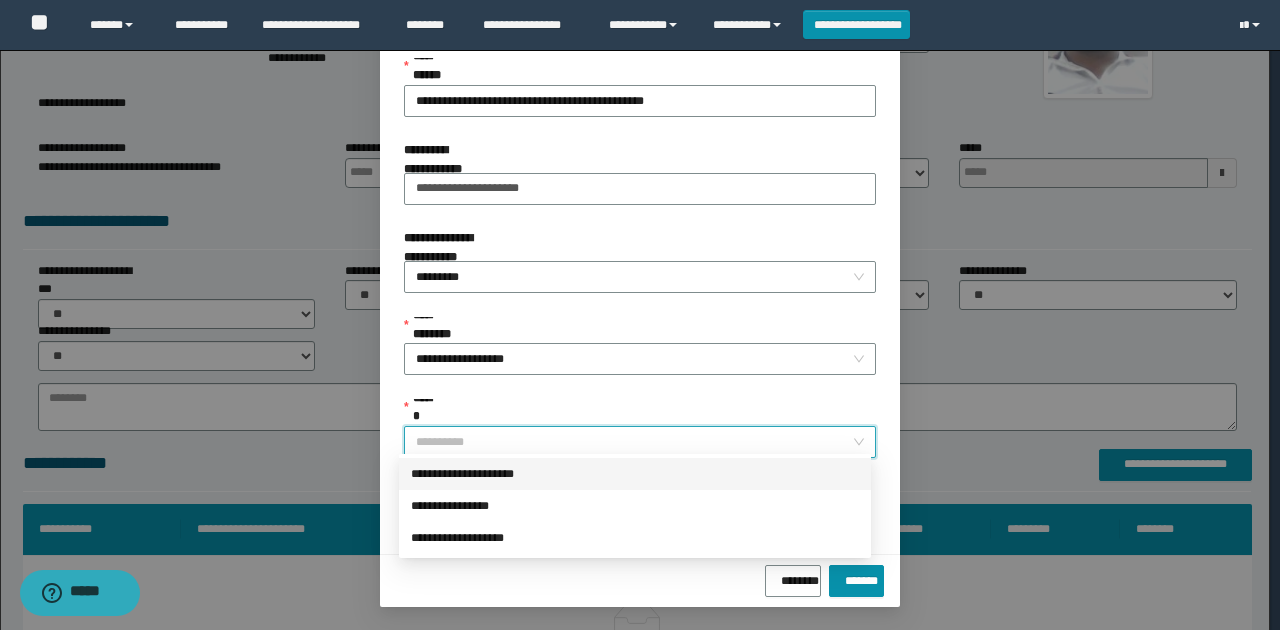 click on "******" at bounding box center (634, 442) 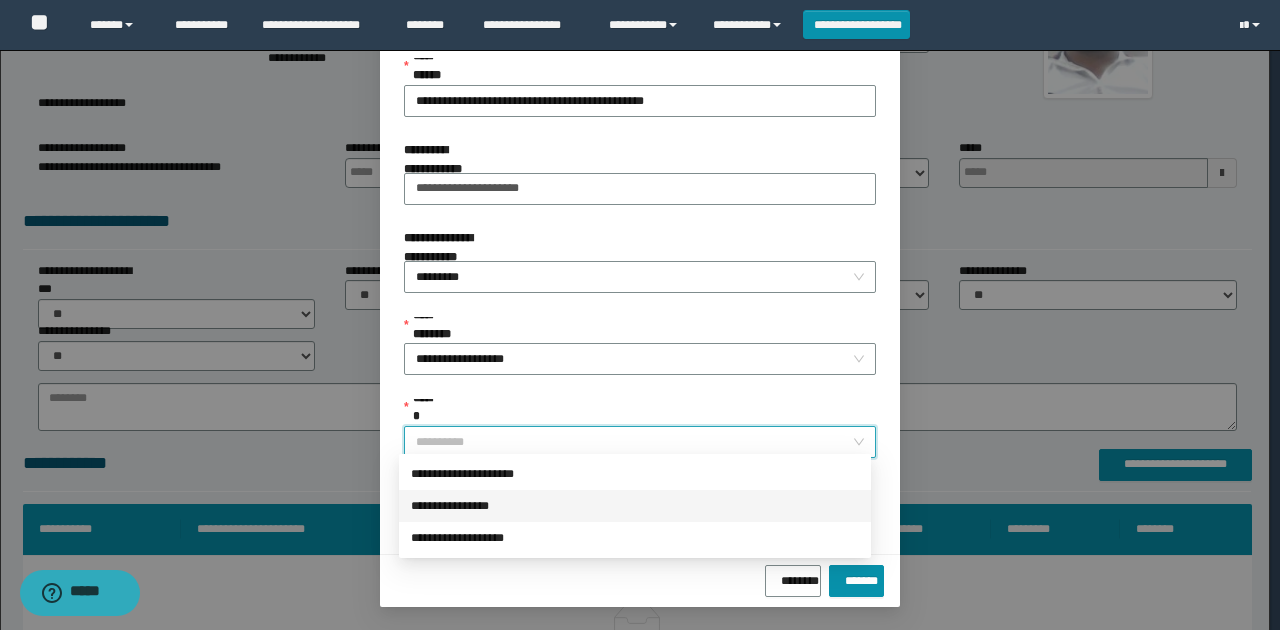 click on "**********" at bounding box center (635, 506) 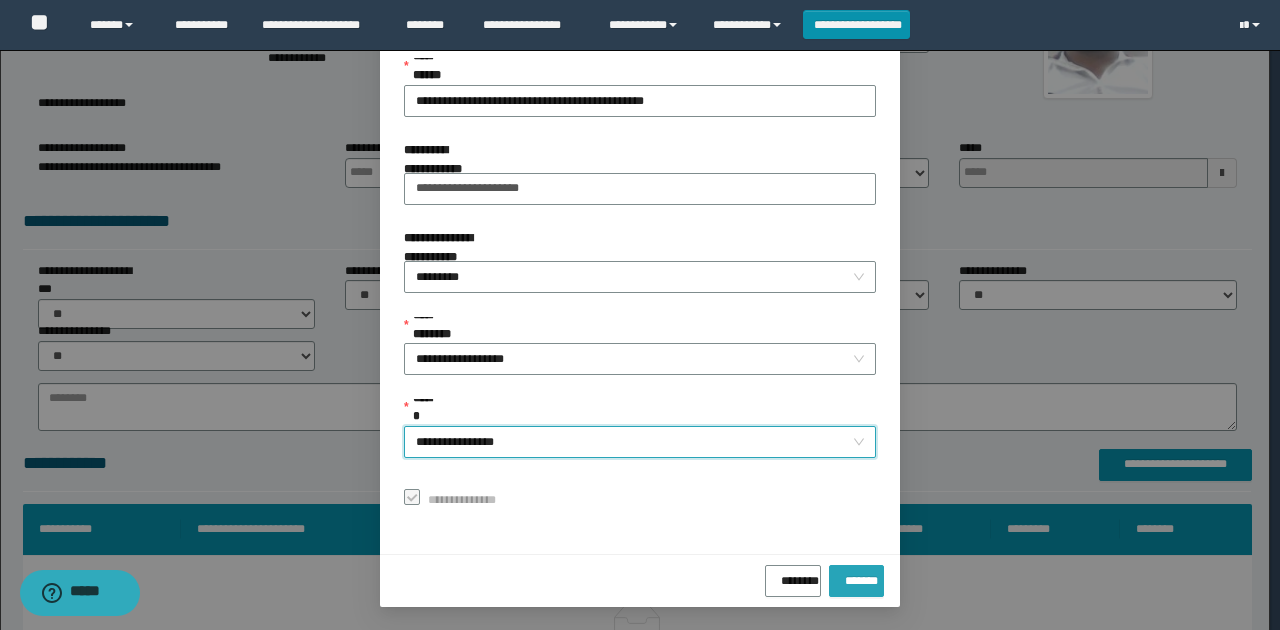 click on "*******" at bounding box center (856, 581) 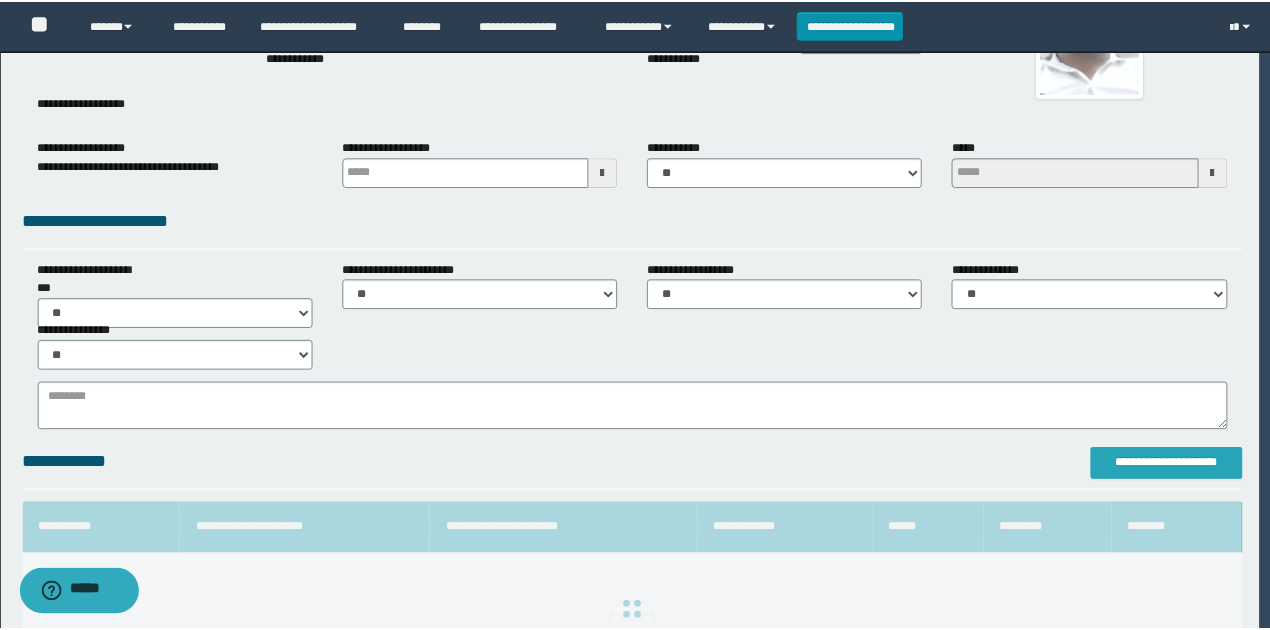scroll, scrollTop: 0, scrollLeft: 0, axis: both 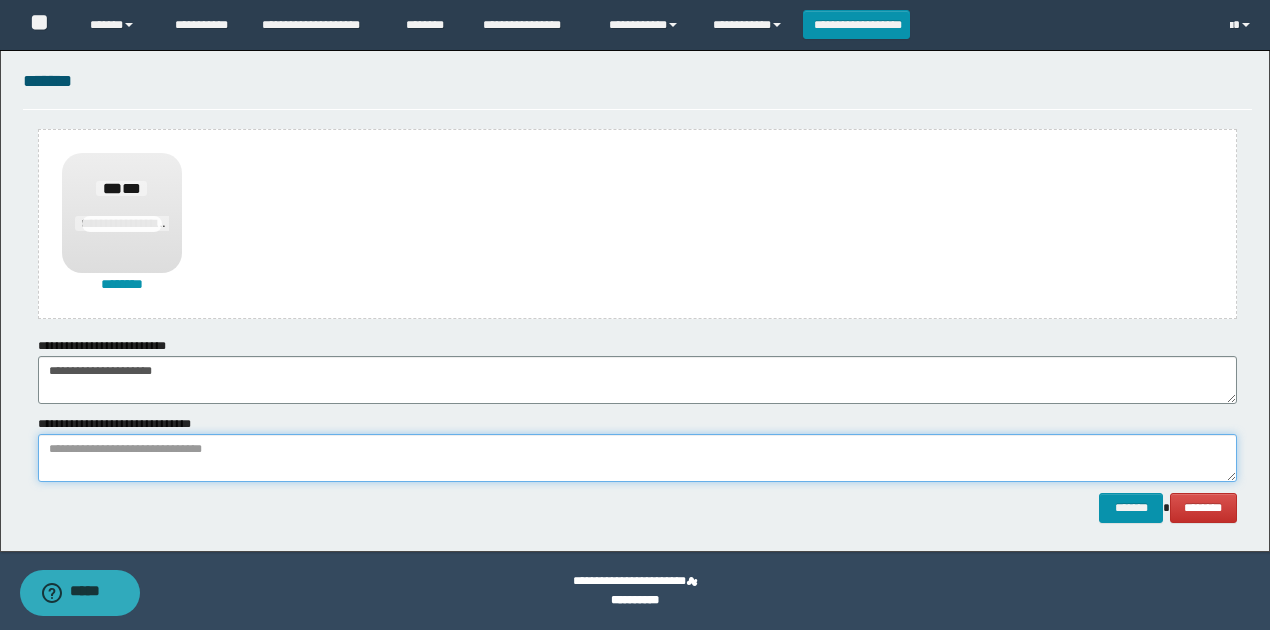 click at bounding box center (637, 458) 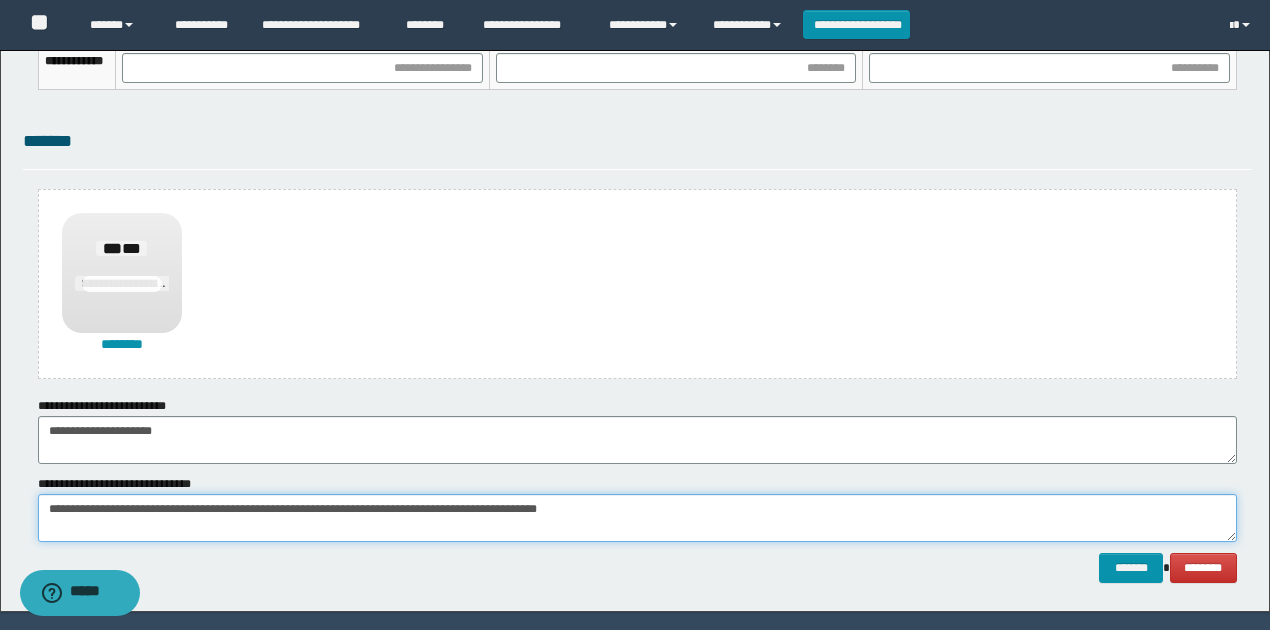 scroll, scrollTop: 1154, scrollLeft: 0, axis: vertical 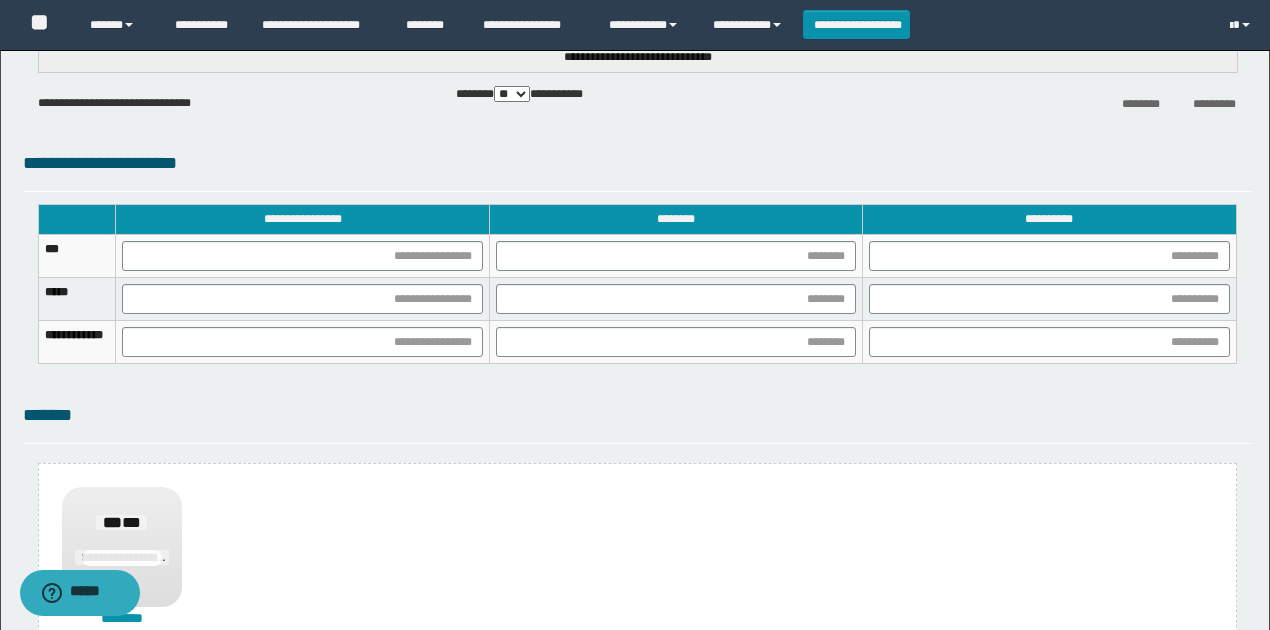 type on "**********" 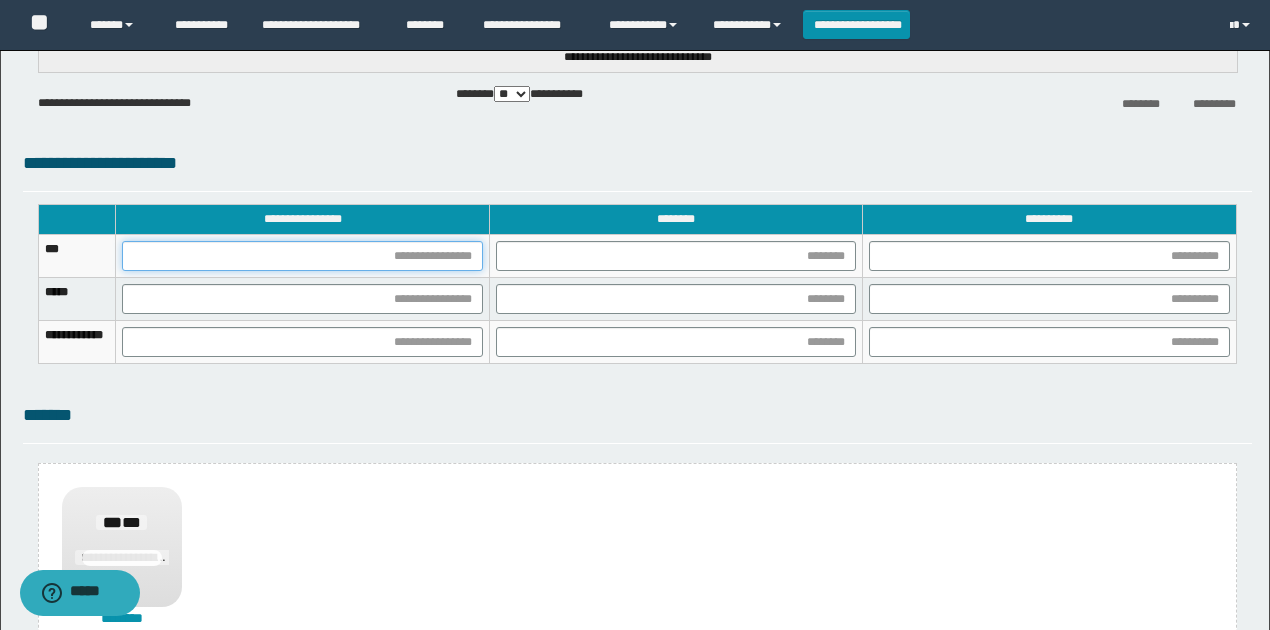 drag, startPoint x: 530, startPoint y: 259, endPoint x: 488, endPoint y: 174, distance: 94.81033 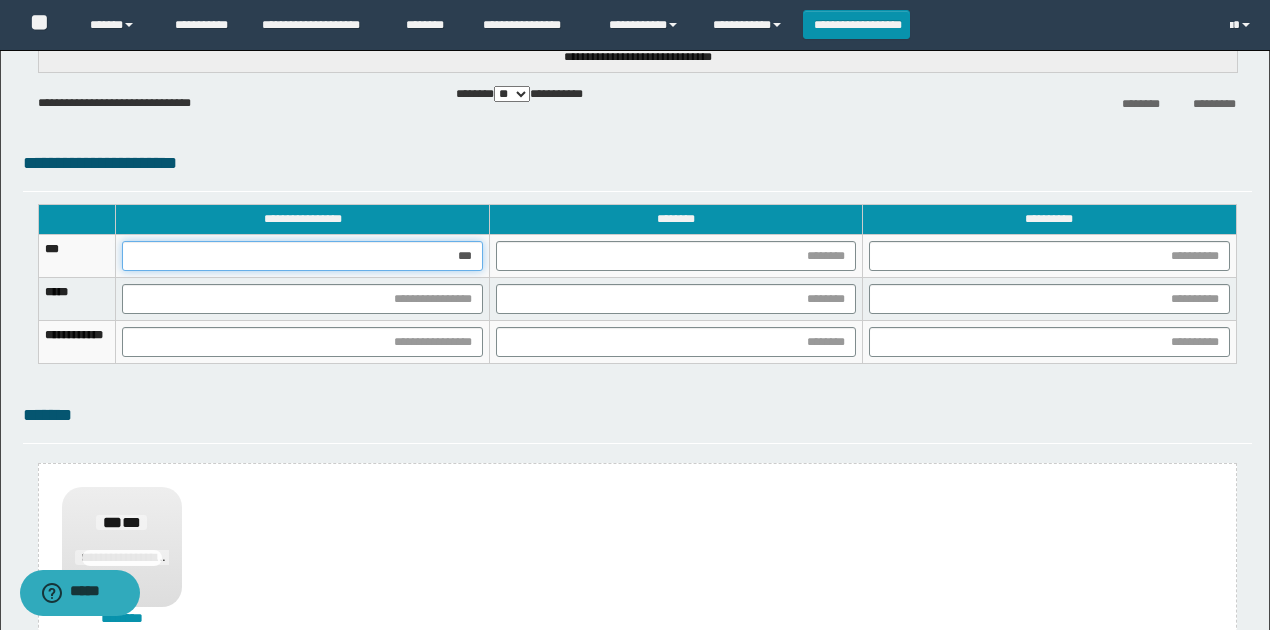 type on "****" 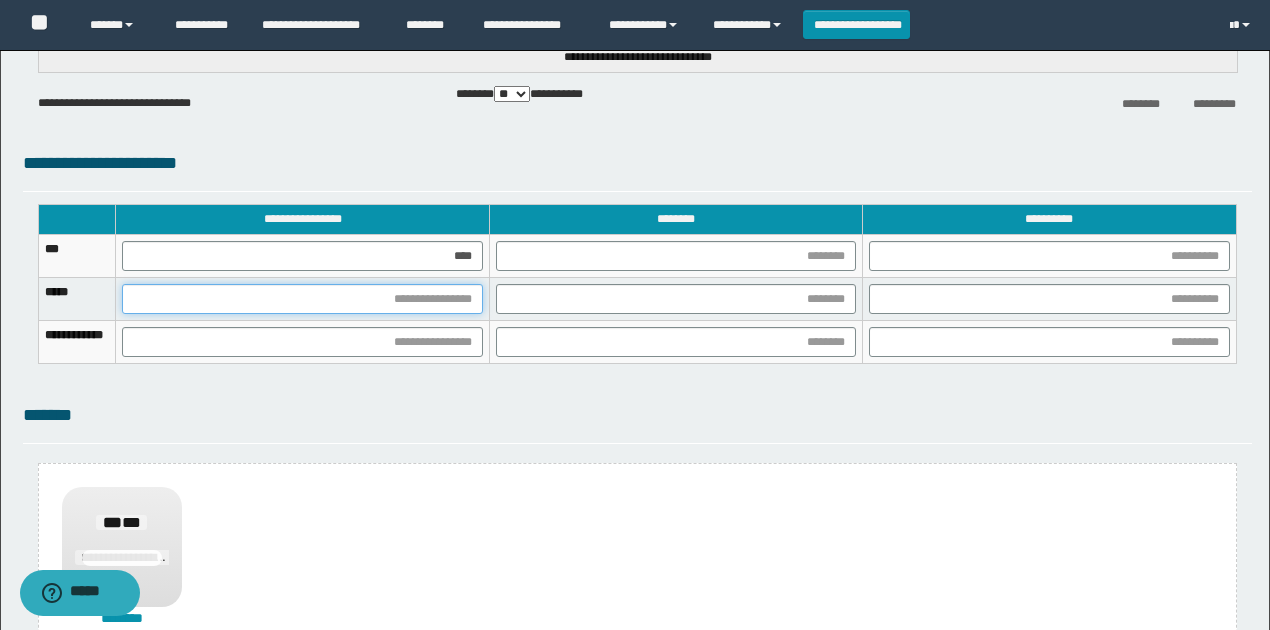 click at bounding box center (302, 299) 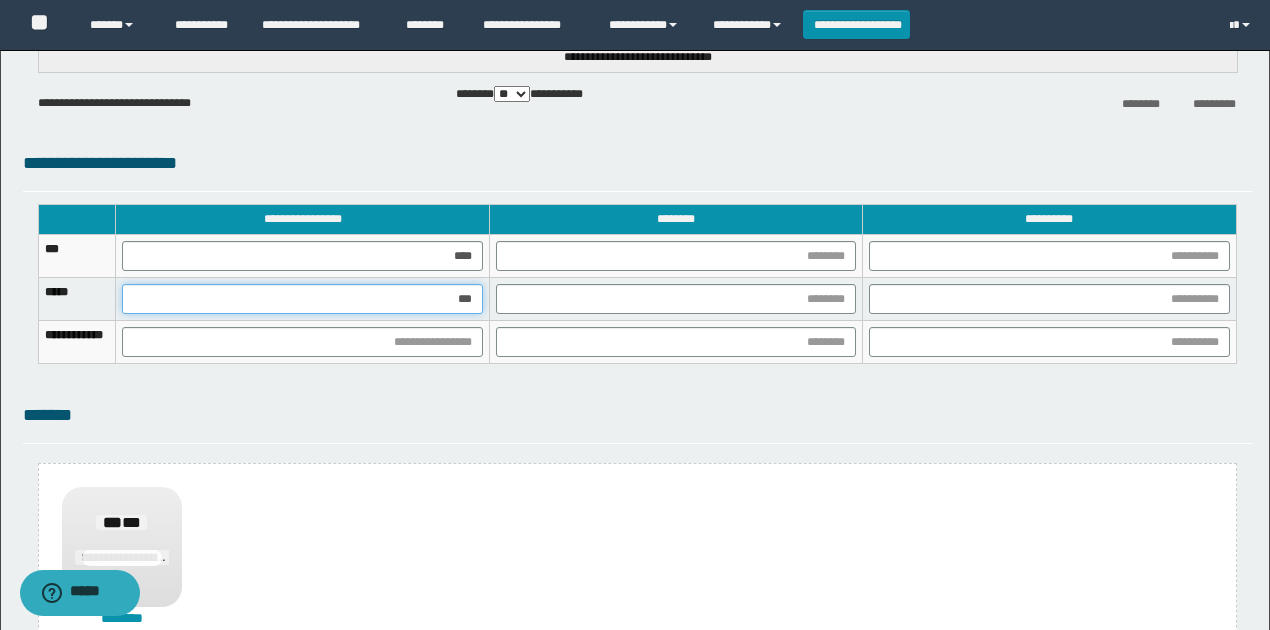 type on "****" 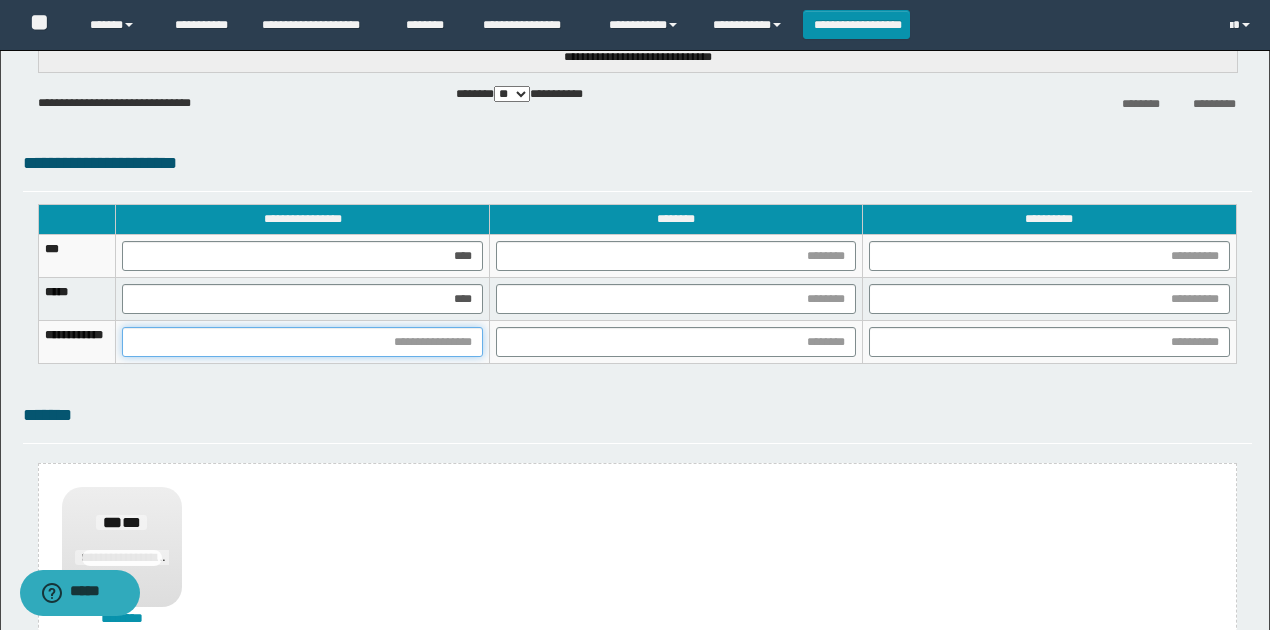 click at bounding box center [302, 342] 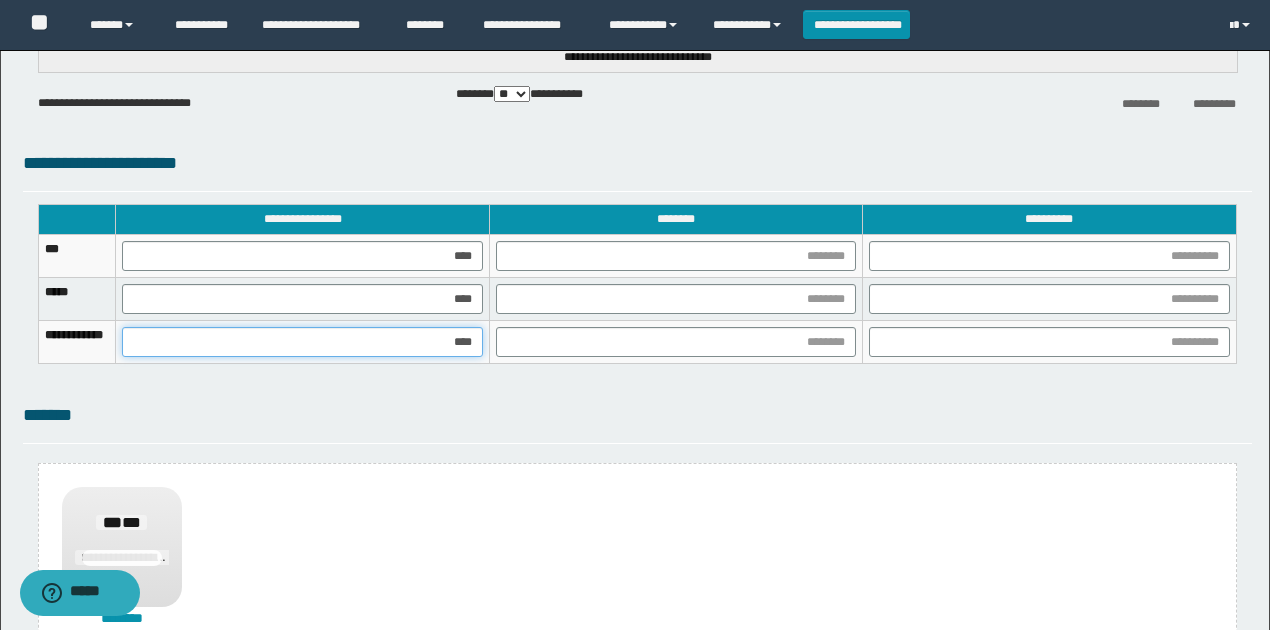 type on "*****" 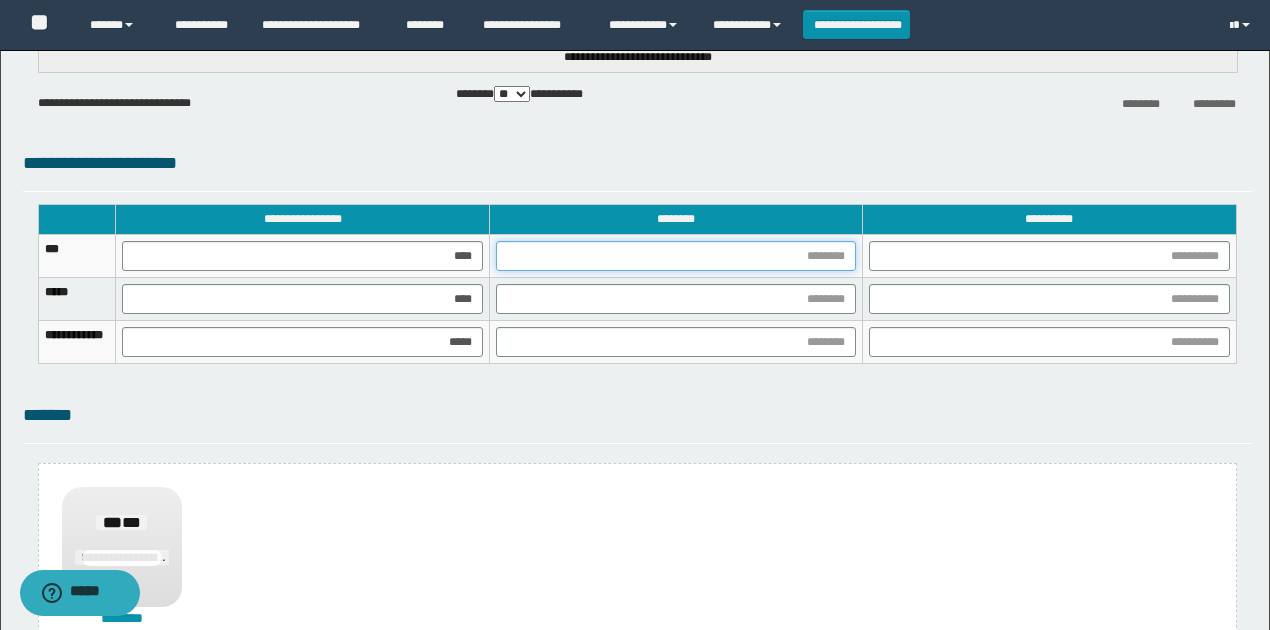 click at bounding box center [676, 256] 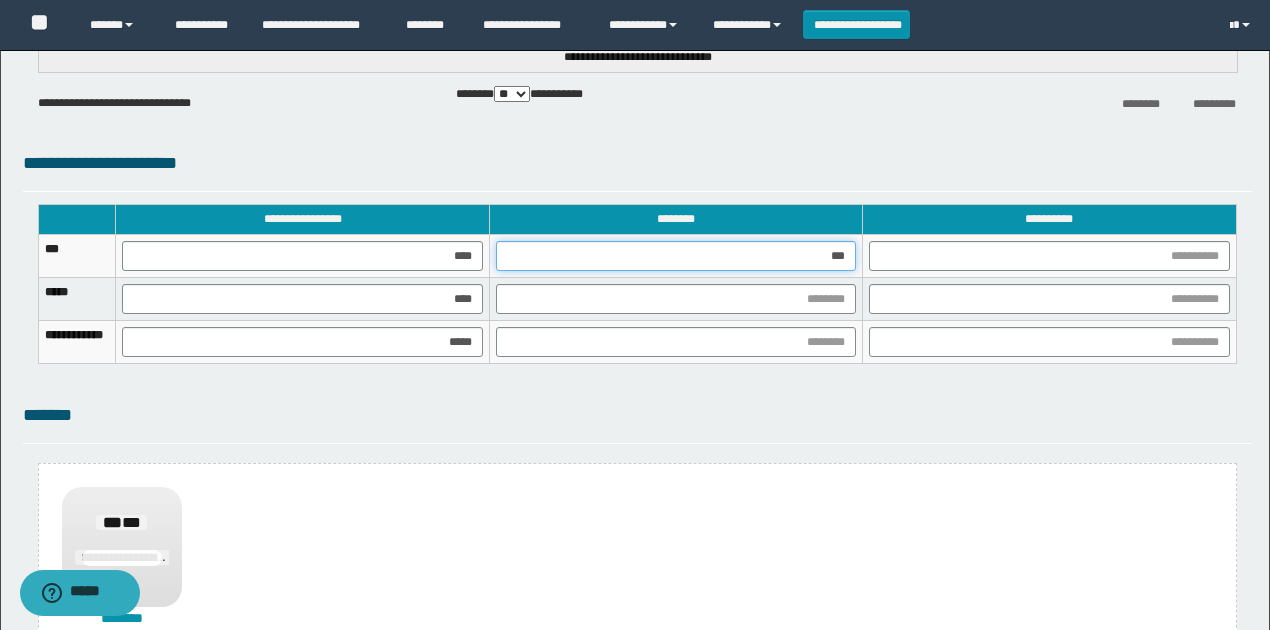 type on "****" 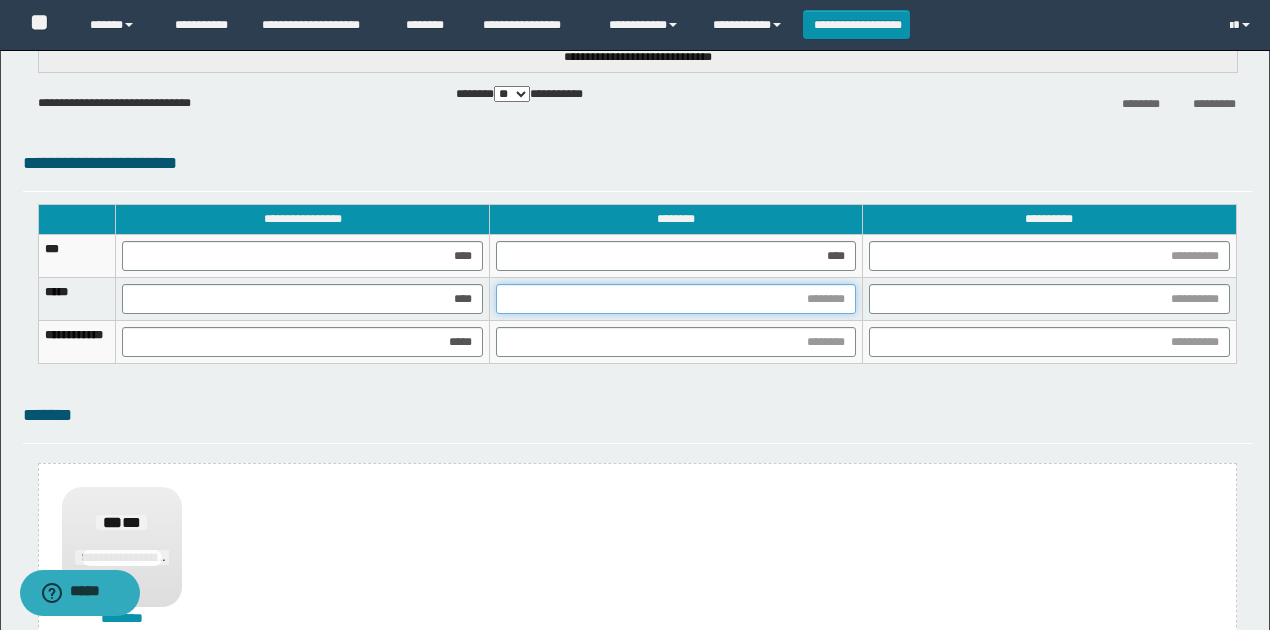 click at bounding box center (676, 299) 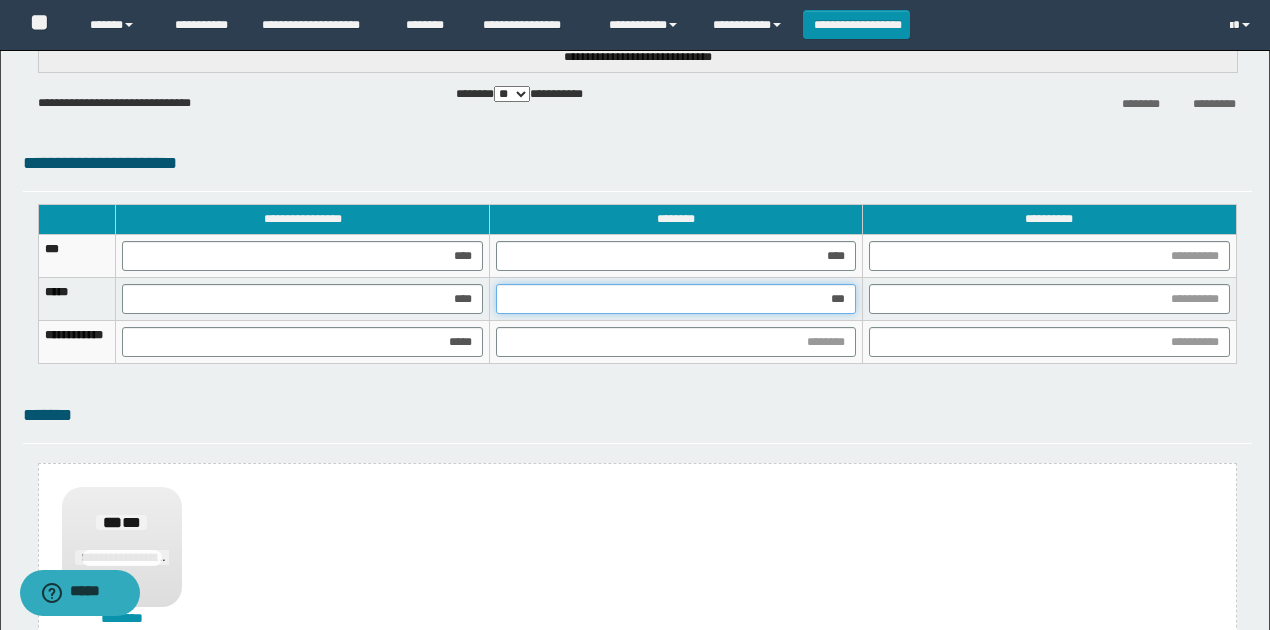 type on "****" 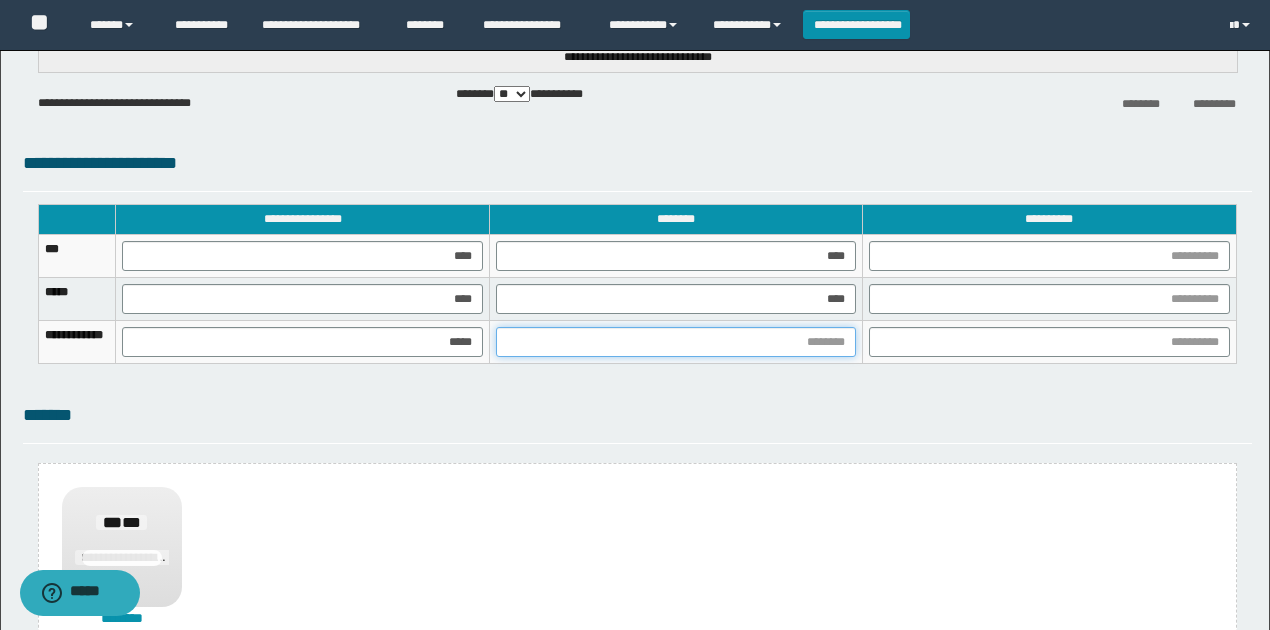 drag, startPoint x: 884, startPoint y: 336, endPoint x: 871, endPoint y: 339, distance: 13.341664 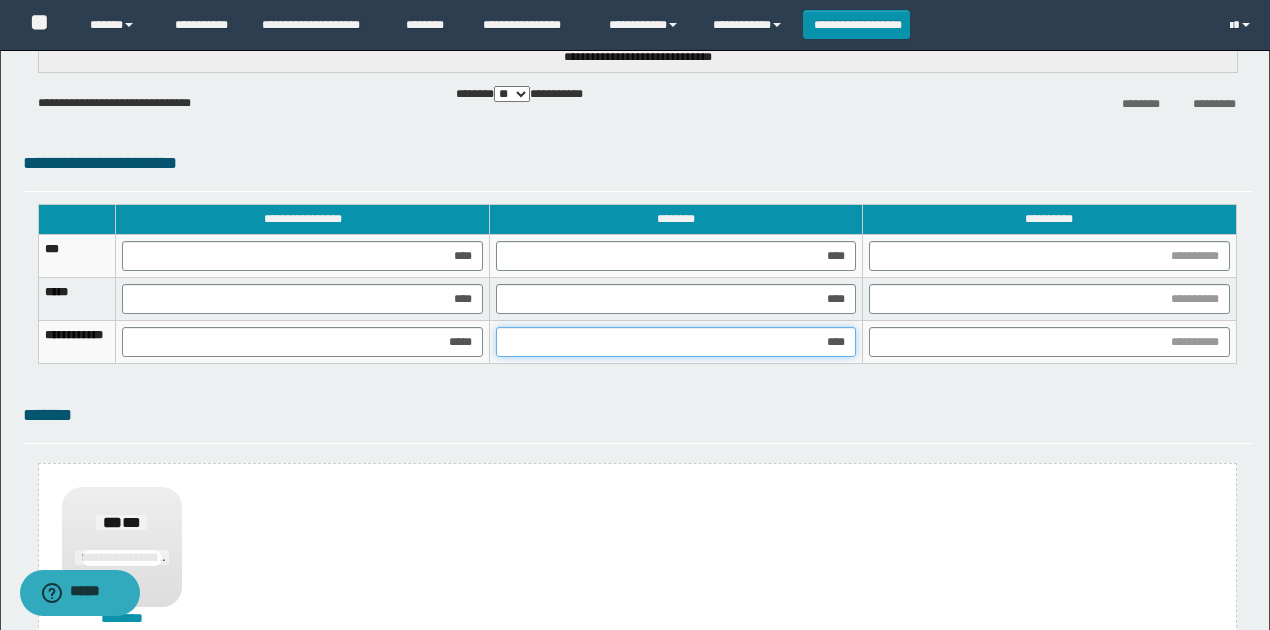 type on "*****" 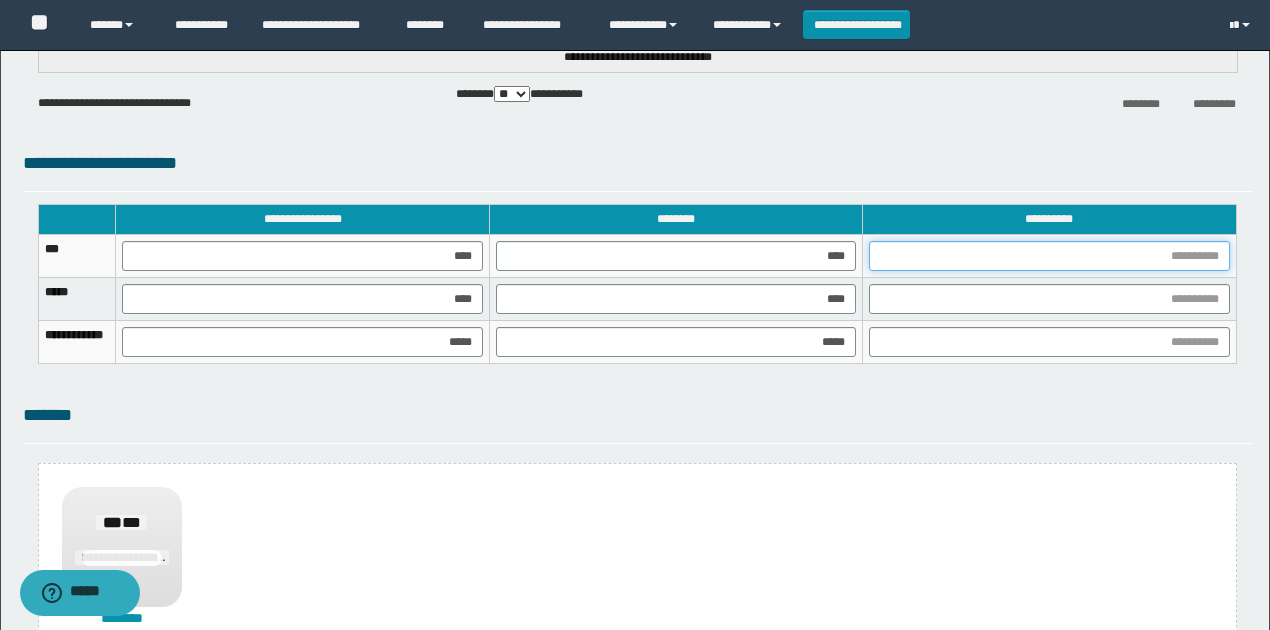 click at bounding box center (1049, 256) 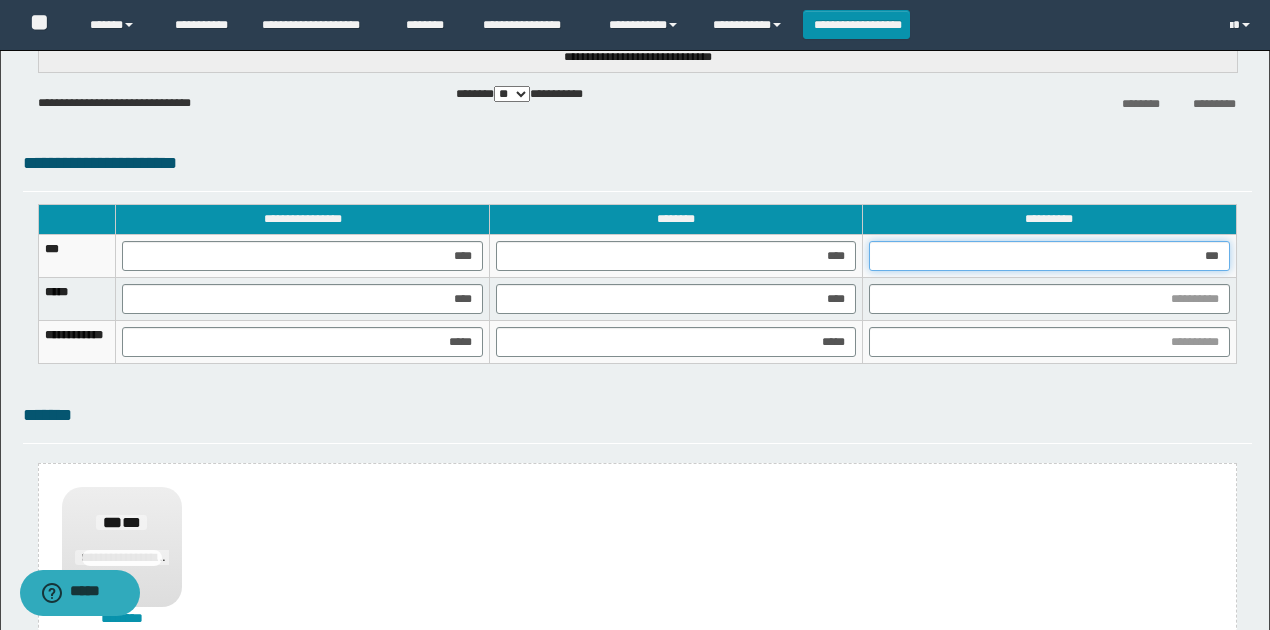 type on "****" 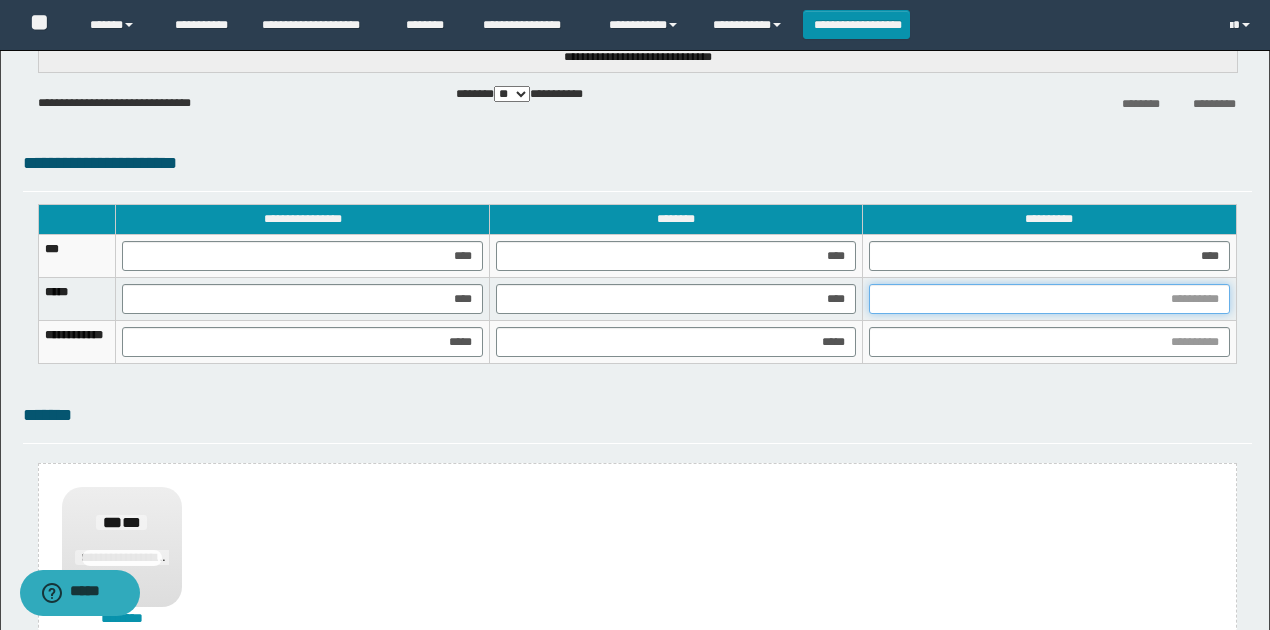 drag, startPoint x: 1168, startPoint y: 294, endPoint x: 1165, endPoint y: 272, distance: 22.203604 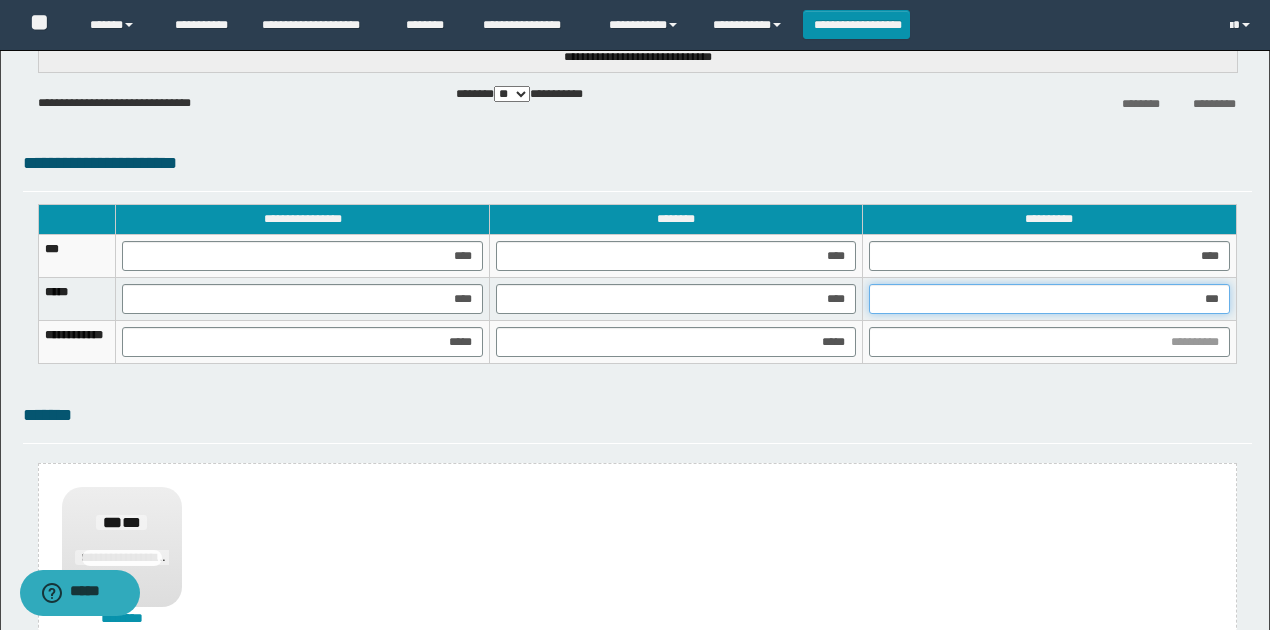 type on "****" 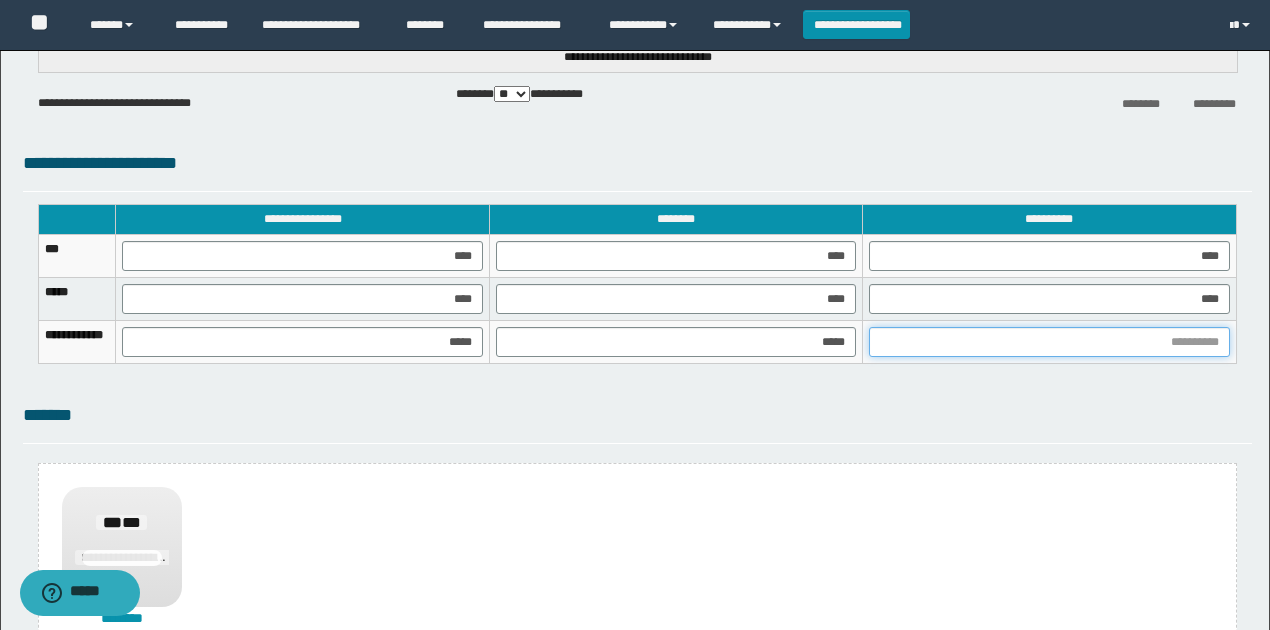 click at bounding box center [1049, 342] 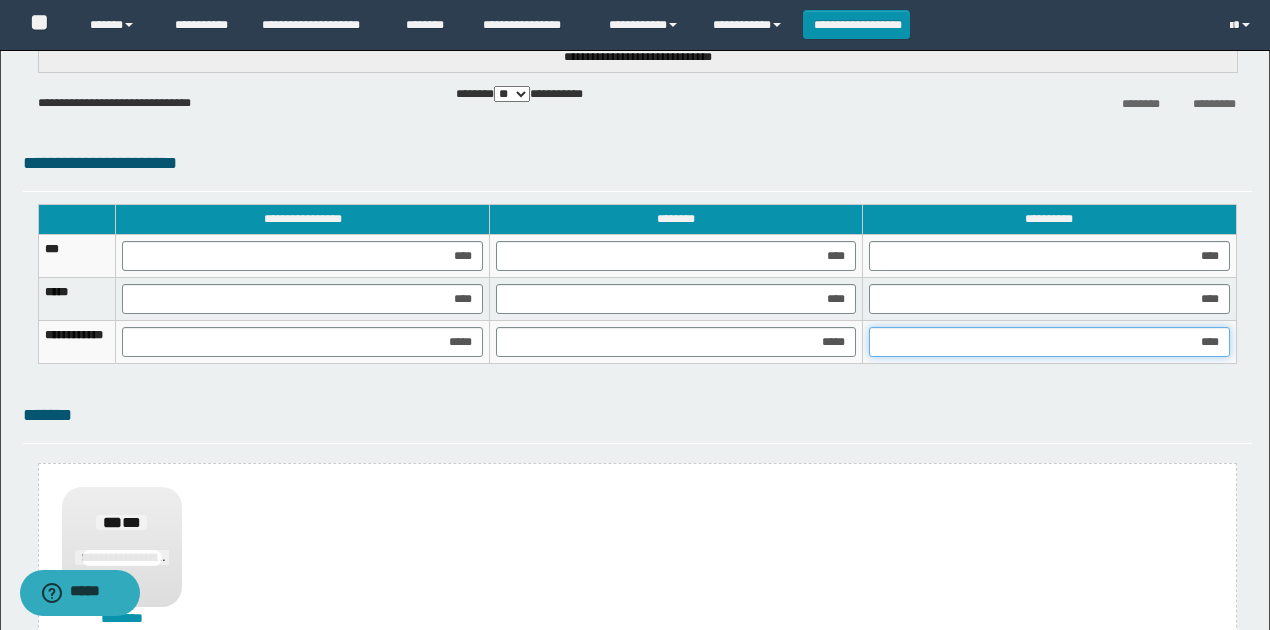 type on "*****" 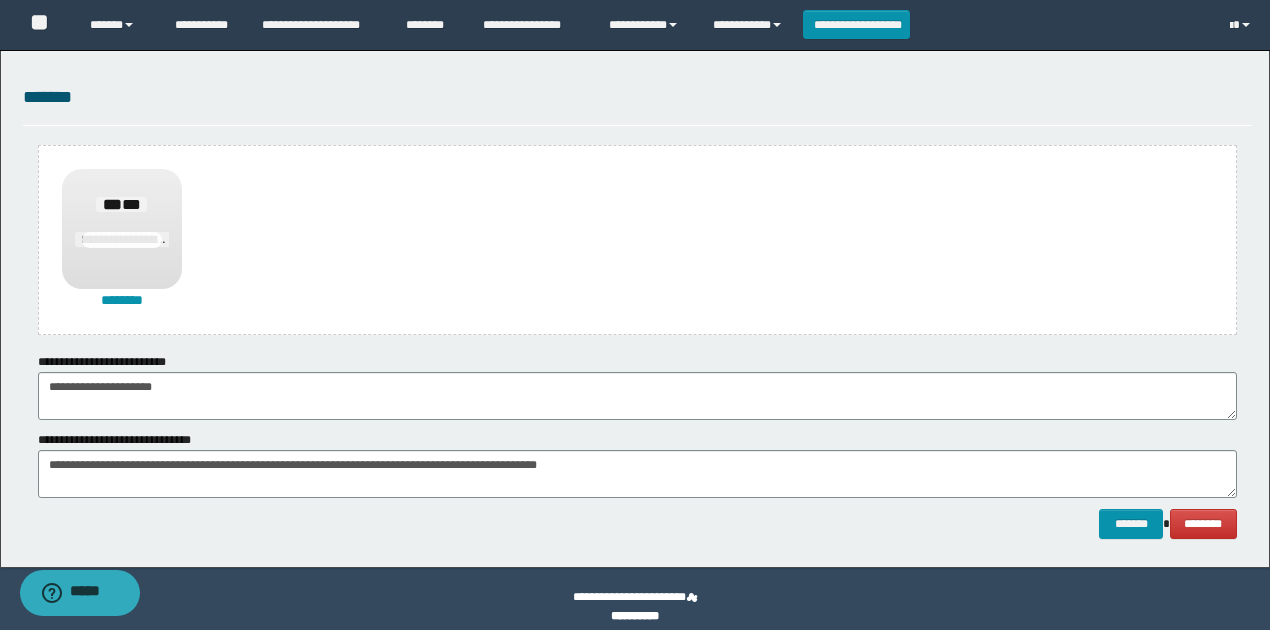 scroll, scrollTop: 1488, scrollLeft: 0, axis: vertical 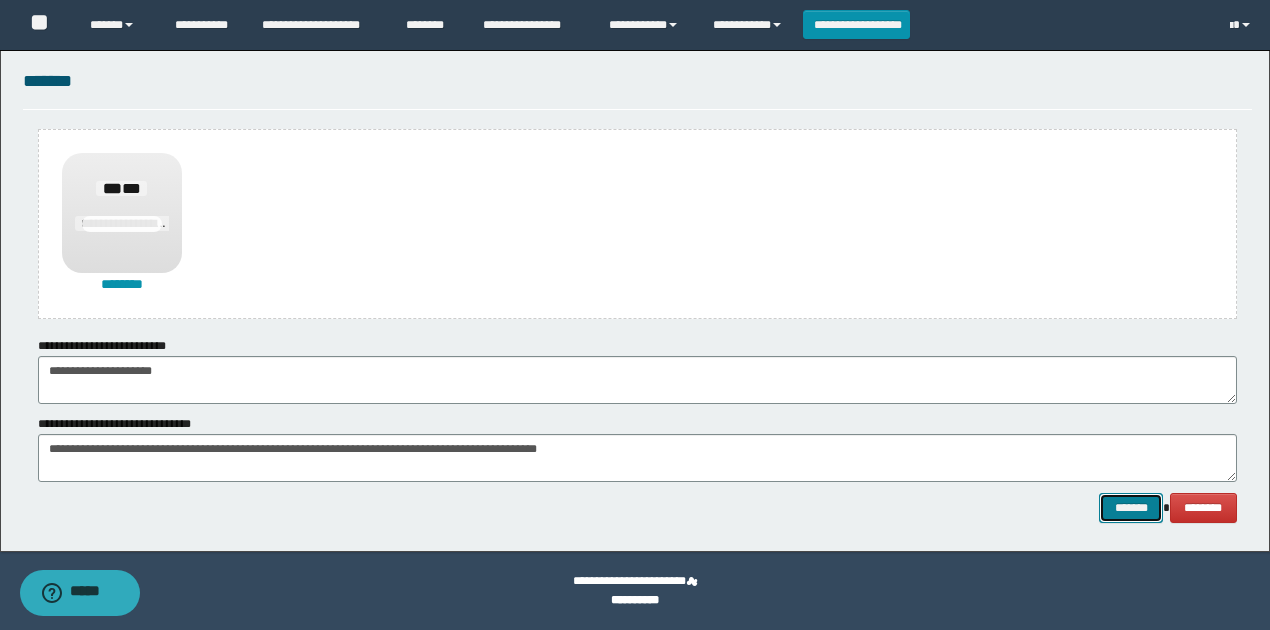 click on "*******" at bounding box center (1131, 507) 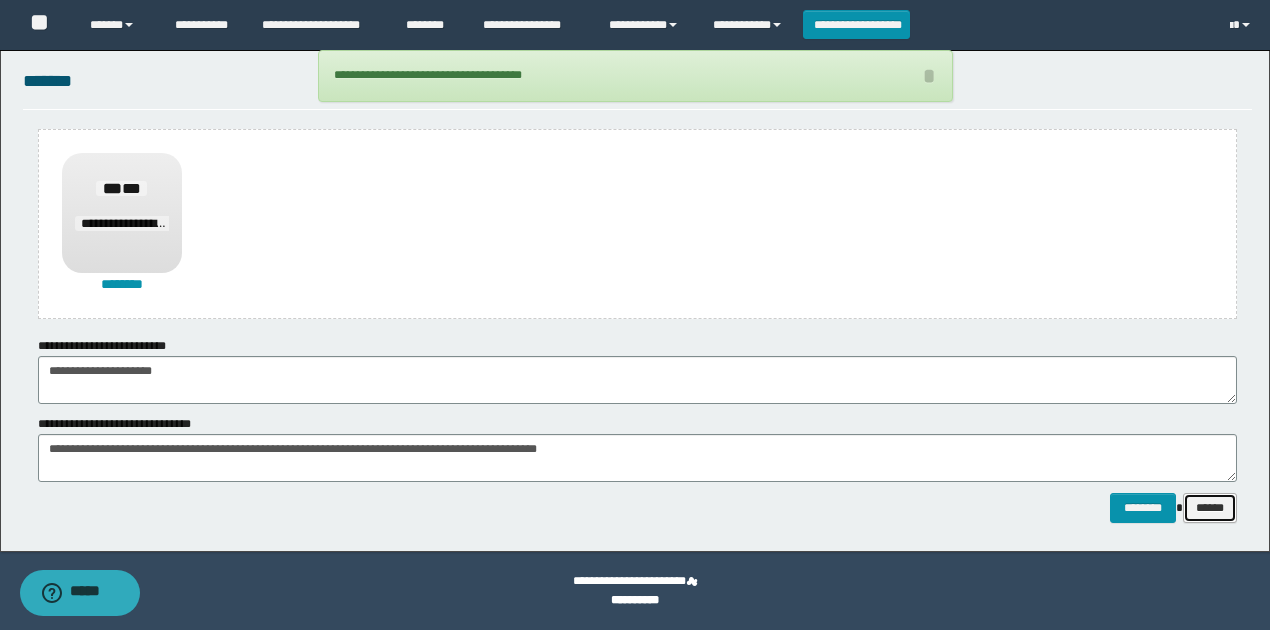click on "******" at bounding box center [1210, 507] 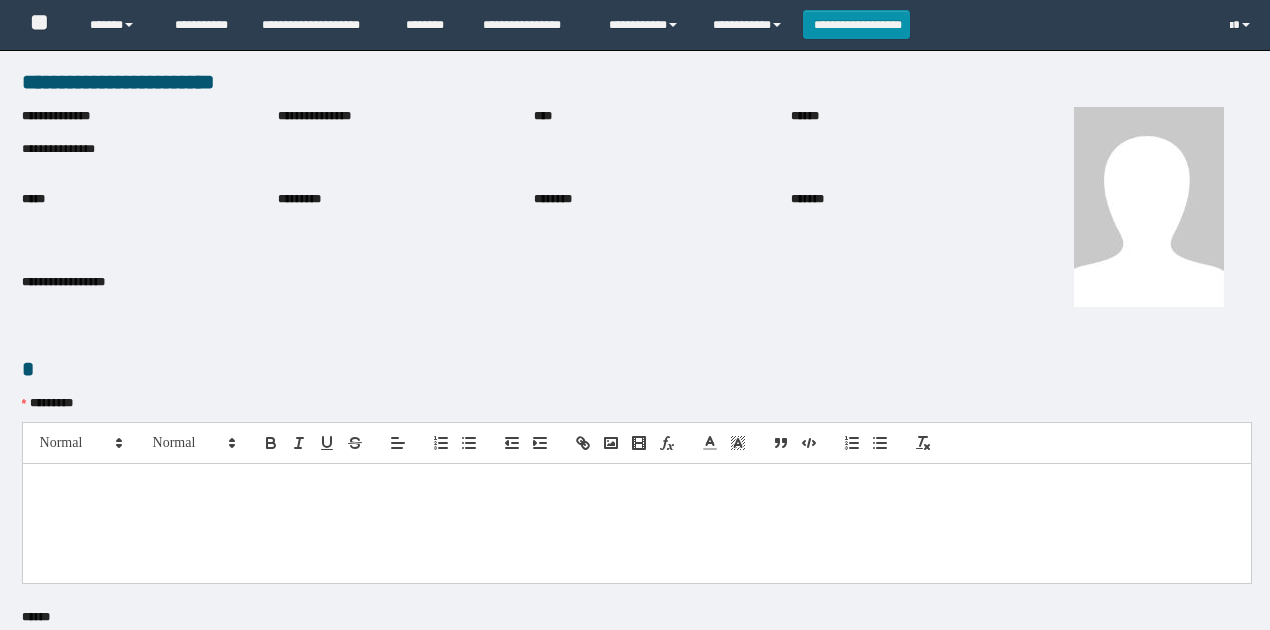 scroll, scrollTop: 0, scrollLeft: 0, axis: both 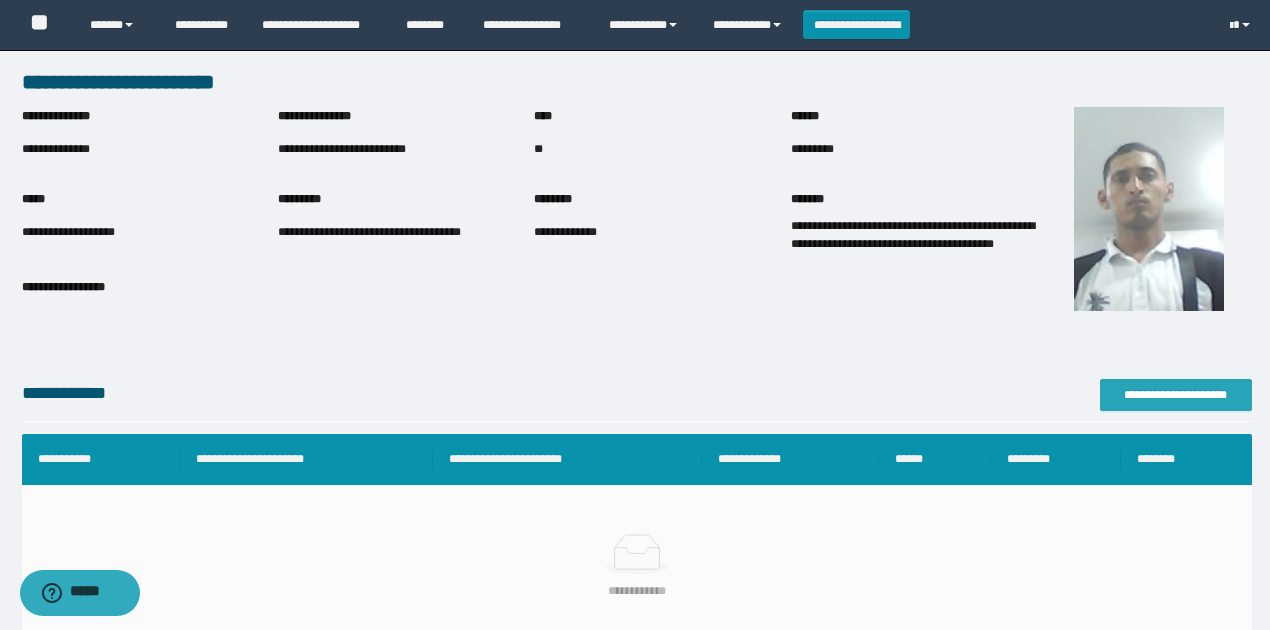 click on "**********" at bounding box center (1176, 395) 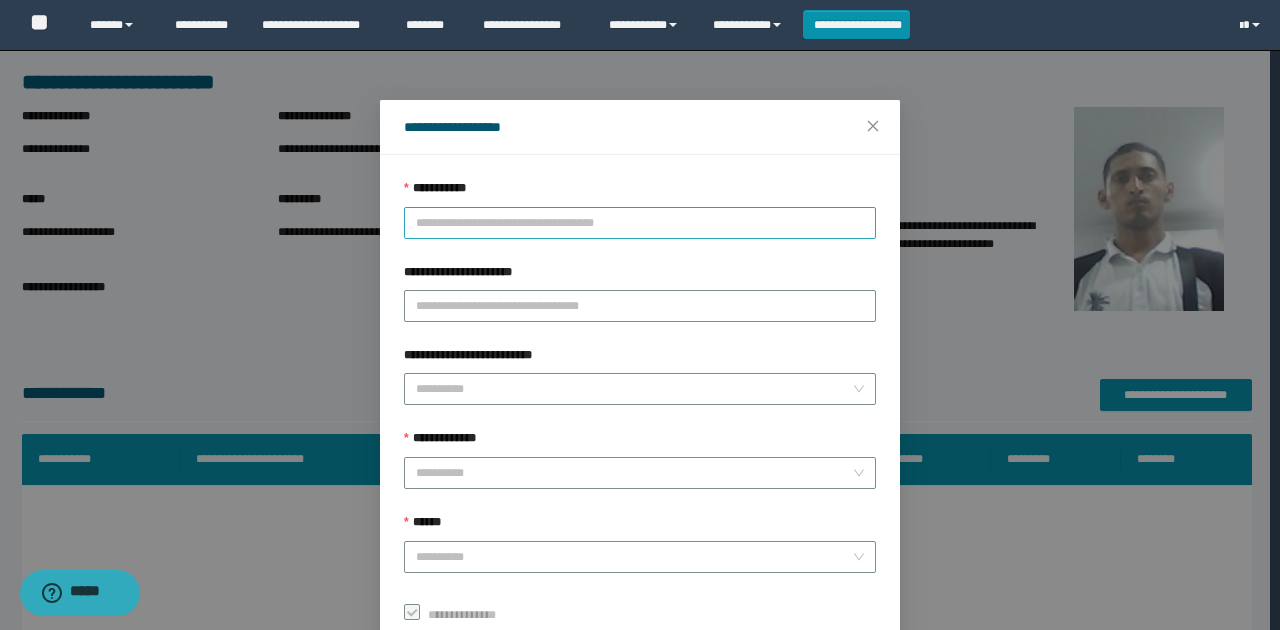 click on "**********" at bounding box center (640, 223) 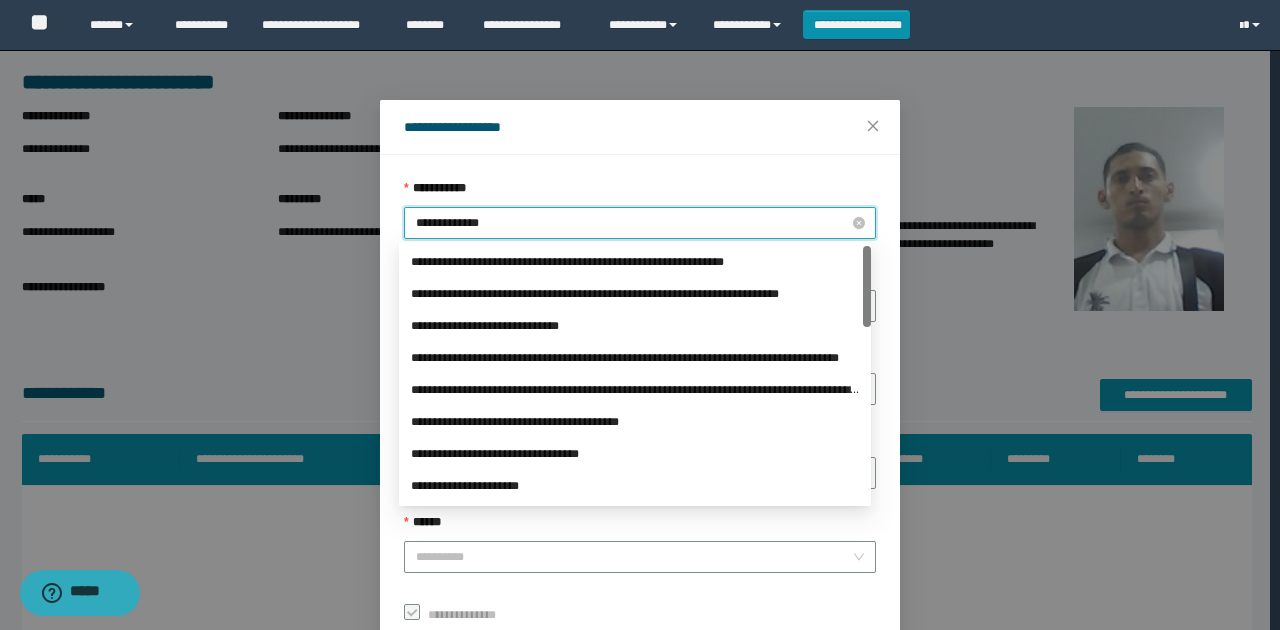 type on "**********" 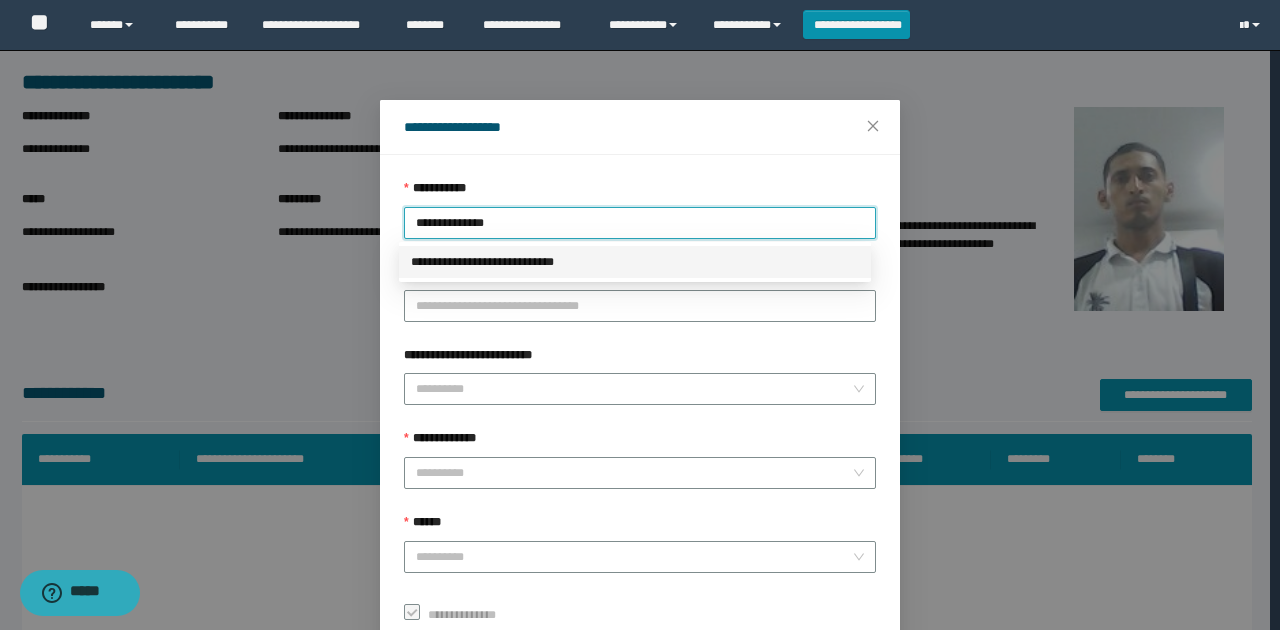 click on "**********" at bounding box center [635, 262] 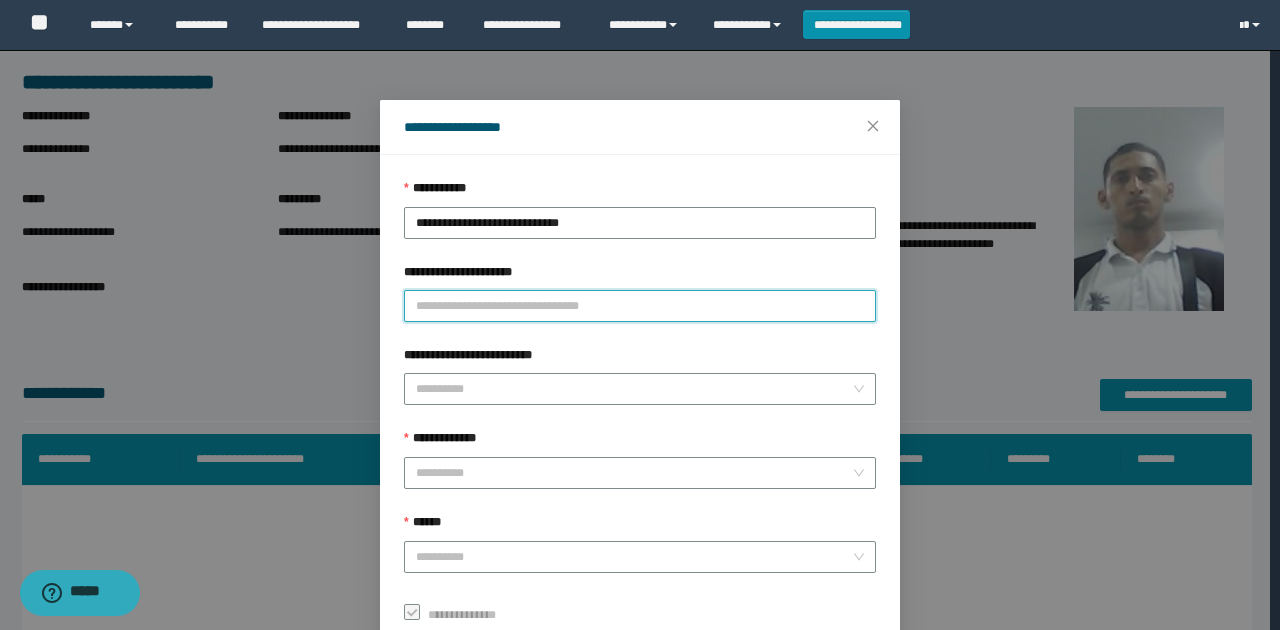 paste on "**********" 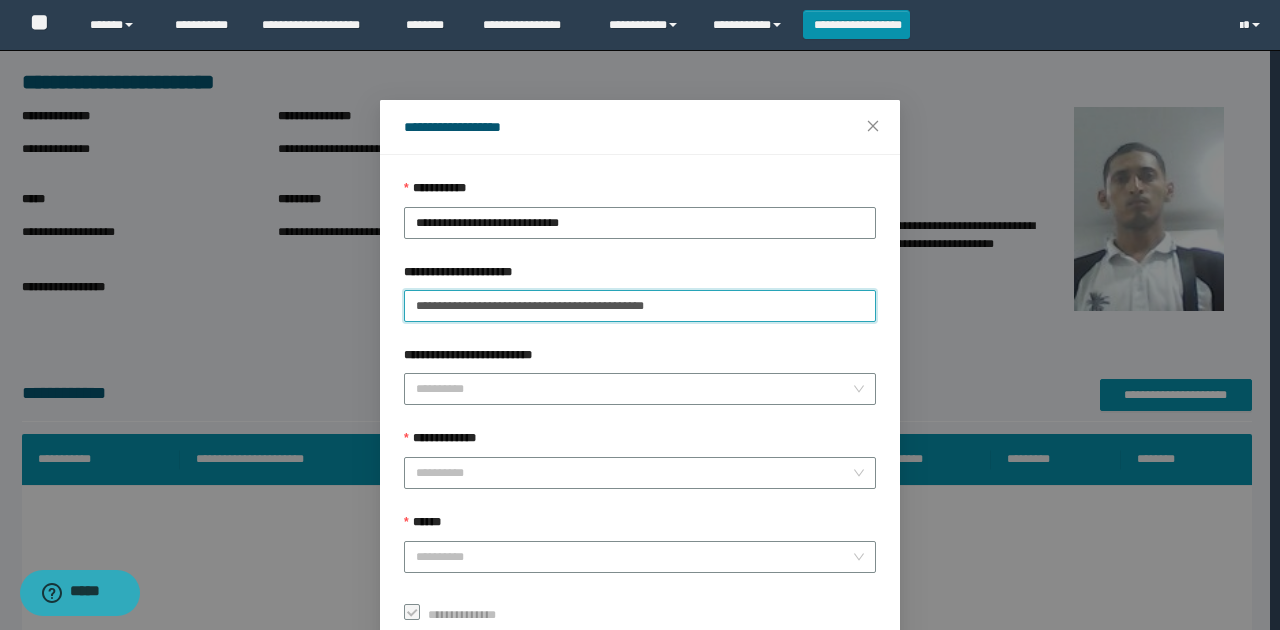 click on "**********" at bounding box center (640, 306) 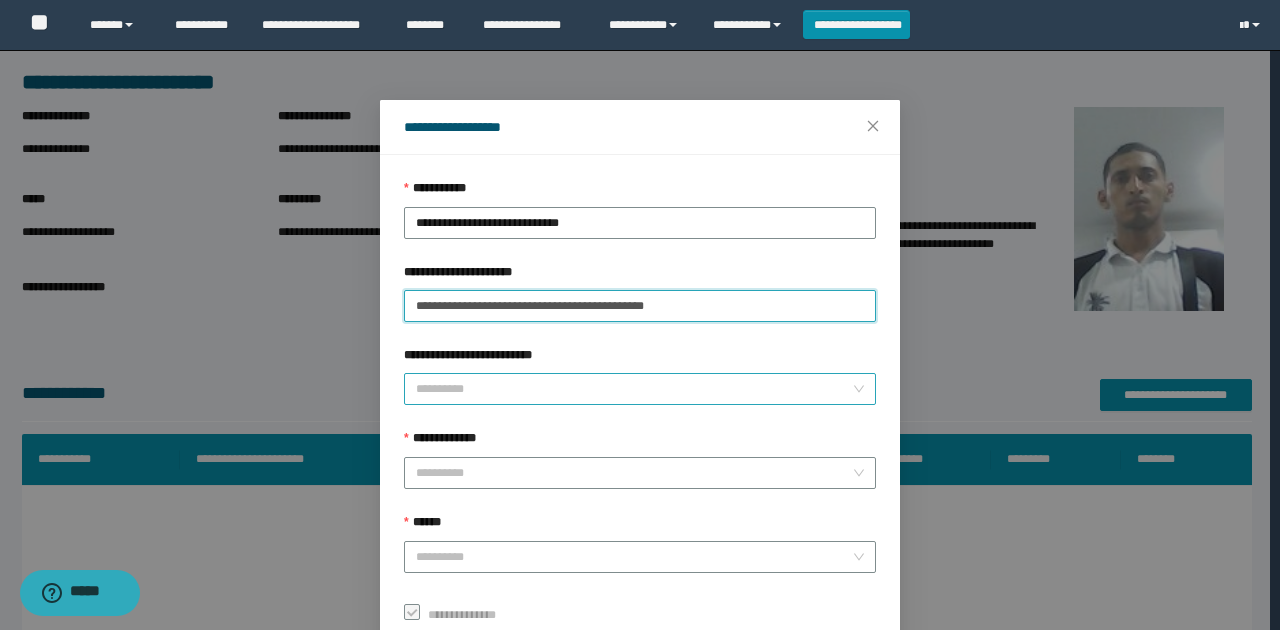 type on "**********" 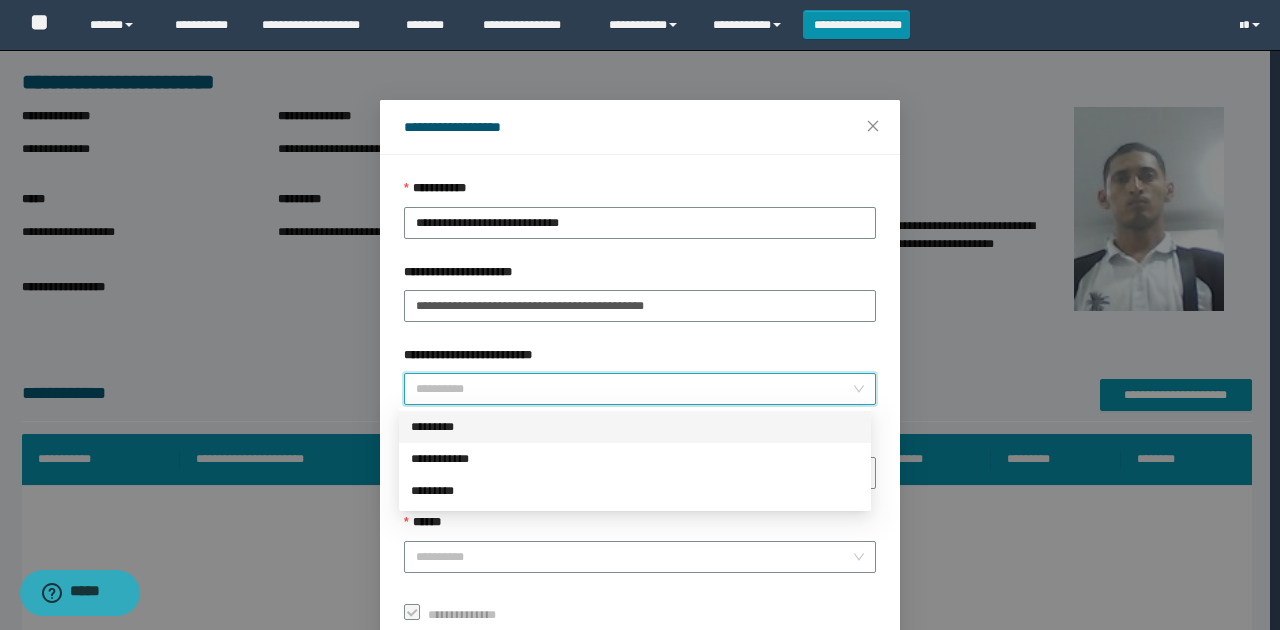 drag, startPoint x: 482, startPoint y: 388, endPoint x: 456, endPoint y: 407, distance: 32.202484 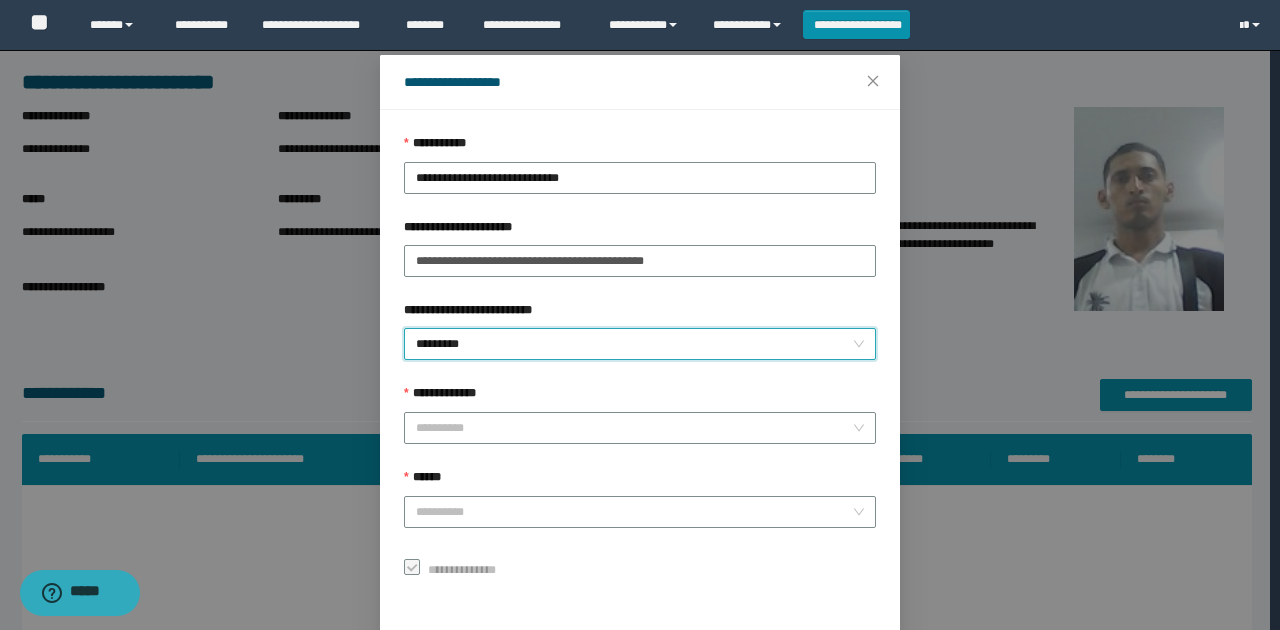 scroll, scrollTop: 121, scrollLeft: 0, axis: vertical 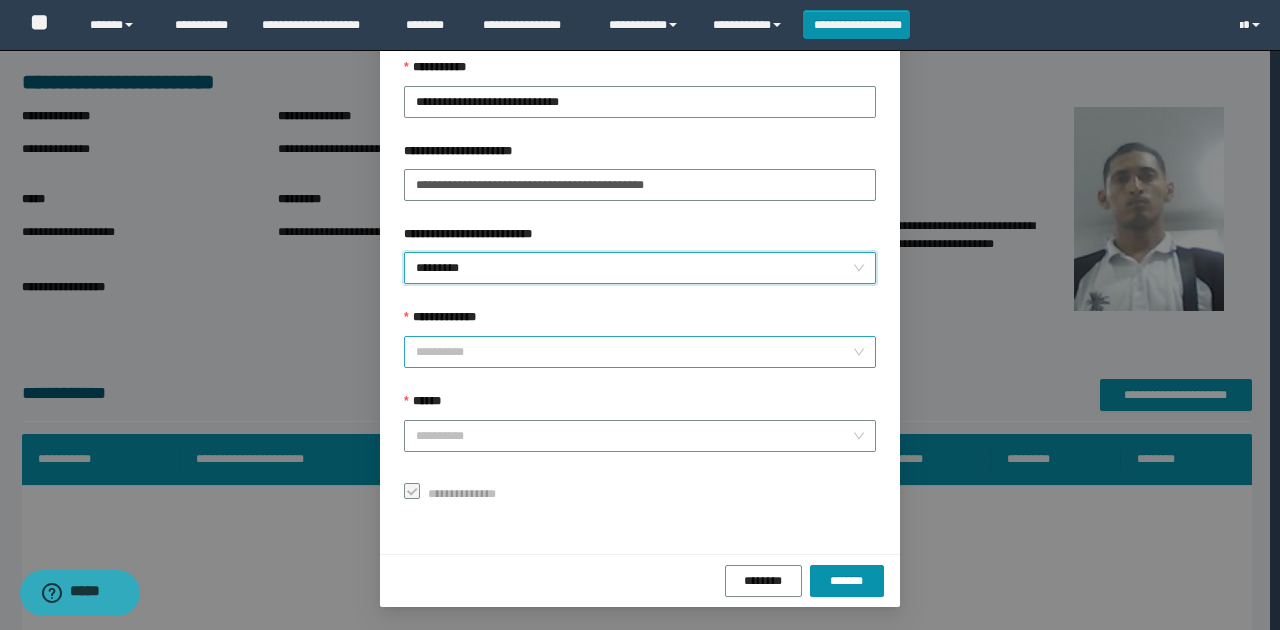 click on "**********" at bounding box center (634, 352) 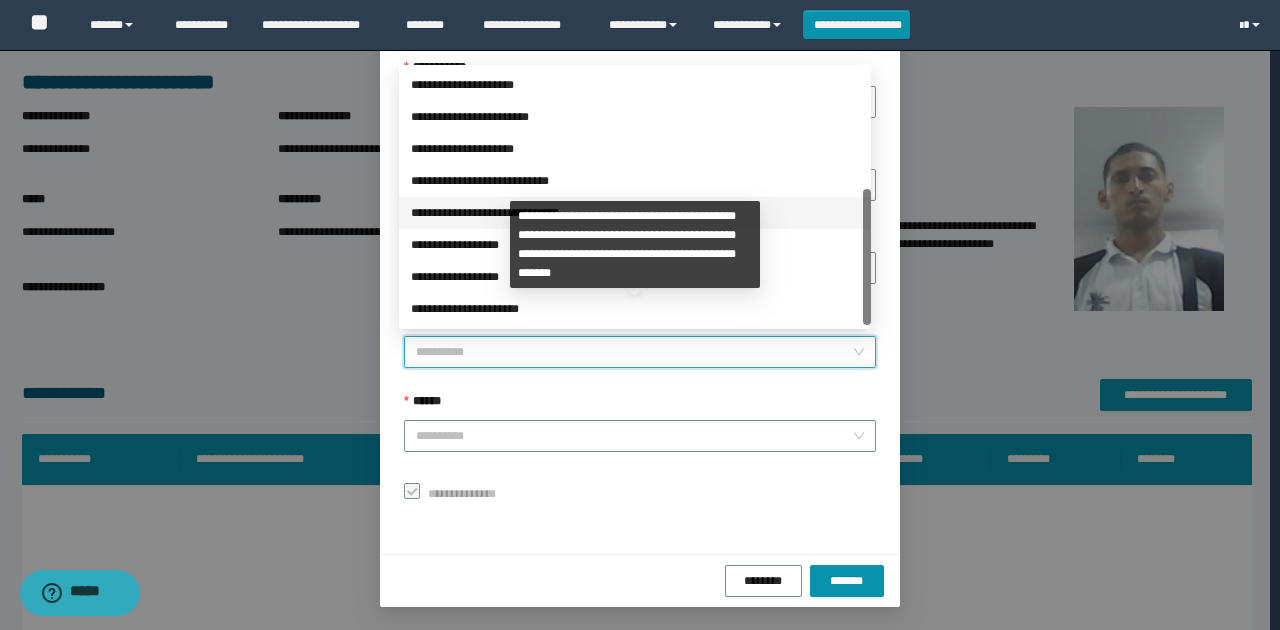 scroll, scrollTop: 0, scrollLeft: 0, axis: both 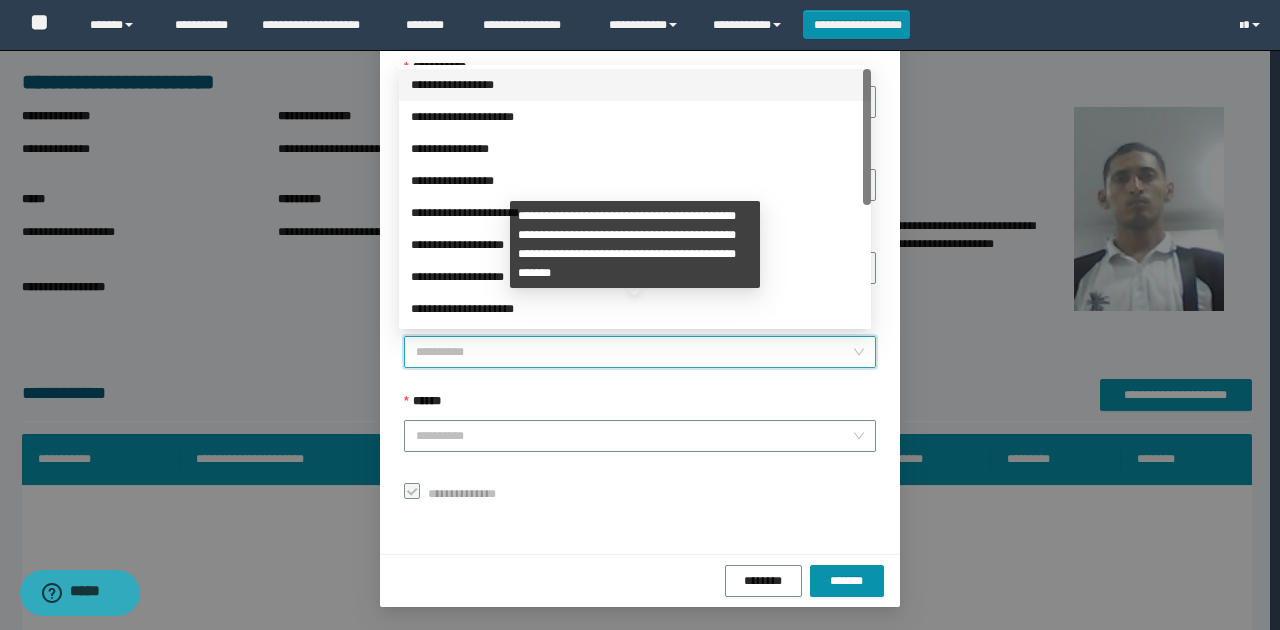 click on "**********" at bounding box center (635, 85) 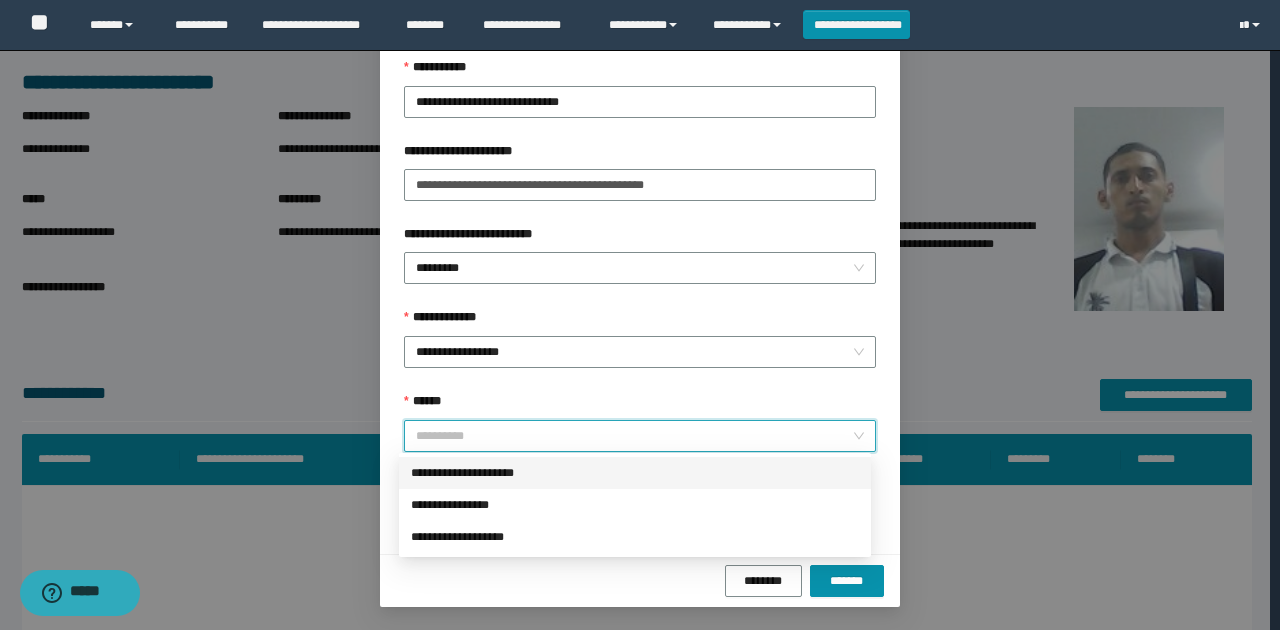 click on "******" at bounding box center (634, 436) 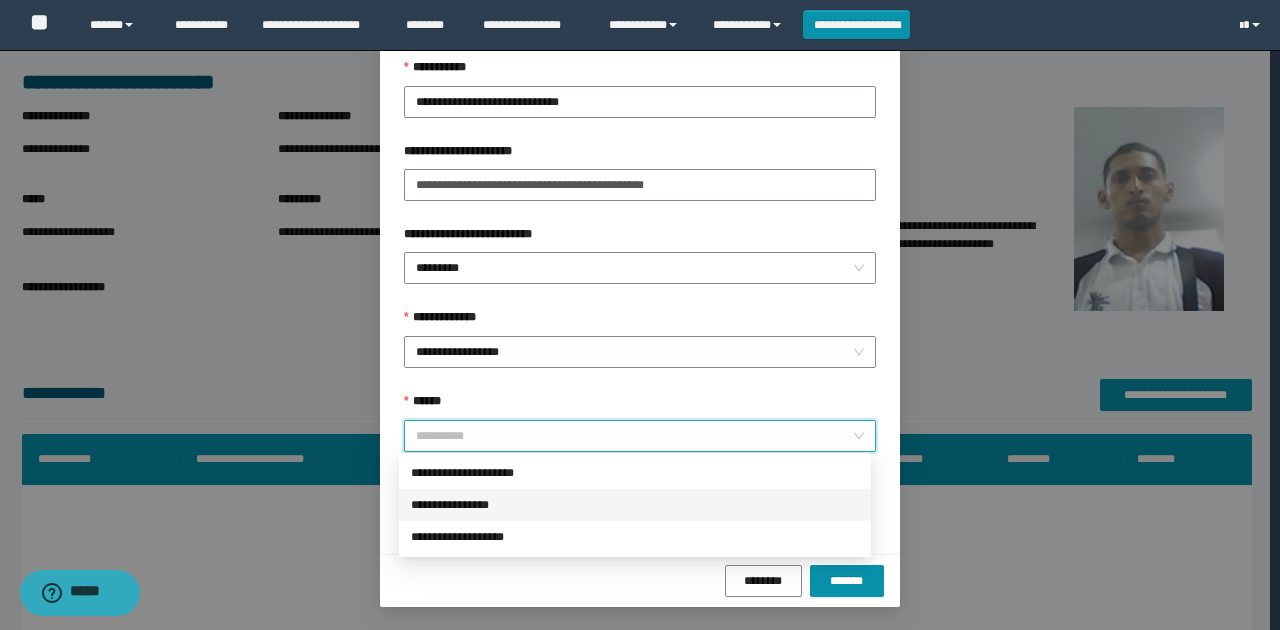 drag, startPoint x: 522, startPoint y: 510, endPoint x: 892, endPoint y: 567, distance: 374.3648 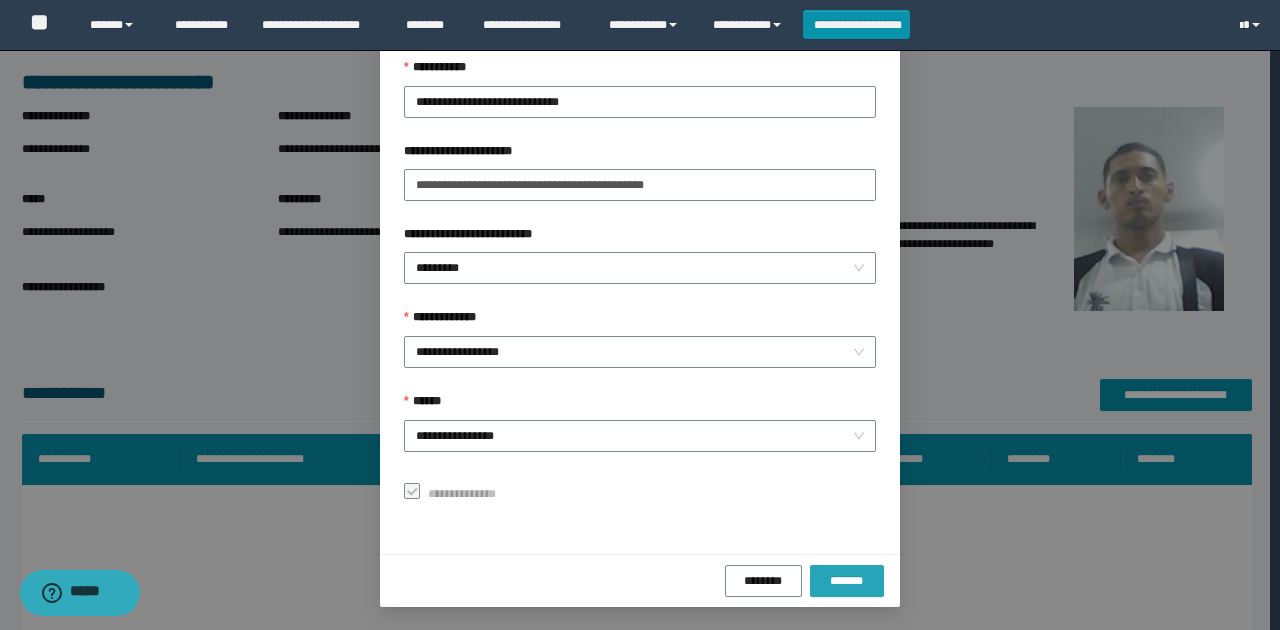 click on "*******" at bounding box center (847, 581) 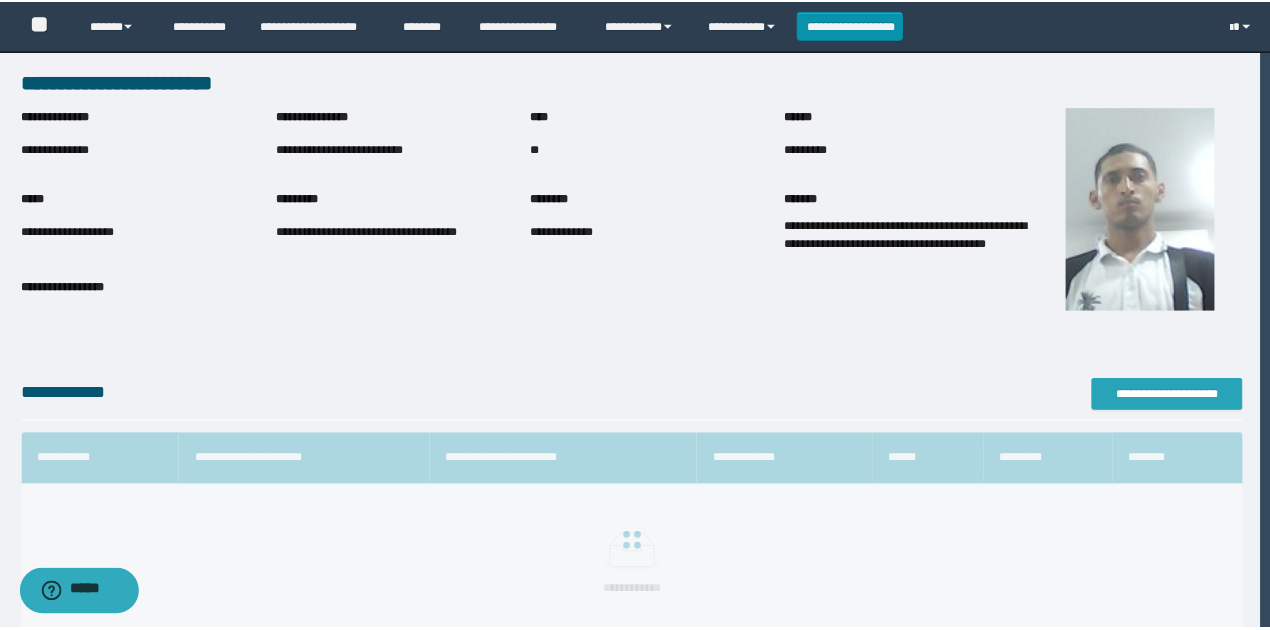 scroll, scrollTop: 0, scrollLeft: 0, axis: both 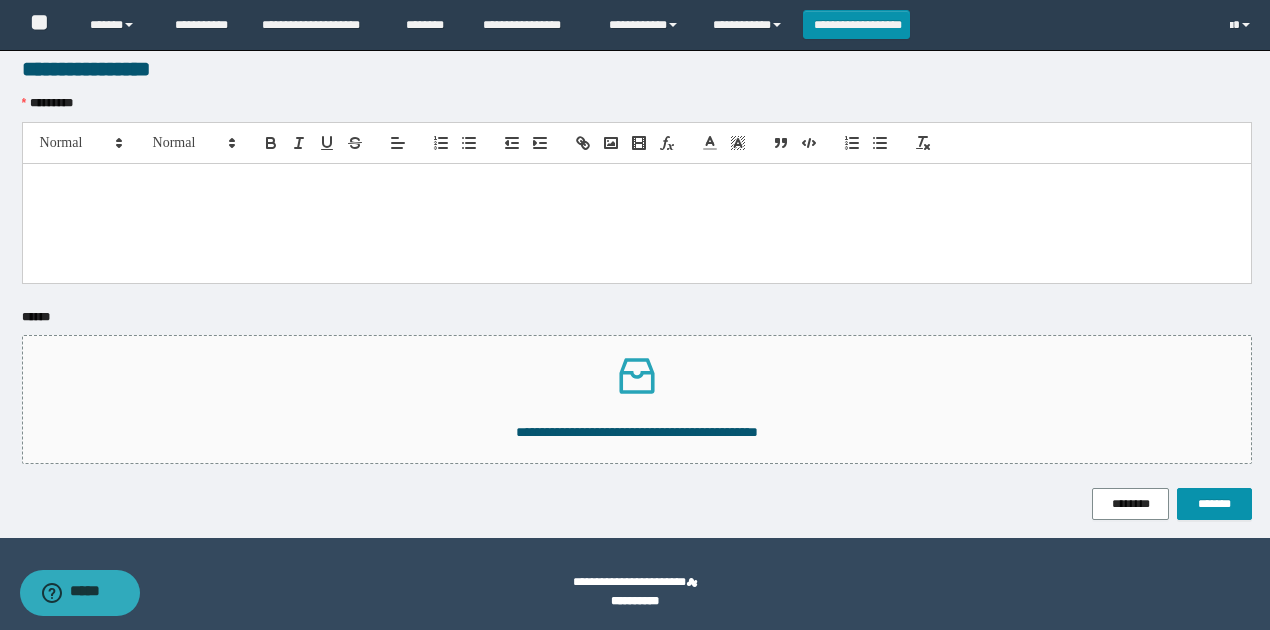 click at bounding box center [637, 223] 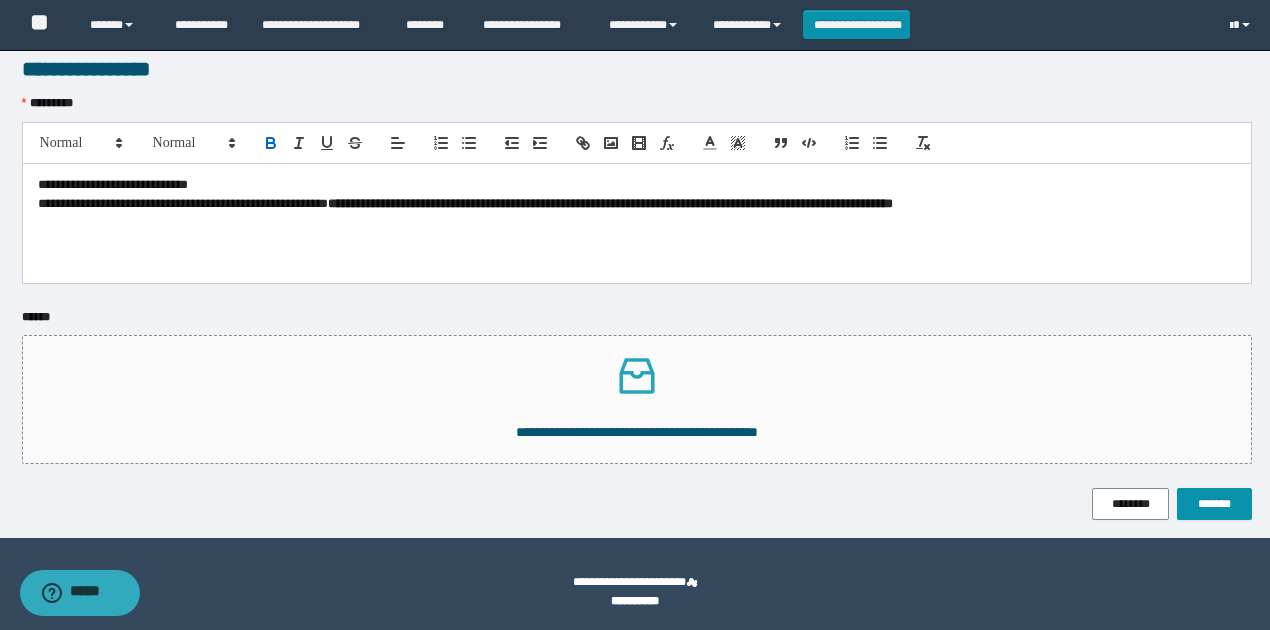 scroll, scrollTop: 0, scrollLeft: 0, axis: both 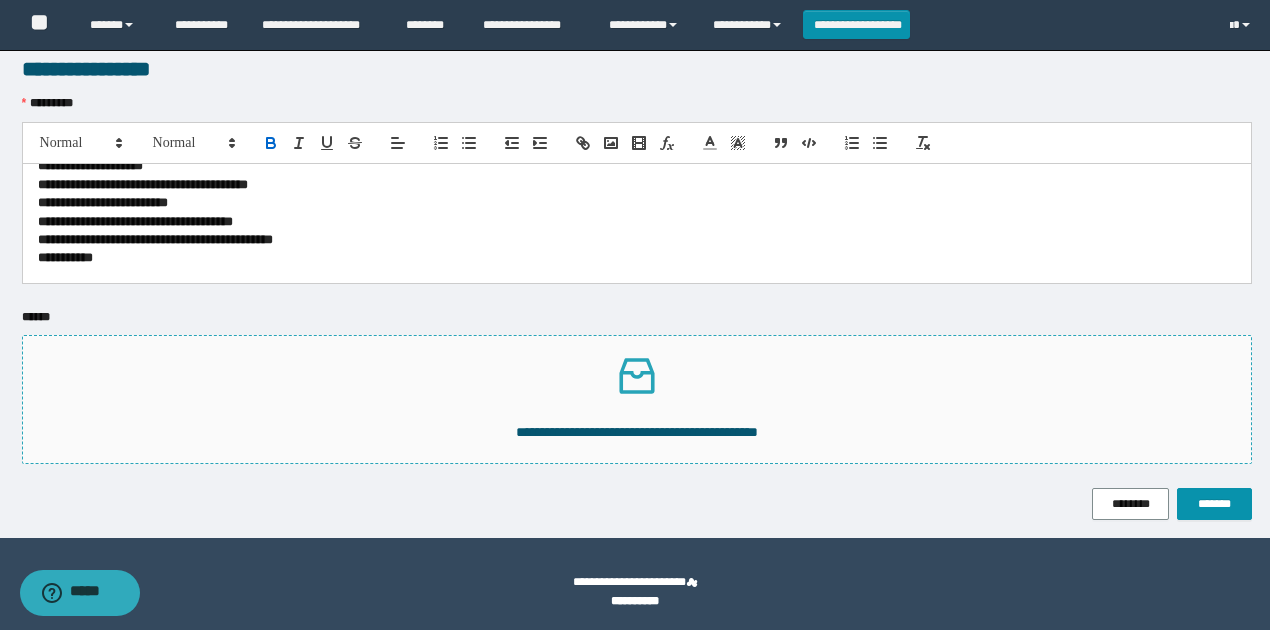 type 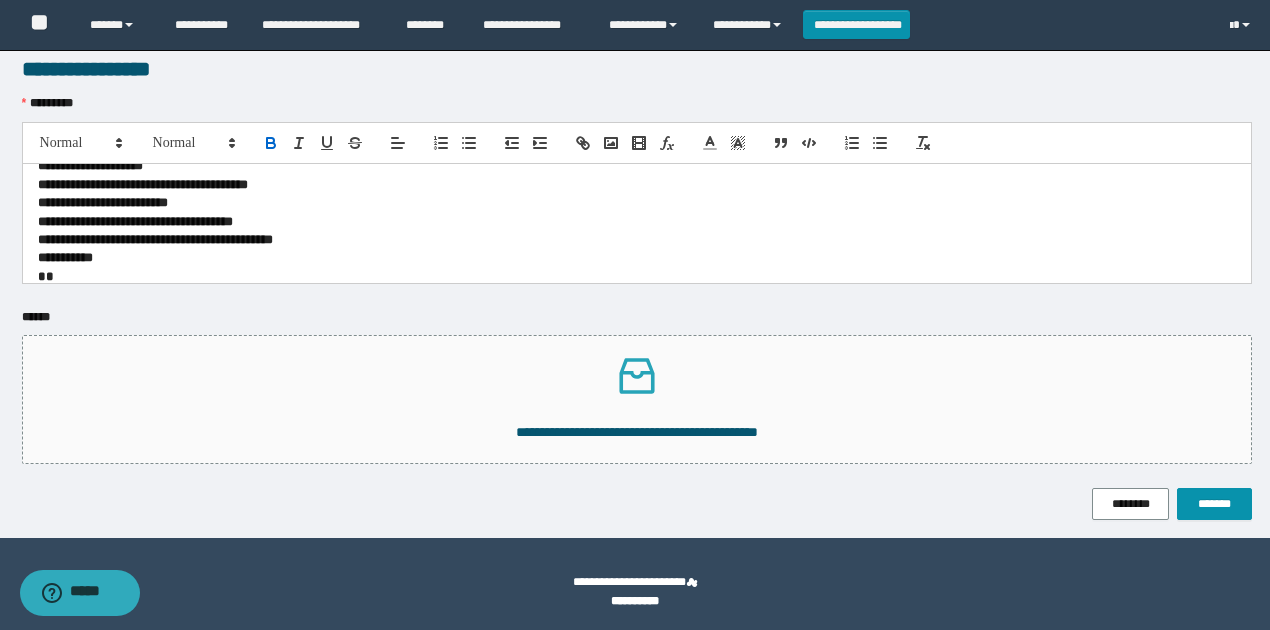 scroll, scrollTop: 0, scrollLeft: 0, axis: both 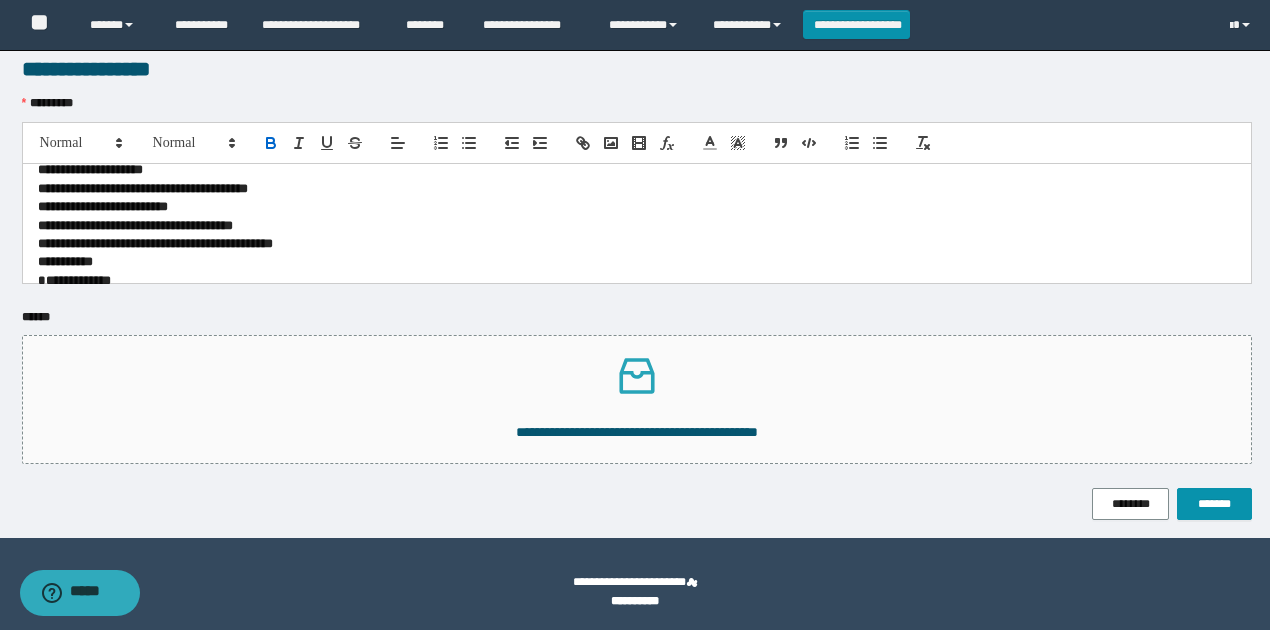 click on "**********" at bounding box center [74, 280] 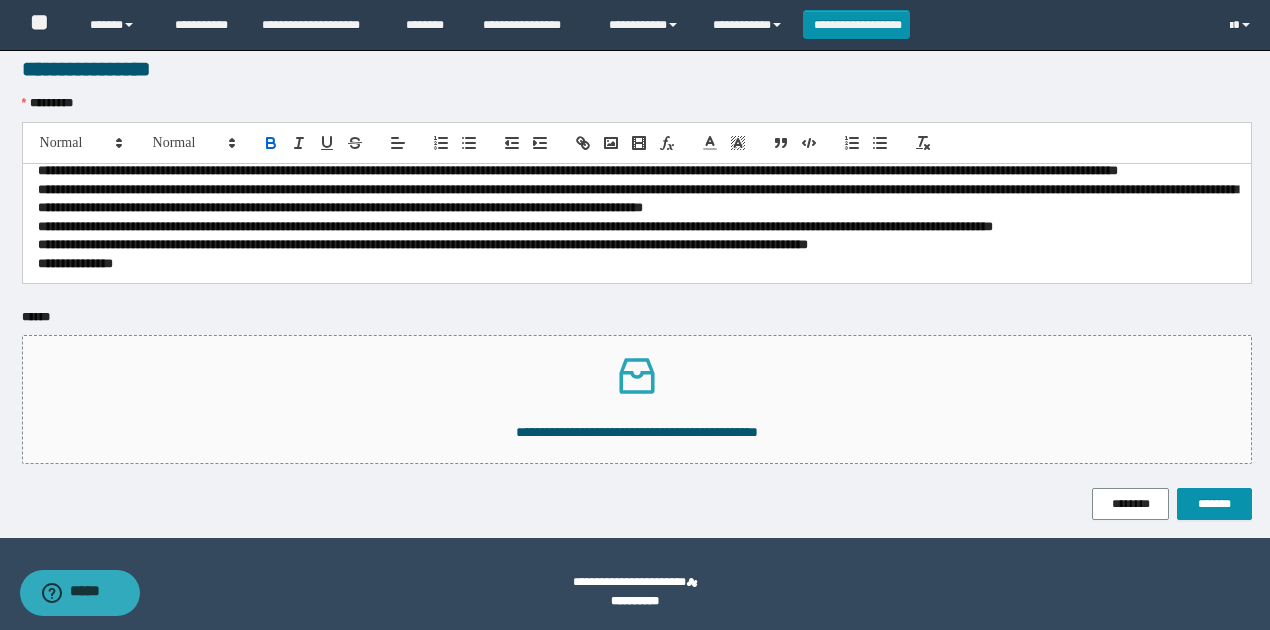scroll, scrollTop: 200, scrollLeft: 0, axis: vertical 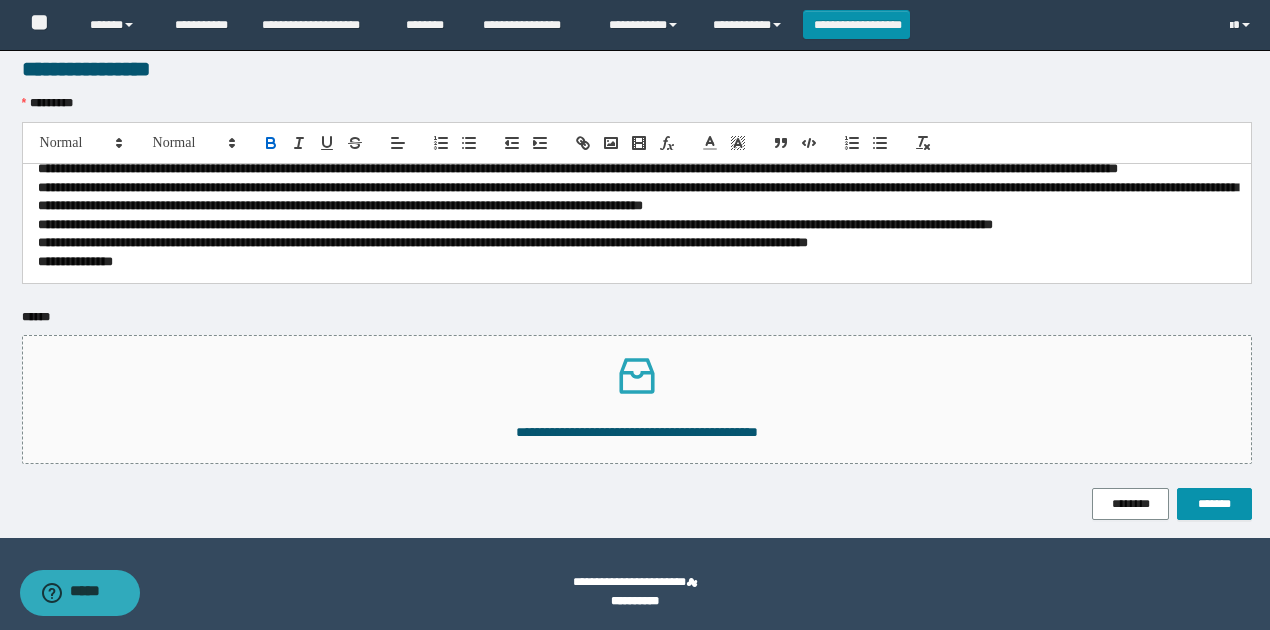 click on "**********" at bounding box center [637, 262] 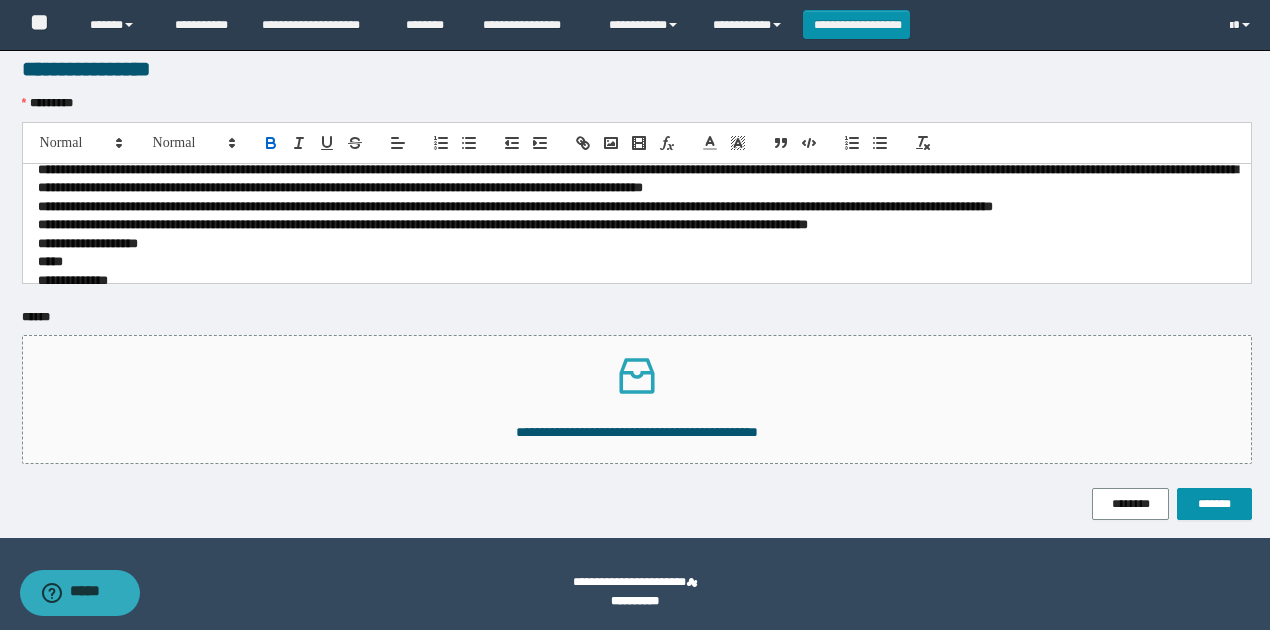 scroll, scrollTop: 0, scrollLeft: 0, axis: both 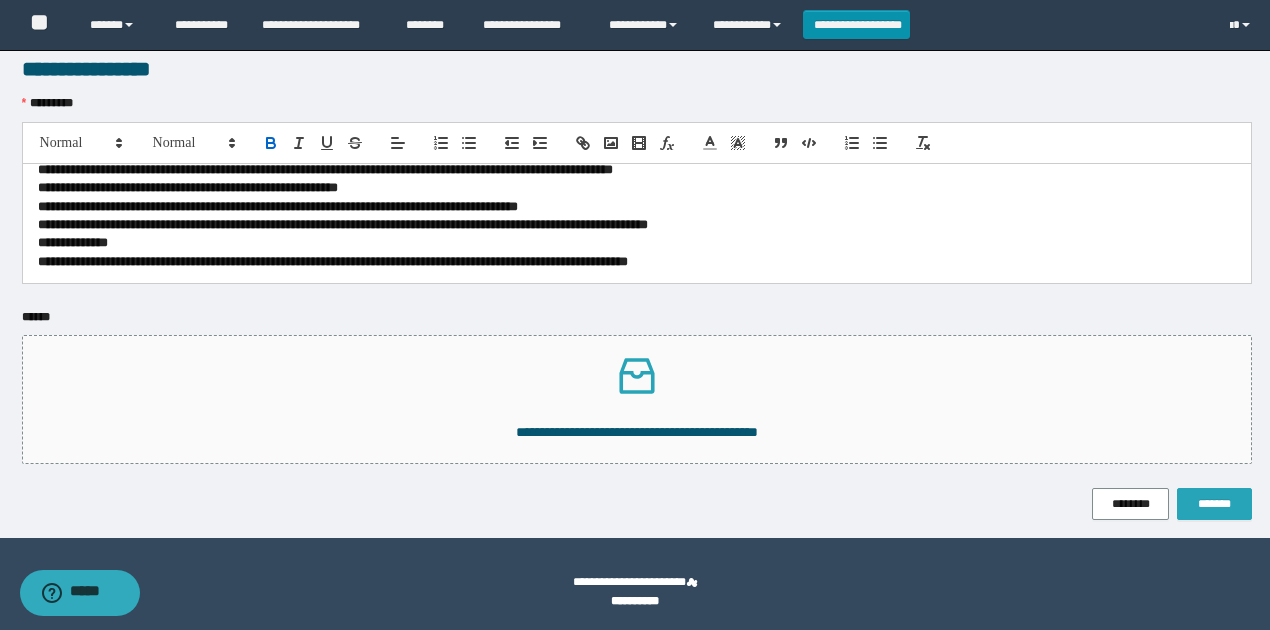 click on "*******" at bounding box center [1214, 504] 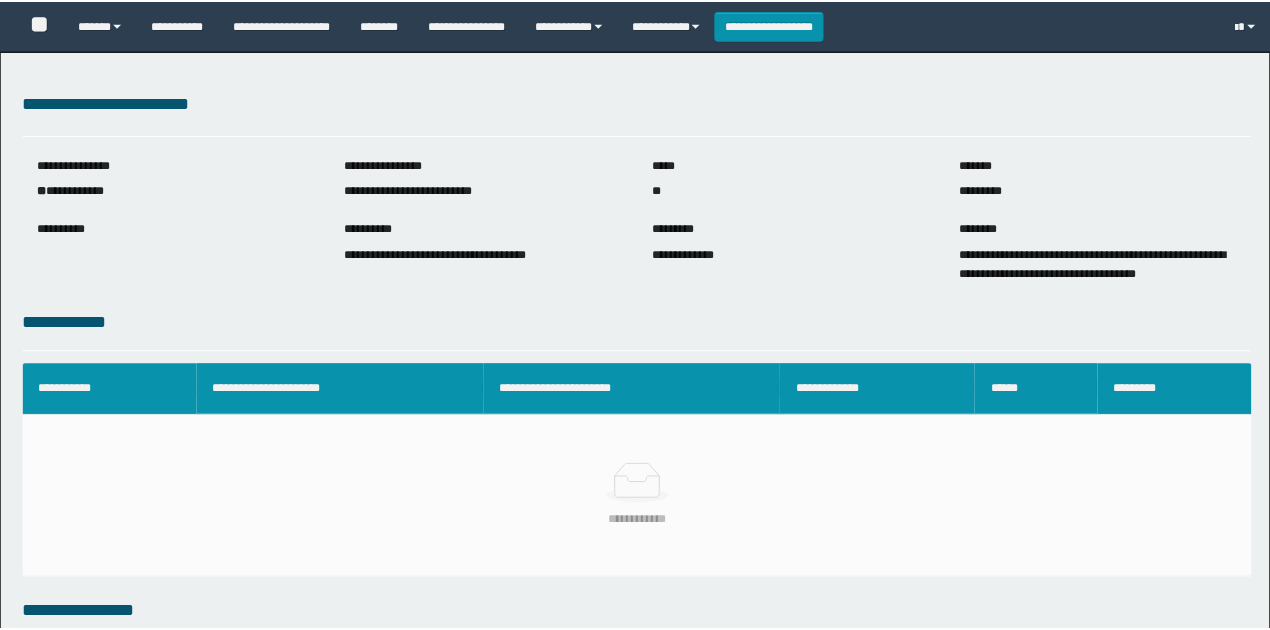 scroll, scrollTop: 0, scrollLeft: 0, axis: both 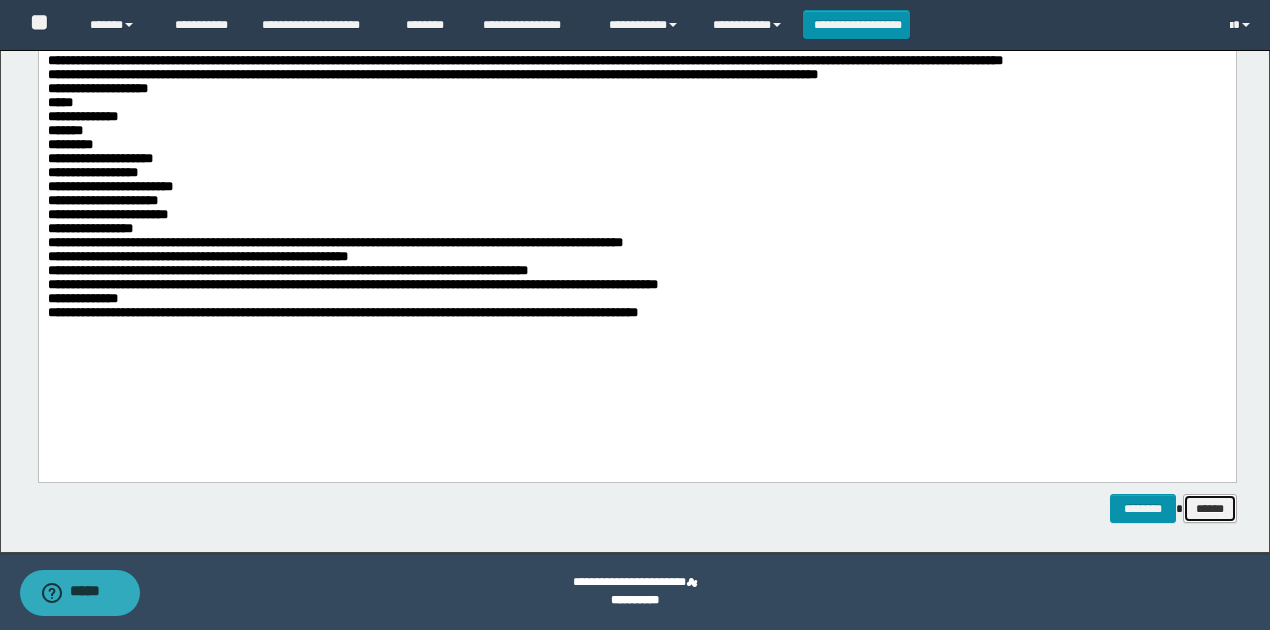 click on "******" at bounding box center [1210, 508] 